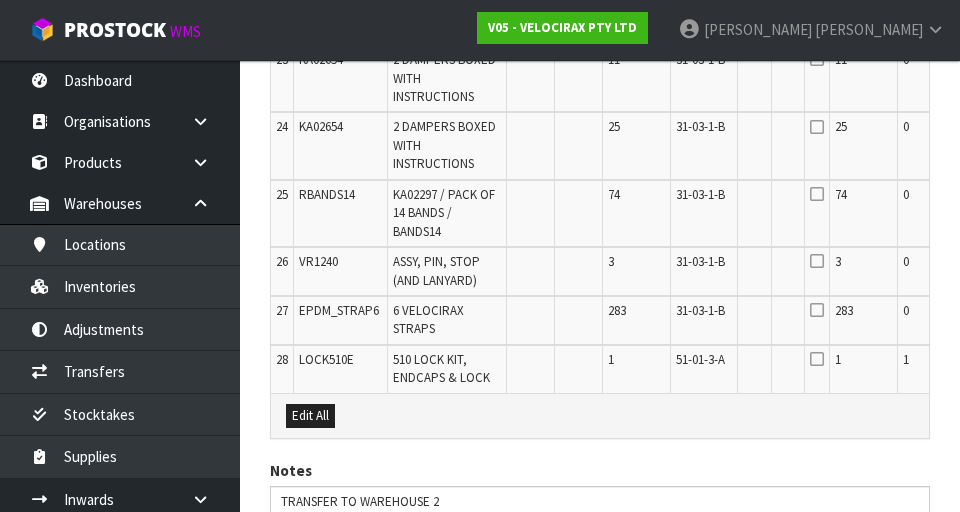 scroll, scrollTop: 2136, scrollLeft: 0, axis: vertical 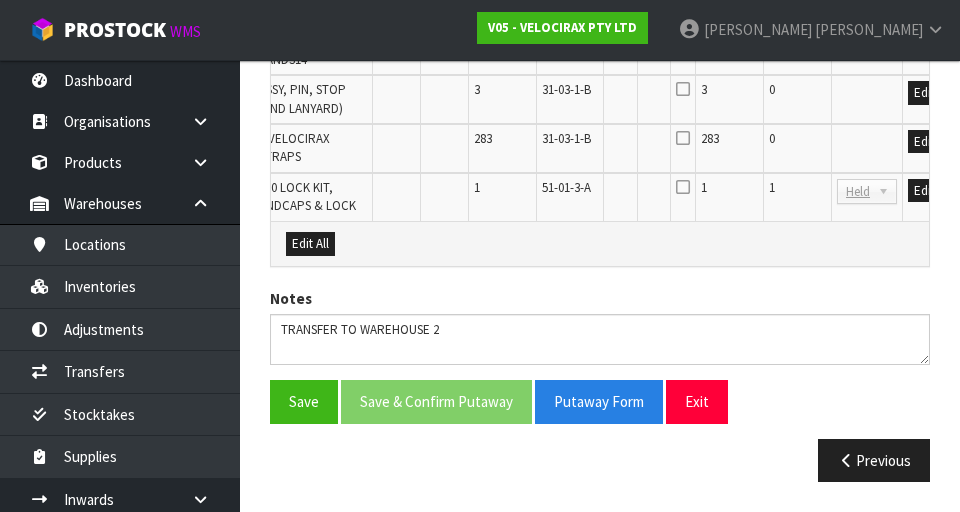 click on "Edit" at bounding box center (936, 197) 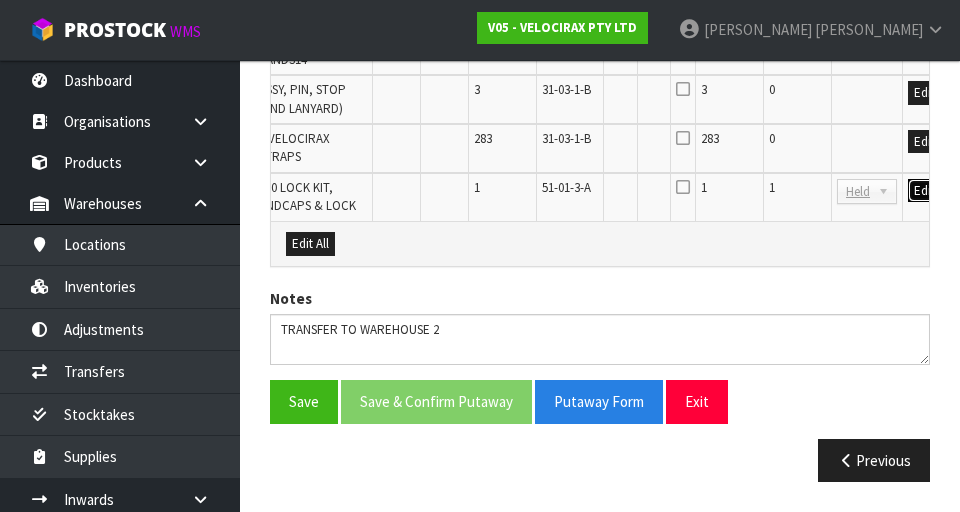 click on "Edit" at bounding box center (924, 191) 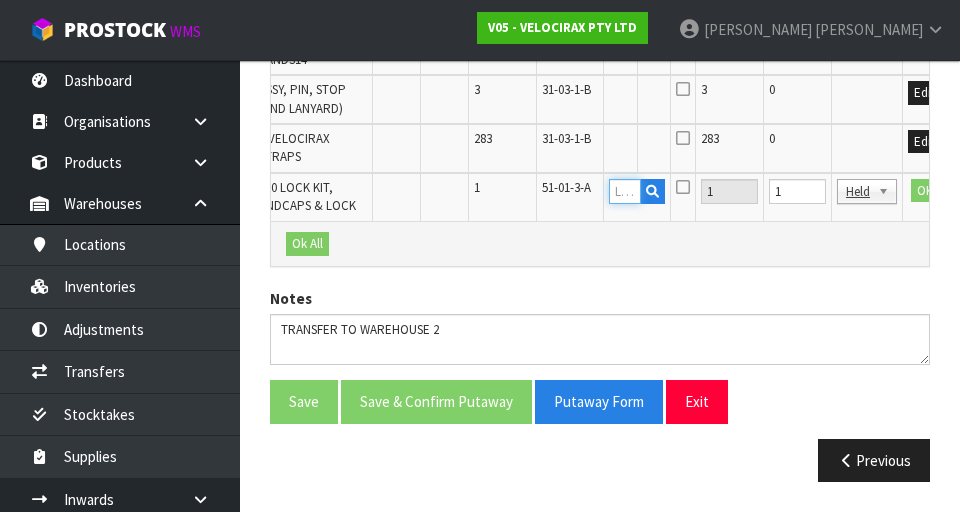 click at bounding box center (625, 191) 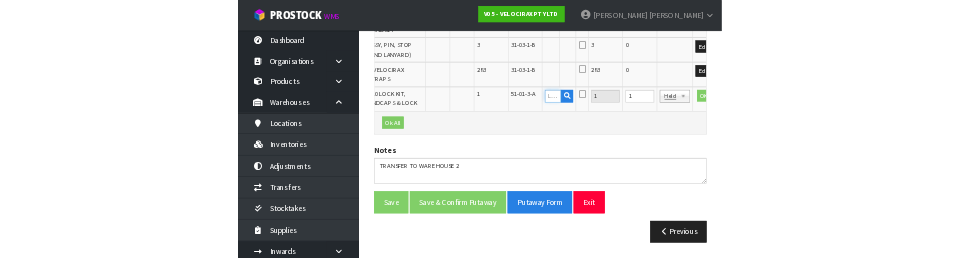scroll, scrollTop: 2127, scrollLeft: 0, axis: vertical 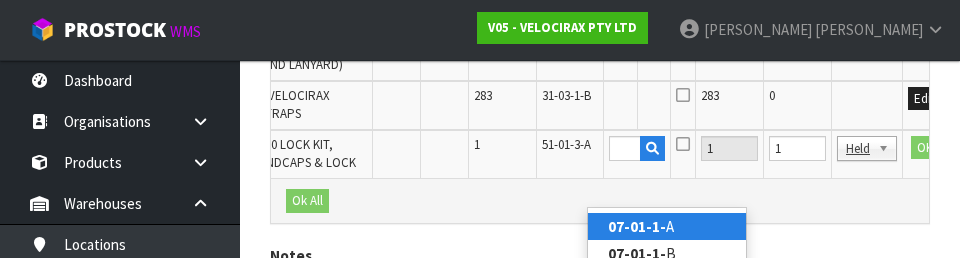 click on "07-01-1- A" at bounding box center [667, 226] 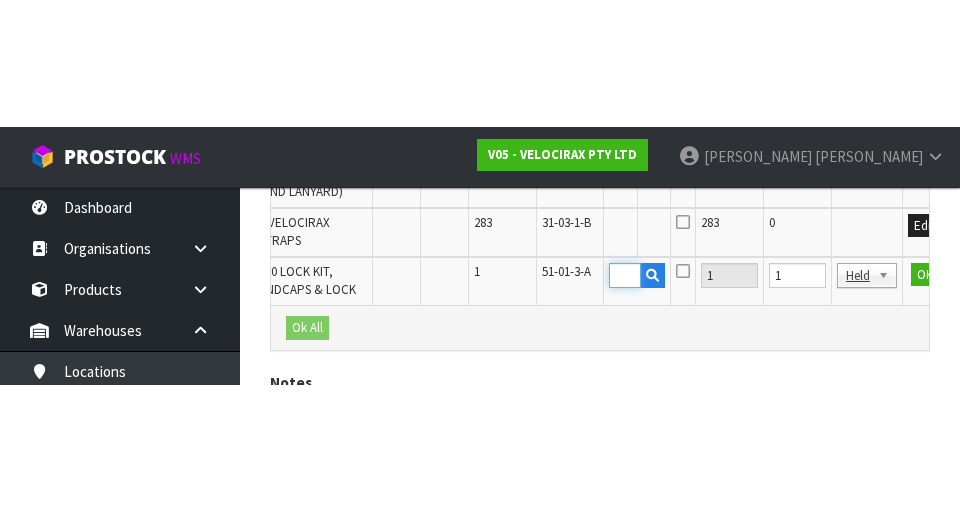 scroll, scrollTop: 2136, scrollLeft: 0, axis: vertical 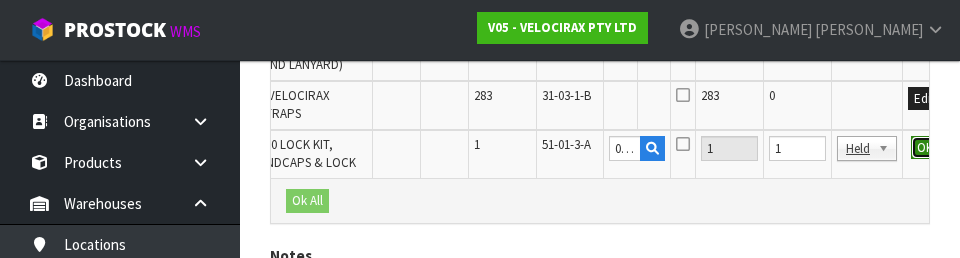 click on "OK" at bounding box center [925, 148] 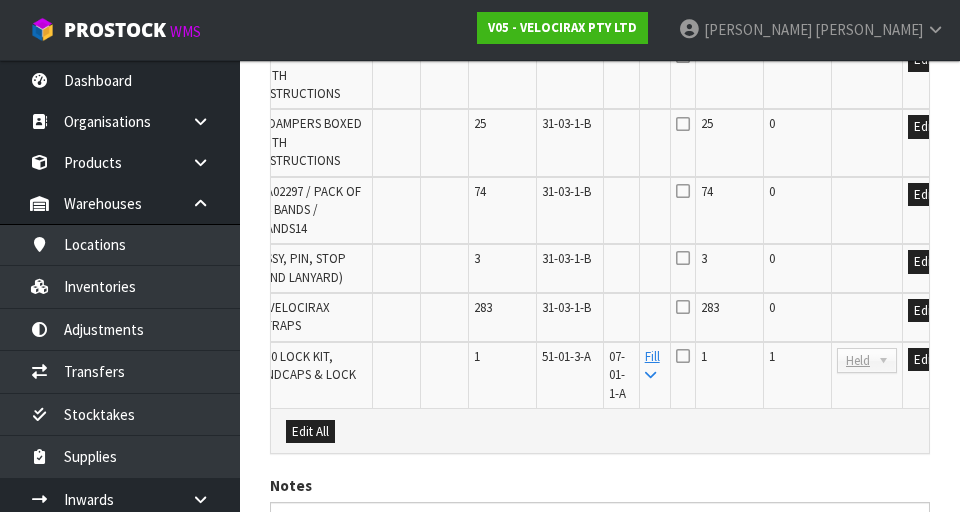 scroll, scrollTop: 1922, scrollLeft: 0, axis: vertical 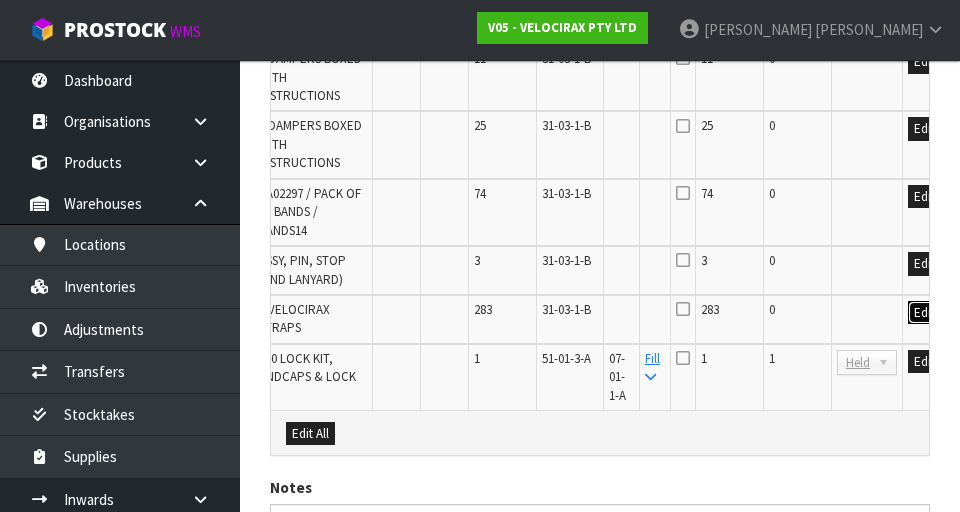 click on "Edit" at bounding box center [924, 313] 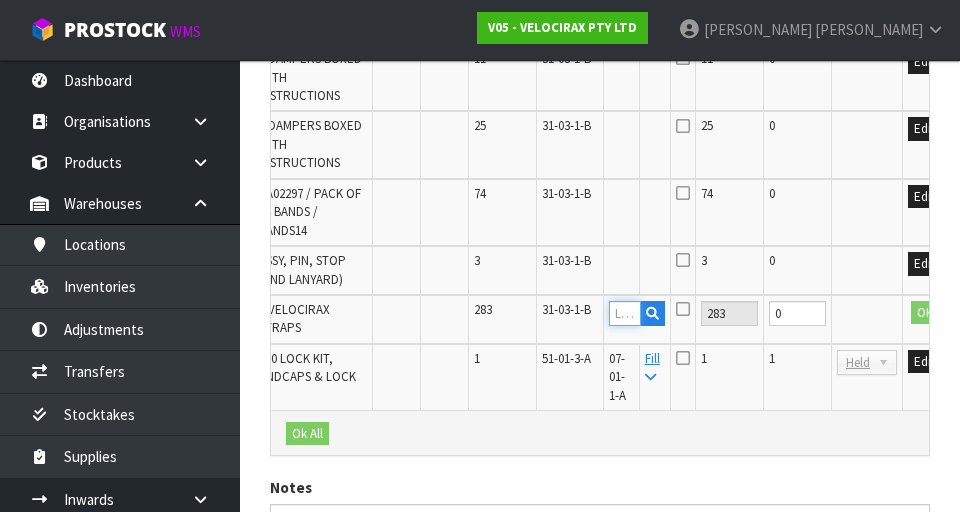 click at bounding box center (625, 313) 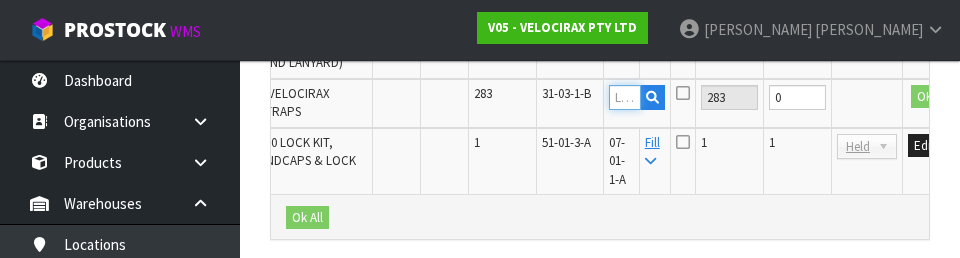 scroll, scrollTop: 2141, scrollLeft: 0, axis: vertical 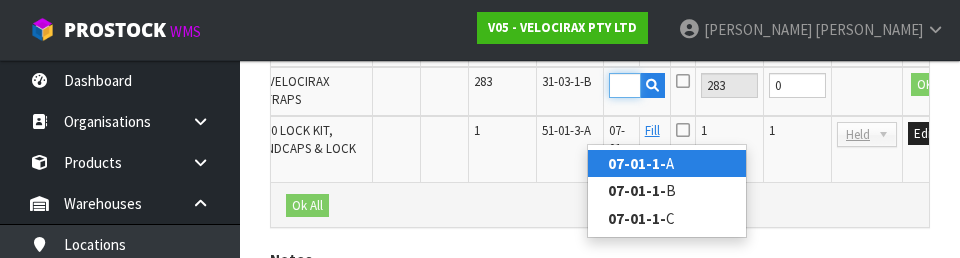 type on "07-01-1-A" 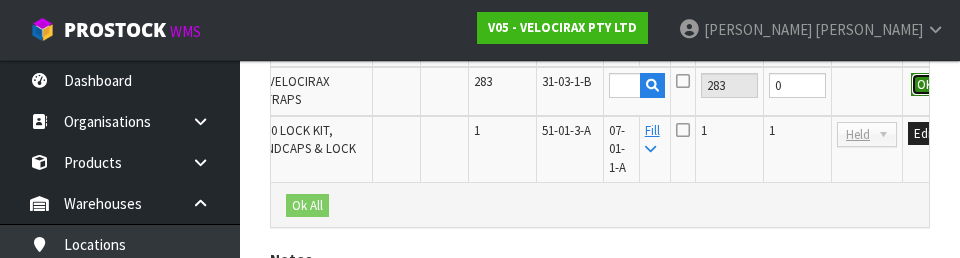click on "OK" at bounding box center (925, 85) 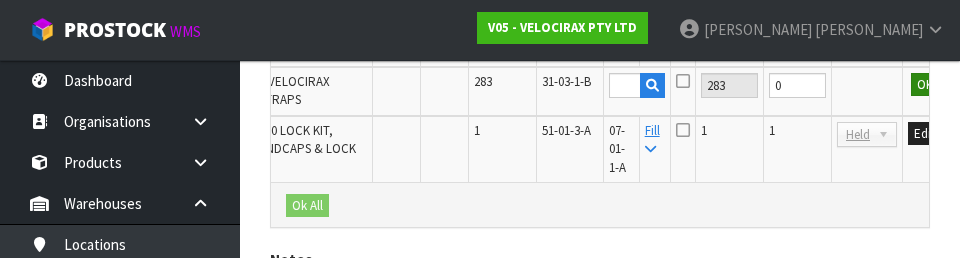scroll, scrollTop: 0, scrollLeft: 0, axis: both 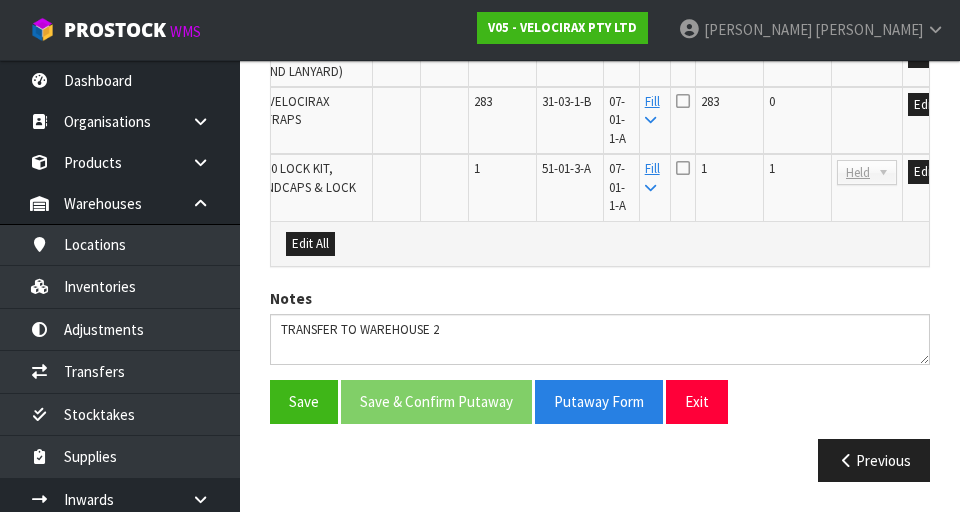 click at bounding box center [683, 101] 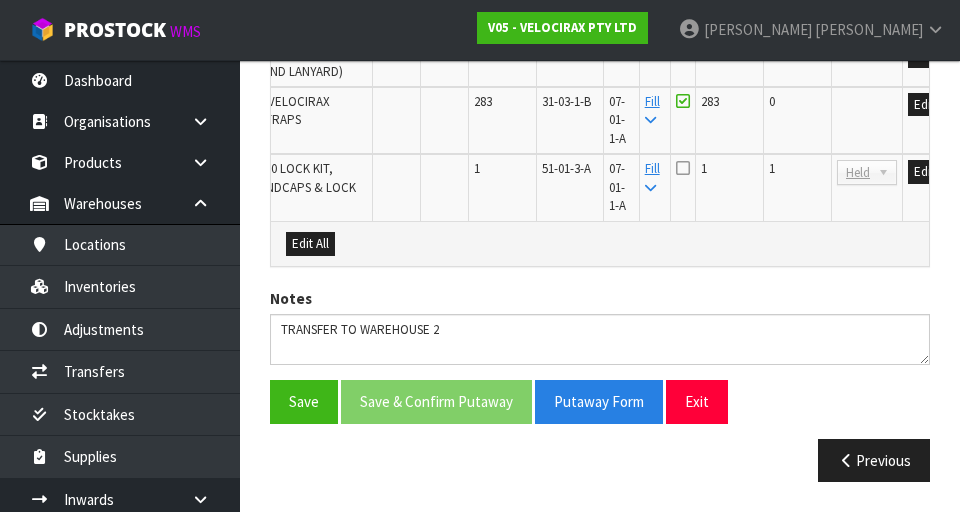 click at bounding box center (683, 168) 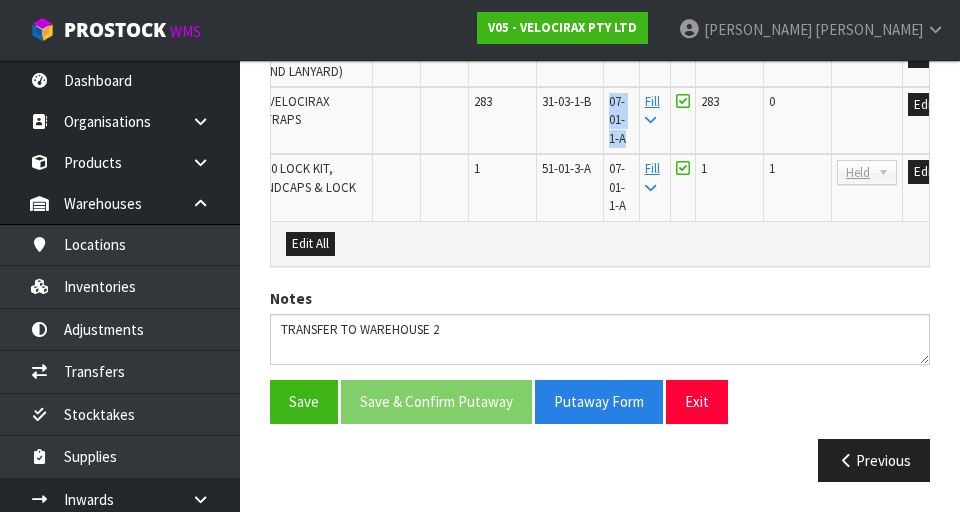 copy on "07-01-1-A" 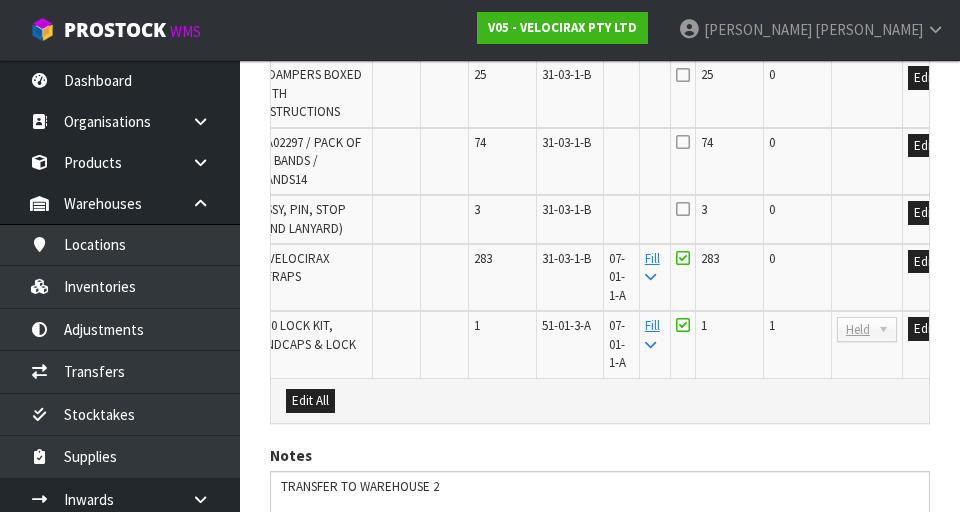 scroll 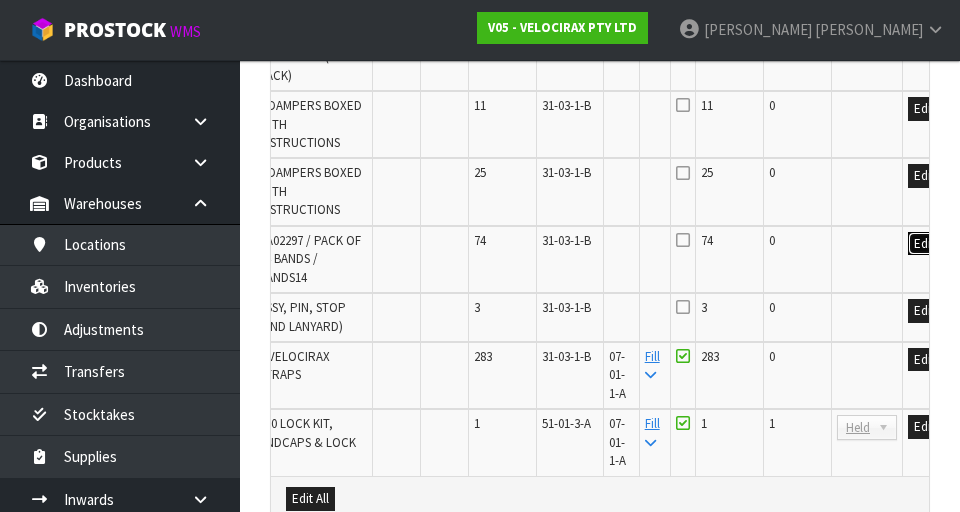click on "Edit" at bounding box center [924, 244] 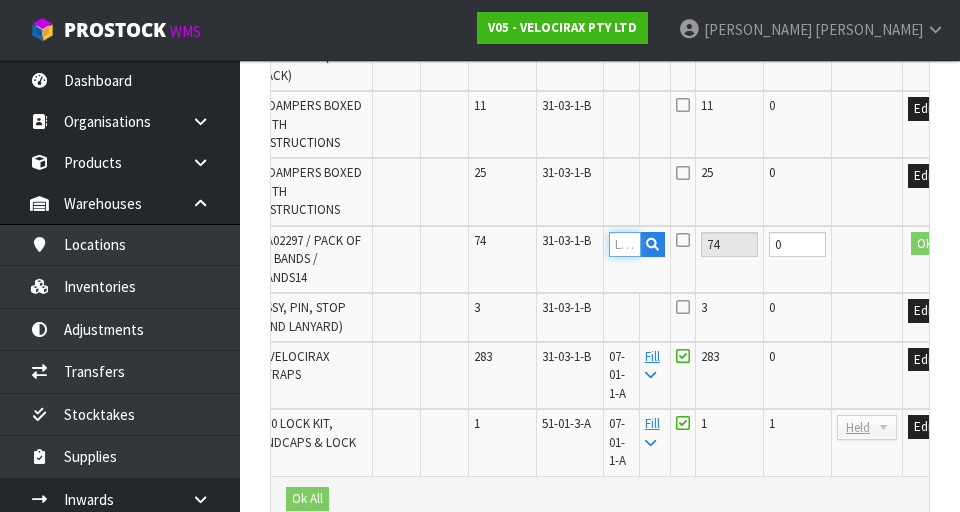 click at bounding box center [625, 244] 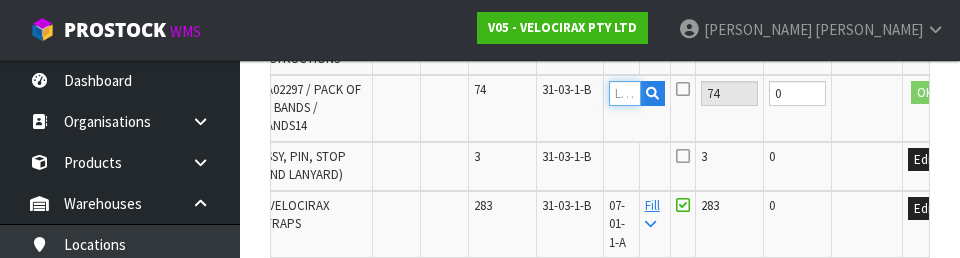 scroll, scrollTop: 2025, scrollLeft: 0, axis: vertical 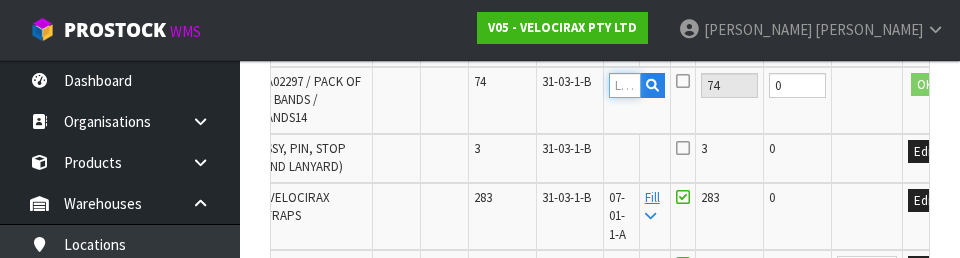 type on "07-01-1-A" 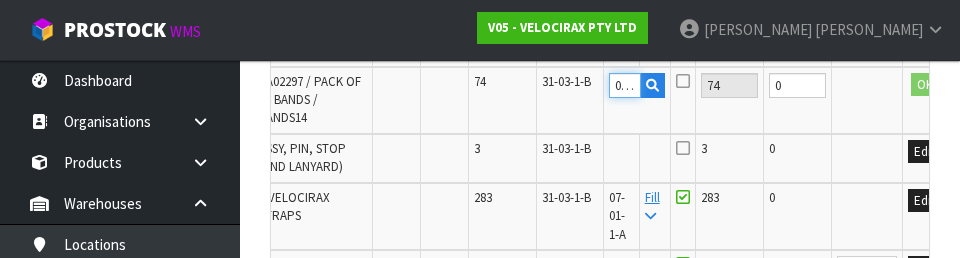 scroll, scrollTop: 0, scrollLeft: 38, axis: horizontal 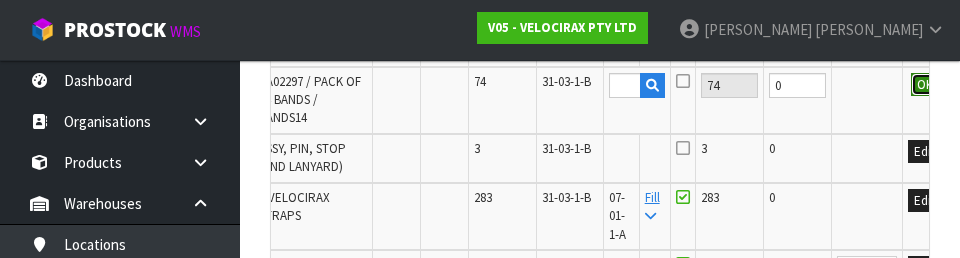 click on "OK" at bounding box center (925, 85) 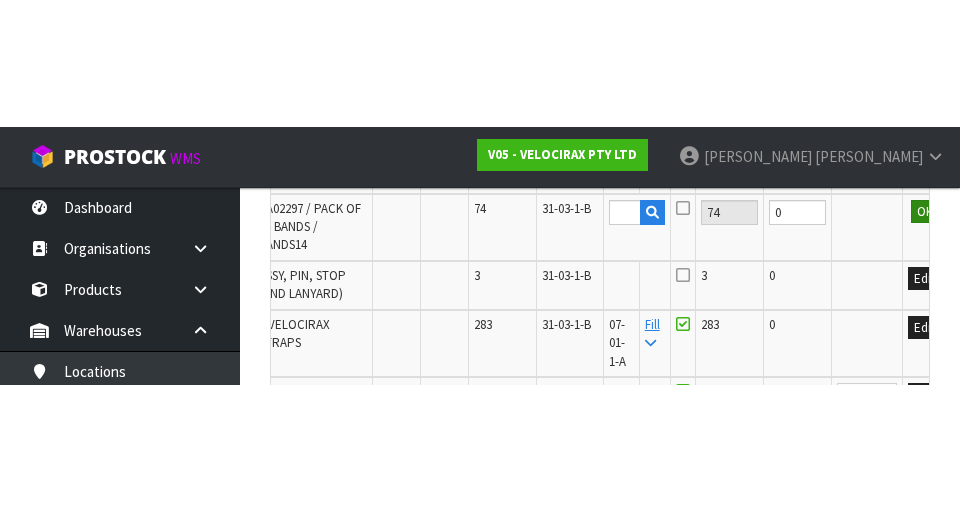 scroll, scrollTop: 2034, scrollLeft: 0, axis: vertical 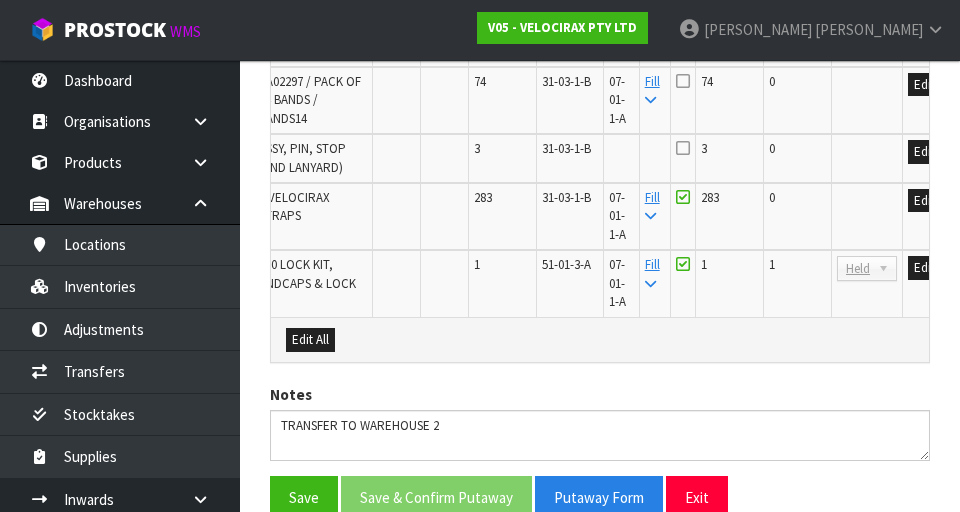 click at bounding box center [683, 81] 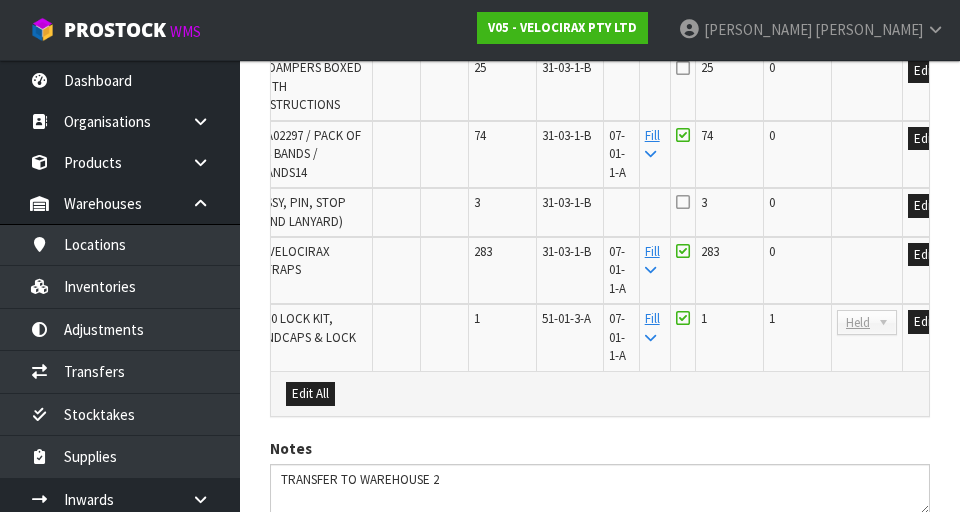 scroll, scrollTop: 1944, scrollLeft: 0, axis: vertical 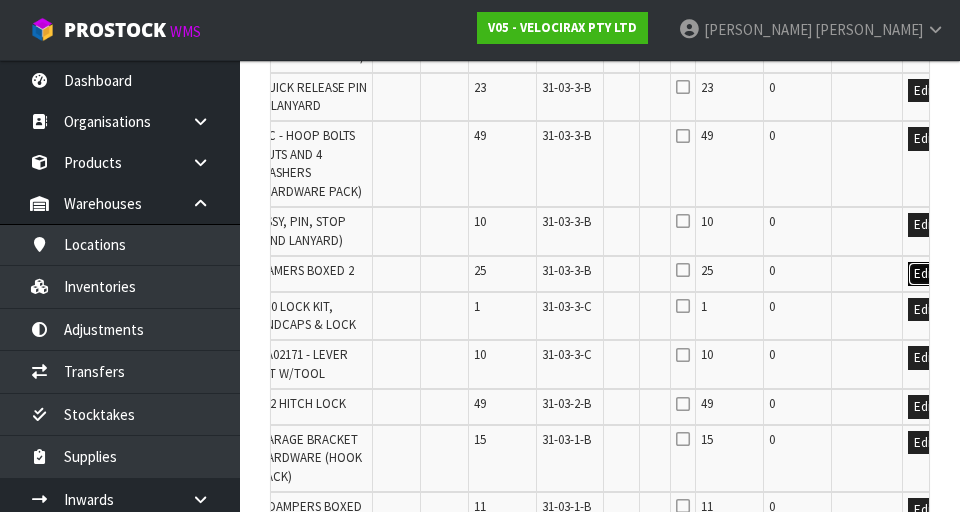 click on "Edit" at bounding box center (924, 274) 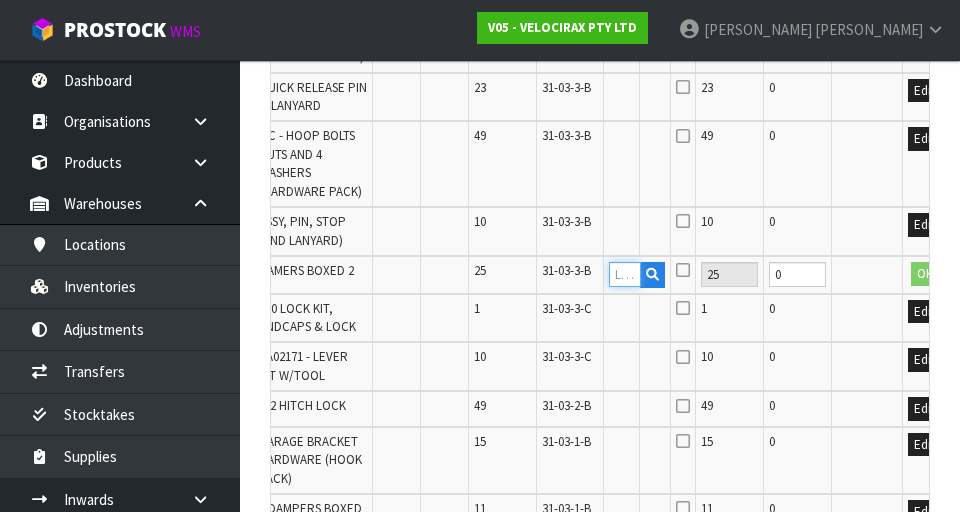 click at bounding box center (625, 274) 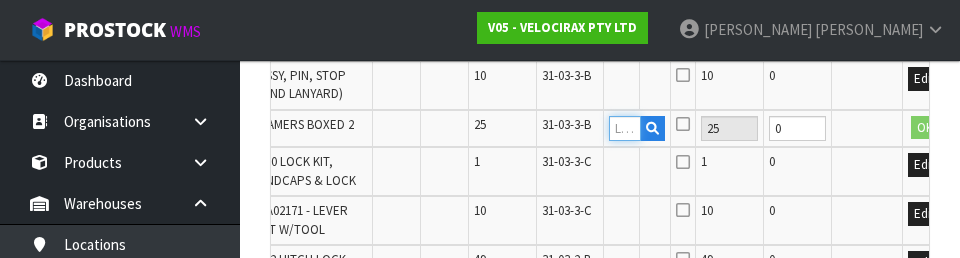 scroll, scrollTop: 1628, scrollLeft: 0, axis: vertical 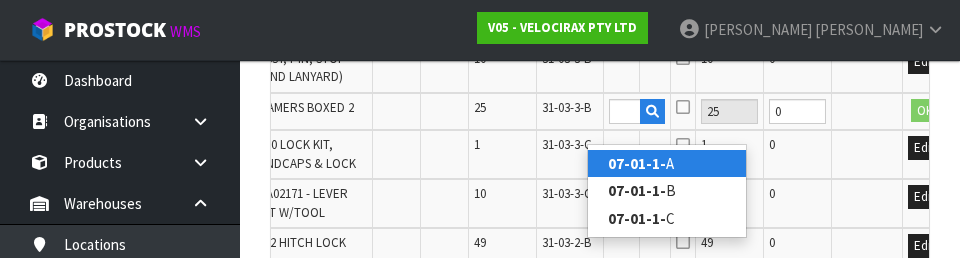 click on "07-01-1- A" at bounding box center (667, 163) 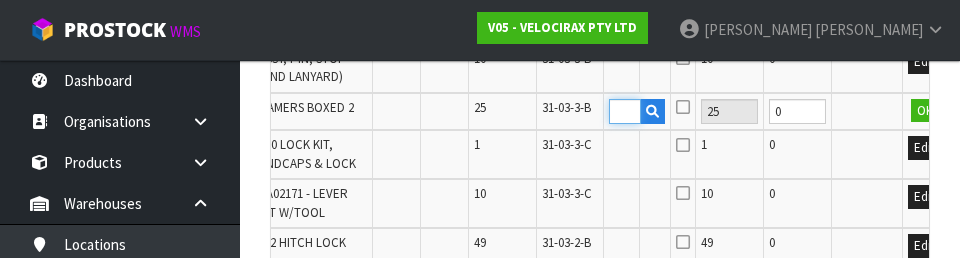 scroll, scrollTop: 0, scrollLeft: 0, axis: both 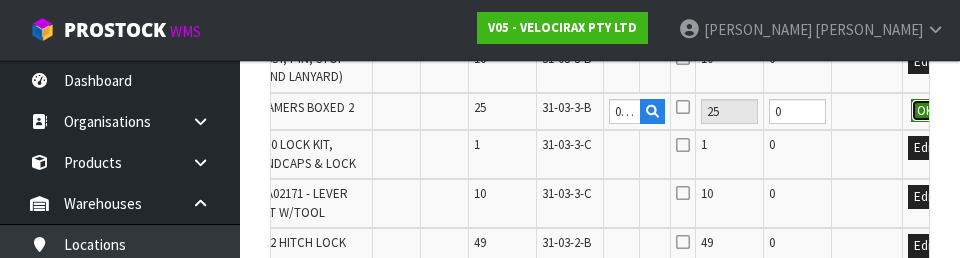 click on "OK" at bounding box center [925, 111] 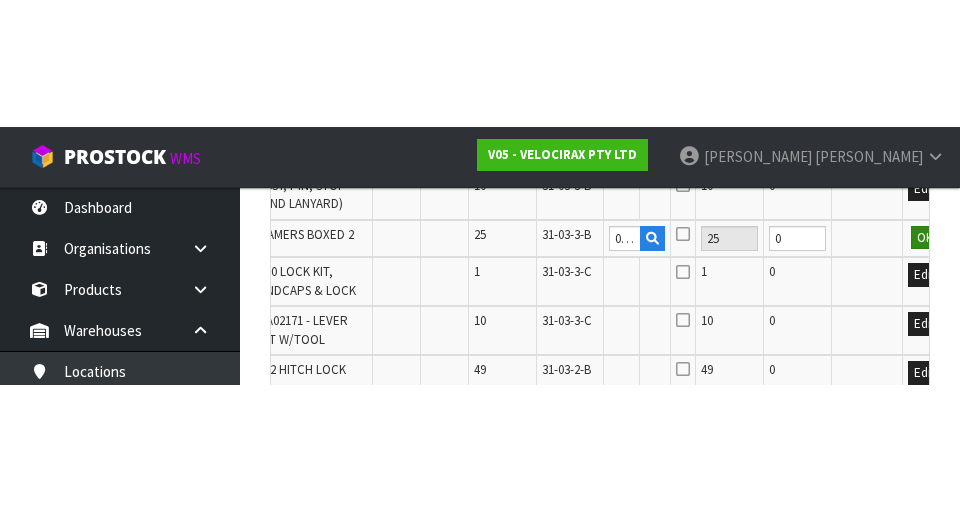 scroll, scrollTop: 1637, scrollLeft: 0, axis: vertical 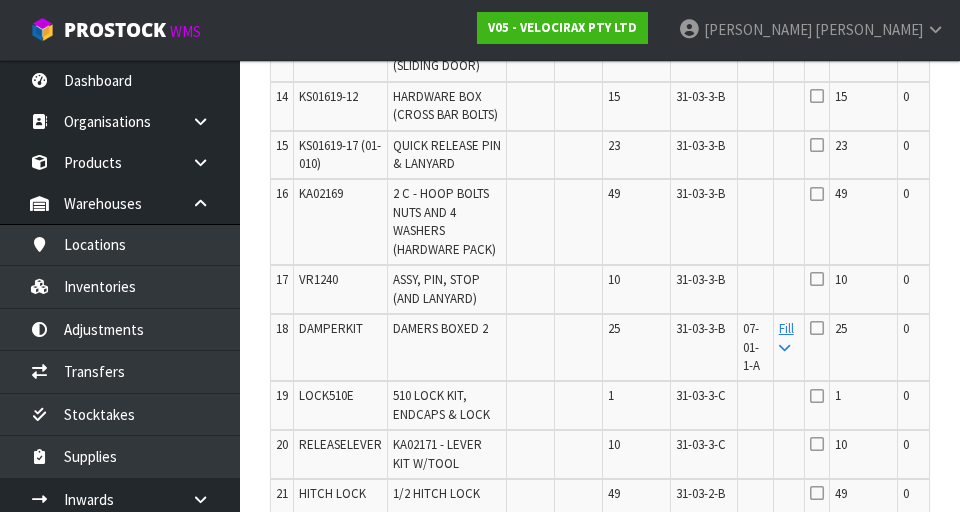click at bounding box center [817, 328] 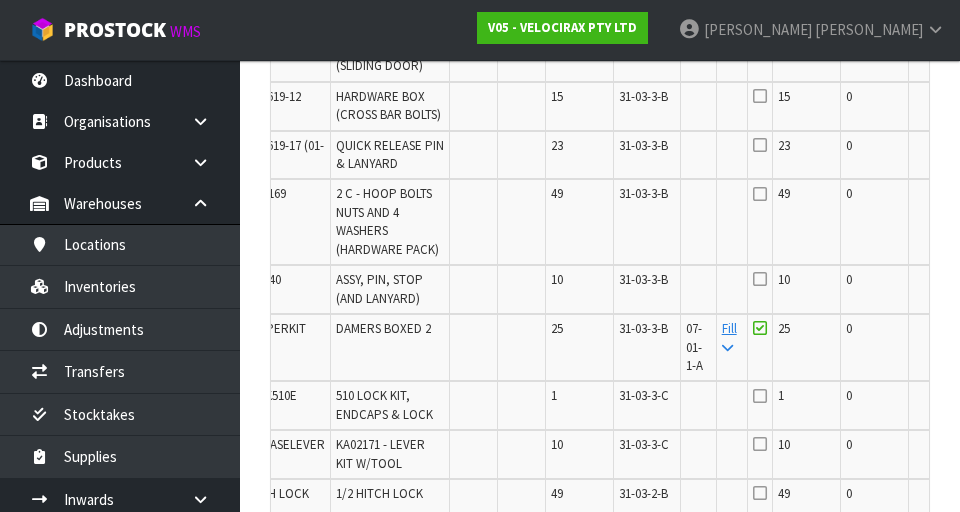 scroll, scrollTop: 0, scrollLeft: 0, axis: both 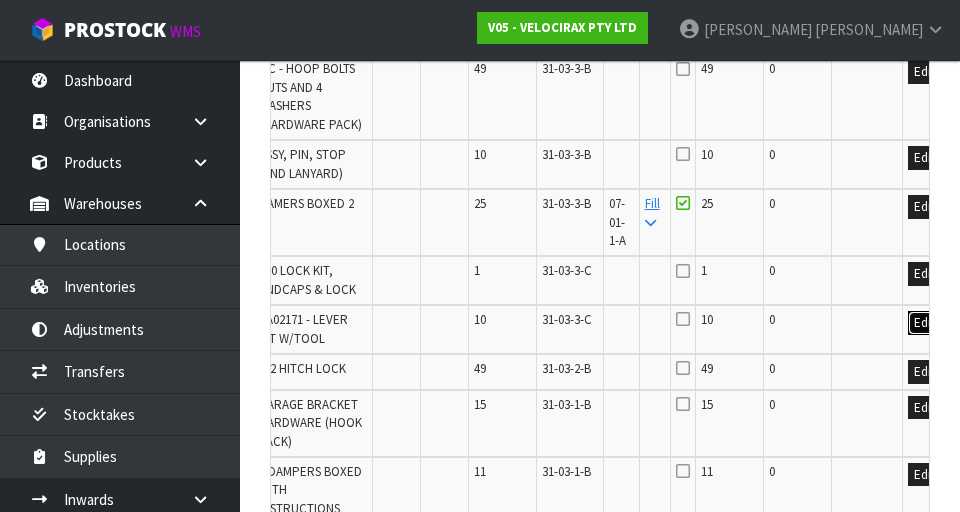 click on "Edit" at bounding box center (924, 323) 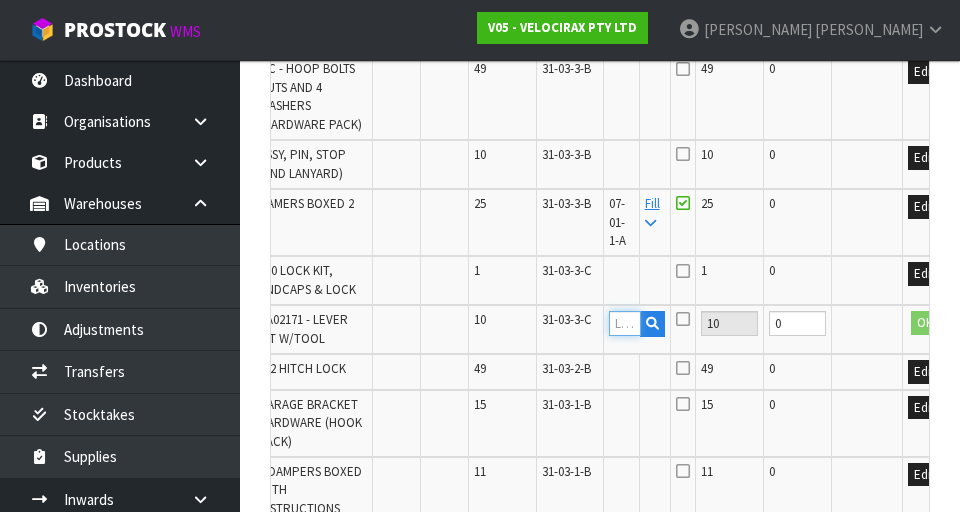 click at bounding box center (625, 323) 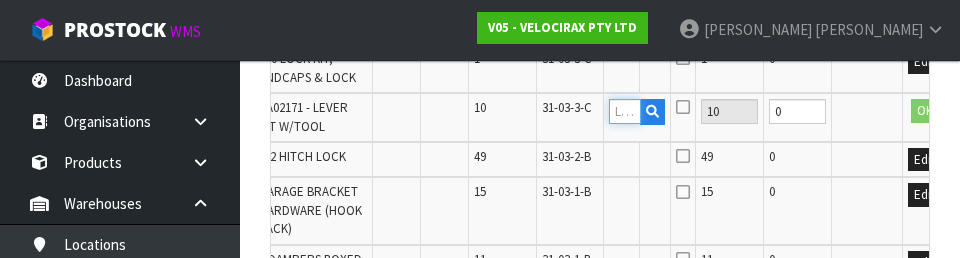 paste on "07-01-1-A" 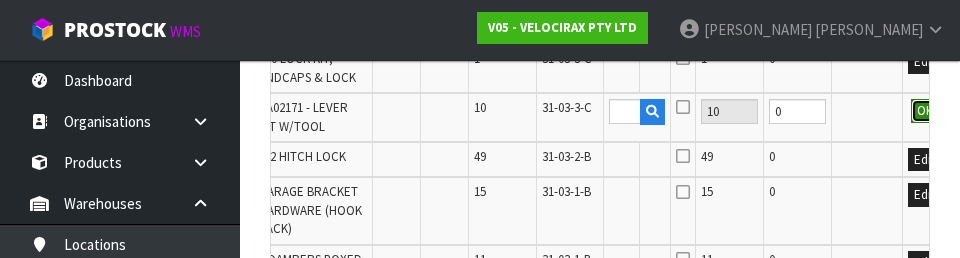 click on "OK" at bounding box center (925, 111) 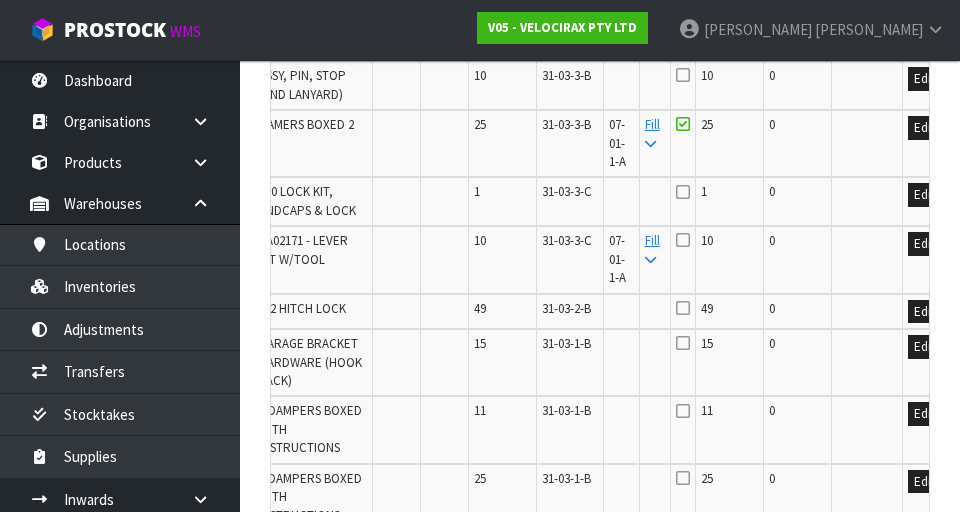 click at bounding box center (683, 240) 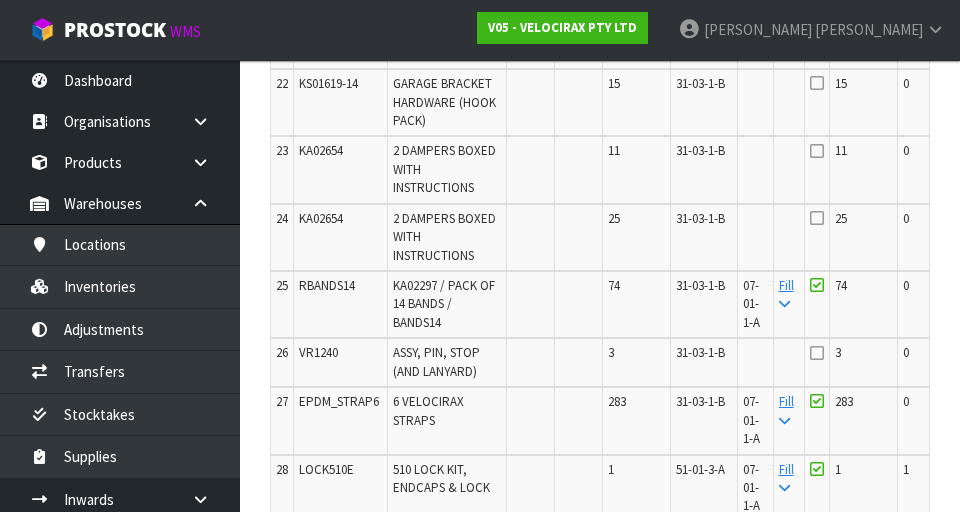 scroll, scrollTop: 1879, scrollLeft: 0, axis: vertical 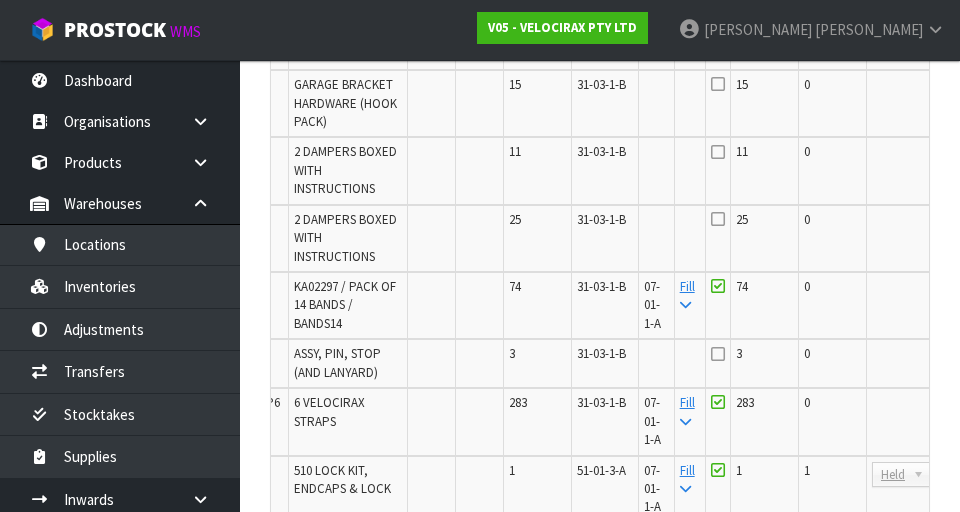 click on "Edit" at bounding box center (959, 155) 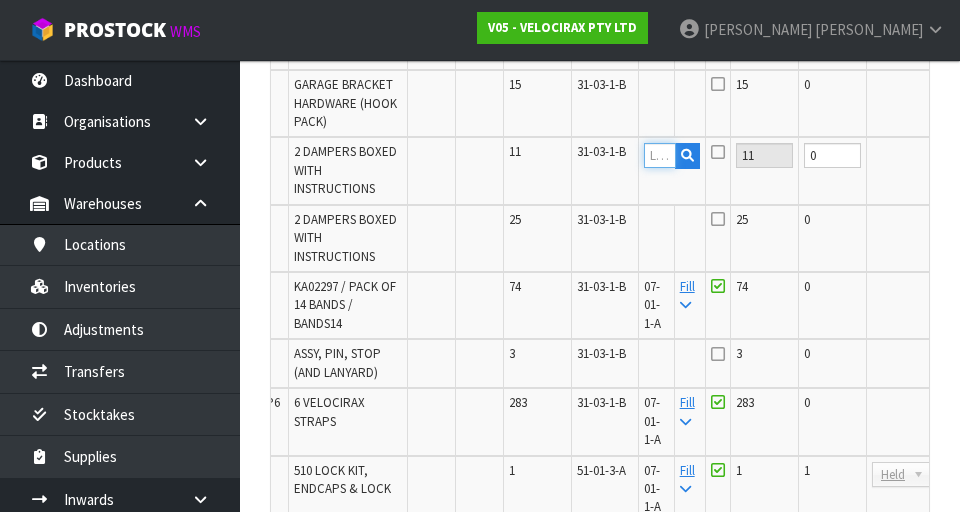 click at bounding box center (660, 155) 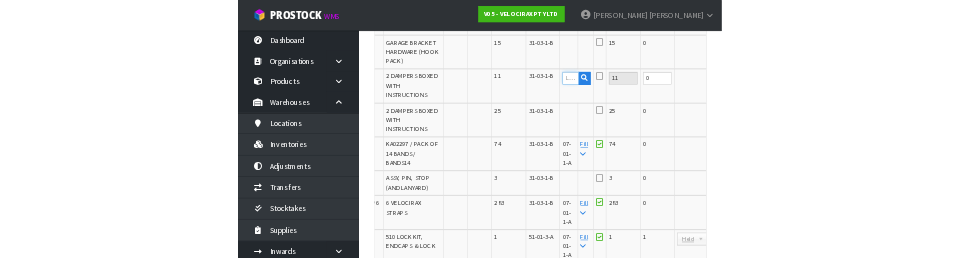 scroll, scrollTop: 1869, scrollLeft: 0, axis: vertical 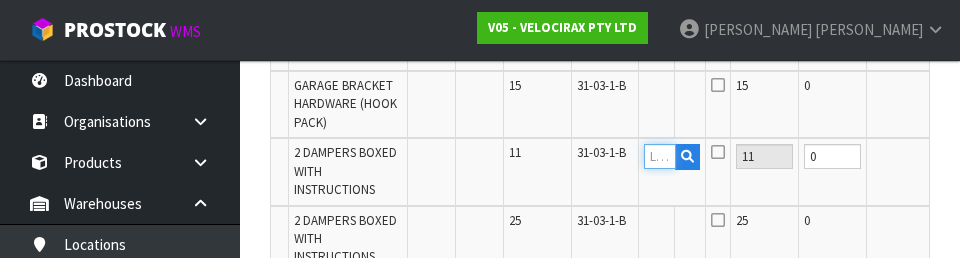 paste on "07-01-1-A" 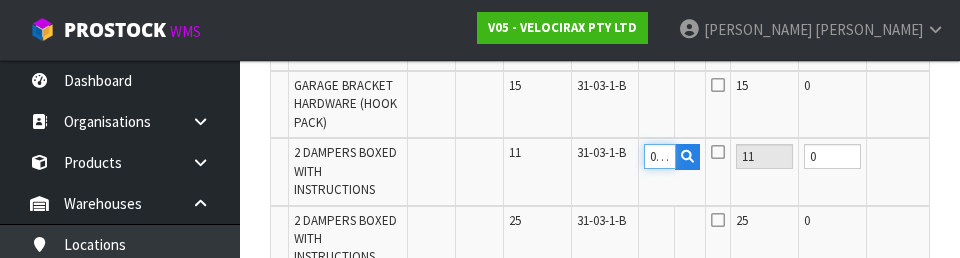 scroll, scrollTop: 0, scrollLeft: 38, axis: horizontal 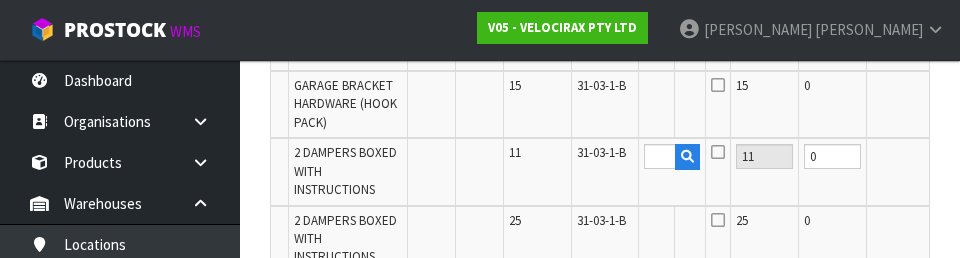 click on "OK" at bounding box center (960, 156) 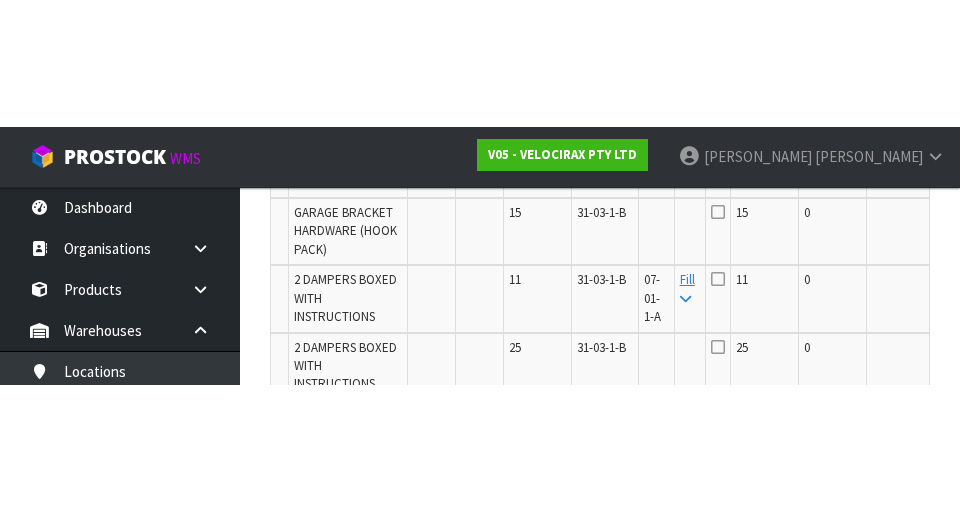 scroll, scrollTop: 1879, scrollLeft: 0, axis: vertical 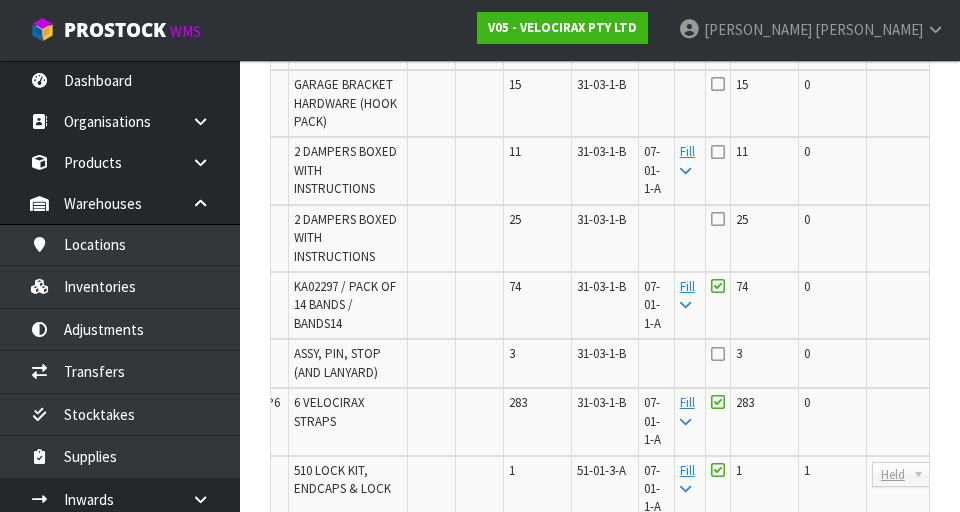 click on "11" at bounding box center [742, 151] 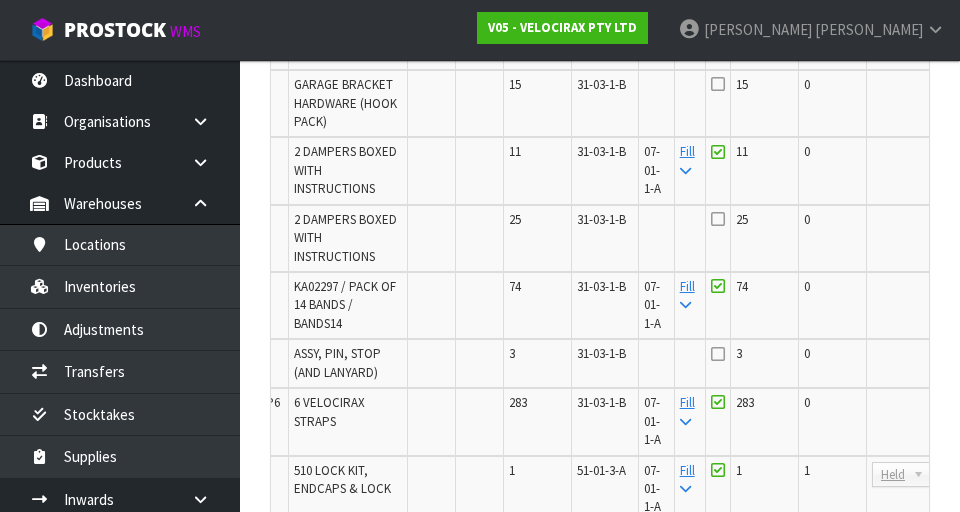 click on "Edit" at bounding box center [959, 223] 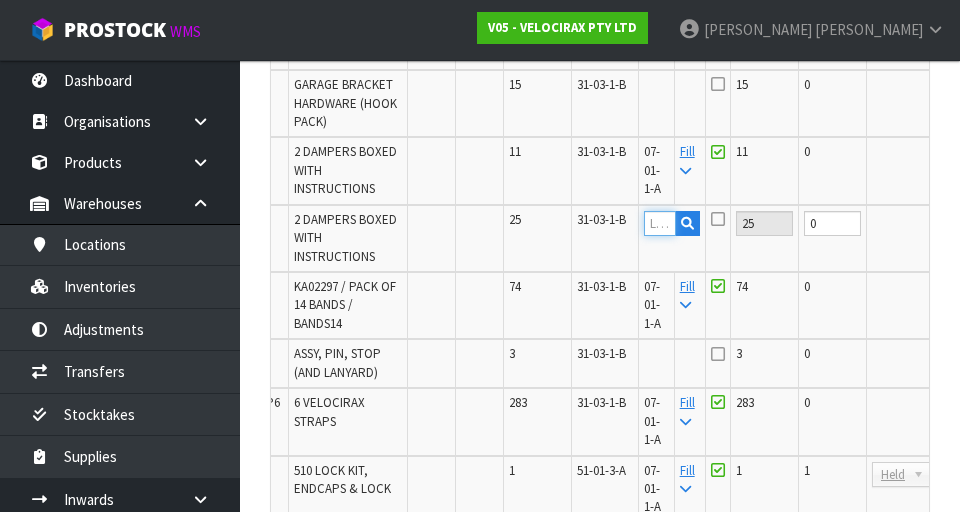click at bounding box center [660, 223] 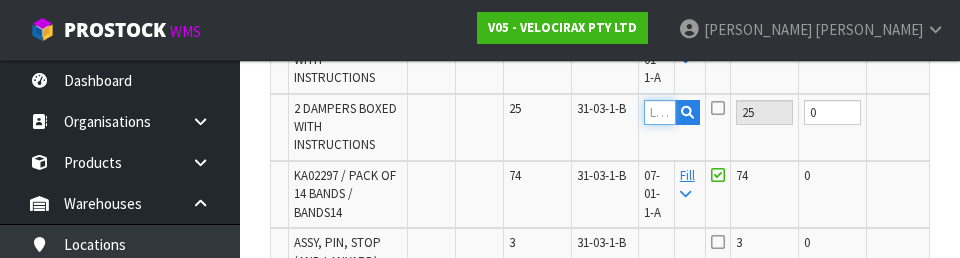 scroll, scrollTop: 1994, scrollLeft: 0, axis: vertical 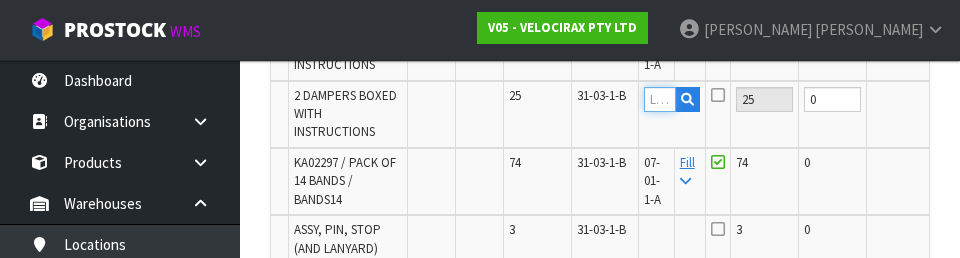 paste on "07-01-1-A" 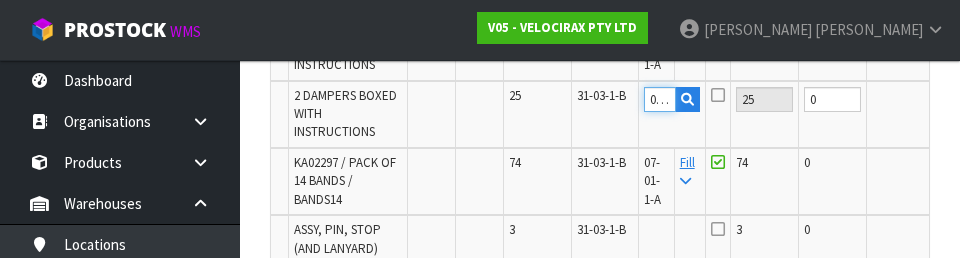 scroll, scrollTop: 0, scrollLeft: 38, axis: horizontal 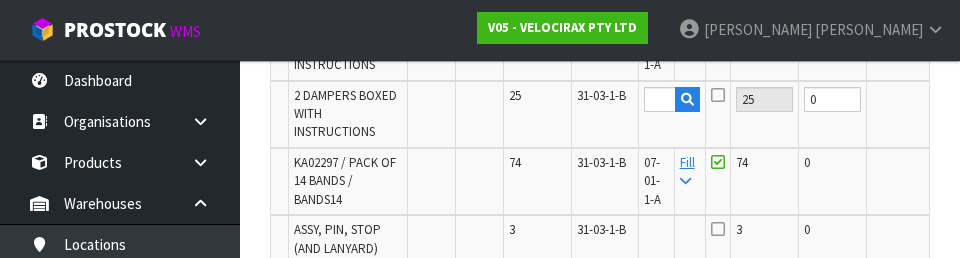 click on "OK" at bounding box center (960, 99) 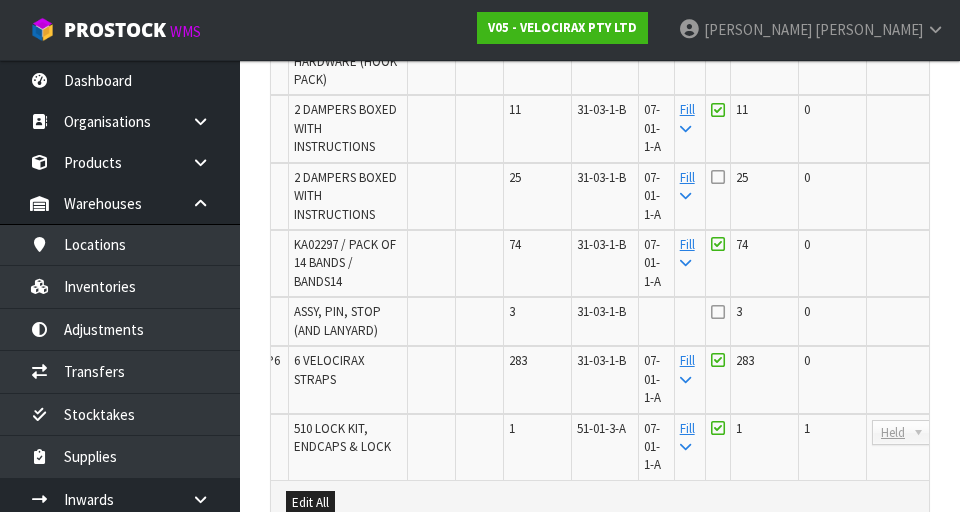scroll, scrollTop: 1920, scrollLeft: 0, axis: vertical 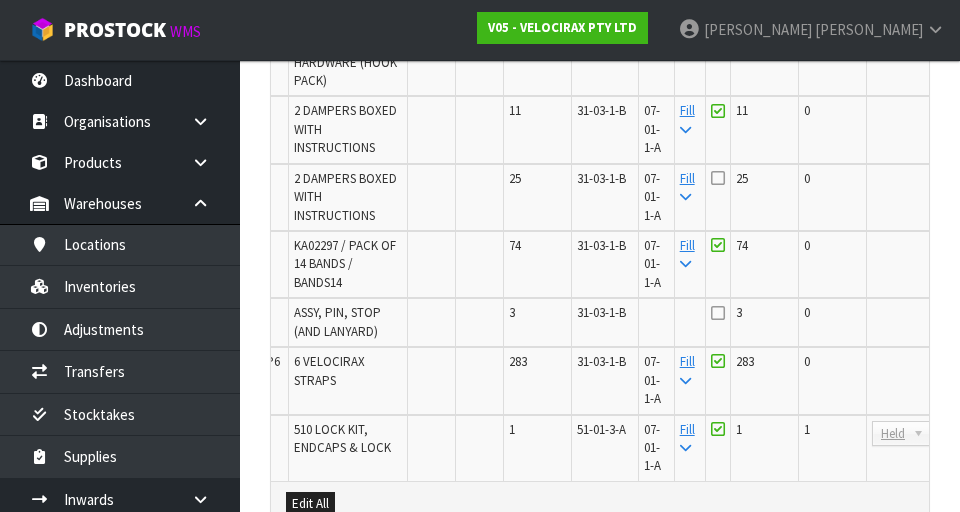 click at bounding box center (718, 178) 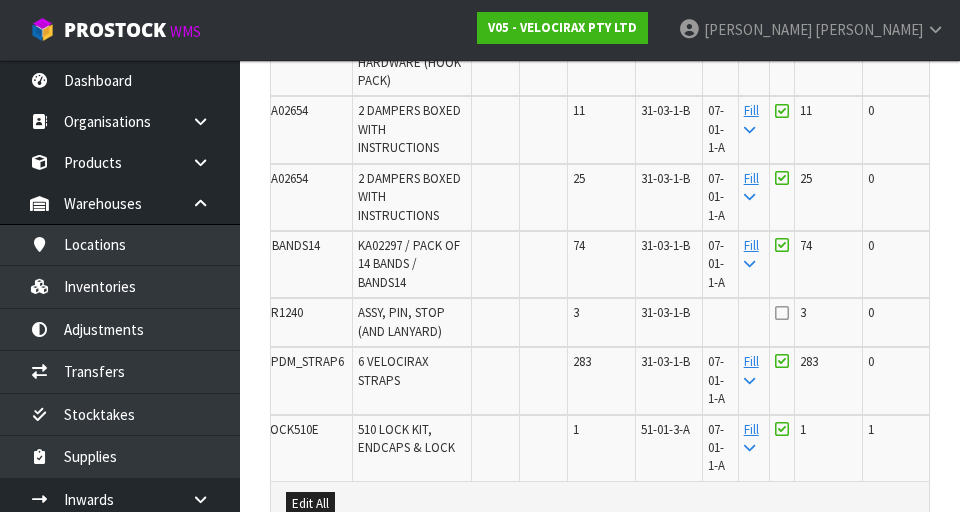 scroll, scrollTop: 0, scrollLeft: 23, axis: horizontal 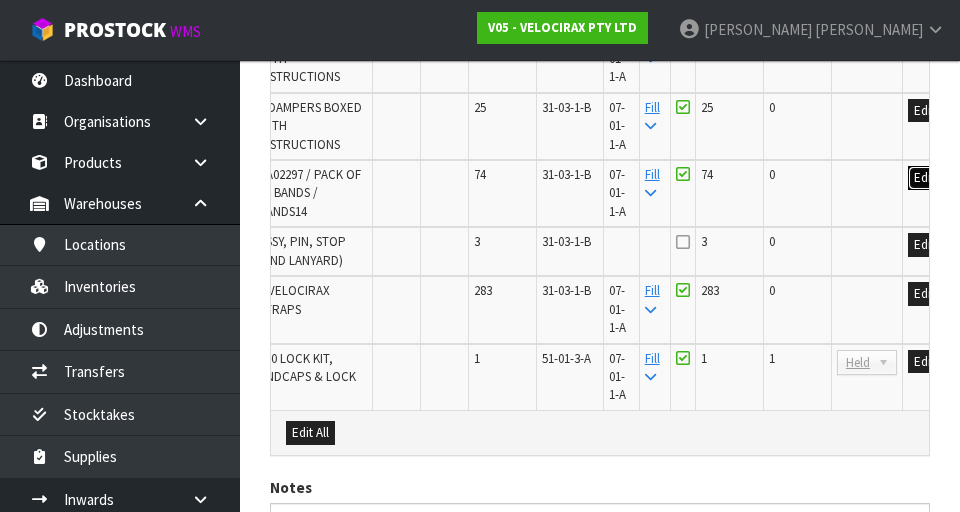 click on "Edit" at bounding box center (924, 178) 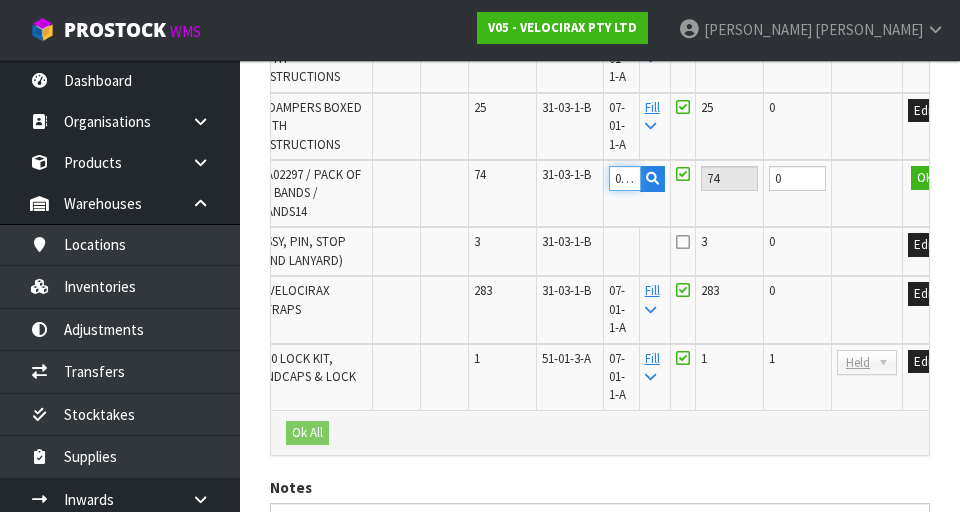 click on "07-01-1-A" at bounding box center [625, 178] 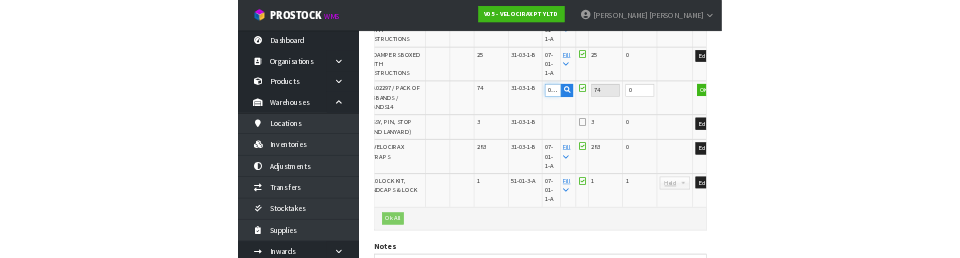 scroll, scrollTop: 1982, scrollLeft: 0, axis: vertical 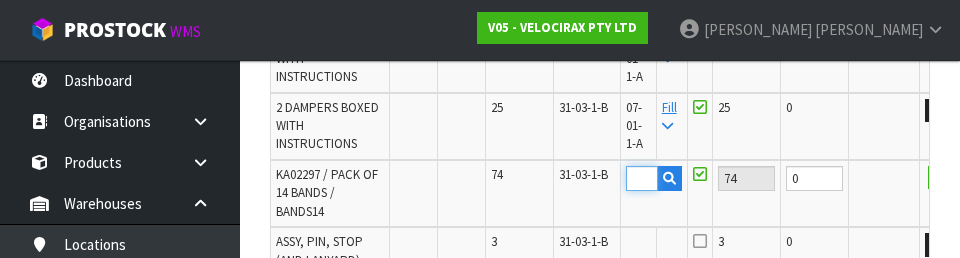 type on "07-01-1-B" 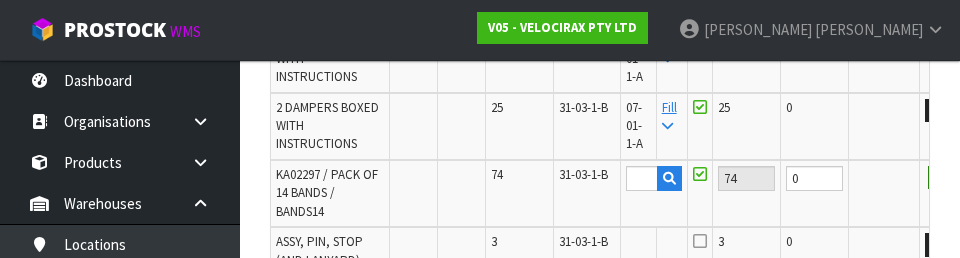 click on "OK" at bounding box center [942, 178] 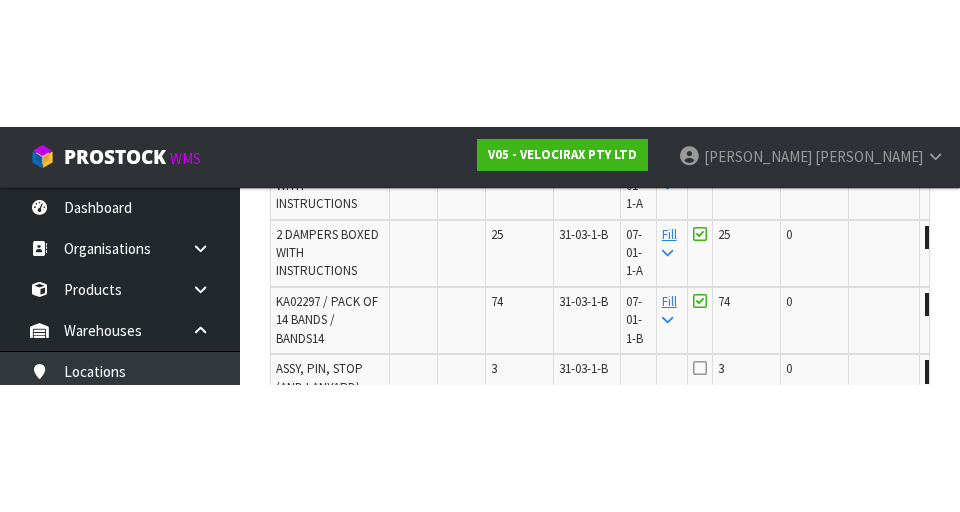 scroll, scrollTop: 1991, scrollLeft: 0, axis: vertical 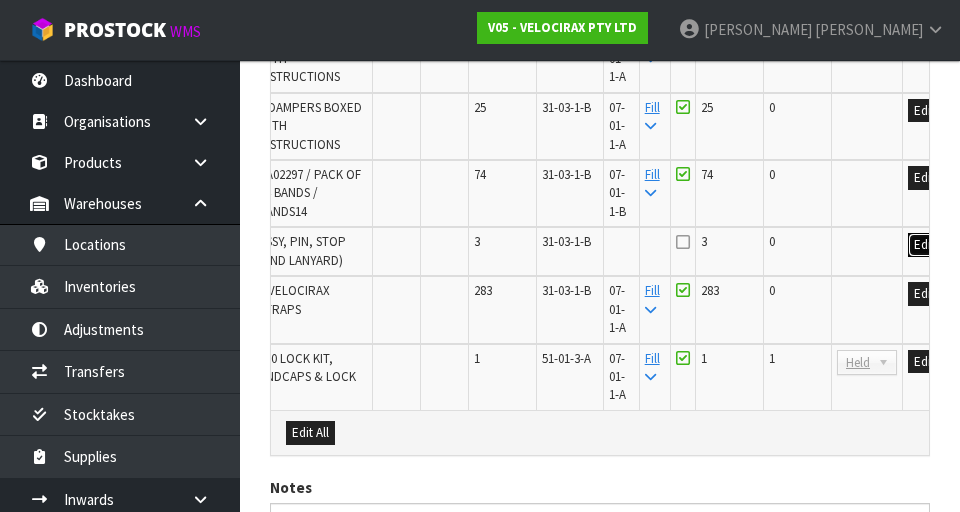 click on "Edit" at bounding box center (924, 245) 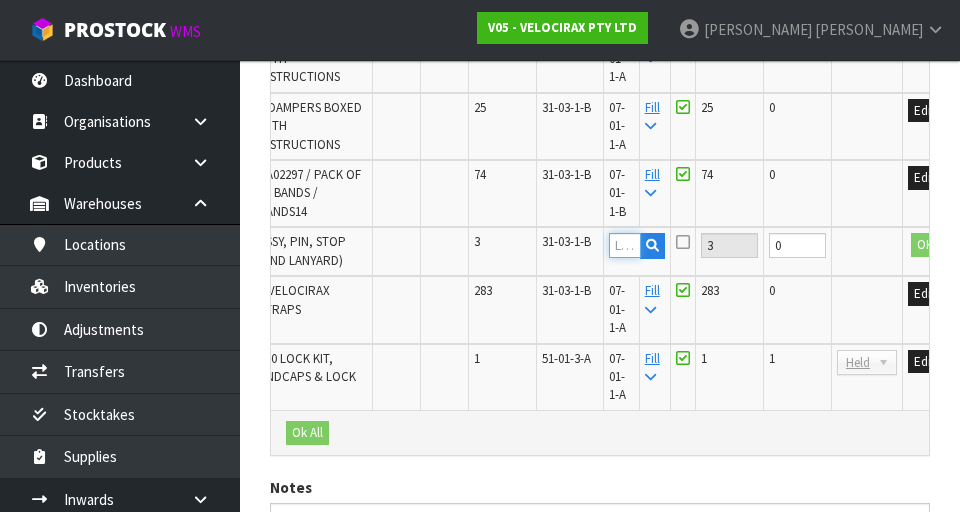 click at bounding box center [625, 245] 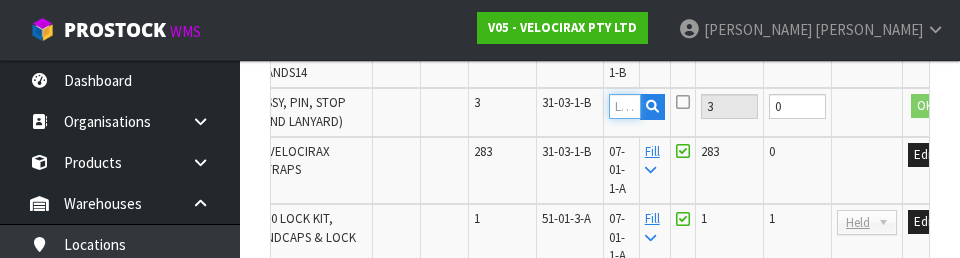 scroll, scrollTop: 2129, scrollLeft: 0, axis: vertical 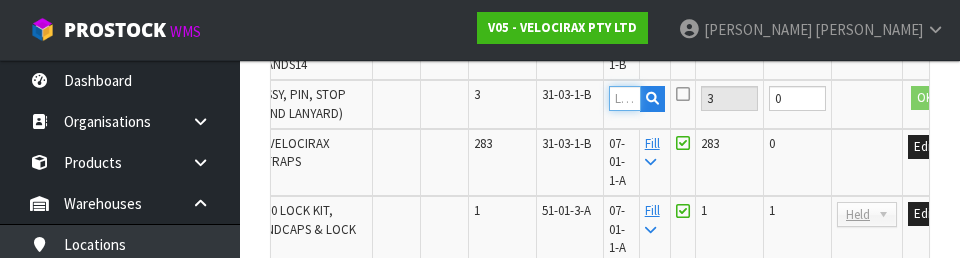 type on "0" 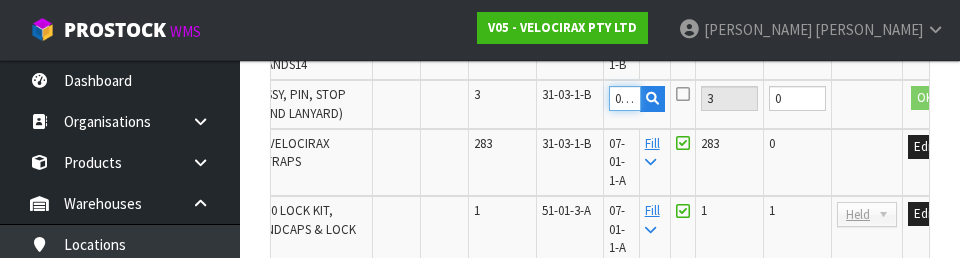 scroll, scrollTop: 0, scrollLeft: 38, axis: horizontal 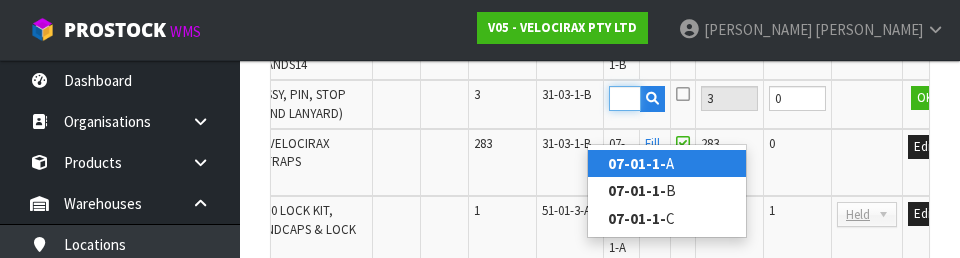 type on "07-01-1-B" 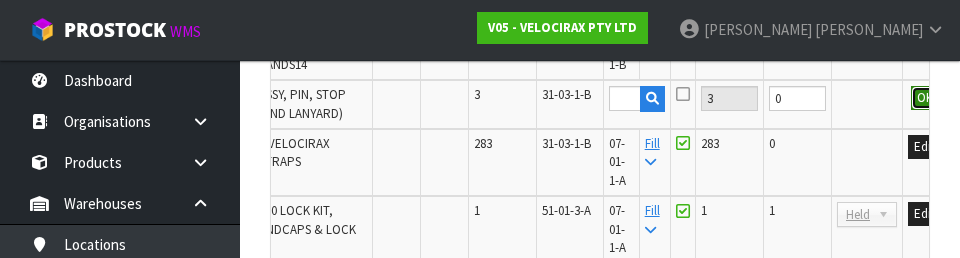 click on "OK" at bounding box center [925, 98] 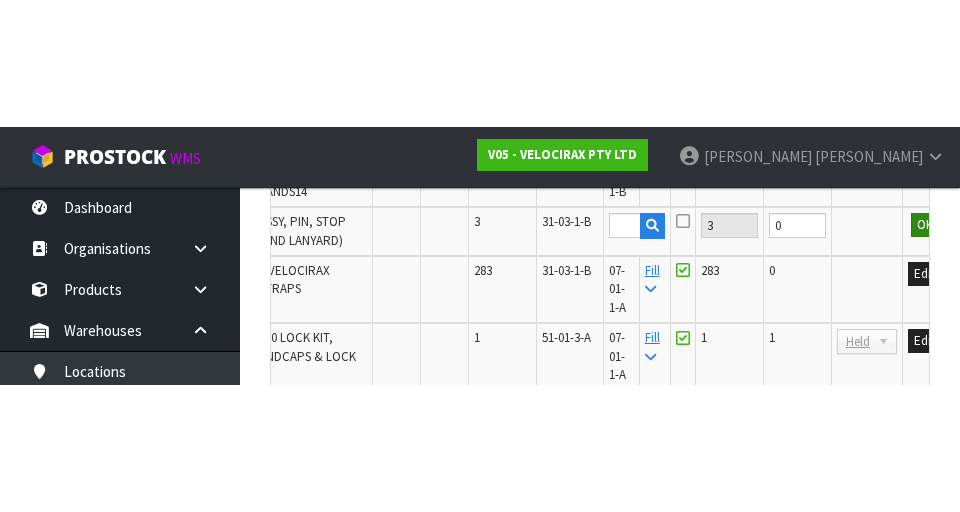 scroll, scrollTop: 2138, scrollLeft: 0, axis: vertical 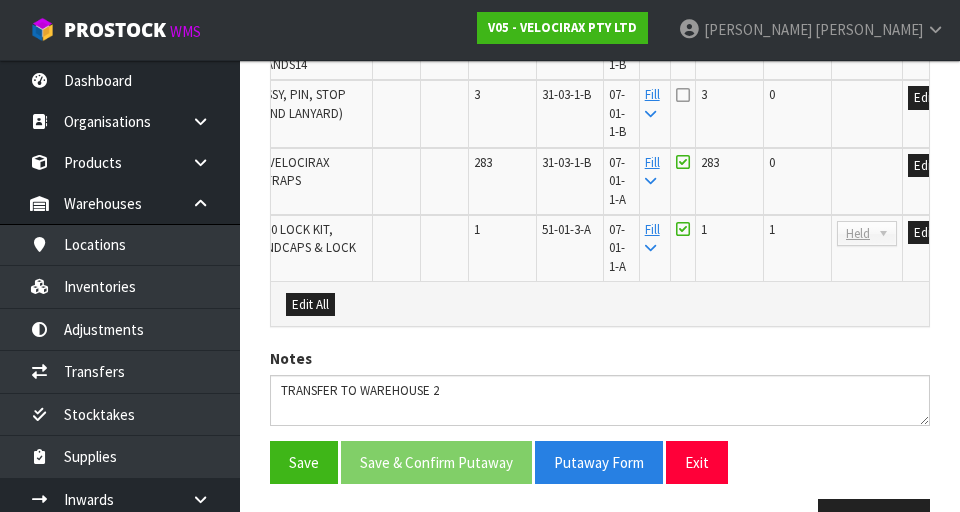 click at bounding box center (683, 95) 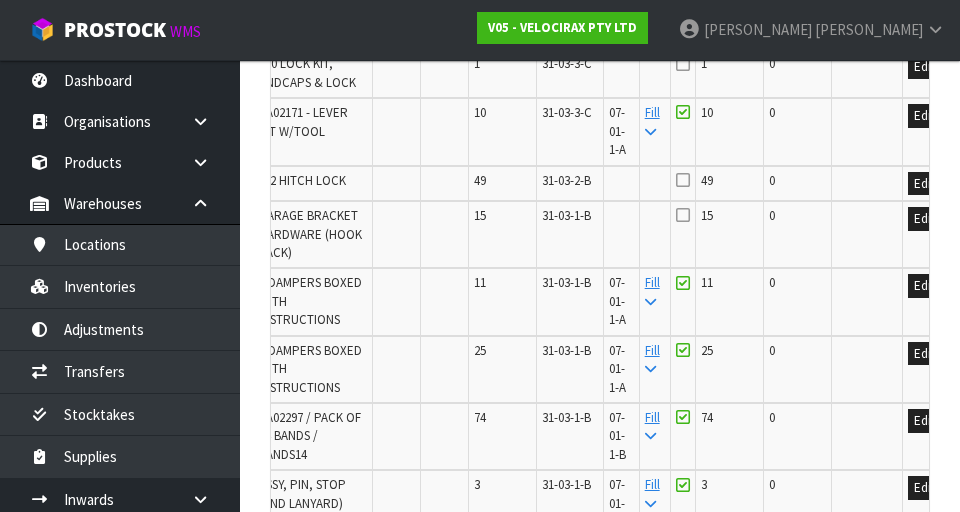 scroll, scrollTop: 1750, scrollLeft: 0, axis: vertical 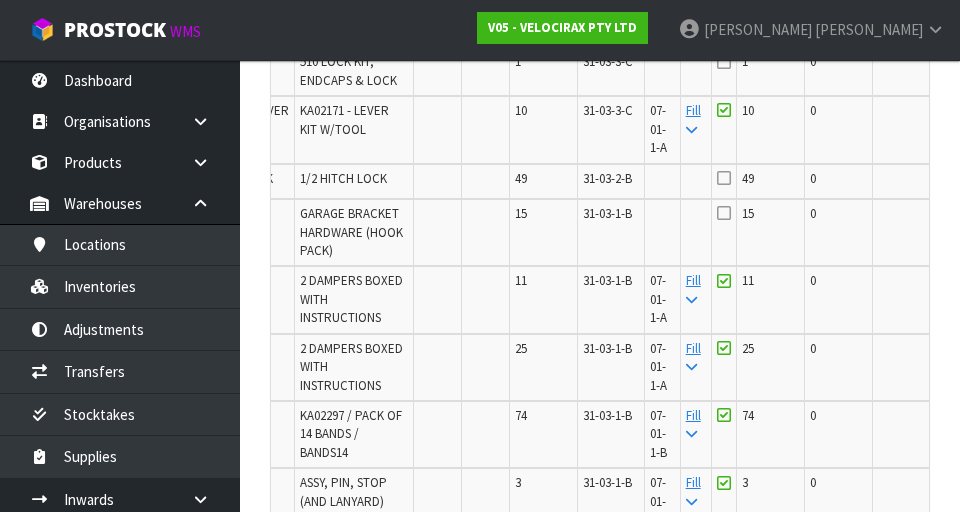 click on "Edit" at bounding box center (965, 217) 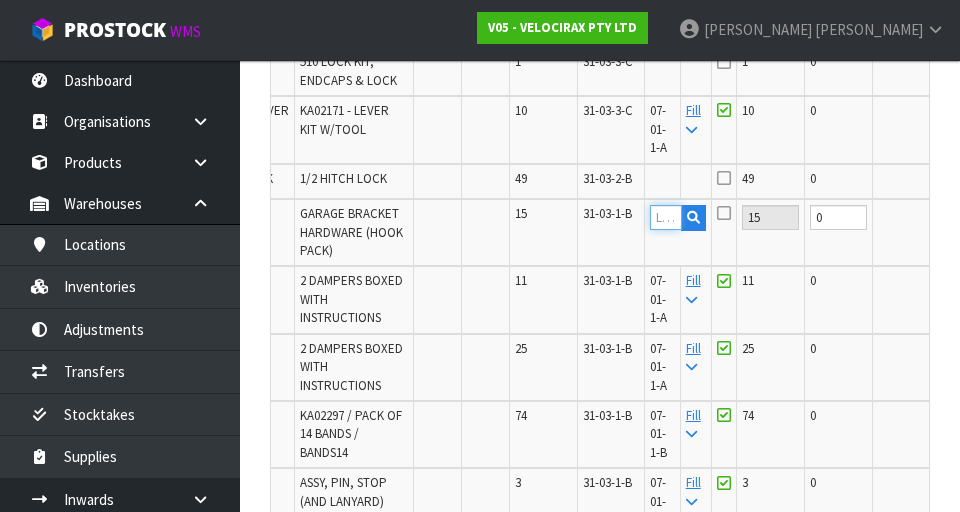 click at bounding box center (666, 217) 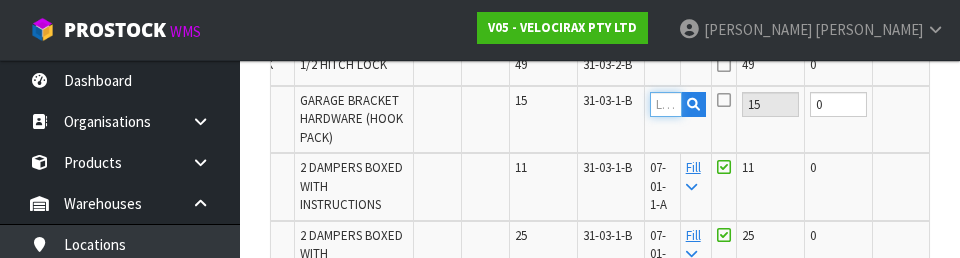scroll, scrollTop: 1860, scrollLeft: 0, axis: vertical 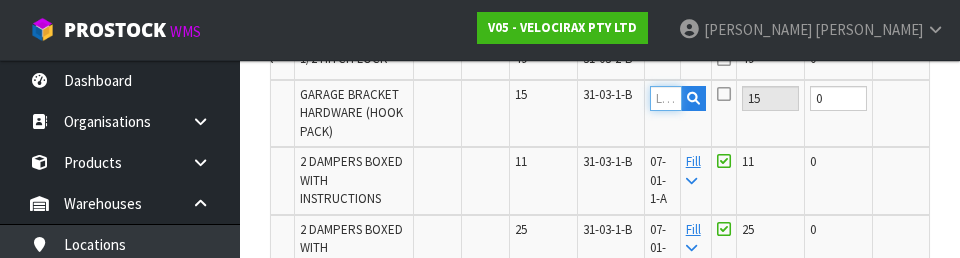 paste on "07-01-1-A" 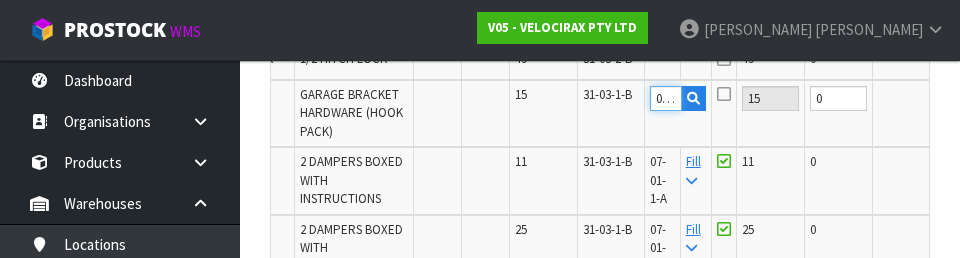 scroll, scrollTop: 0, scrollLeft: 38, axis: horizontal 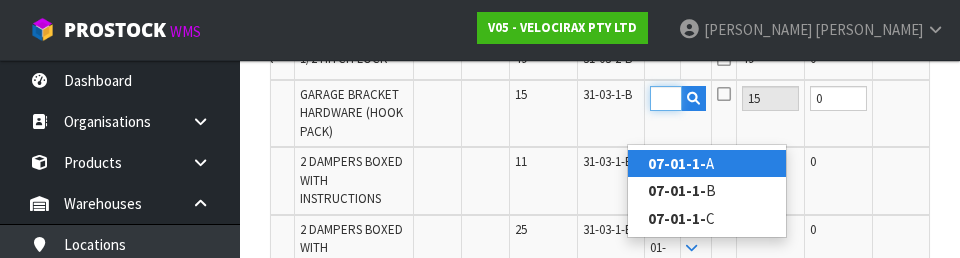 type on "07-01-1-B" 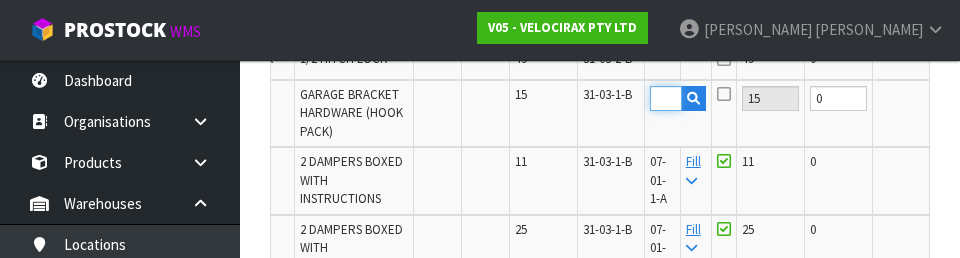 scroll, scrollTop: 0, scrollLeft: 0, axis: both 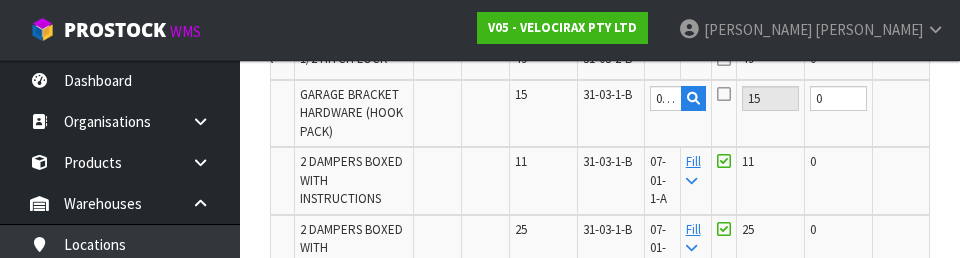 click on "OK" at bounding box center [966, 98] 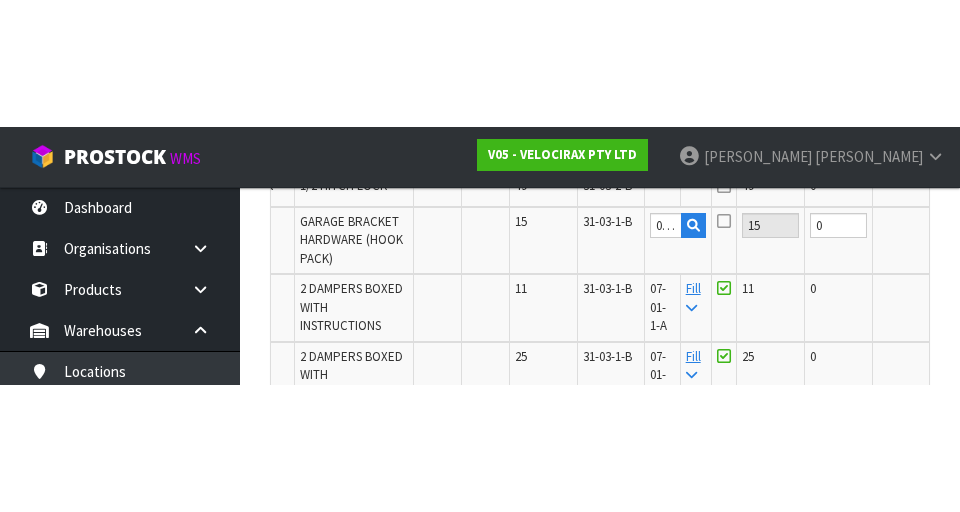 scroll, scrollTop: 1869, scrollLeft: 0, axis: vertical 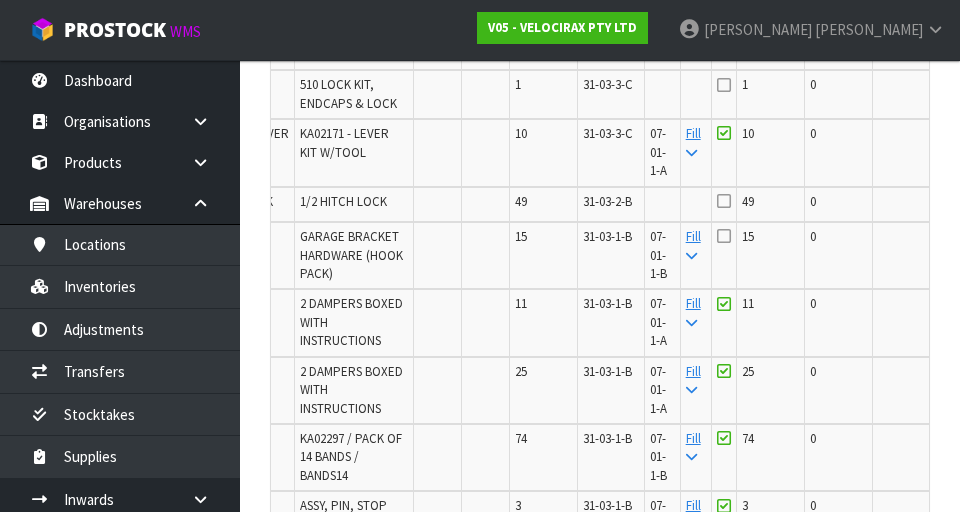 click at bounding box center (724, 236) 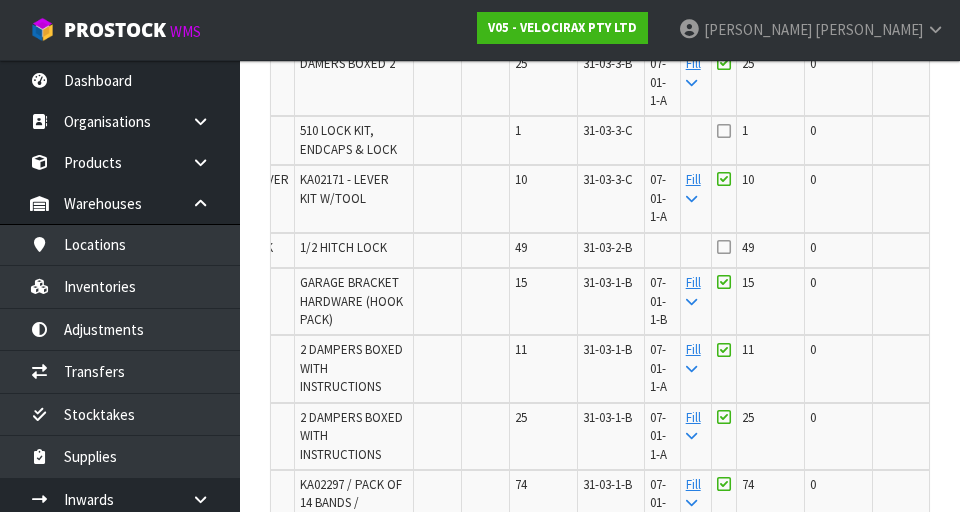 scroll, scrollTop: 1681, scrollLeft: 0, axis: vertical 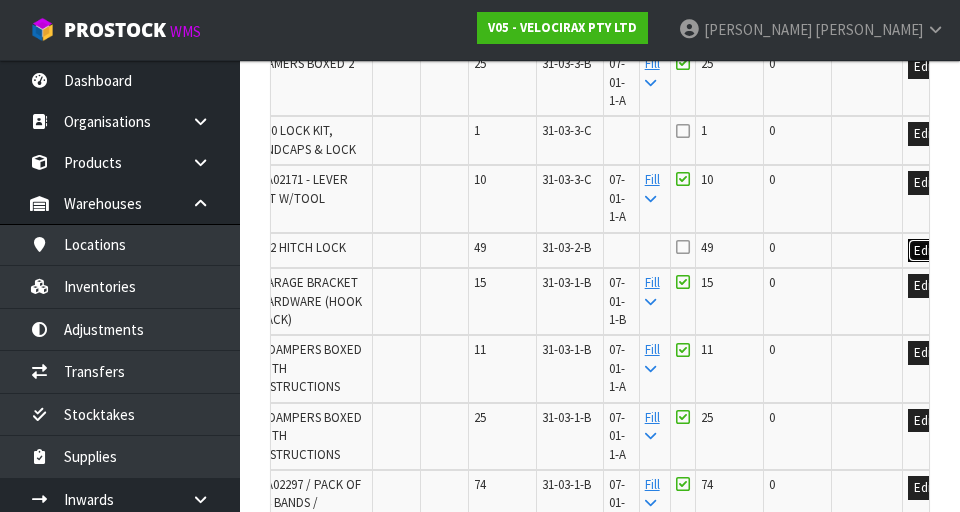 click on "Edit" at bounding box center [924, 251] 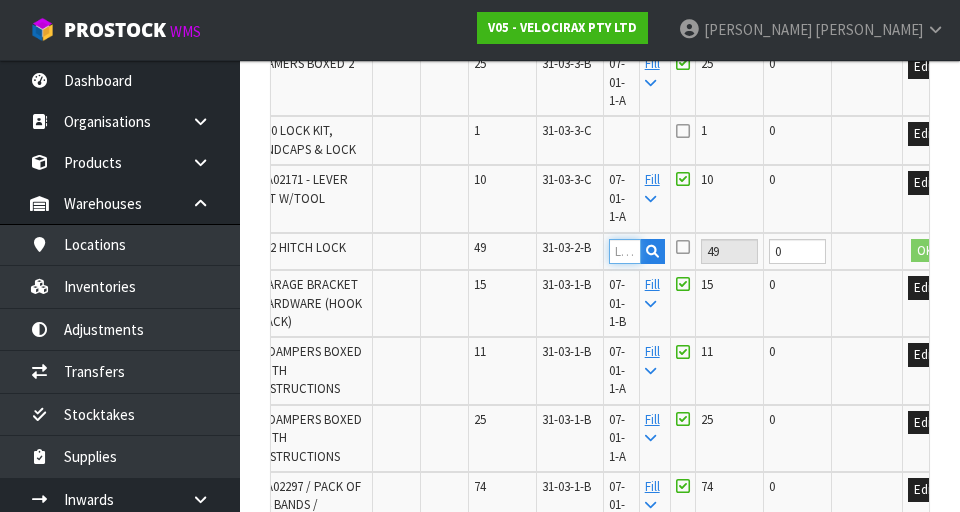 click at bounding box center (625, 251) 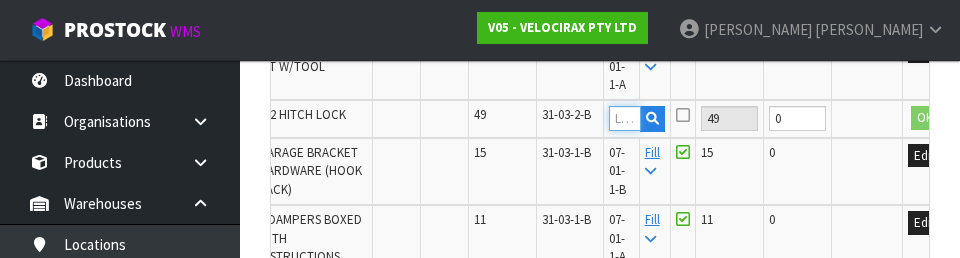 scroll, scrollTop: 1811, scrollLeft: 0, axis: vertical 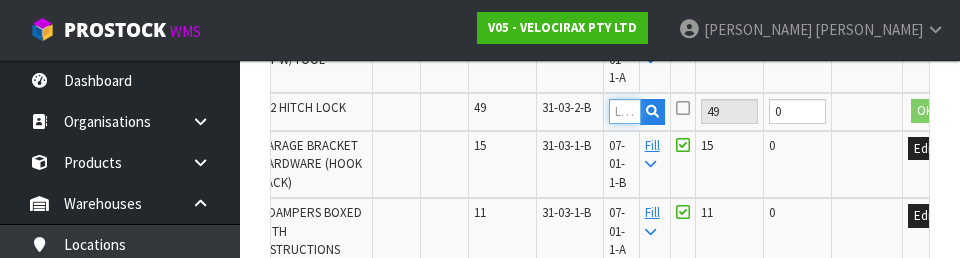 type on "07-01-1-B" 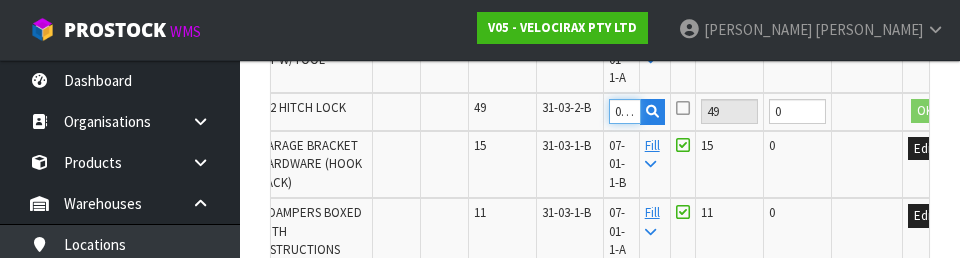 scroll, scrollTop: 0, scrollLeft: 39, axis: horizontal 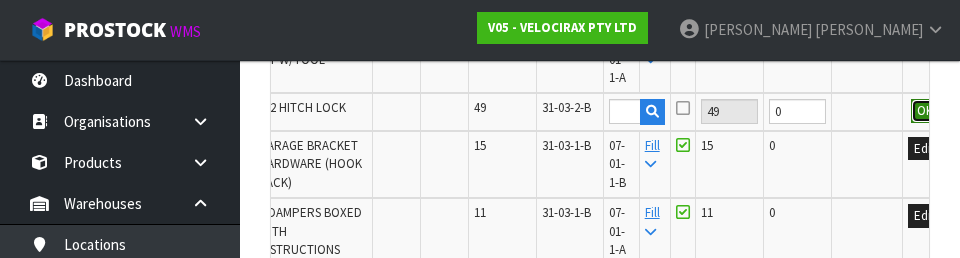 click on "OK" at bounding box center (925, 111) 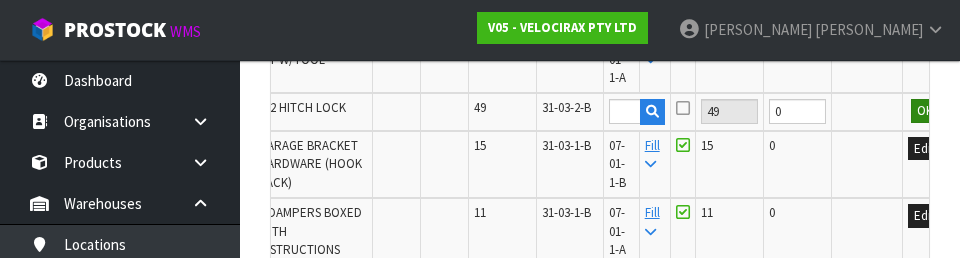 scroll, scrollTop: 0, scrollLeft: 0, axis: both 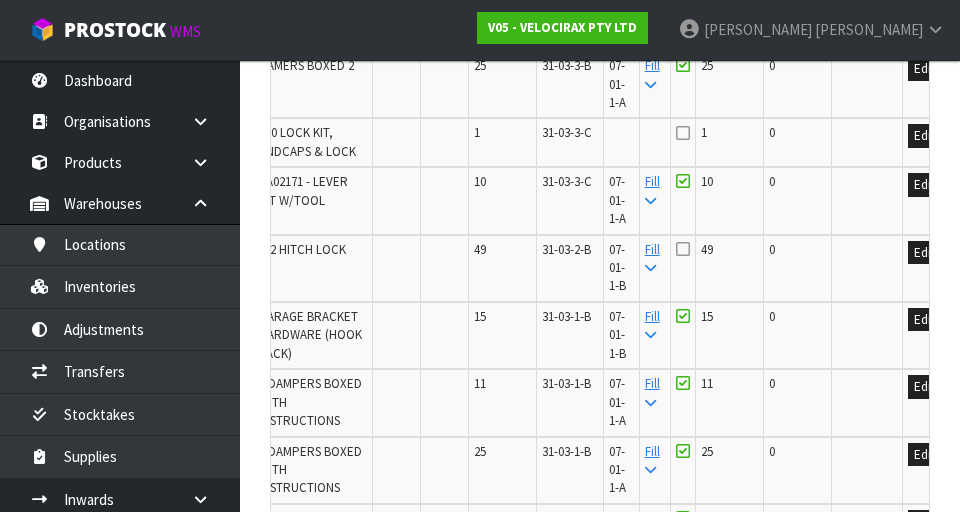click on "49" at bounding box center (707, 249) 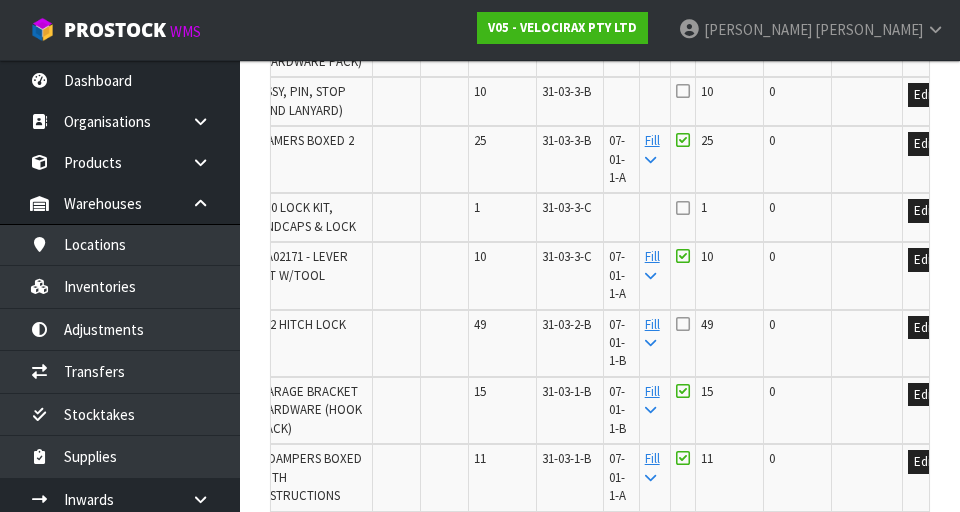 click at bounding box center [683, 324] 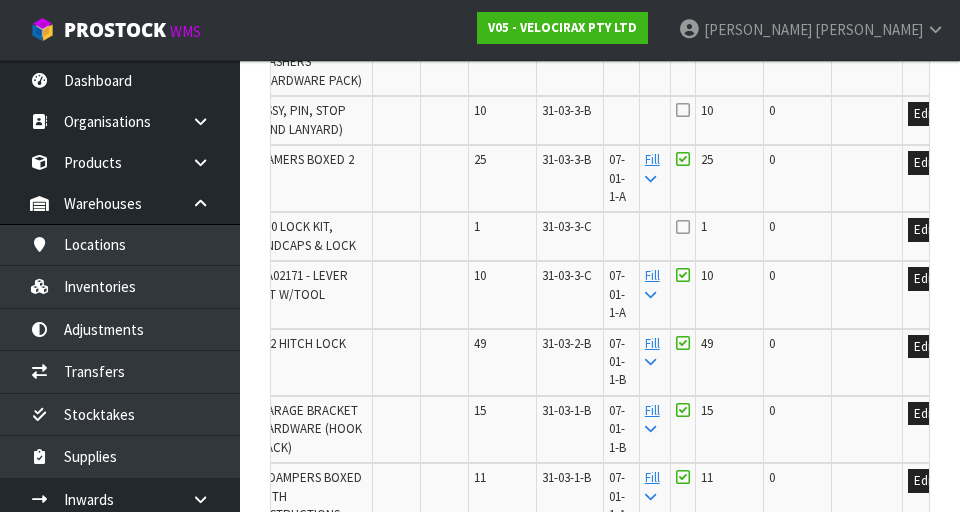 scroll, scrollTop: 1588, scrollLeft: 0, axis: vertical 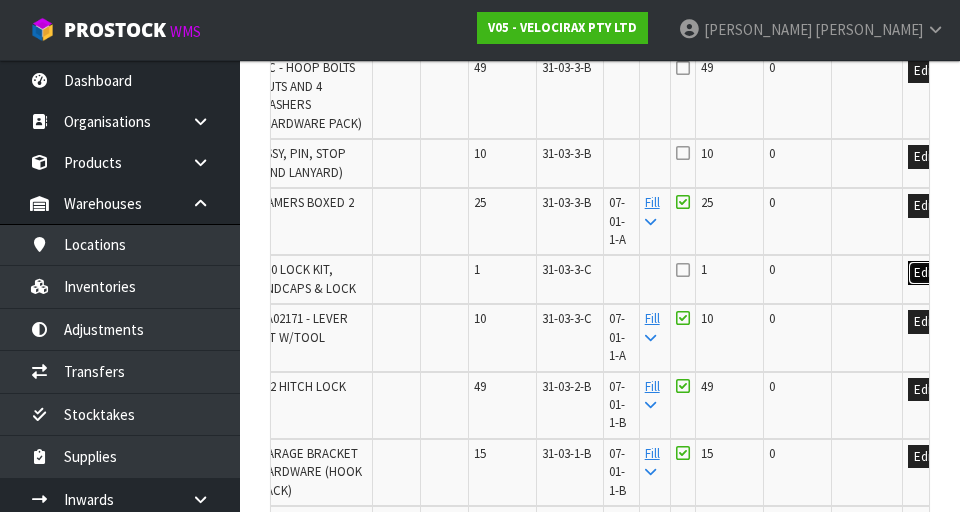 click on "Edit" at bounding box center (924, 273) 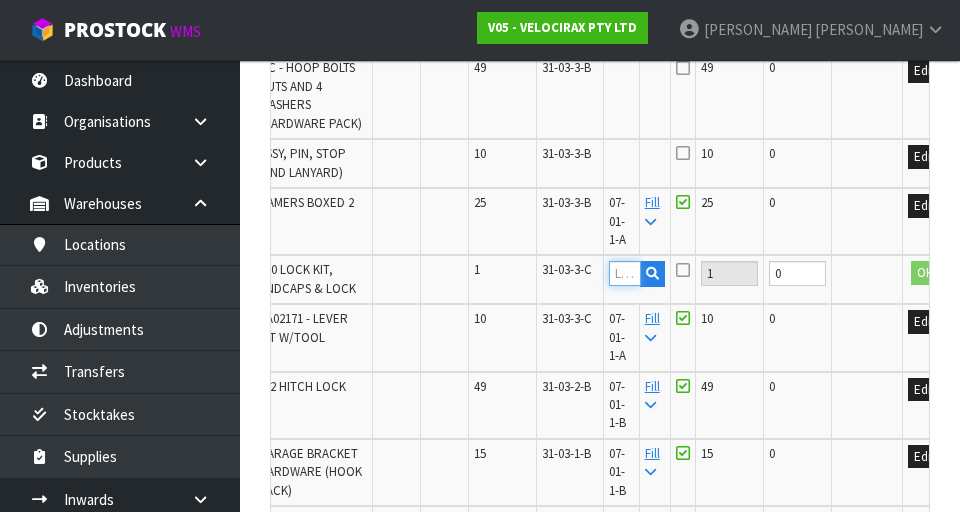 click at bounding box center [625, 273] 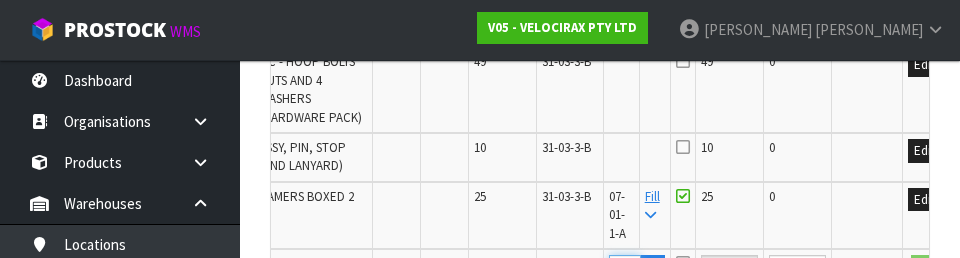 scroll, scrollTop: 1695, scrollLeft: 0, axis: vertical 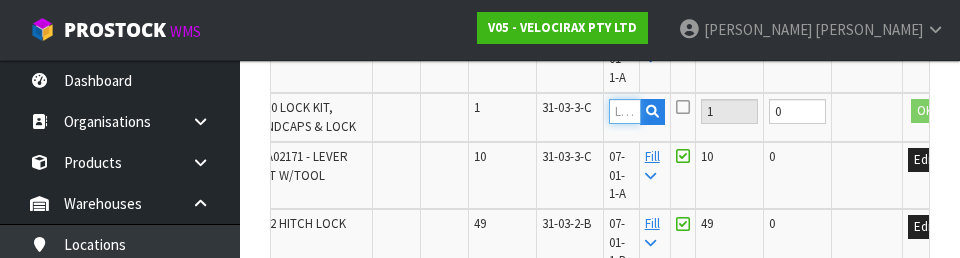 paste on "07-01-1-B" 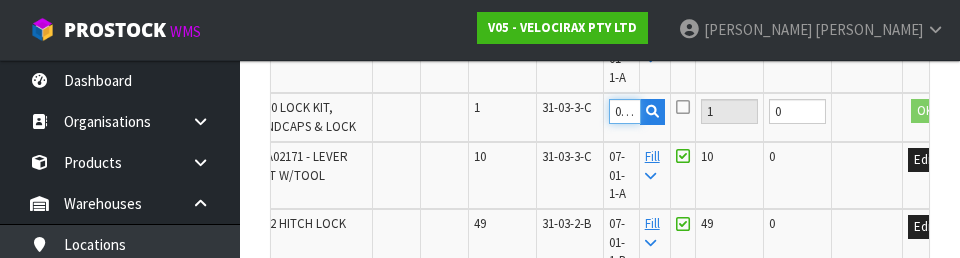 scroll, scrollTop: 0, scrollLeft: 39, axis: horizontal 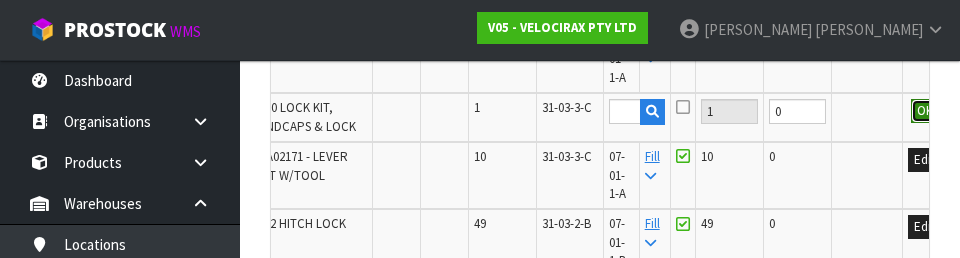 click on "OK" at bounding box center (925, 111) 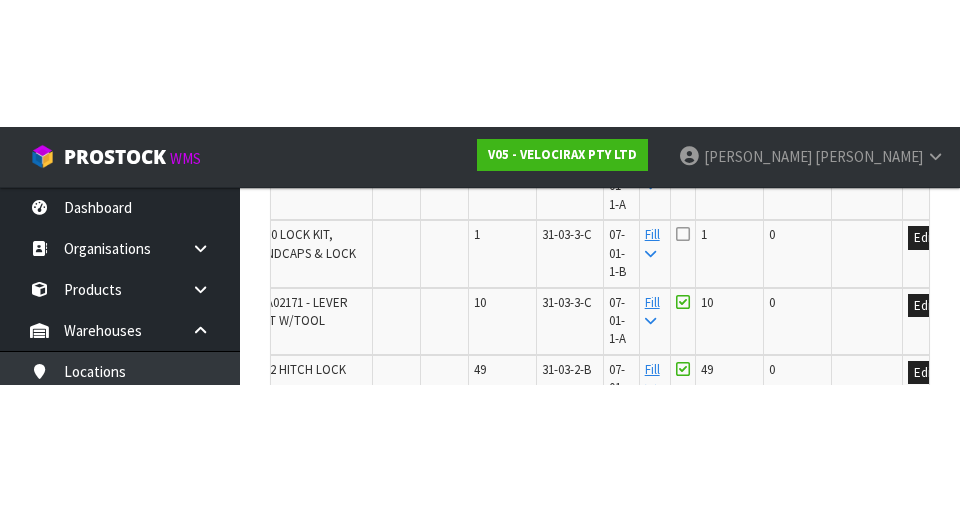 scroll, scrollTop: 1704, scrollLeft: 0, axis: vertical 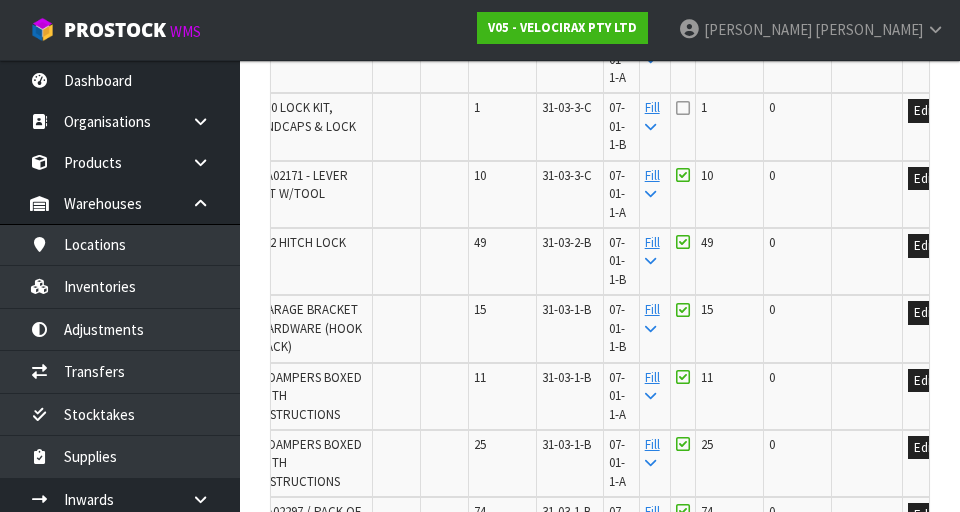 click at bounding box center [683, 108] 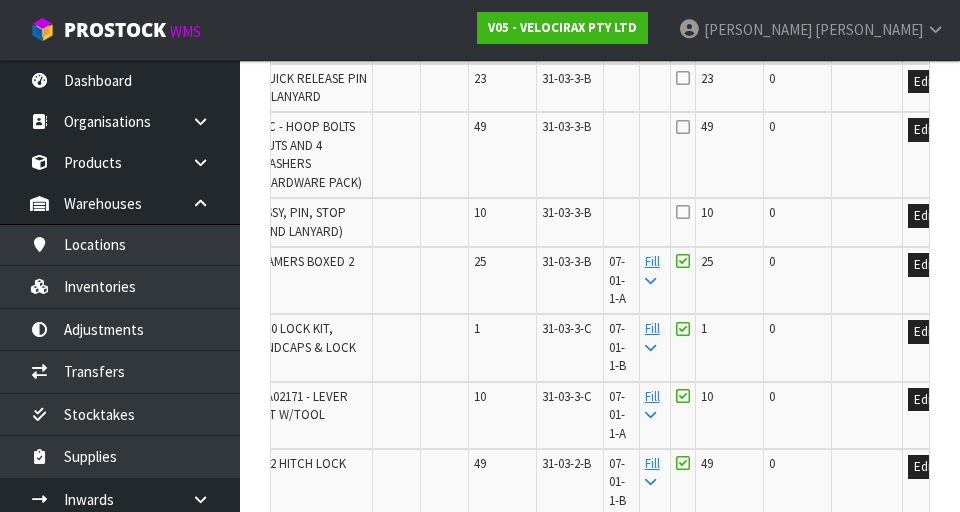 scroll, scrollTop: 1483, scrollLeft: 0, axis: vertical 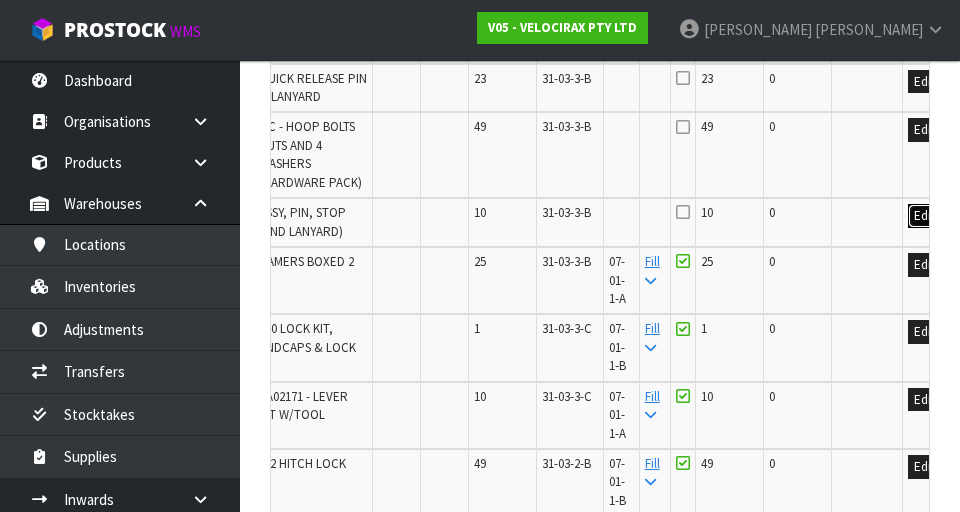 click on "Edit" at bounding box center [924, 216] 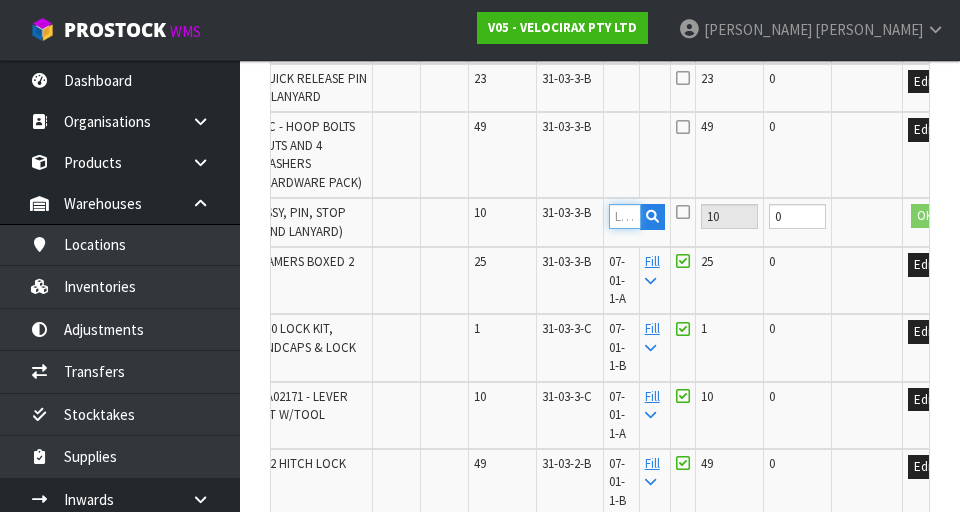 click at bounding box center (625, 216) 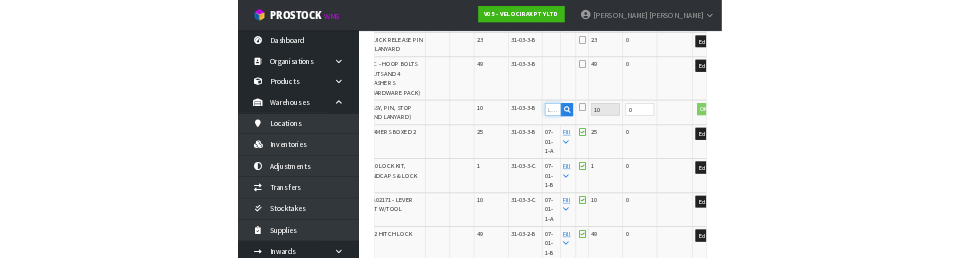 scroll, scrollTop: 1474, scrollLeft: 0, axis: vertical 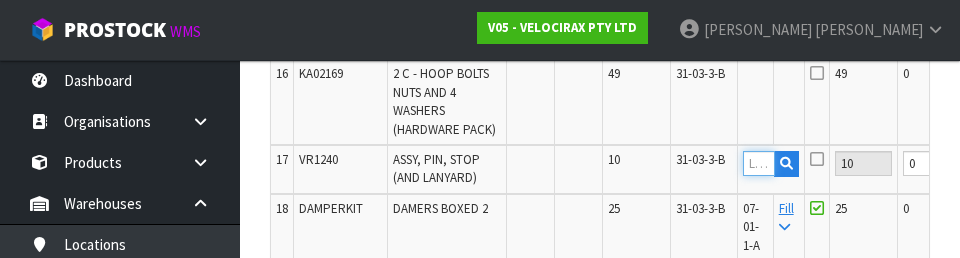 paste on "07-01-1-B" 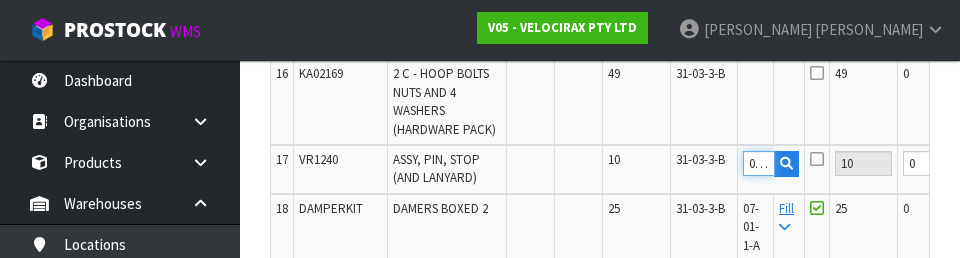 scroll, scrollTop: 0, scrollLeft: 39, axis: horizontal 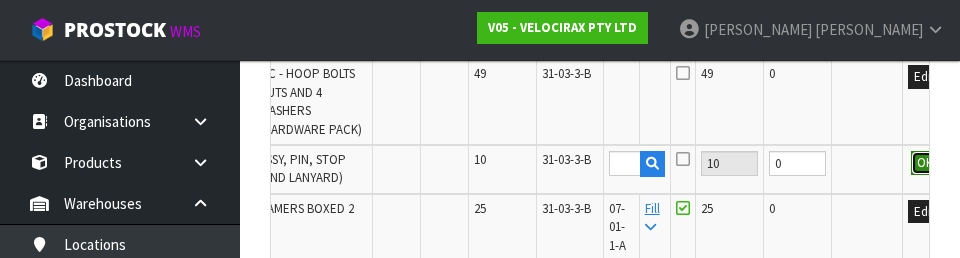 click on "OK" at bounding box center [925, 163] 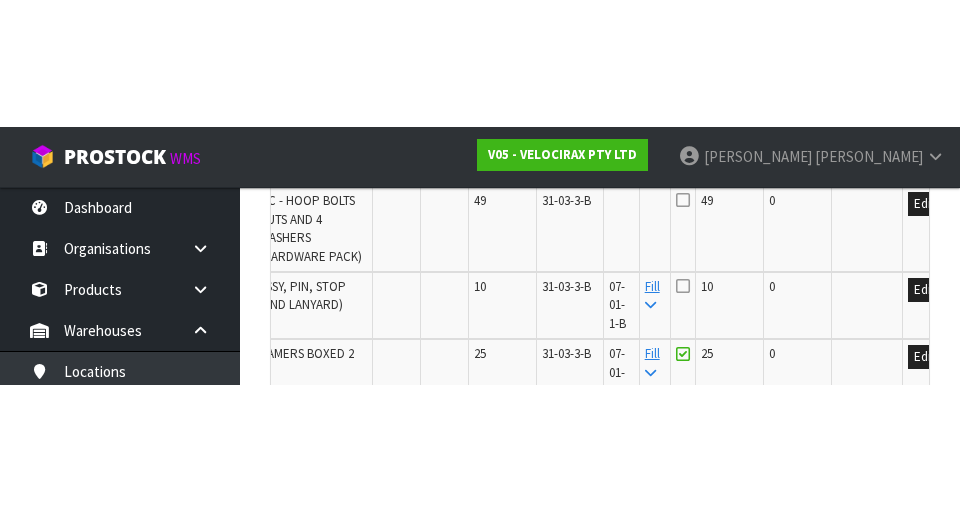 scroll, scrollTop: 1536, scrollLeft: 0, axis: vertical 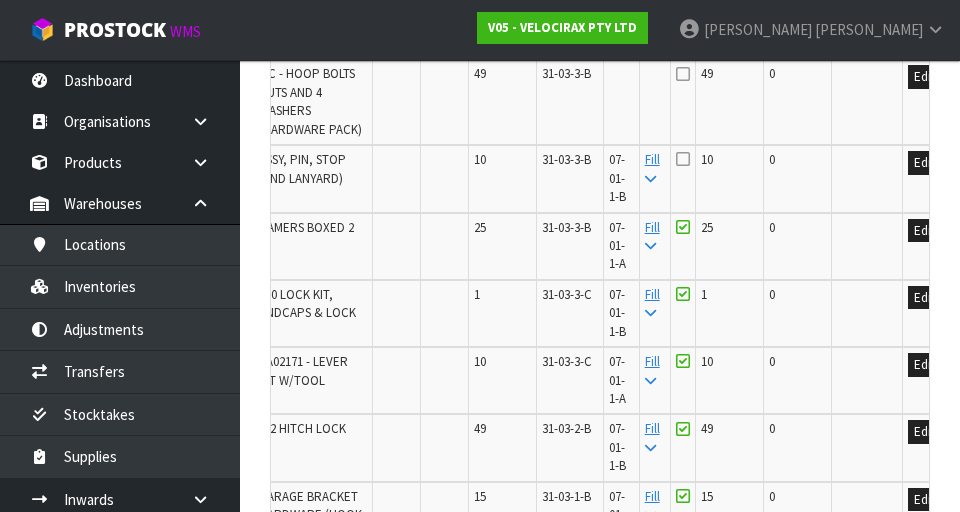 click at bounding box center (683, 159) 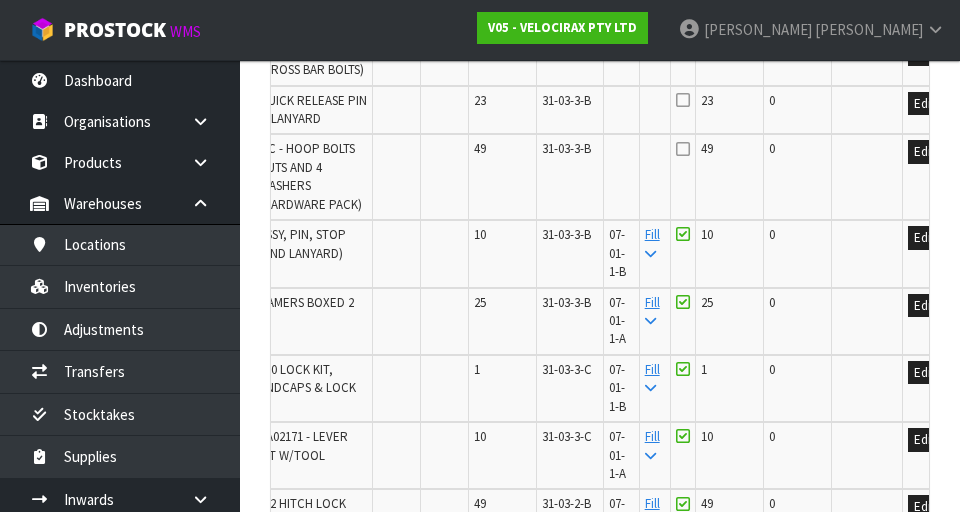 scroll, scrollTop: 1455, scrollLeft: 0, axis: vertical 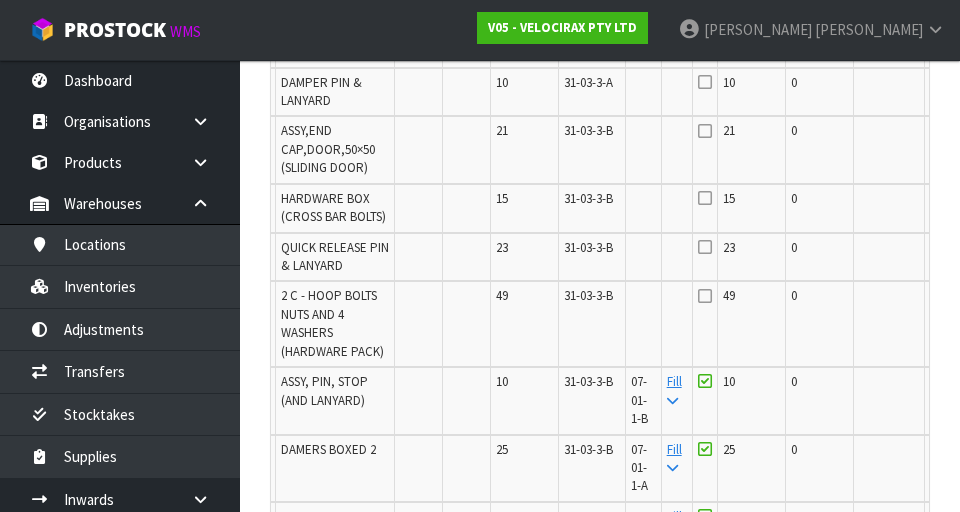 click on "Edit" at bounding box center (946, 299) 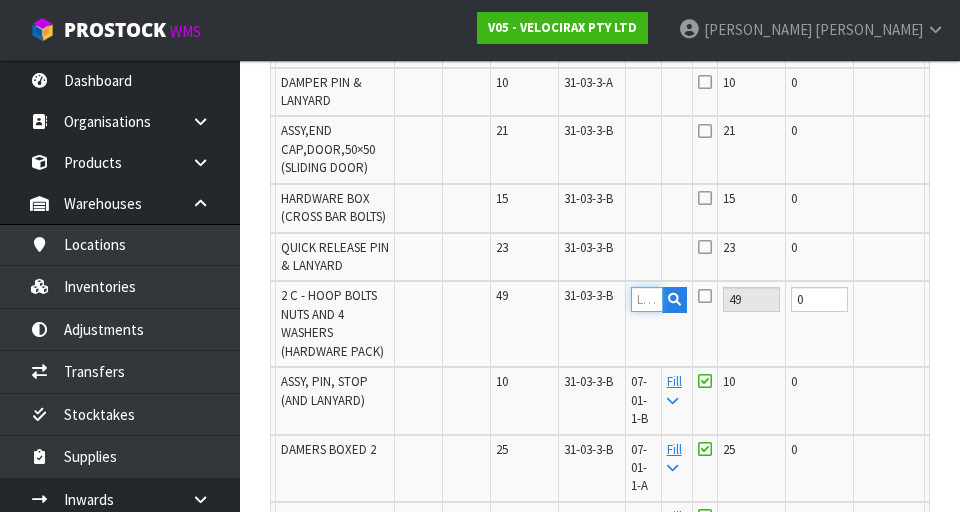 click at bounding box center (647, 299) 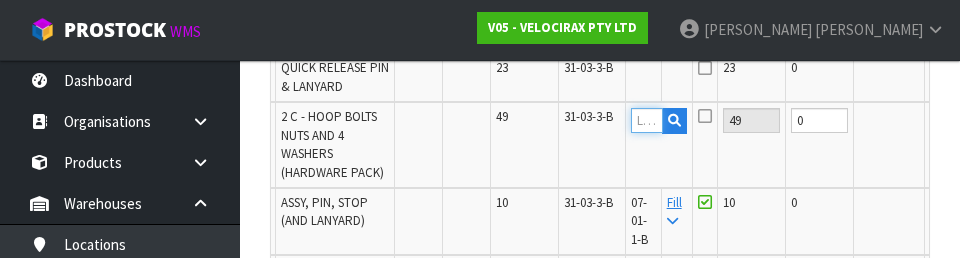 scroll, scrollTop: 1493, scrollLeft: 0, axis: vertical 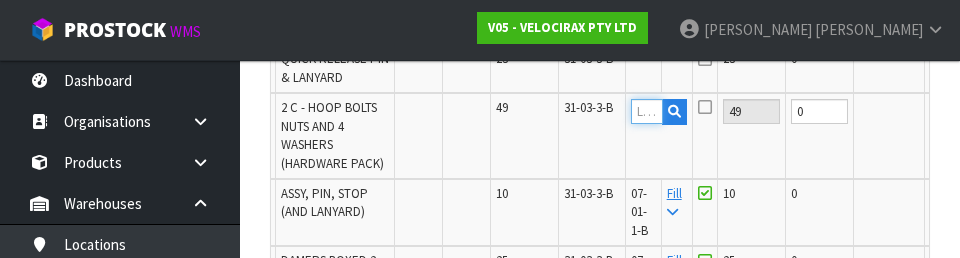 paste on "07-01-1-B" 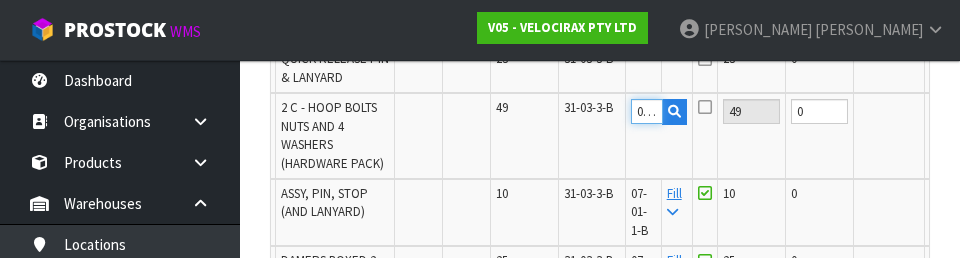 scroll, scrollTop: 0, scrollLeft: 39, axis: horizontal 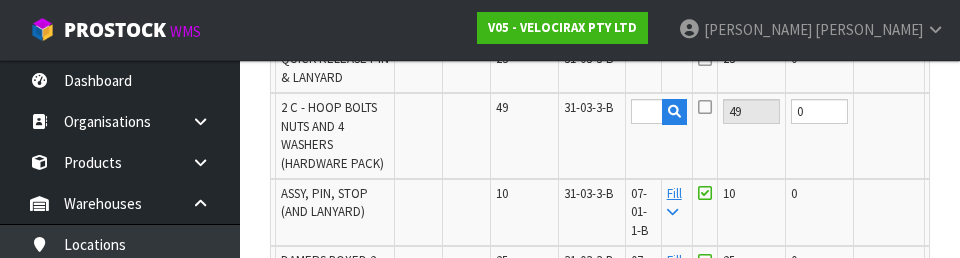 click on "OK" at bounding box center (947, 111) 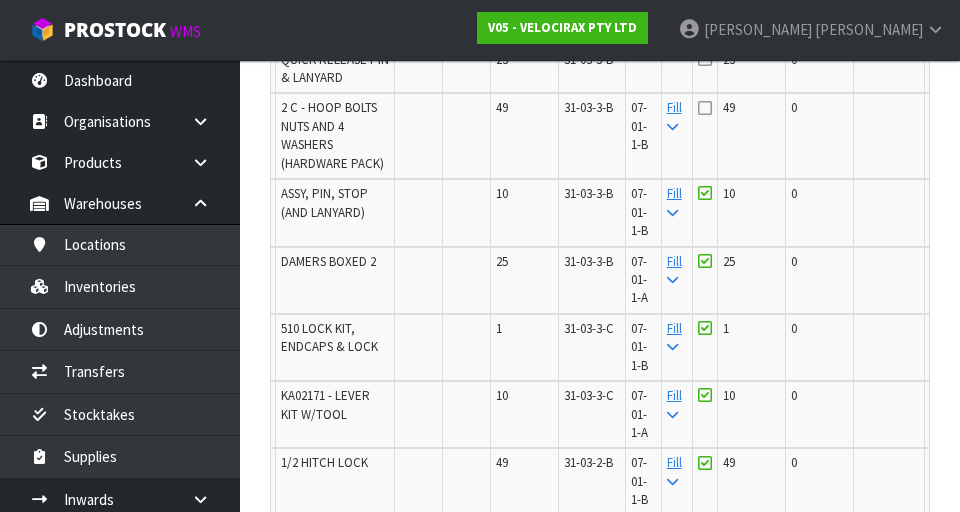 click at bounding box center (705, 108) 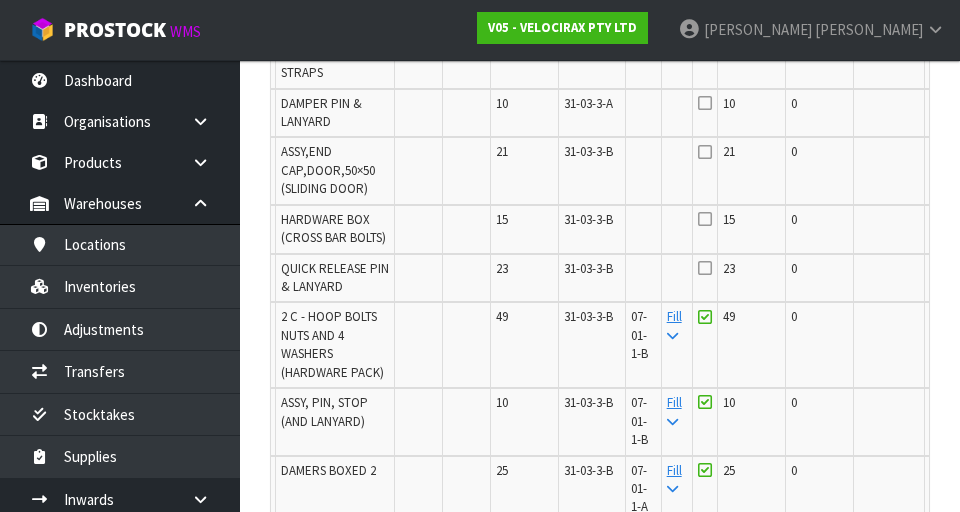 scroll, scrollTop: 1295, scrollLeft: 0, axis: vertical 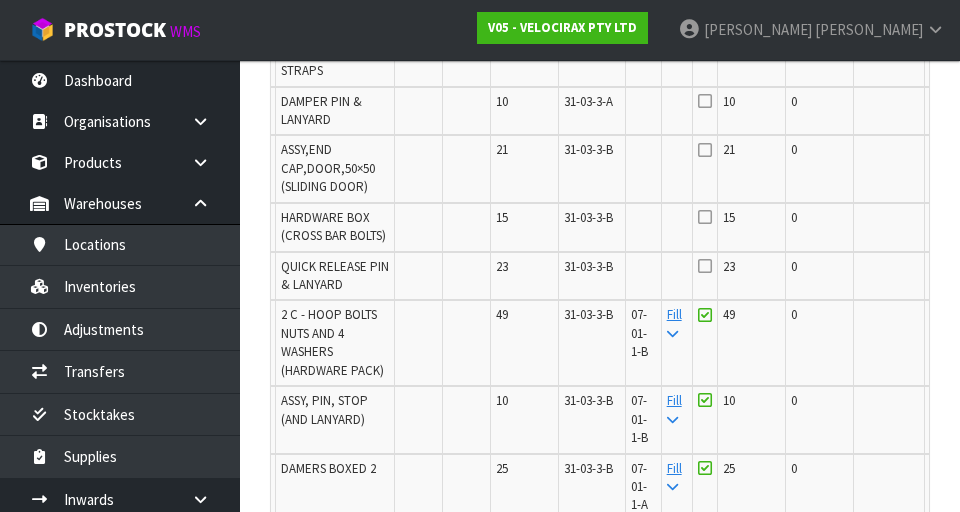 click on "Edit" at bounding box center [946, 270] 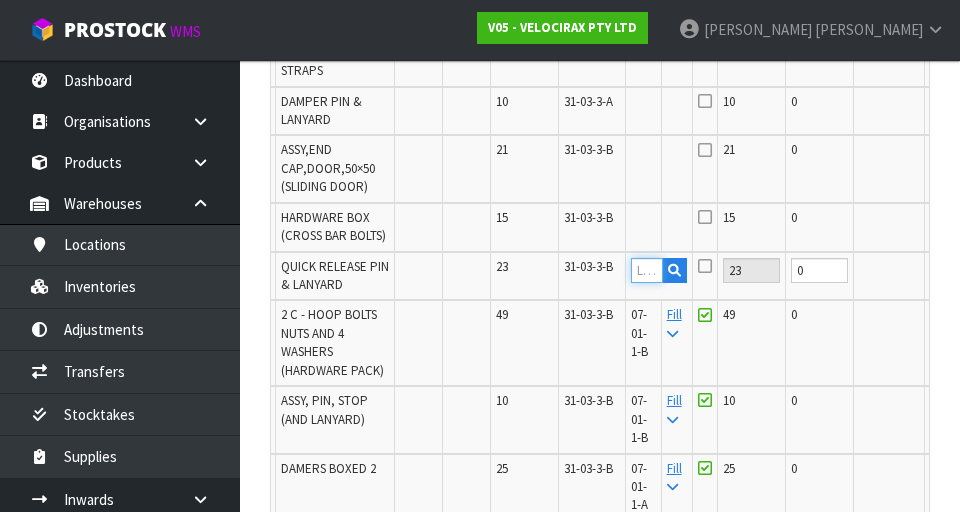 paste on "07-01-1-B" 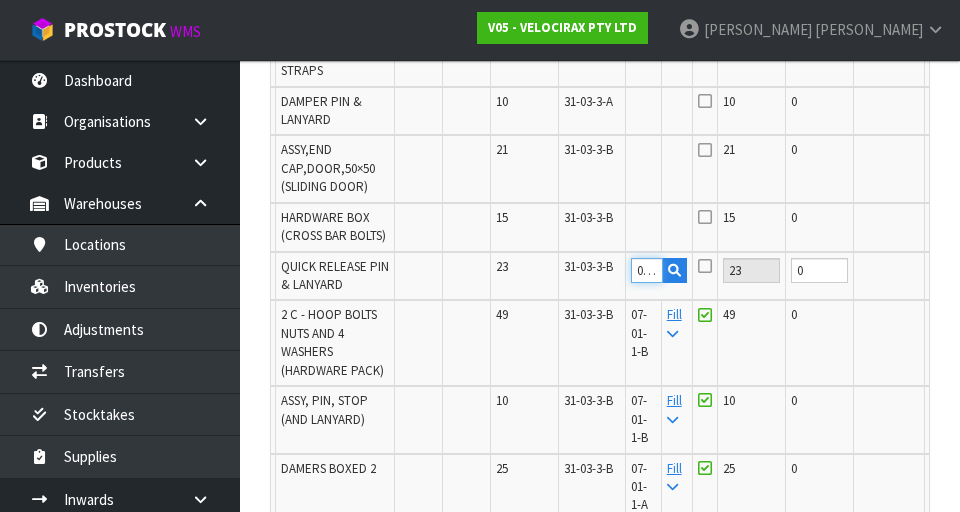 scroll, scrollTop: 0, scrollLeft: 39, axis: horizontal 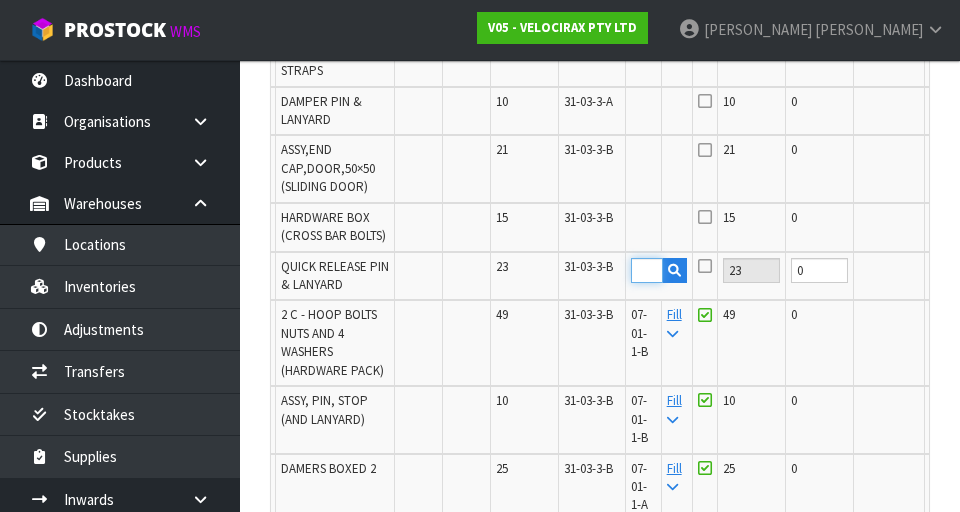type on "07-01-1-B" 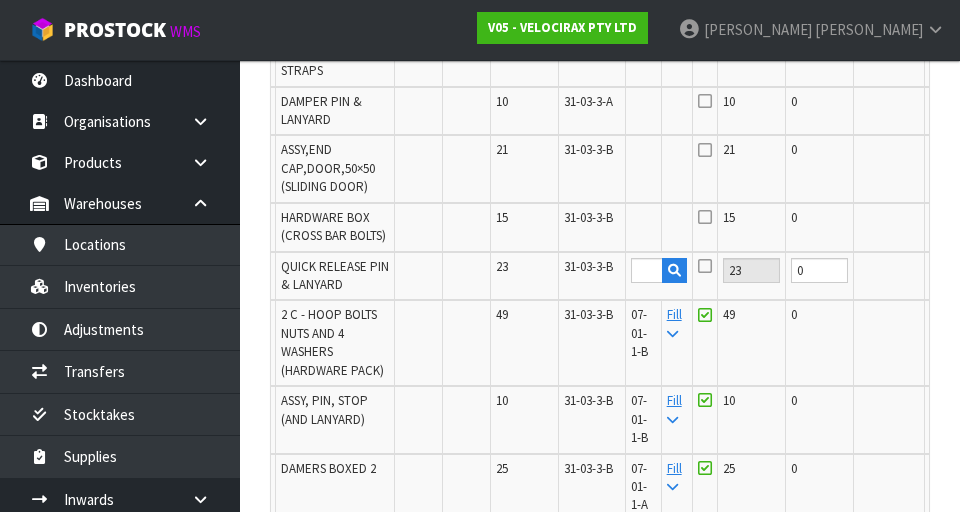 click at bounding box center (705, 266) 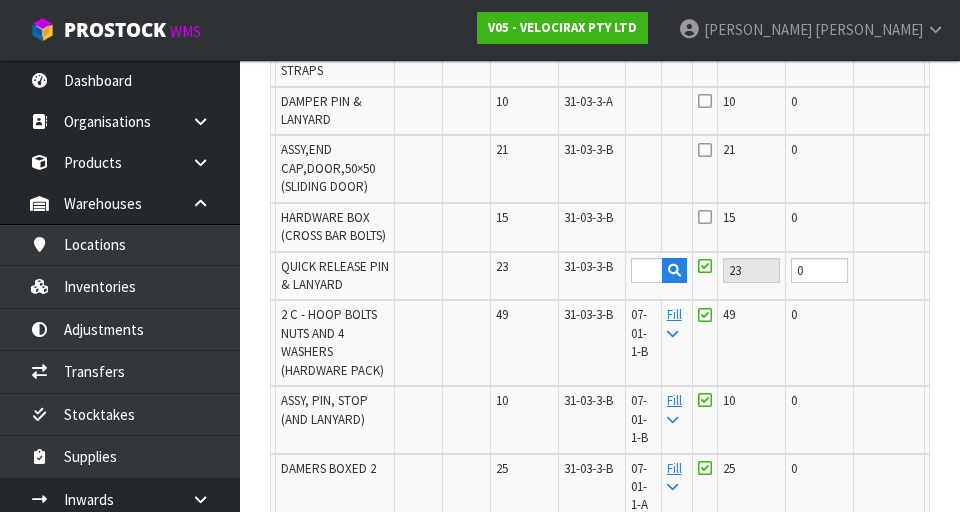 scroll, scrollTop: 0, scrollLeft: 0, axis: both 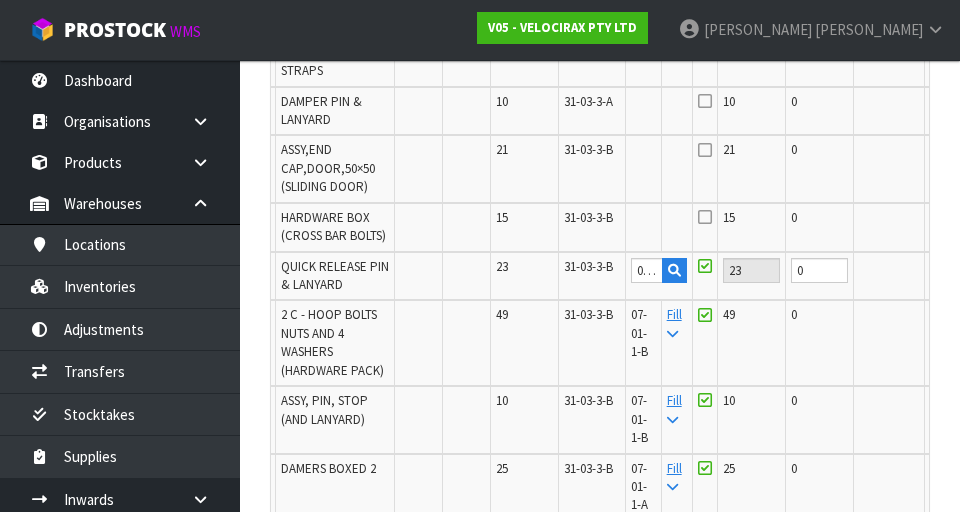 click on "OK" at bounding box center [947, 270] 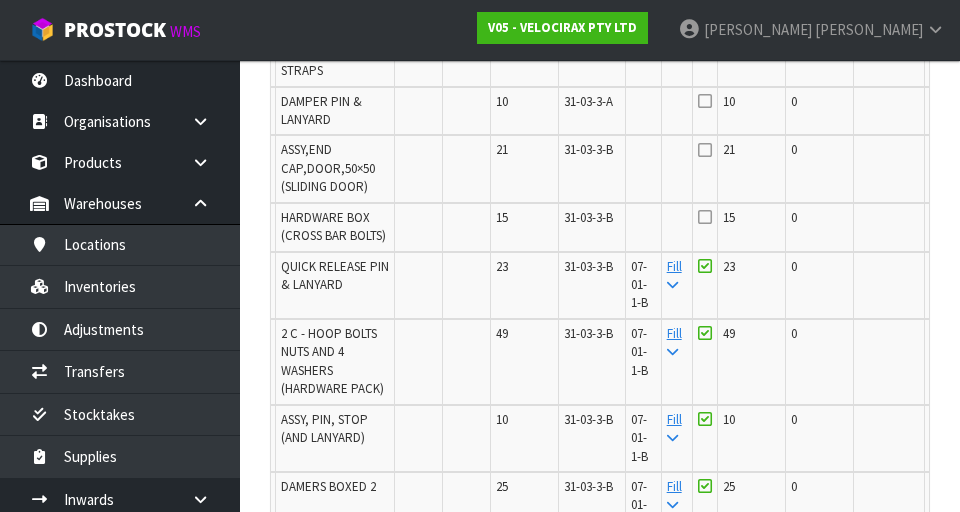 click on "Edit" at bounding box center (946, 221) 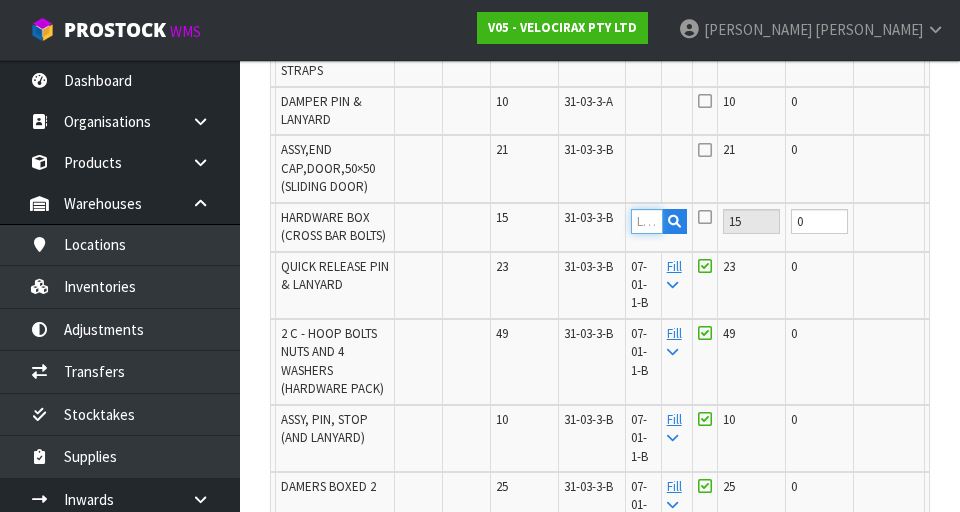 click at bounding box center (647, 221) 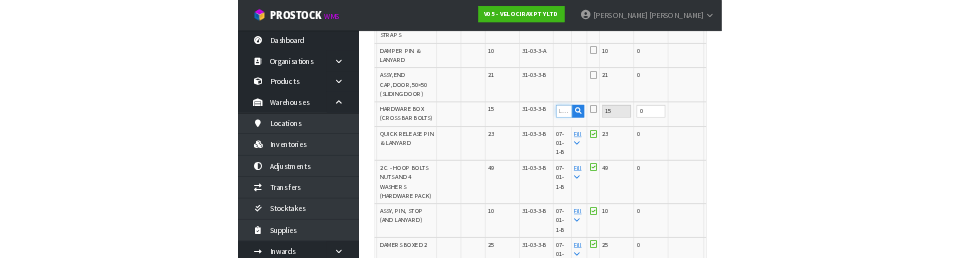 scroll, scrollTop: 1286, scrollLeft: 0, axis: vertical 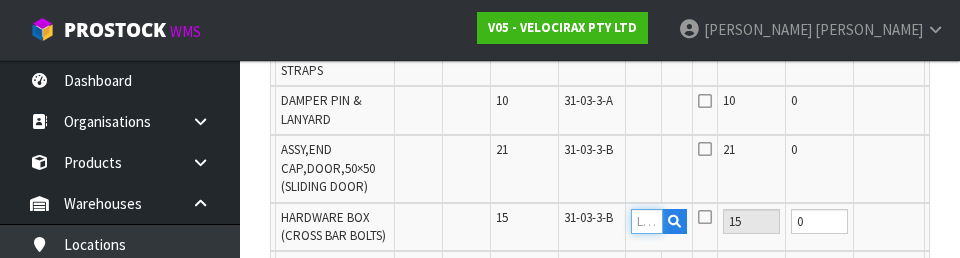paste on "07-01-1-B" 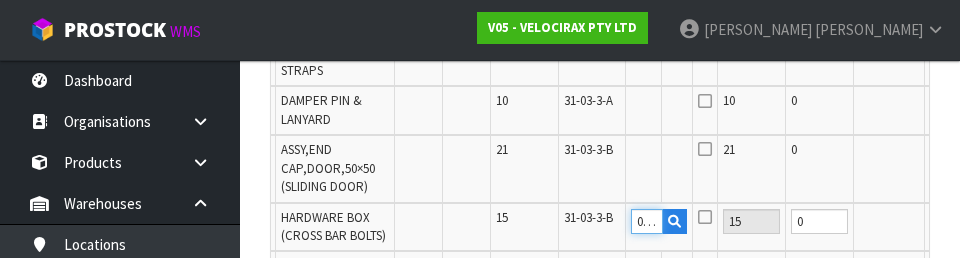 scroll, scrollTop: 0, scrollLeft: 39, axis: horizontal 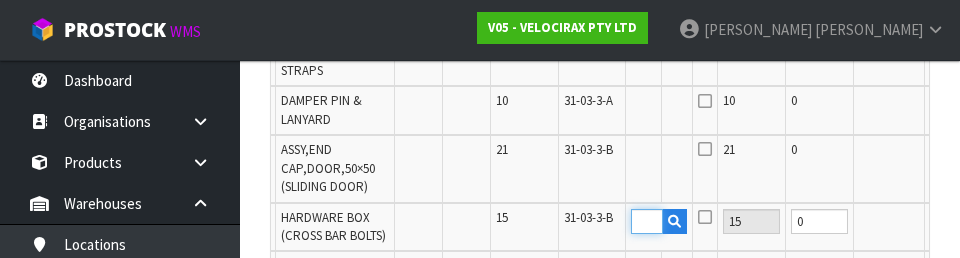 type on "07-01-1-B" 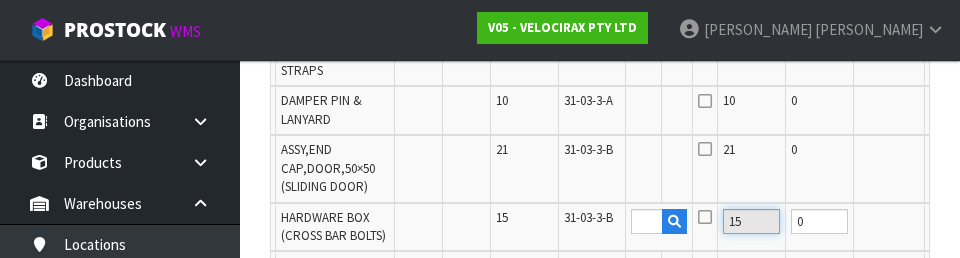 click on "15" at bounding box center (751, 221) 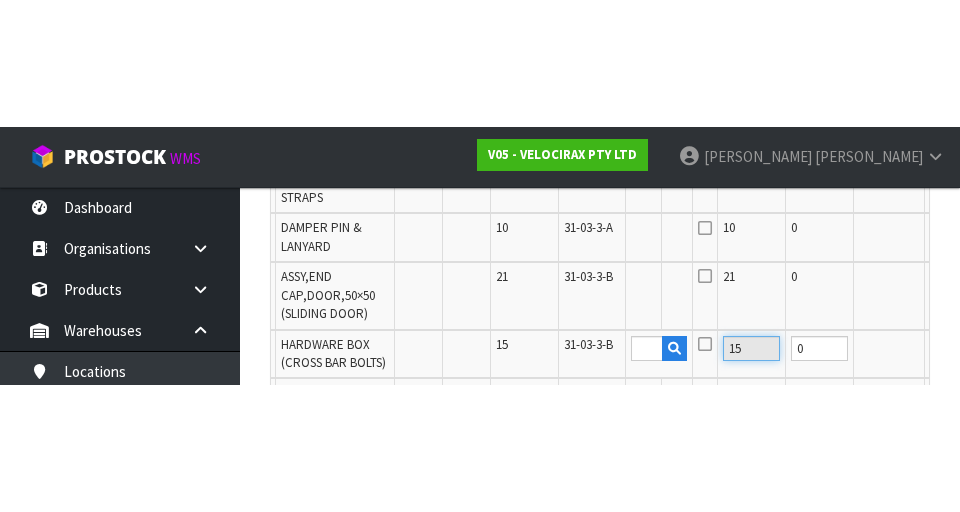 scroll, scrollTop: 1295, scrollLeft: 0, axis: vertical 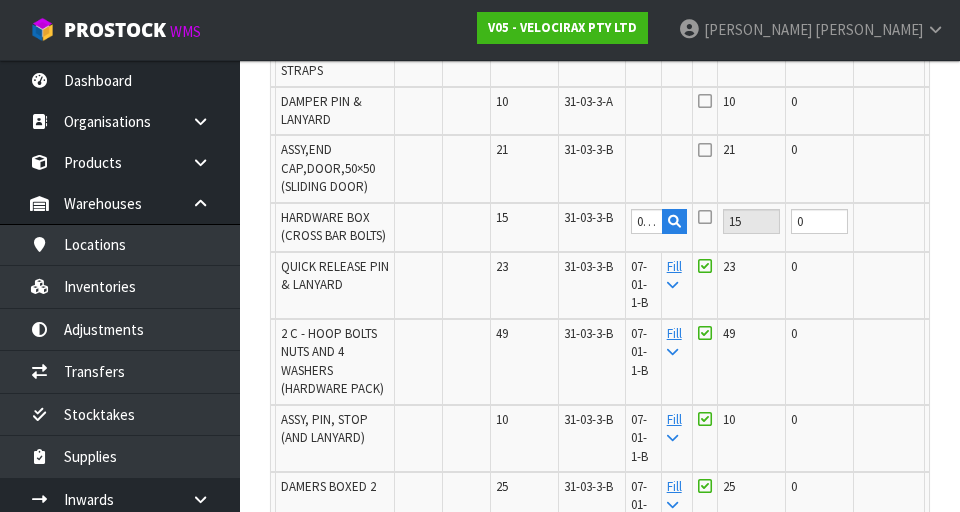 click at bounding box center (705, 217) 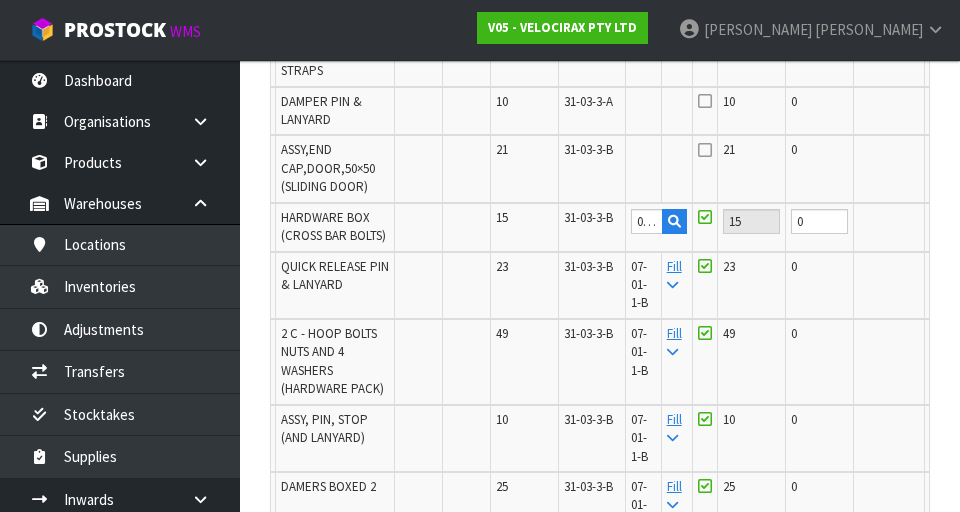 click on "OK" at bounding box center [947, 221] 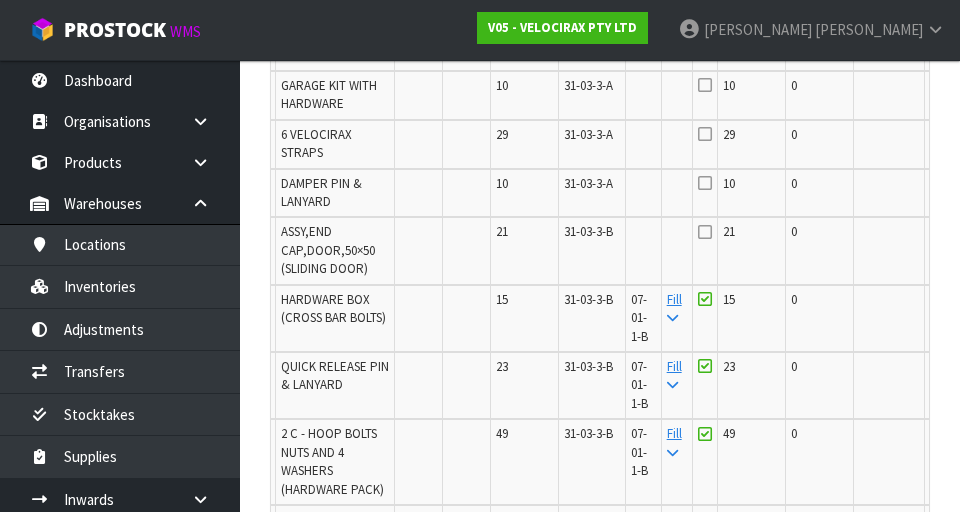 scroll, scrollTop: 1214, scrollLeft: 0, axis: vertical 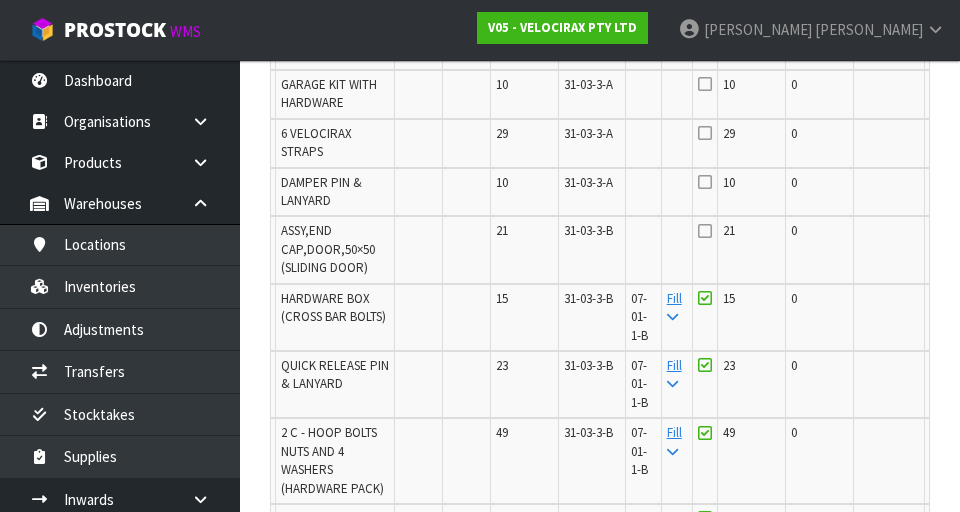 click on "Edit" at bounding box center (946, 234) 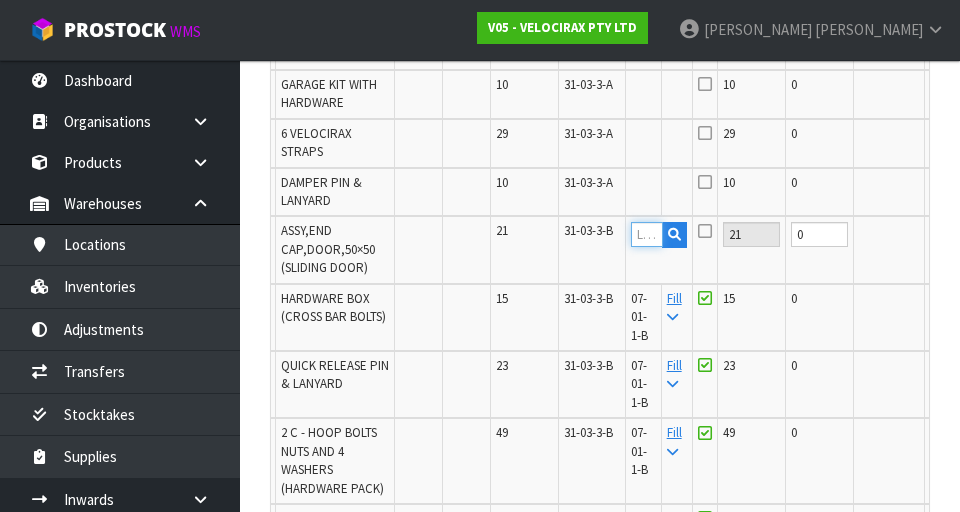 paste on "07-01-1-B" 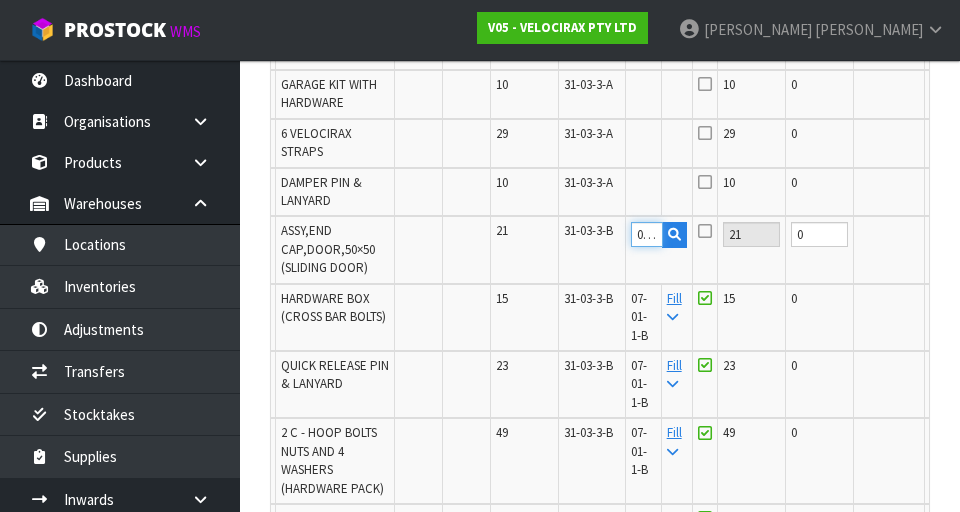 scroll, scrollTop: 0, scrollLeft: 39, axis: horizontal 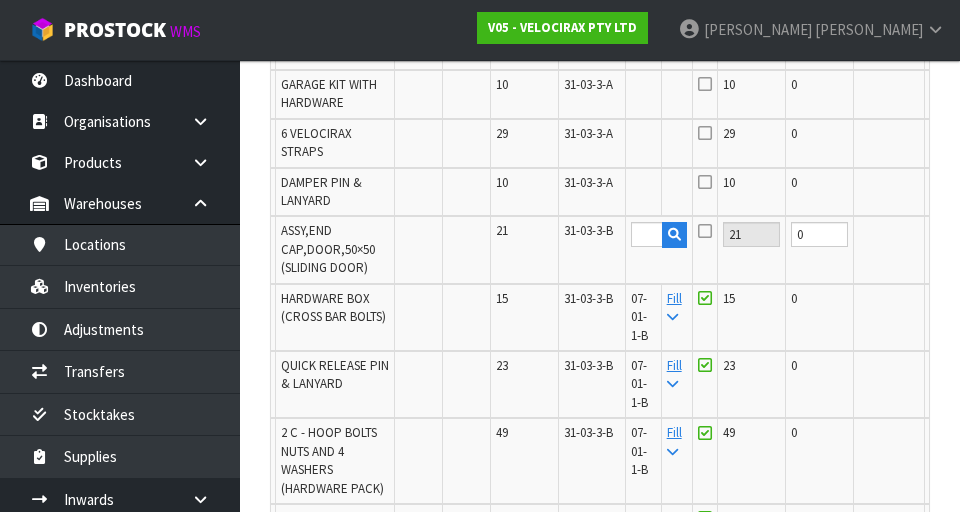 click on "OK" at bounding box center (947, 234) 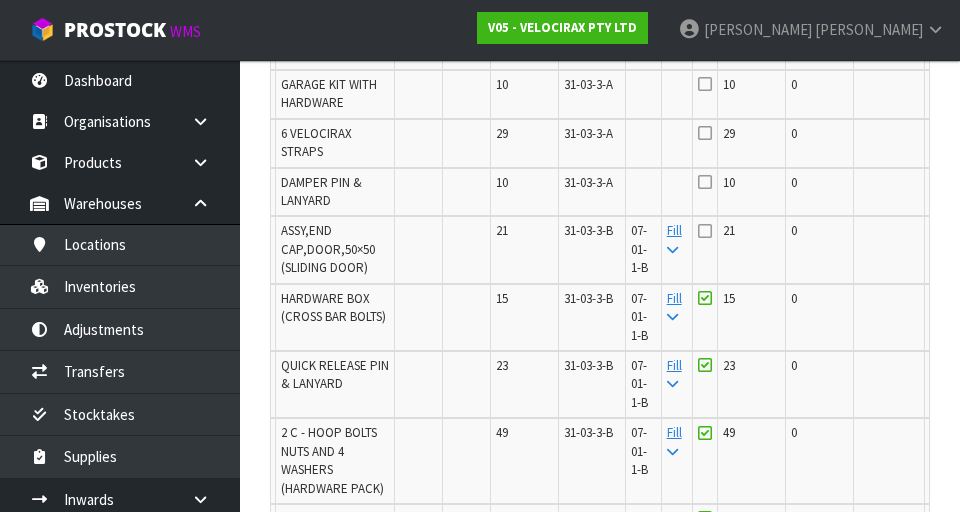 click at bounding box center (705, 231) 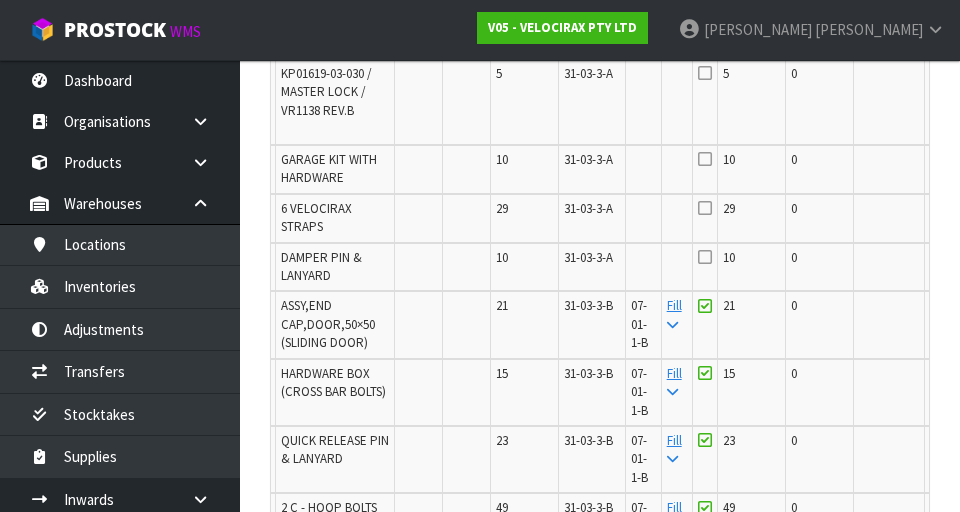 scroll, scrollTop: 1134, scrollLeft: 0, axis: vertical 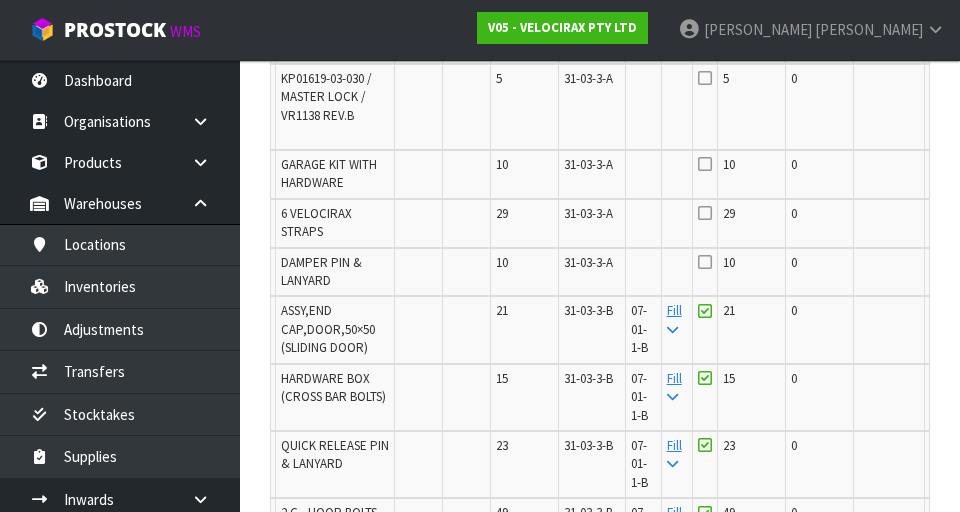 click on "Edit" at bounding box center (946, 266) 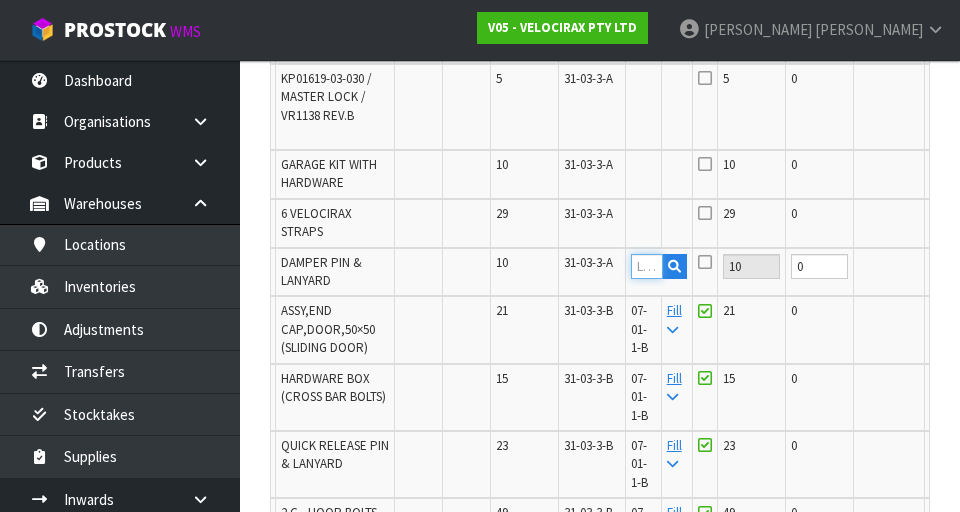 click at bounding box center [647, 266] 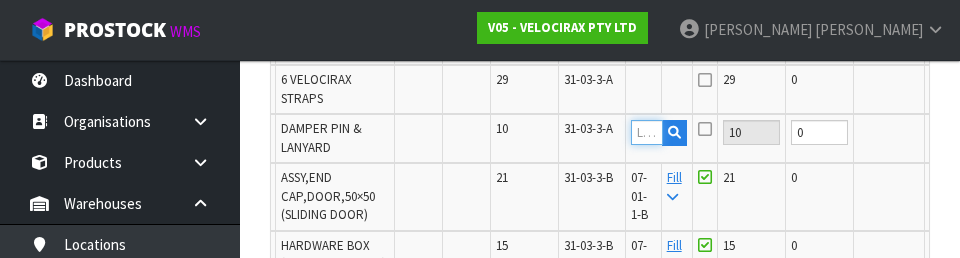 scroll, scrollTop: 1261, scrollLeft: 0, axis: vertical 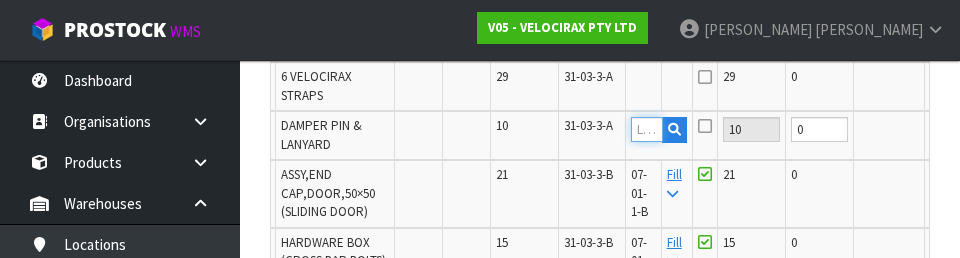 paste on "07-01-1-B" 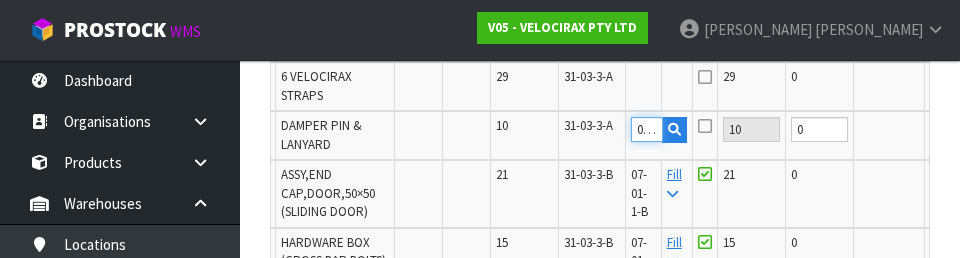 scroll, scrollTop: 0, scrollLeft: 39, axis: horizontal 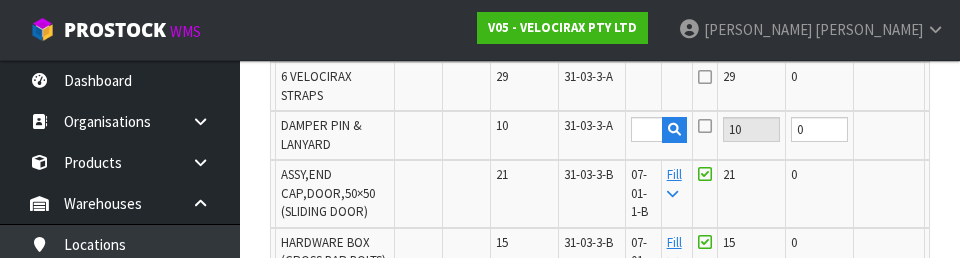 click on "OK" at bounding box center [947, 129] 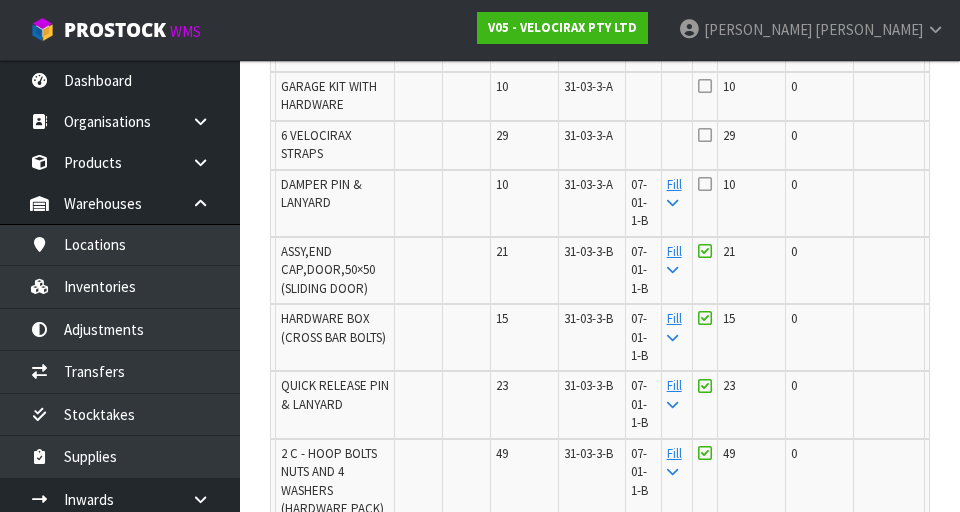 click at bounding box center [705, 184] 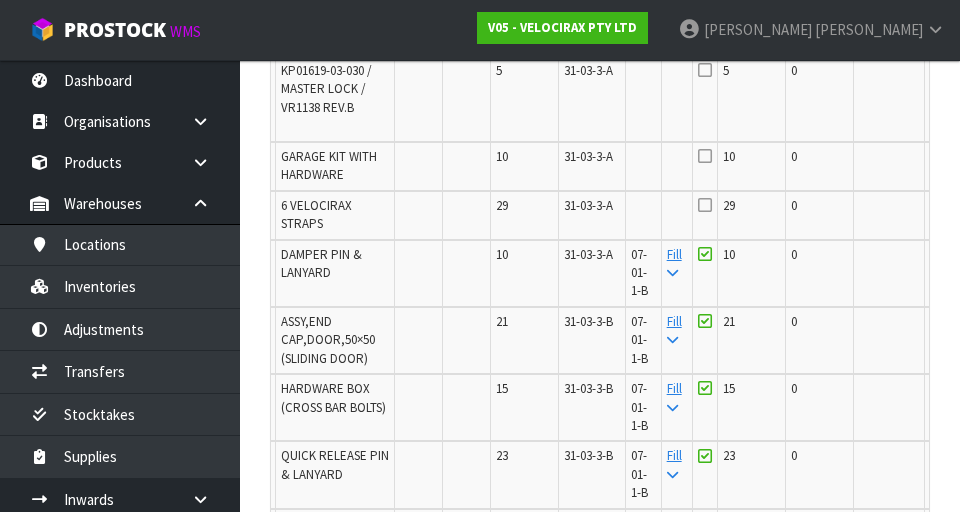 scroll, scrollTop: 1133, scrollLeft: 0, axis: vertical 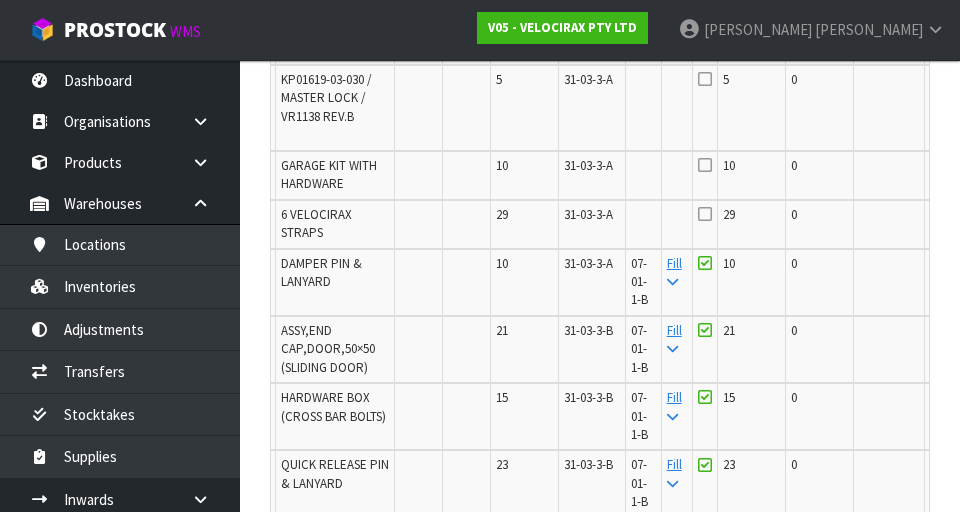 click on "Edit" at bounding box center [946, 218] 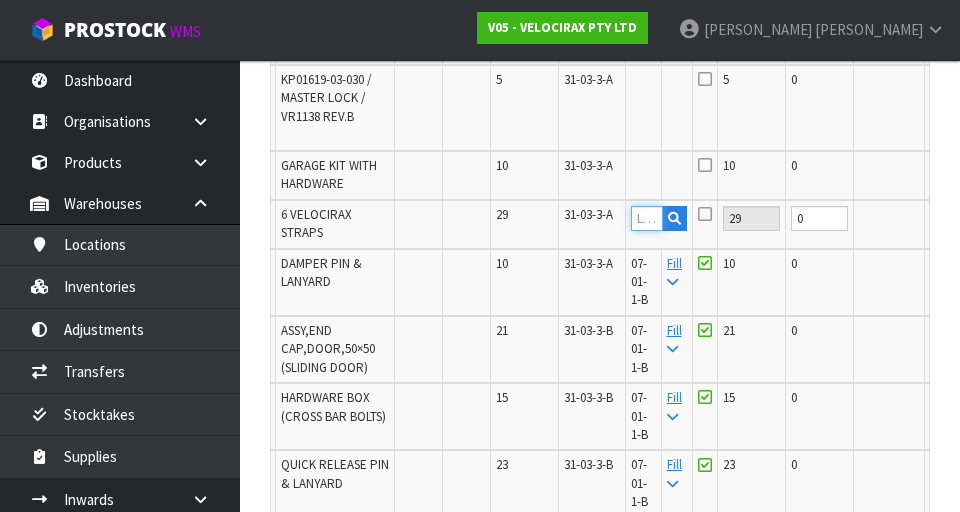 click at bounding box center (647, 218) 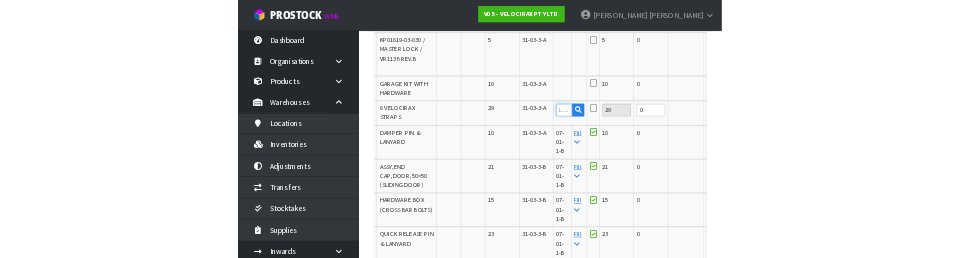 scroll, scrollTop: 1124, scrollLeft: 0, axis: vertical 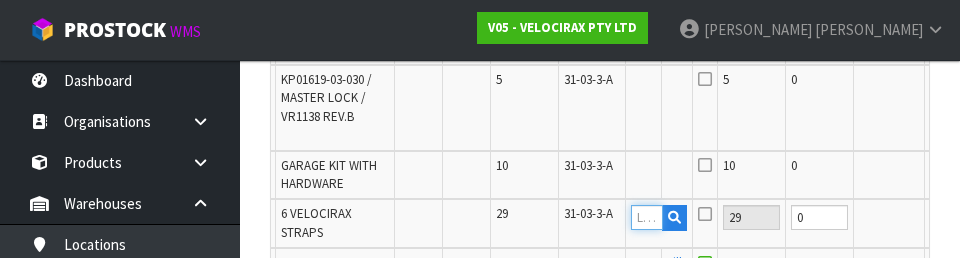 paste on "07-01-1-B" 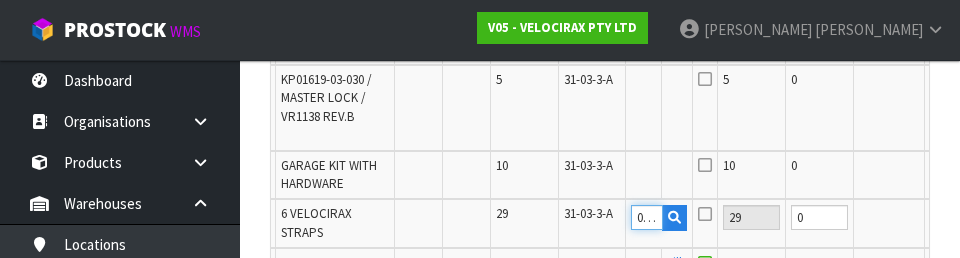 scroll, scrollTop: 0, scrollLeft: 39, axis: horizontal 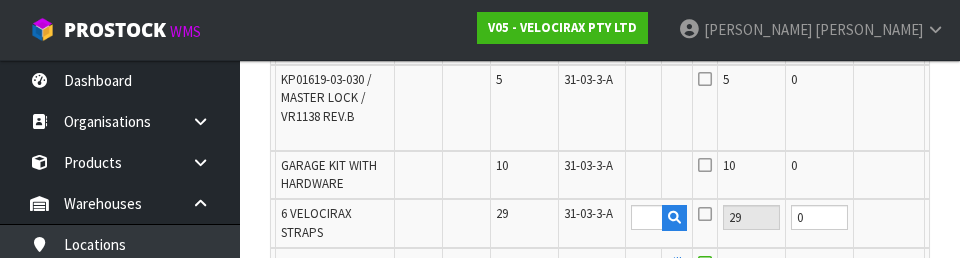 click on "OK" at bounding box center (947, 217) 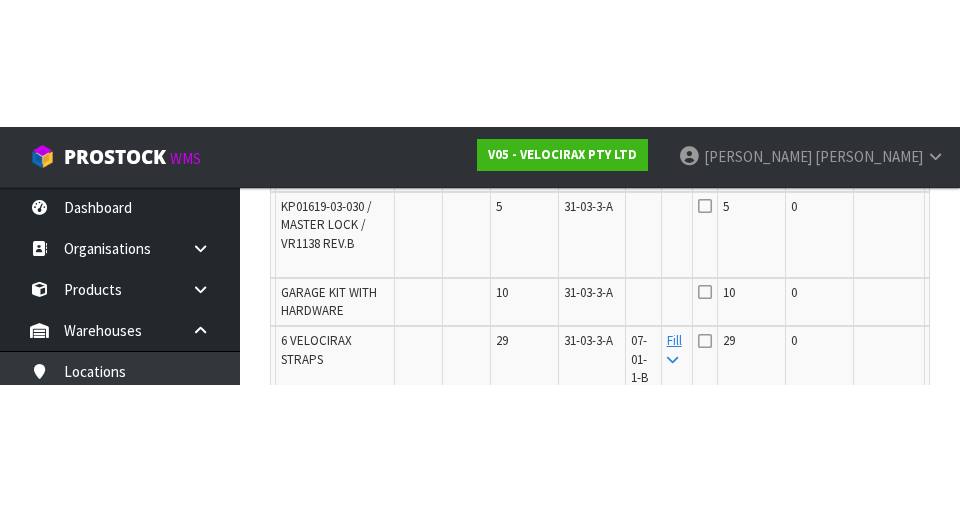 scroll, scrollTop: 1133, scrollLeft: 0, axis: vertical 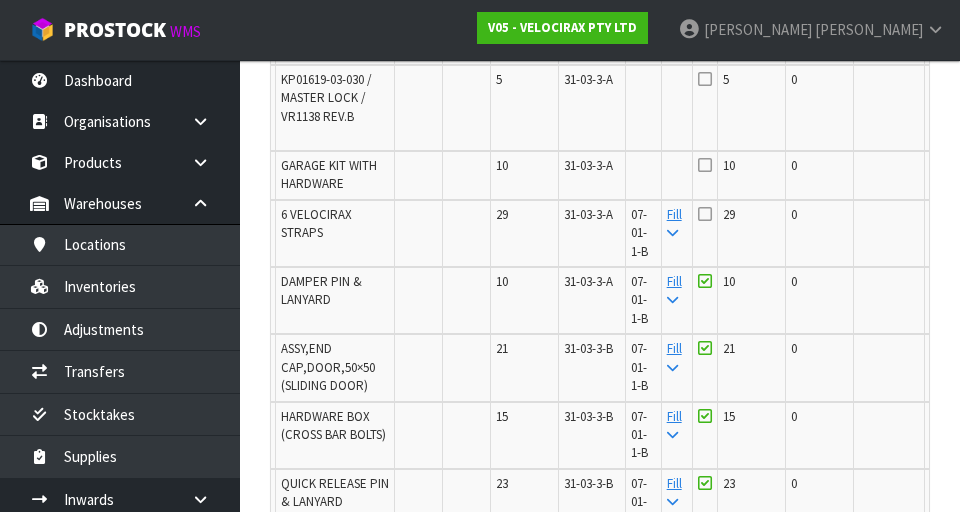 click at bounding box center (705, 214) 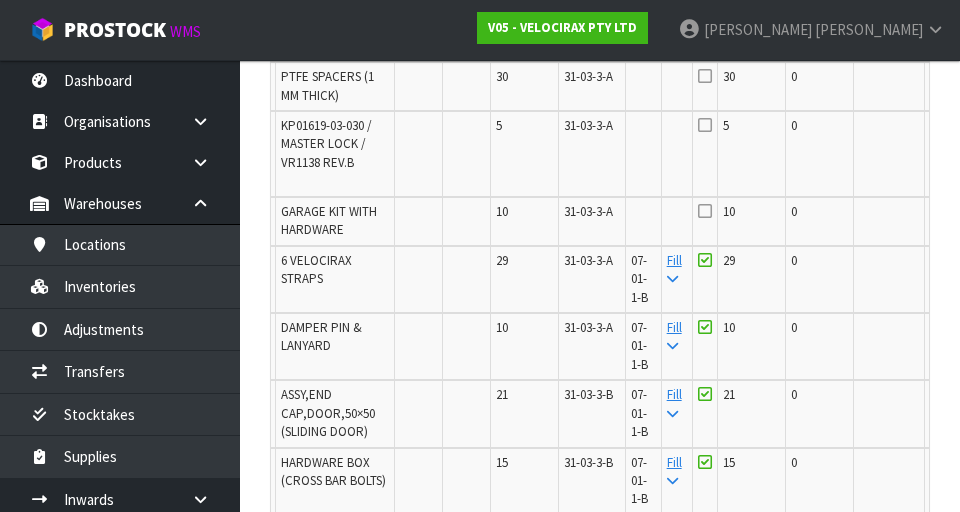 scroll, scrollTop: 1006, scrollLeft: 0, axis: vertical 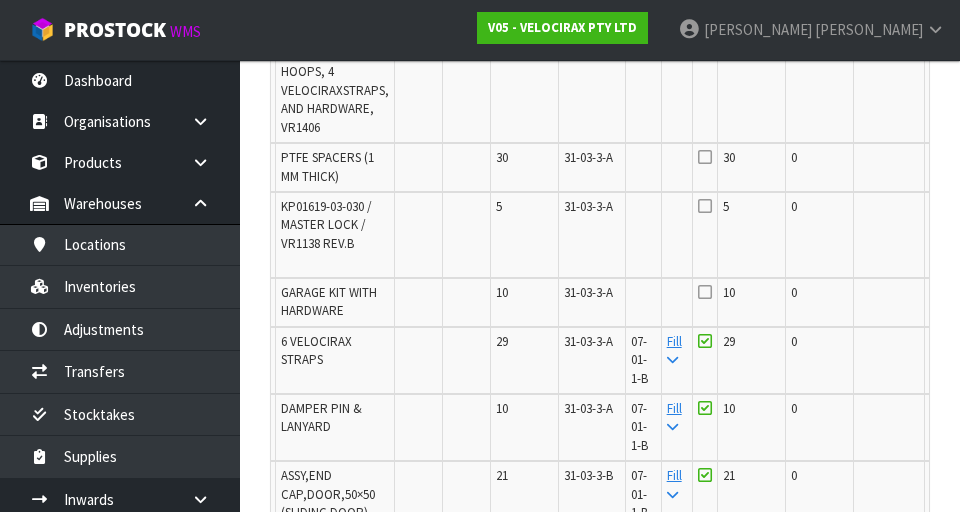 click on "Edit" at bounding box center [946, 296] 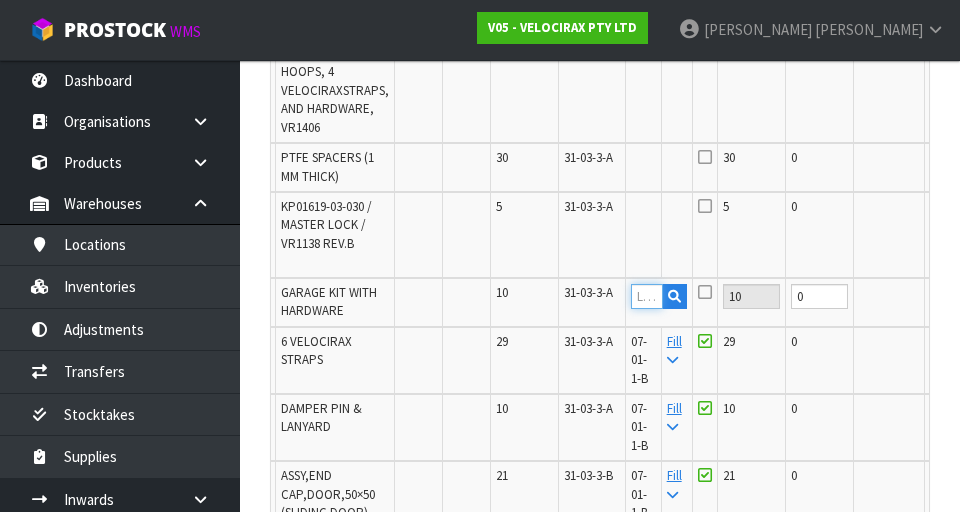paste on "07-01-1-B" 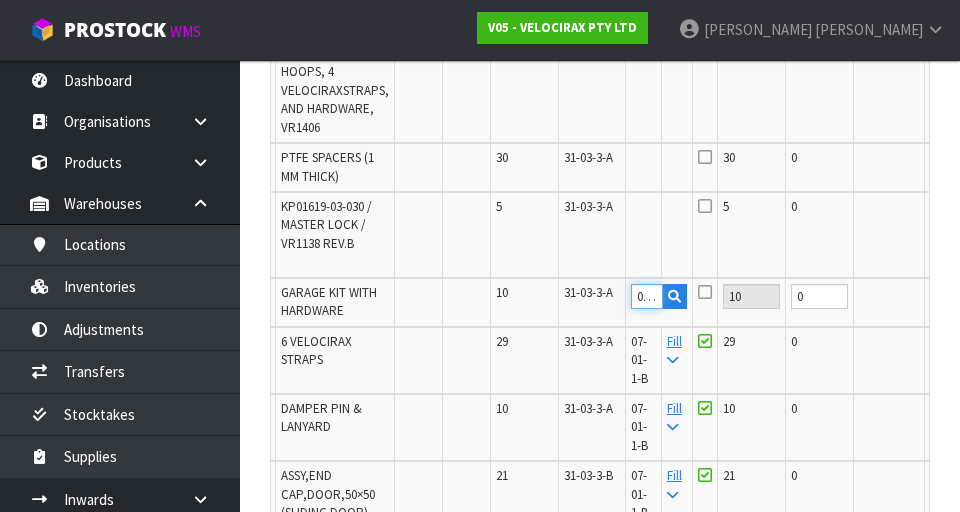 scroll, scrollTop: 0, scrollLeft: 39, axis: horizontal 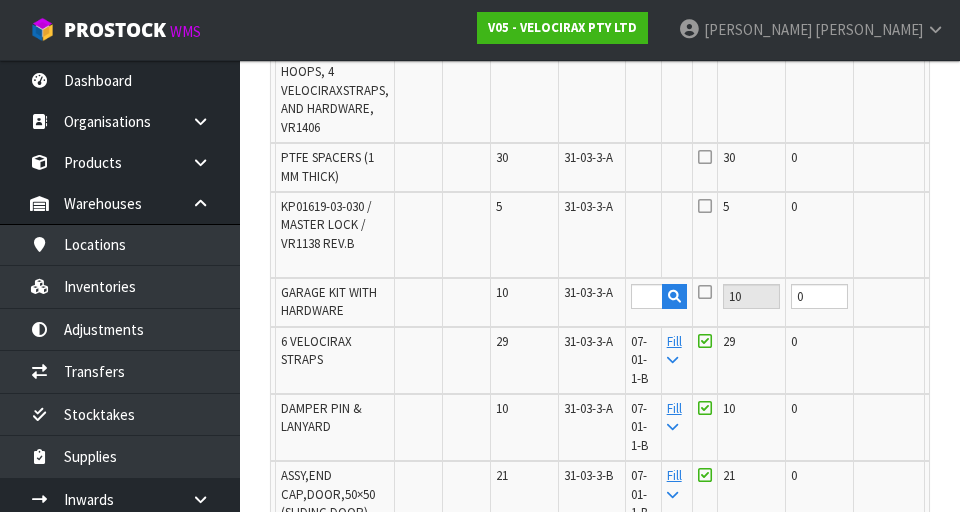 click on "OK" at bounding box center (947, 296) 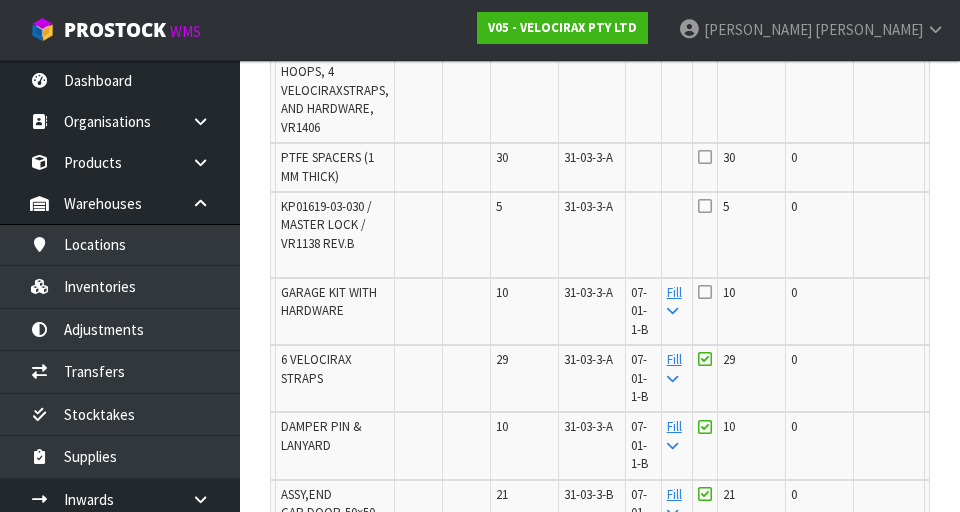 click on "10" at bounding box center [729, 292] 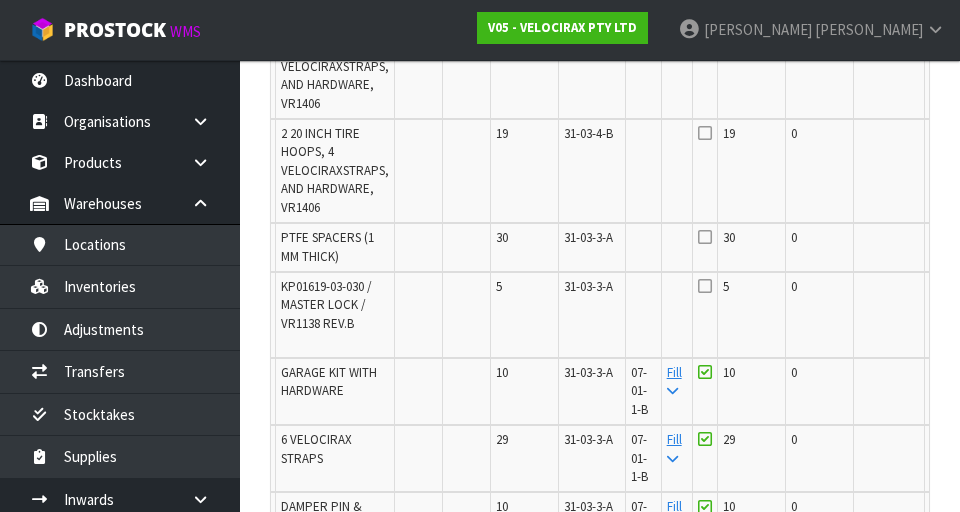 scroll, scrollTop: 927, scrollLeft: 0, axis: vertical 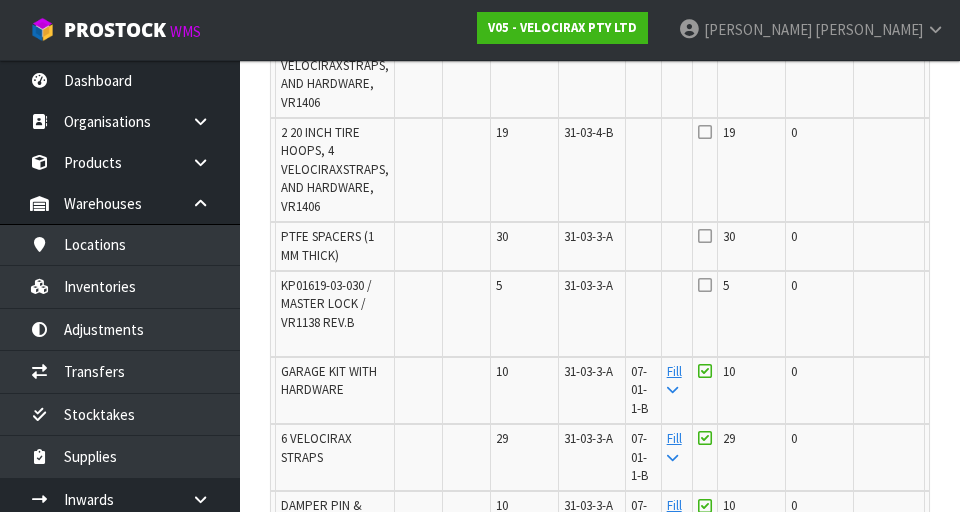click on "Edit" at bounding box center (946, 289) 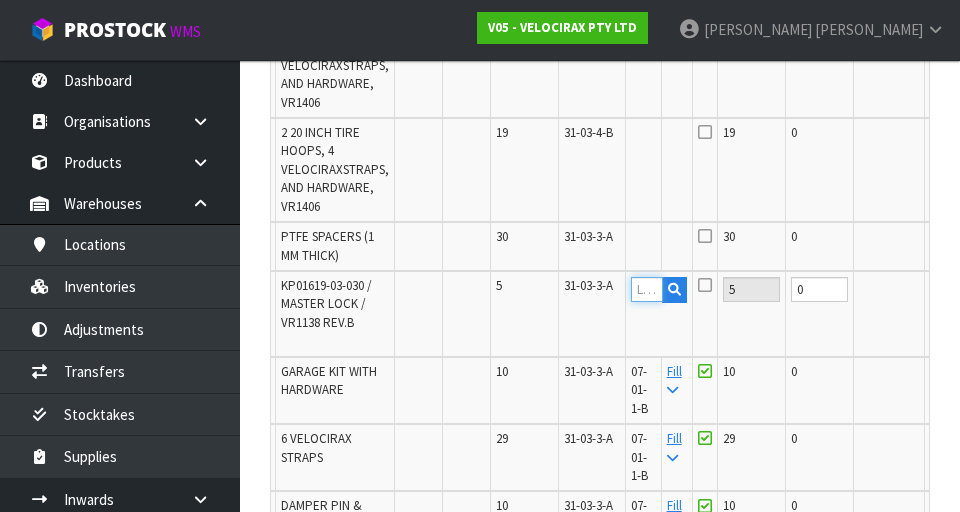 paste on "07-01-1-B" 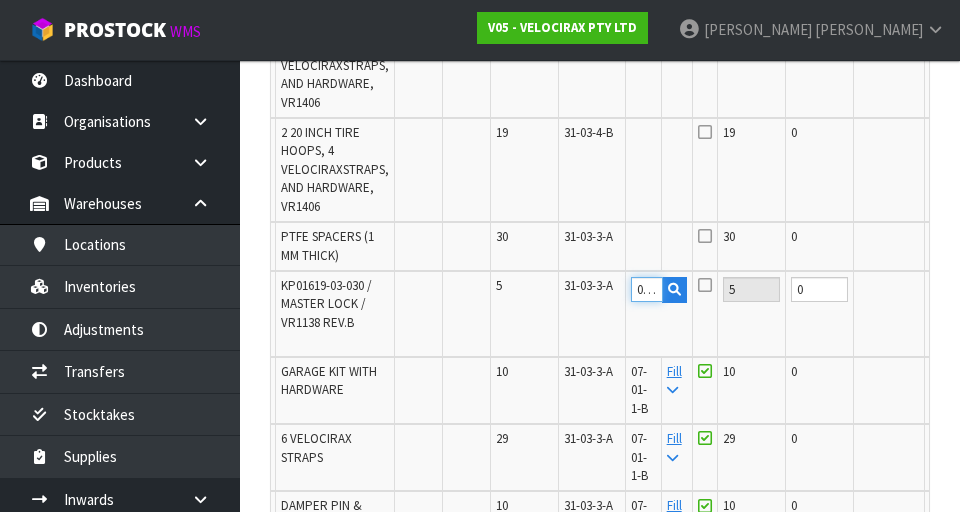 scroll, scrollTop: 0, scrollLeft: 39, axis: horizontal 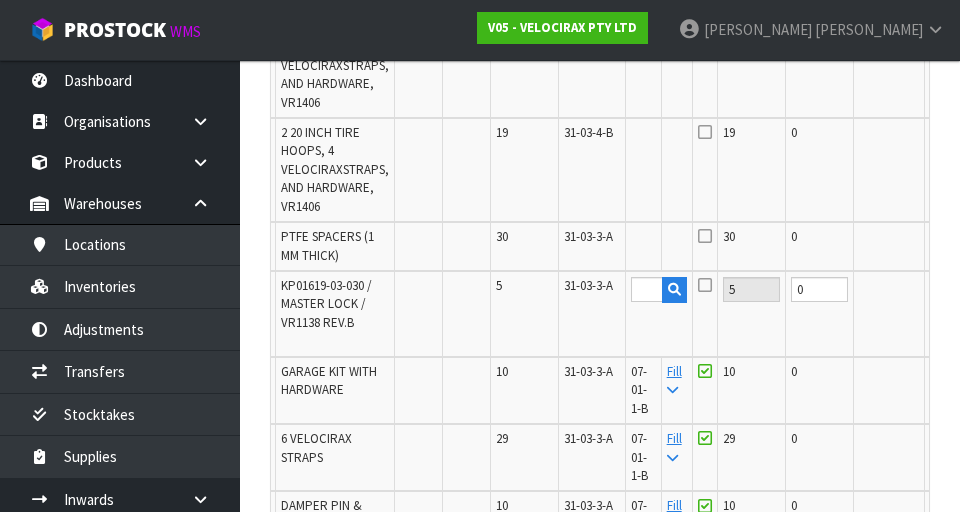 click on "OK" at bounding box center [947, 289] 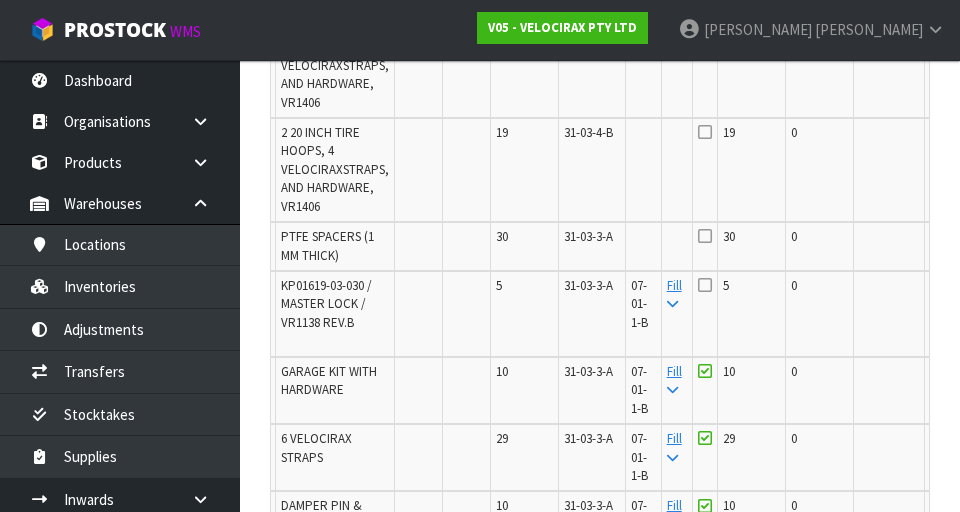 click at bounding box center (705, 285) 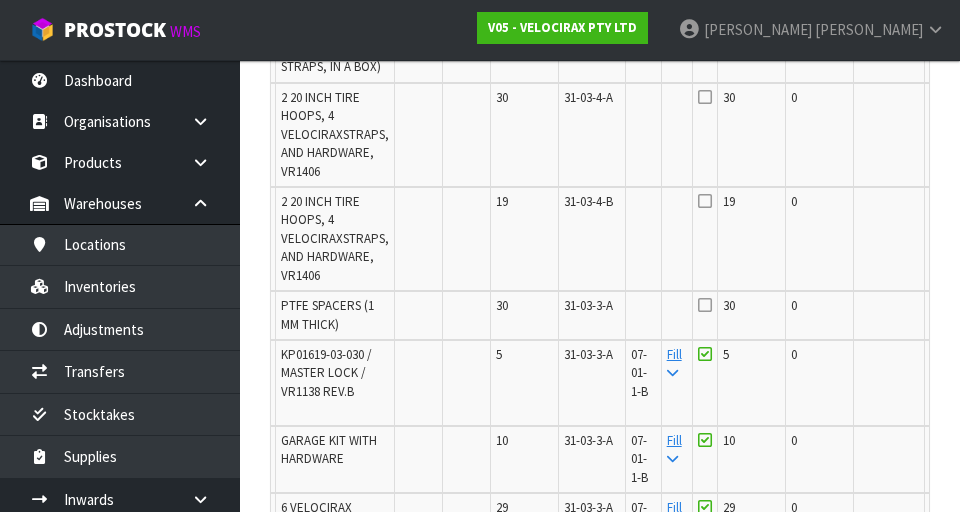 scroll, scrollTop: 859, scrollLeft: 0, axis: vertical 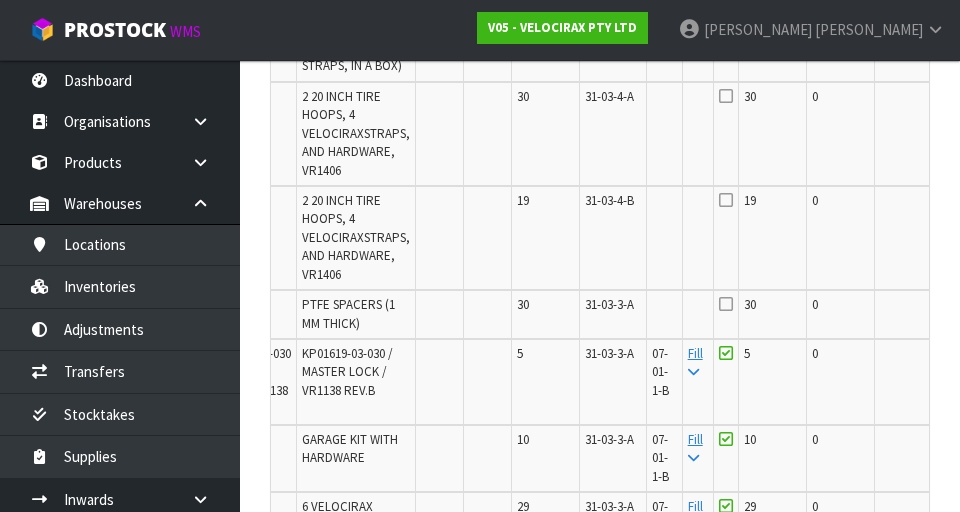 click on "Edit" at bounding box center (967, 308) 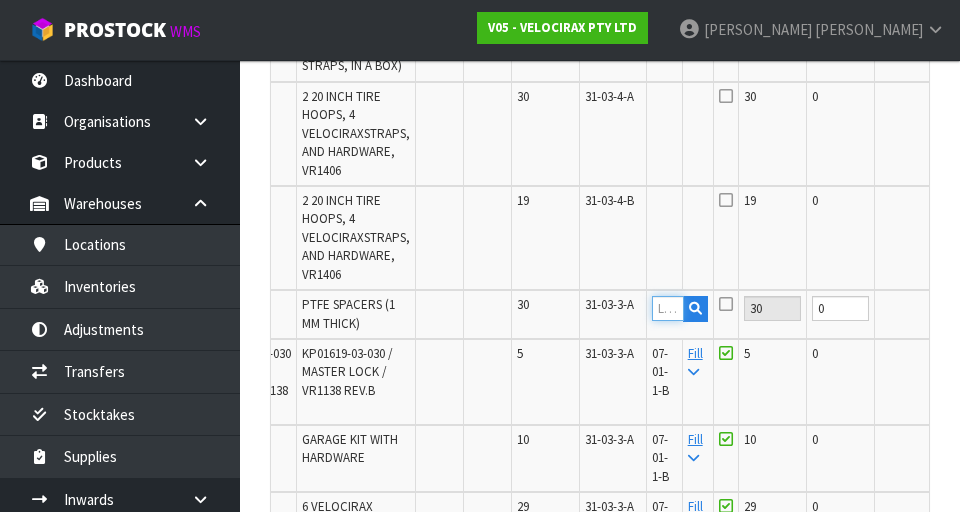 paste on "07-01-1-B" 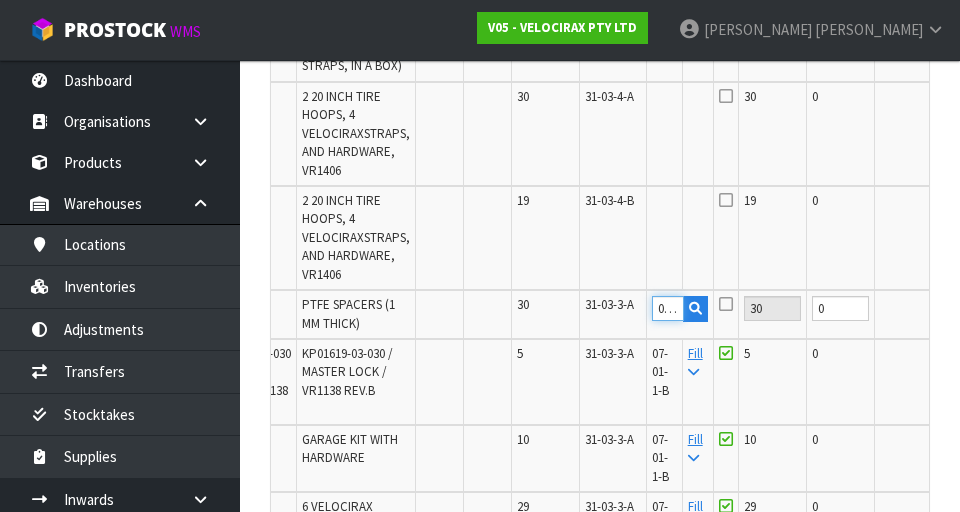 scroll, scrollTop: 0, scrollLeft: 39, axis: horizontal 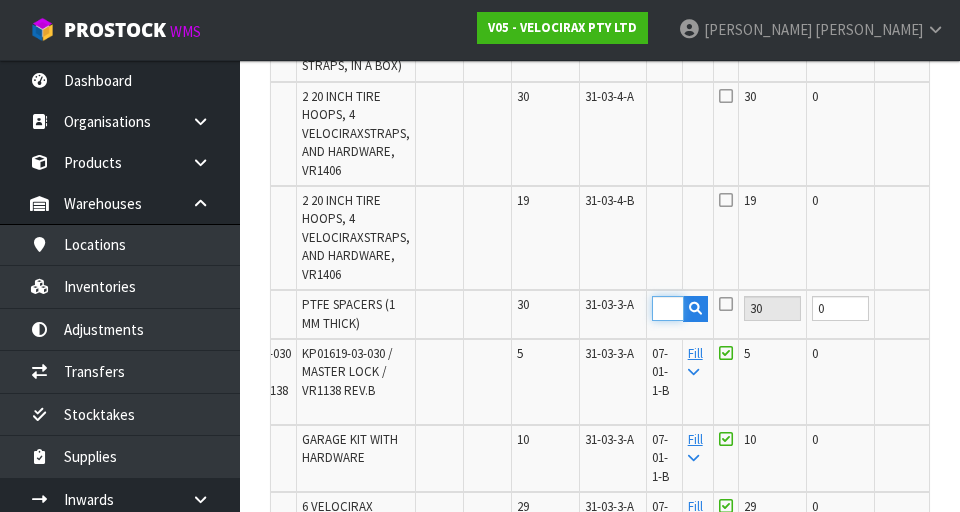 type on "07-01-1-B" 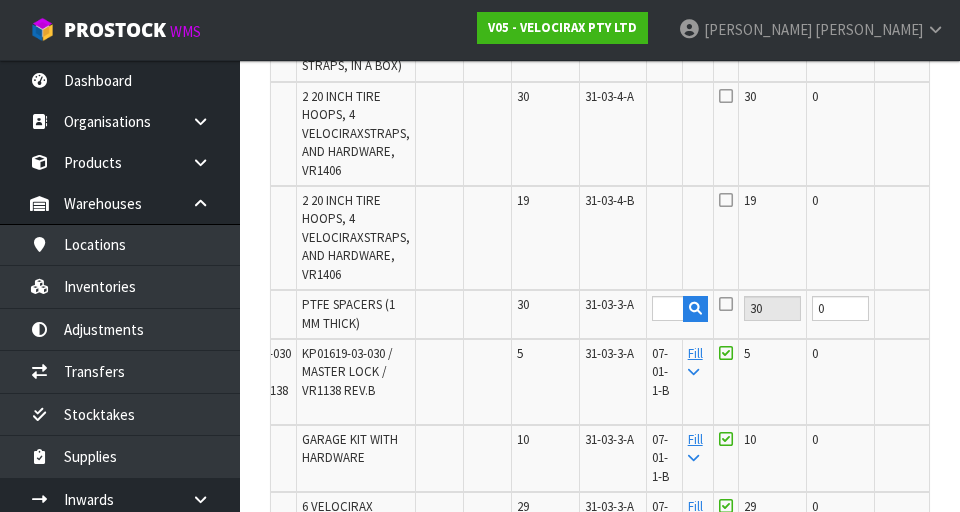 click at bounding box center [726, 304] 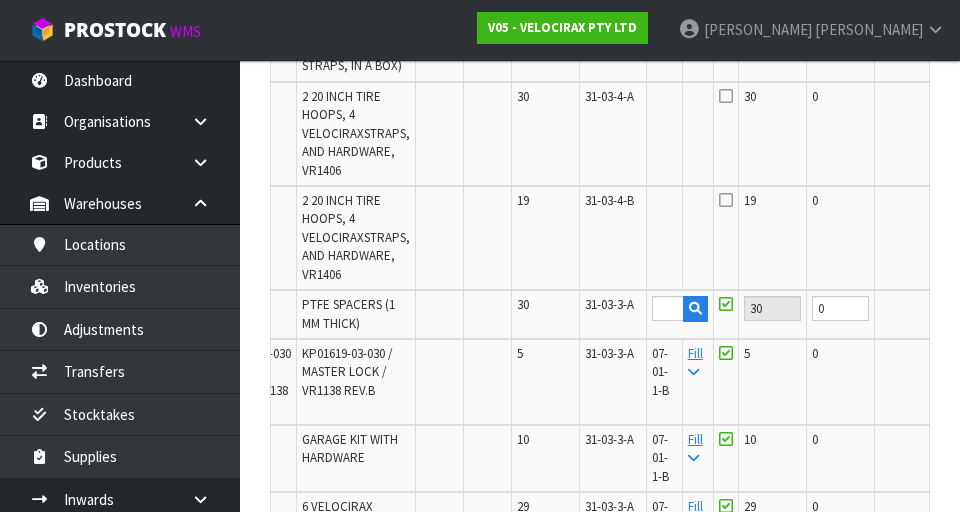 scroll, scrollTop: 0, scrollLeft: 0, axis: both 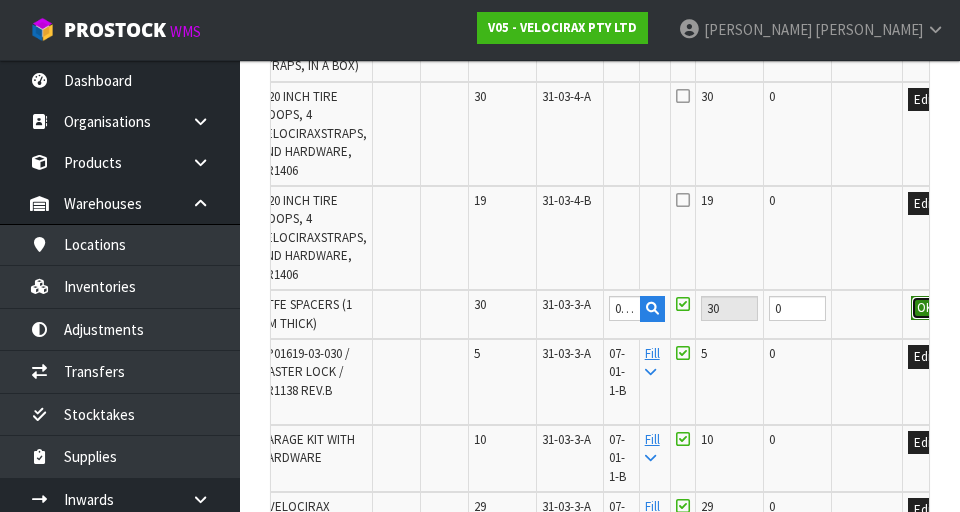 click on "OK" at bounding box center [925, 308] 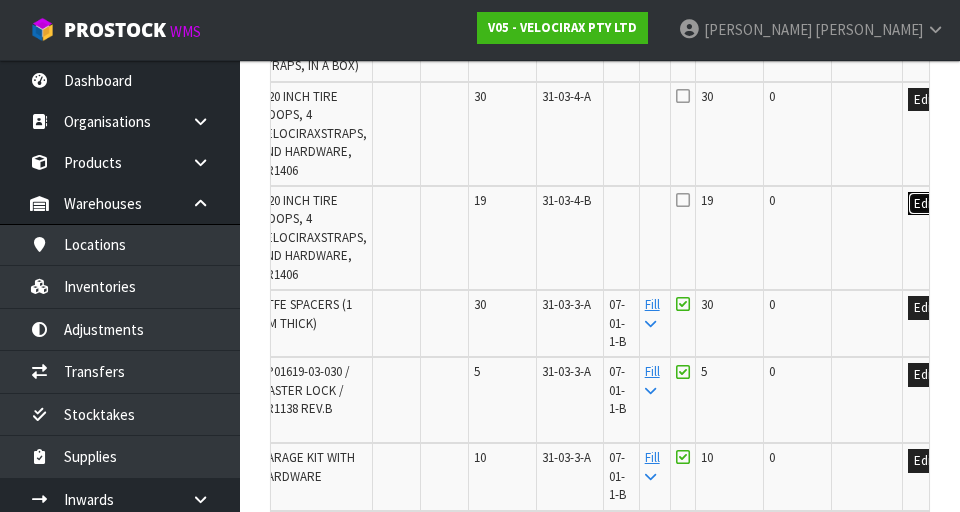 click on "Edit" at bounding box center (924, 204) 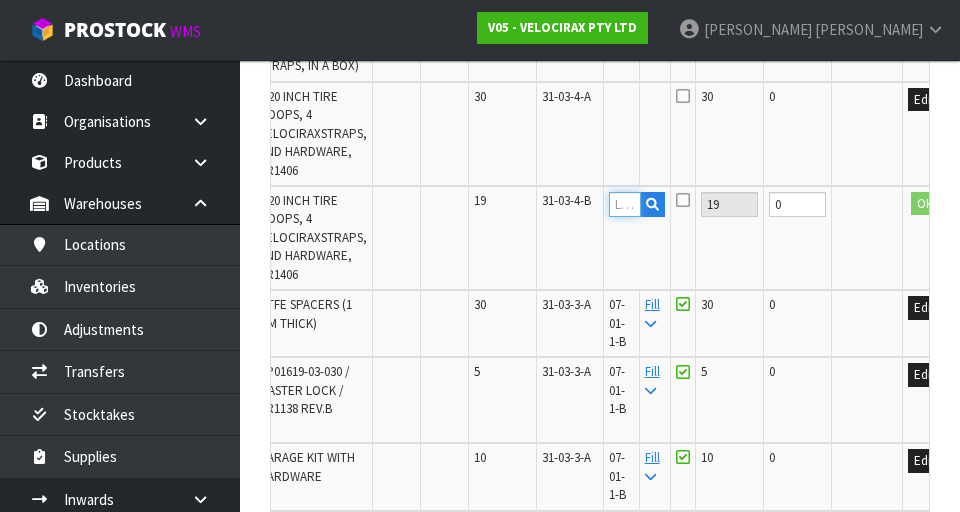 paste on "07-01-1-B" 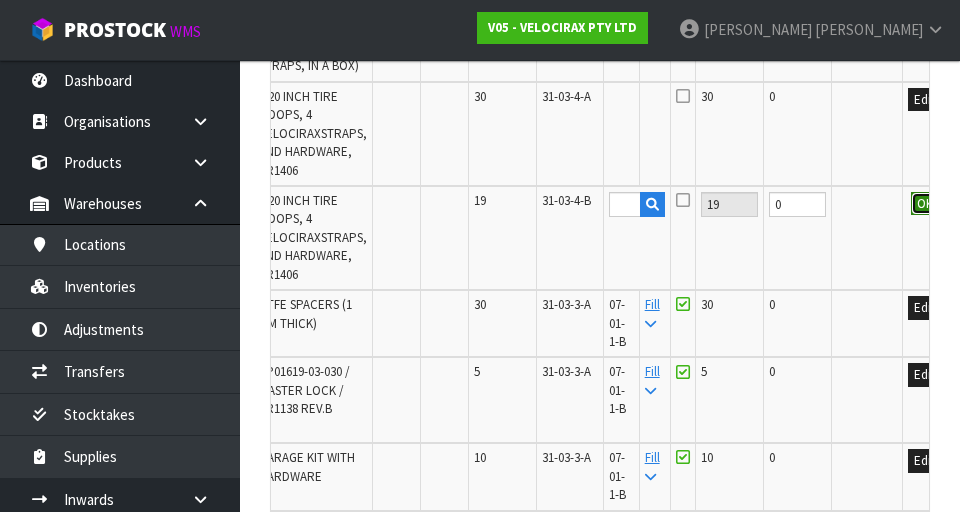 click on "OK" at bounding box center [925, 204] 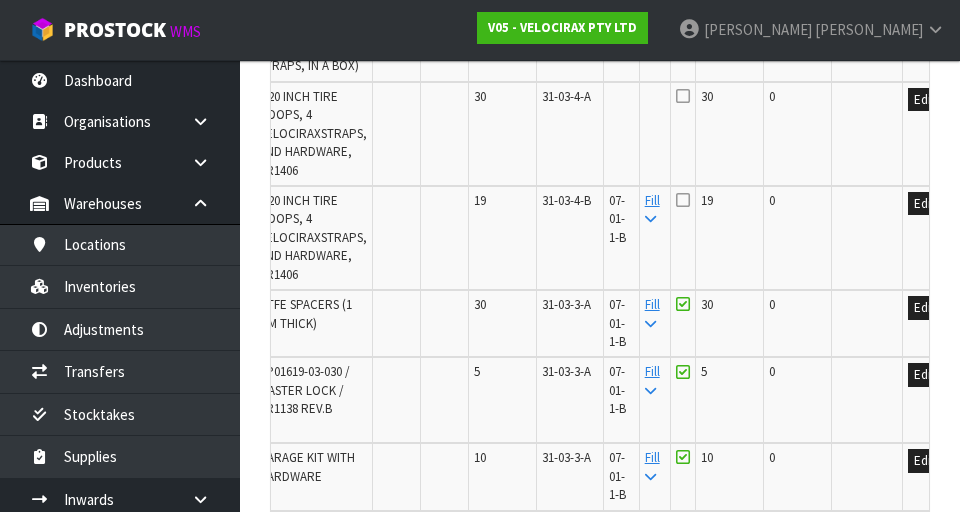 click at bounding box center (683, 200) 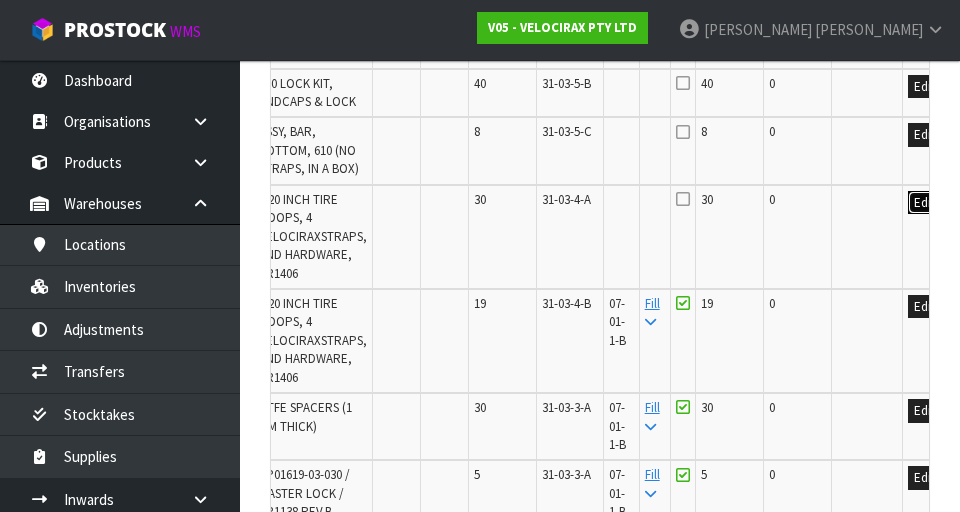 click on "Edit" at bounding box center (924, 203) 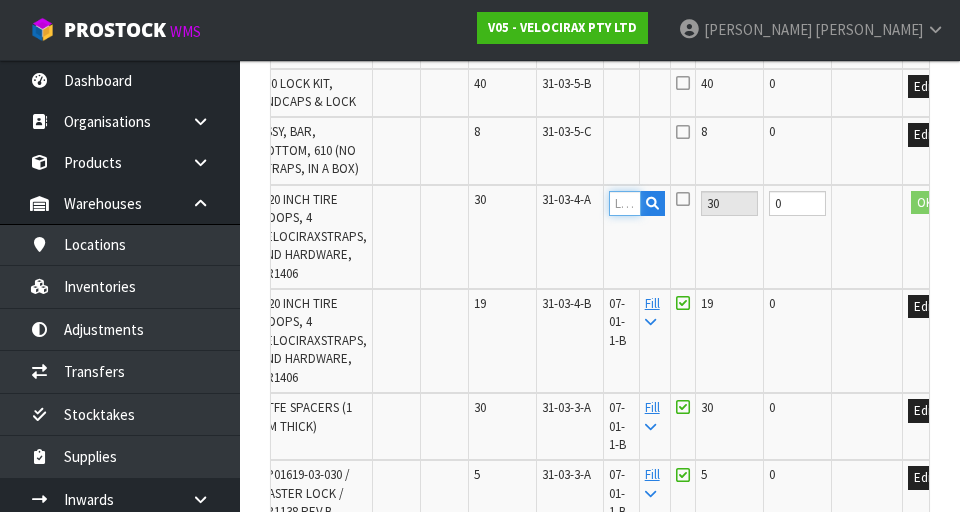 paste on "07-01-1-B" 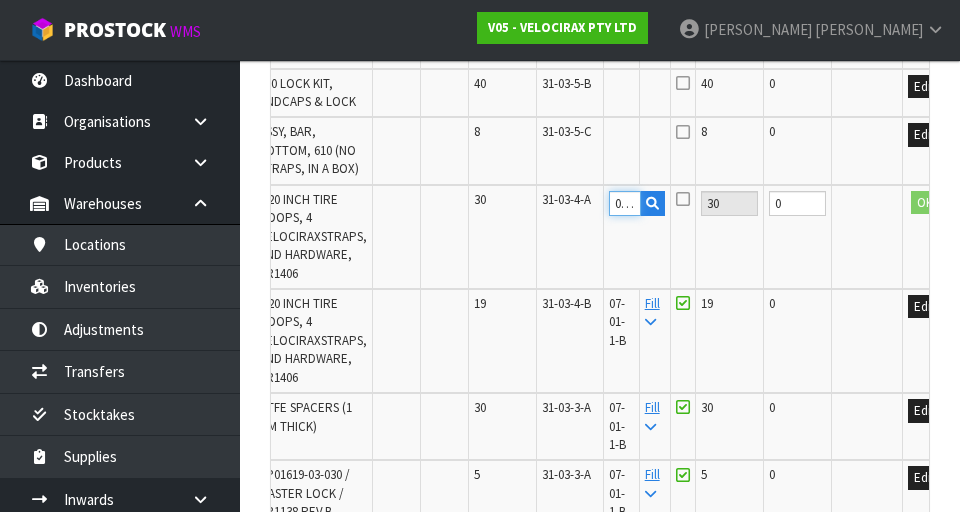 scroll, scrollTop: 0, scrollLeft: 39, axis: horizontal 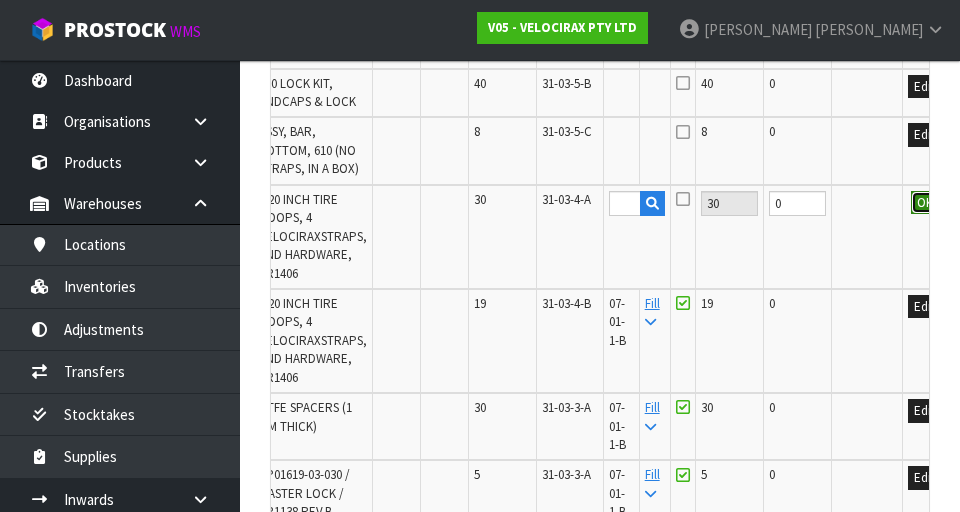 click on "OK" at bounding box center [925, 203] 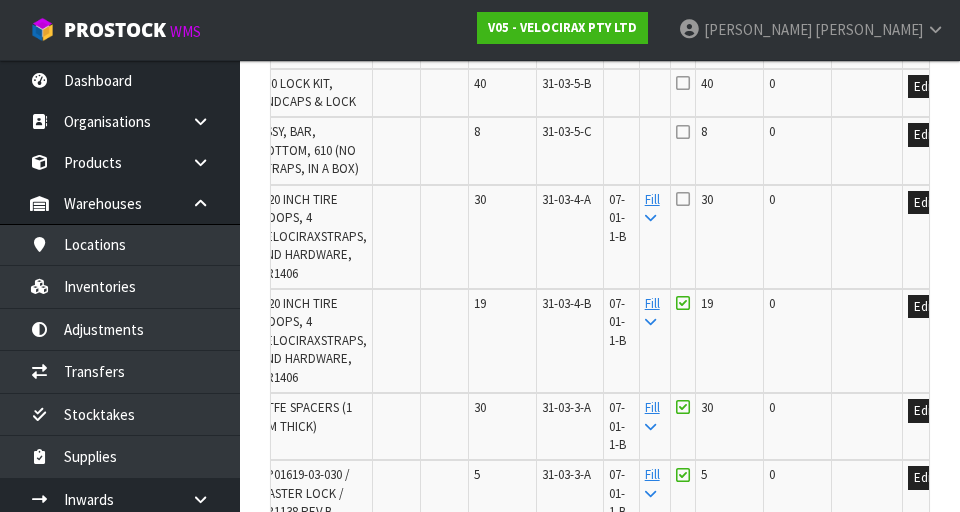 click at bounding box center [683, 199] 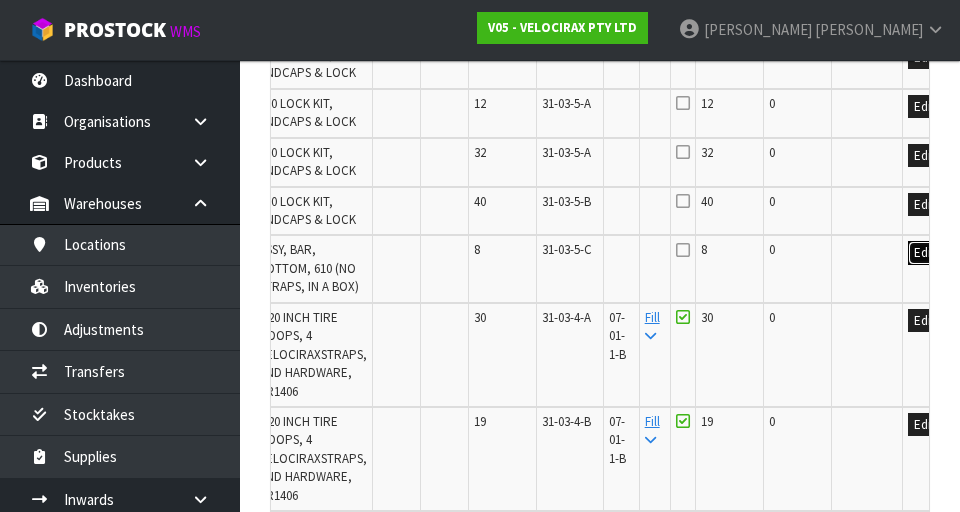 click on "Edit" at bounding box center [924, 253] 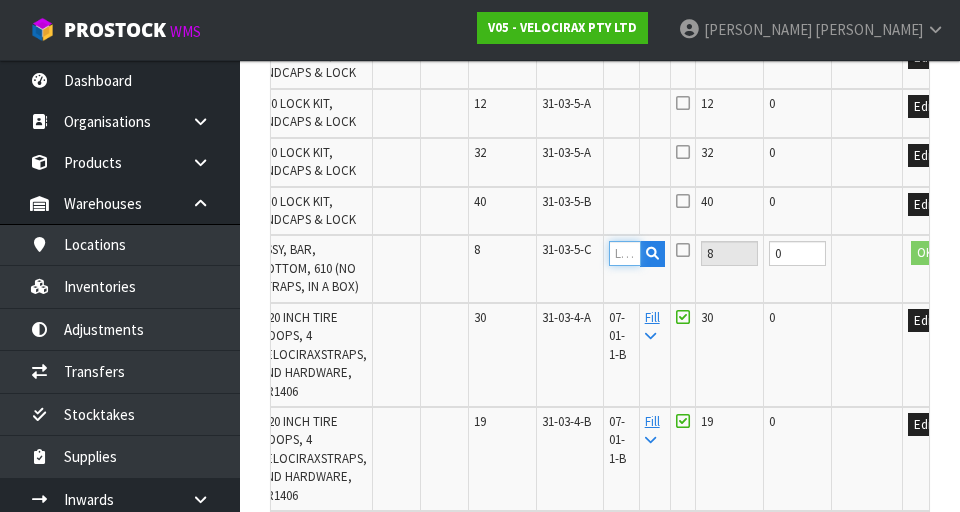 click at bounding box center [625, 253] 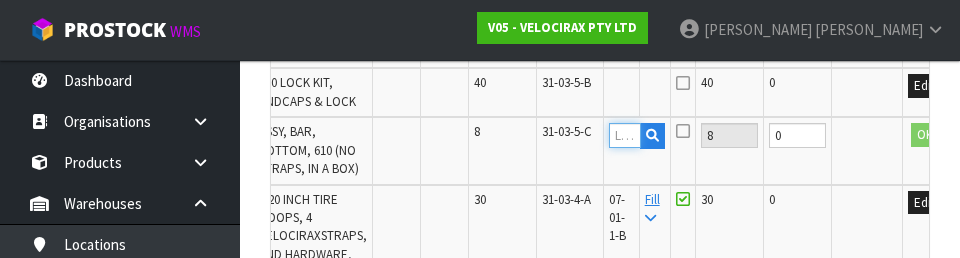 scroll, scrollTop: 753, scrollLeft: 0, axis: vertical 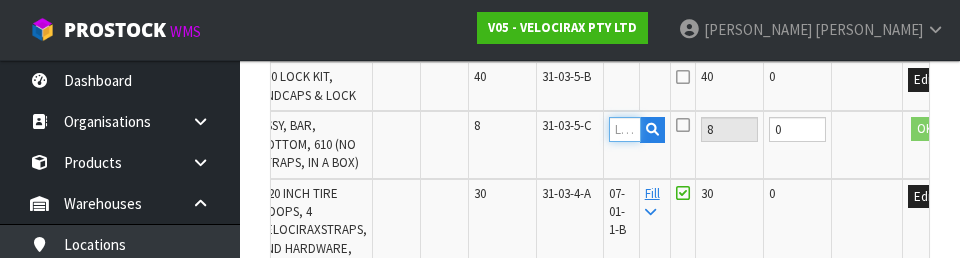 paste on "07-01-1-B" 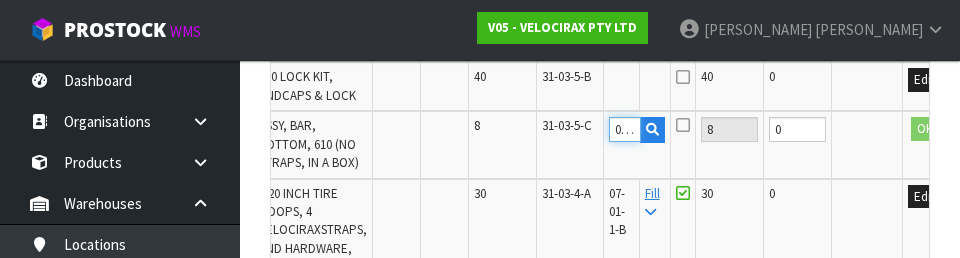 scroll, scrollTop: 0, scrollLeft: 39, axis: horizontal 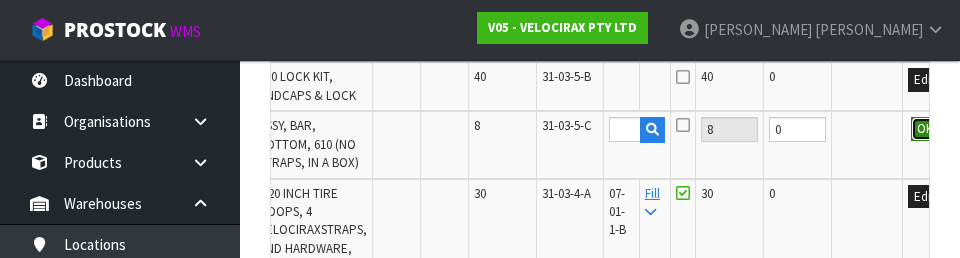 click on "OK" at bounding box center [925, 129] 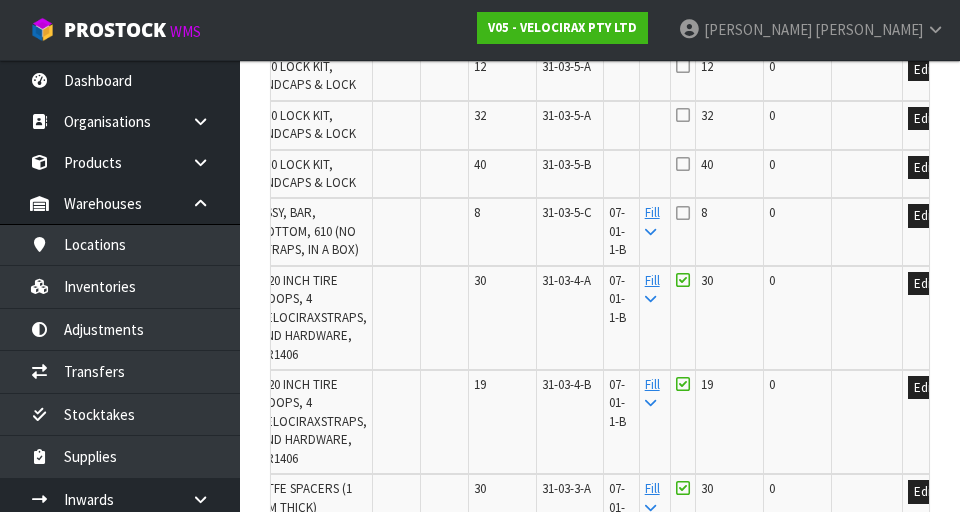 click at bounding box center (683, 213) 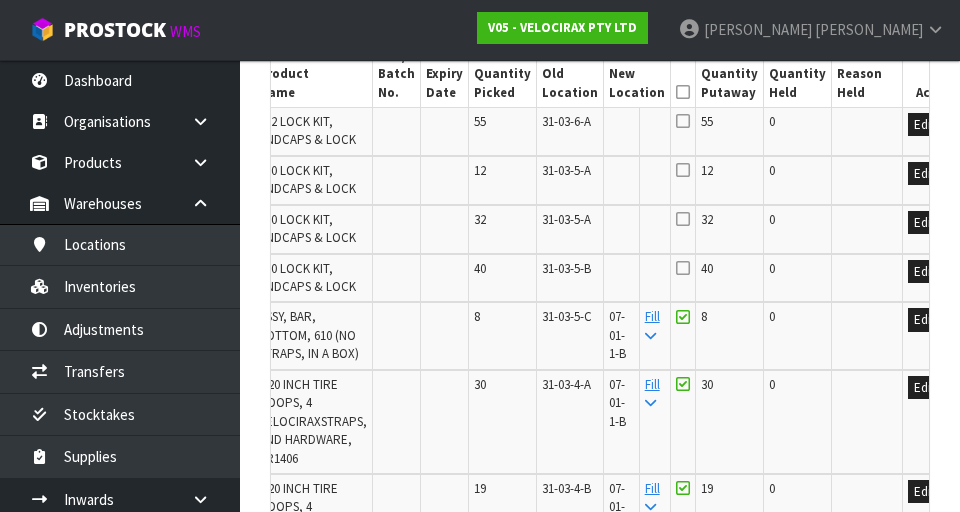 scroll, scrollTop: 572, scrollLeft: 0, axis: vertical 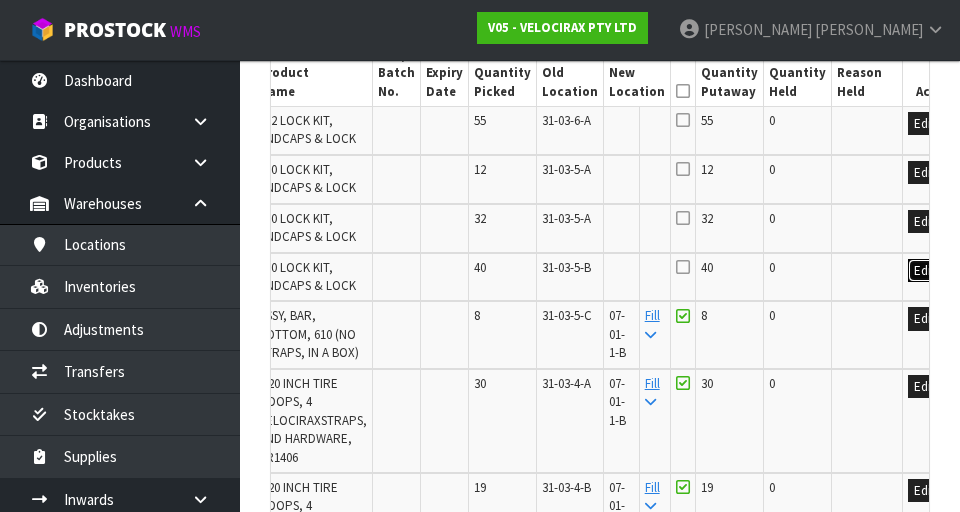 click on "Edit" at bounding box center (924, 271) 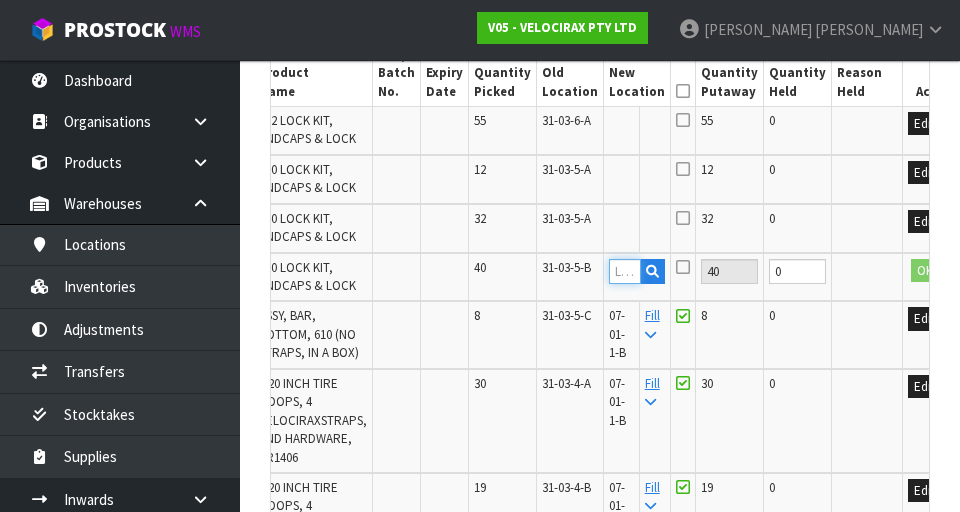 click at bounding box center (625, 271) 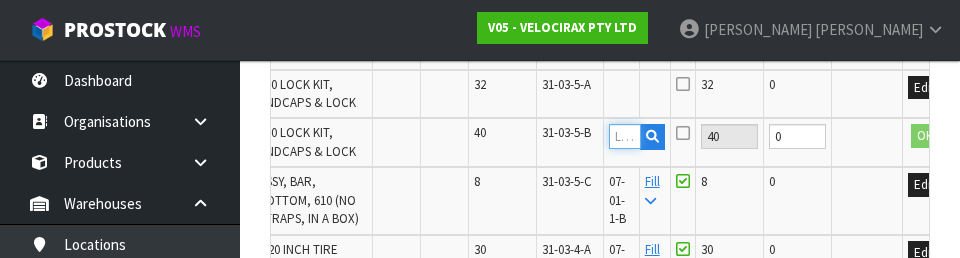 scroll, scrollTop: 704, scrollLeft: 0, axis: vertical 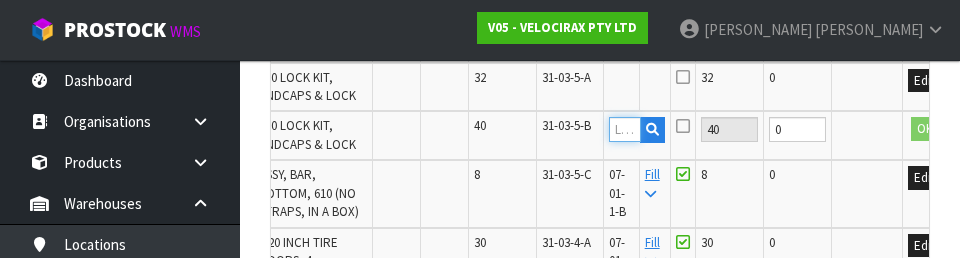 paste on "07-01-1-B" 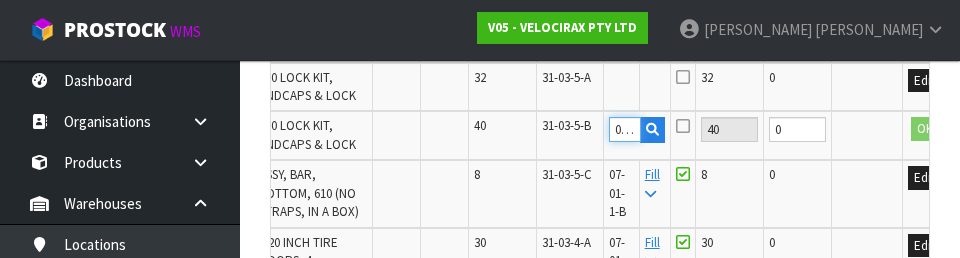 scroll, scrollTop: 0, scrollLeft: 39, axis: horizontal 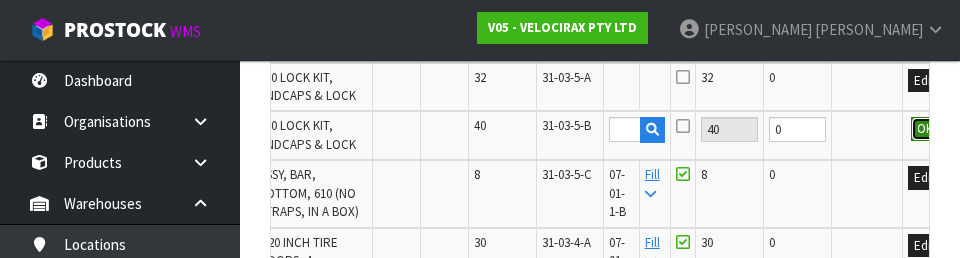 click on "OK" at bounding box center [925, 129] 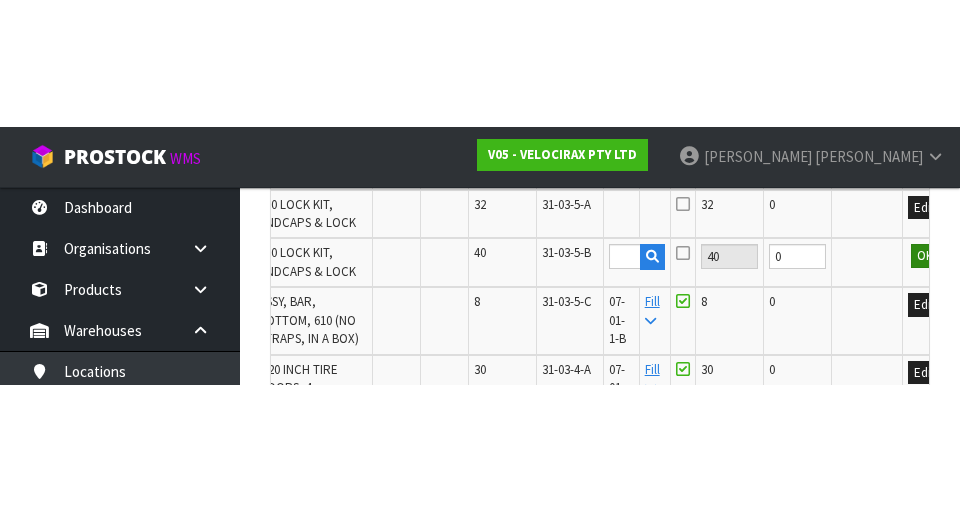 scroll, scrollTop: 714, scrollLeft: 0, axis: vertical 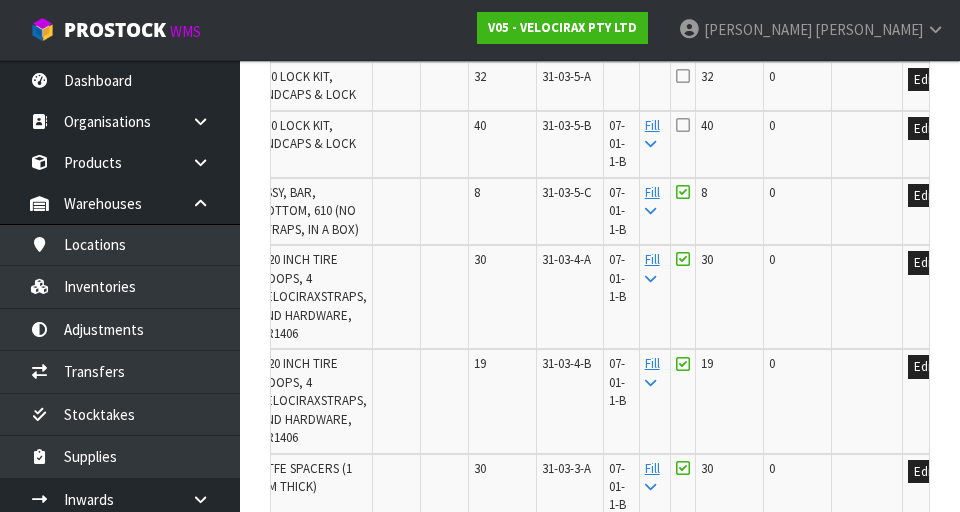 click at bounding box center (683, 125) 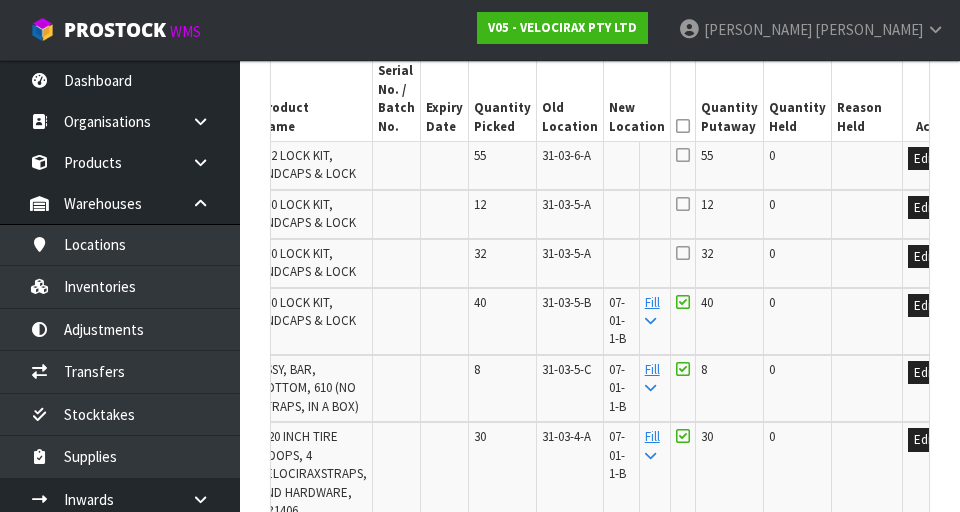 scroll, scrollTop: 538, scrollLeft: 0, axis: vertical 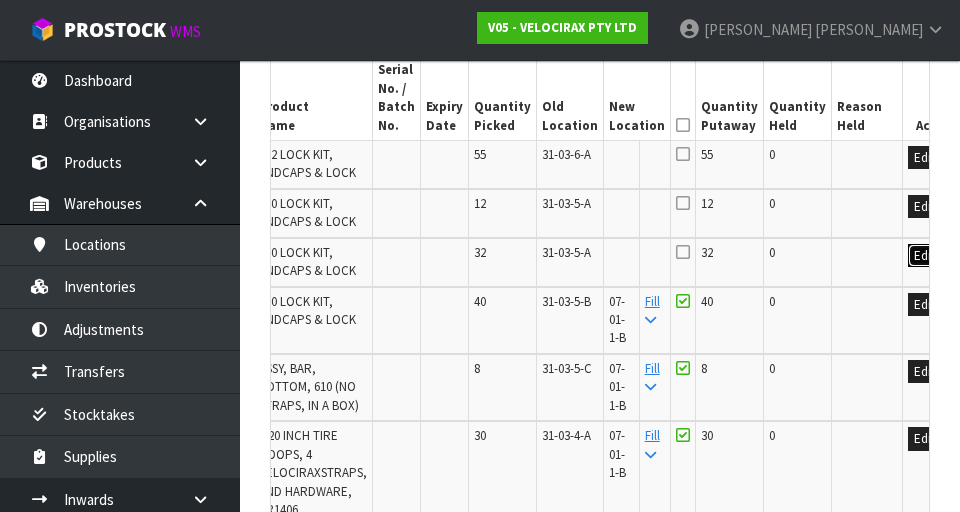 click on "Edit" at bounding box center (924, 256) 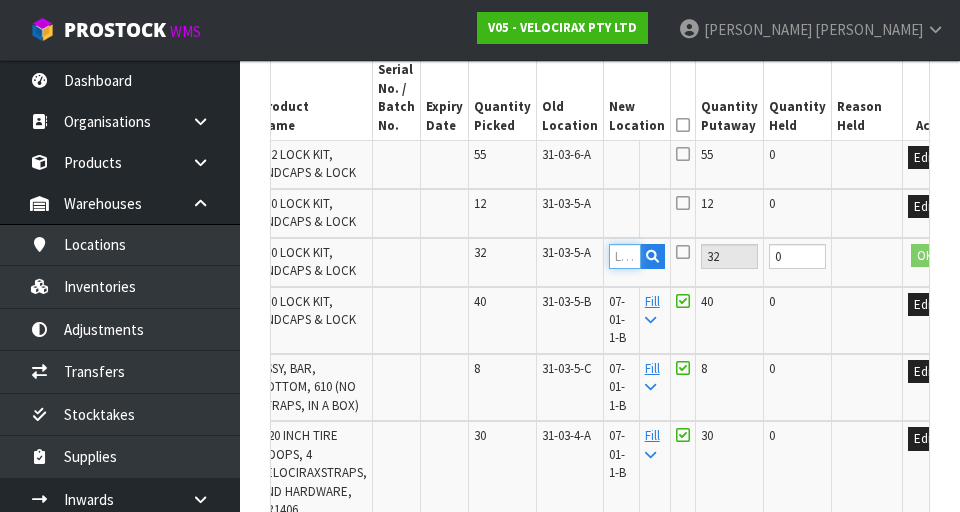 paste on "07-01-1-B" 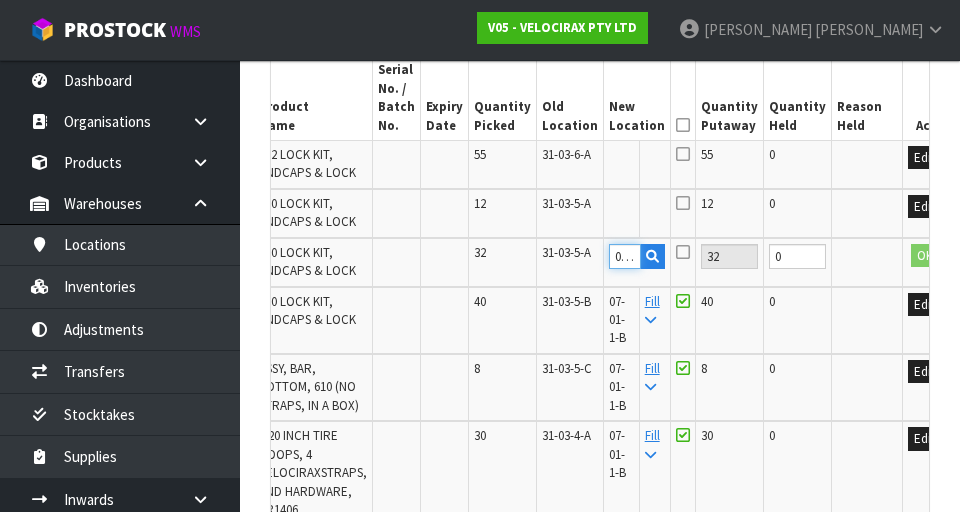scroll, scrollTop: 0, scrollLeft: 39, axis: horizontal 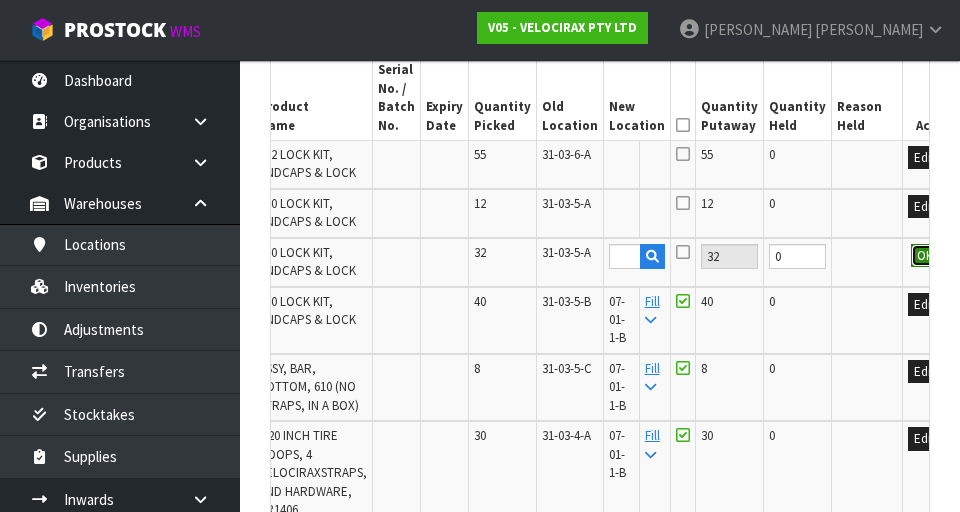 click on "OK" at bounding box center [925, 256] 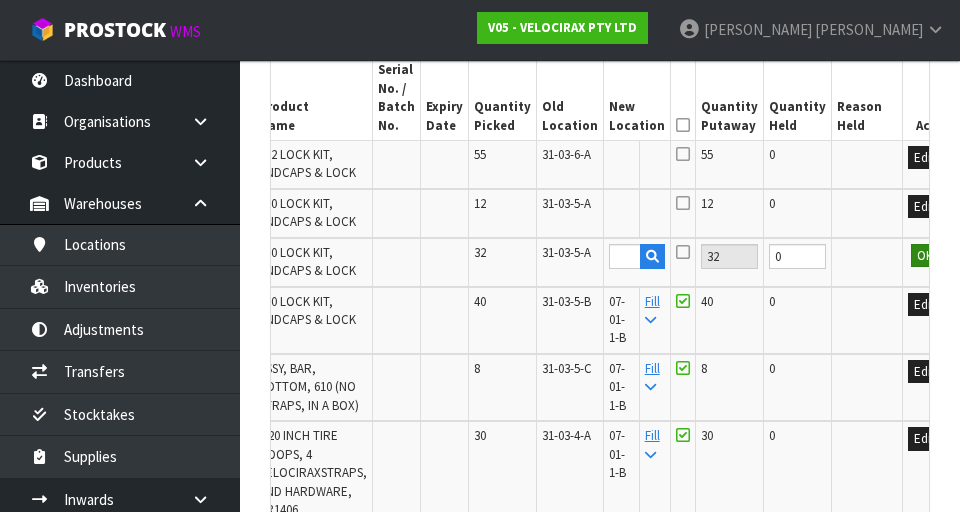 scroll, scrollTop: 0, scrollLeft: 0, axis: both 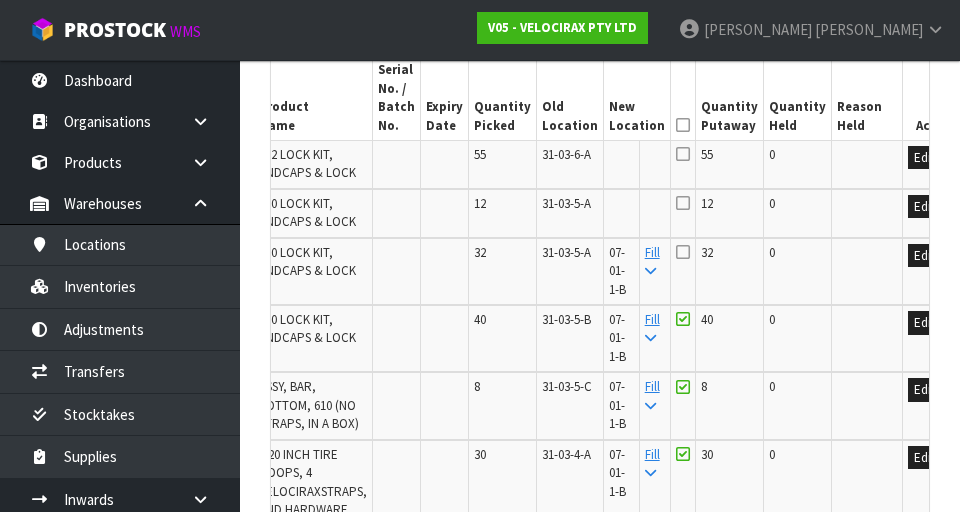 click at bounding box center [683, 252] 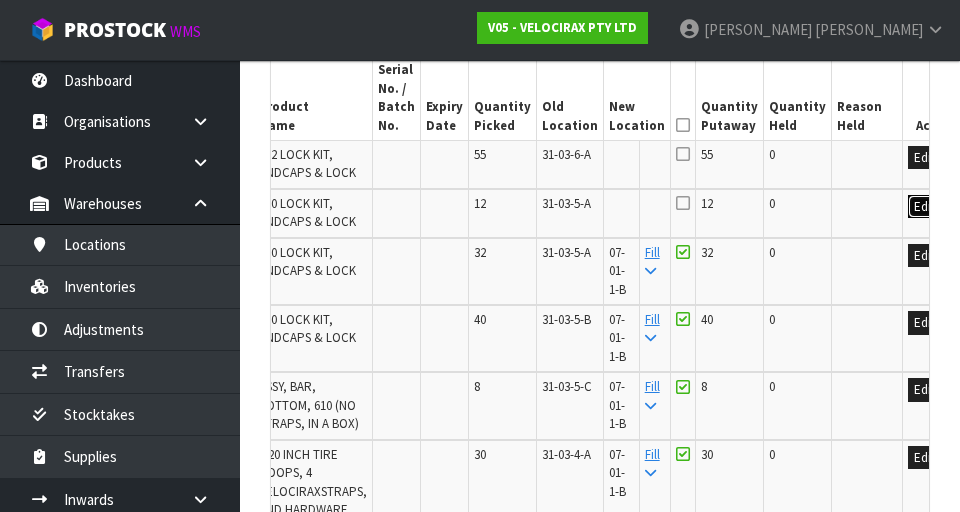 click on "Edit" at bounding box center [924, 207] 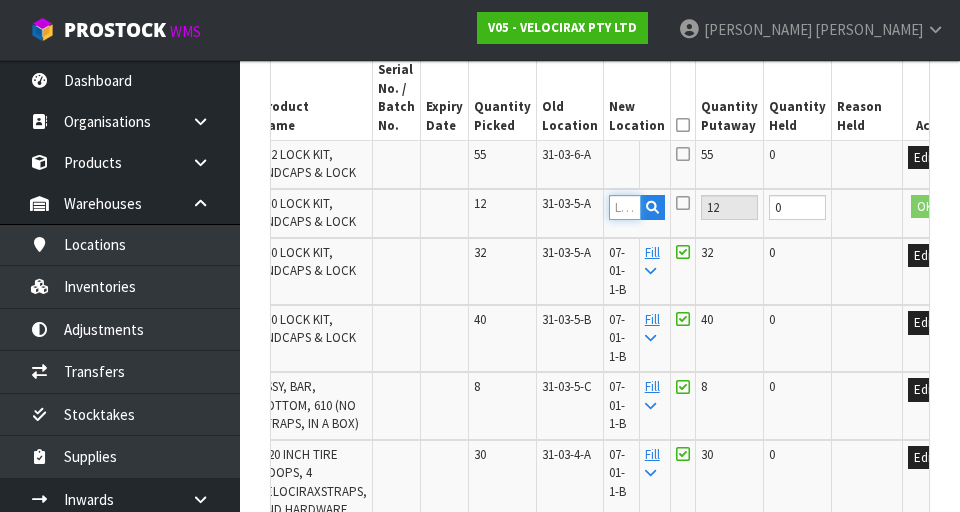 paste on "07-01-1-B" 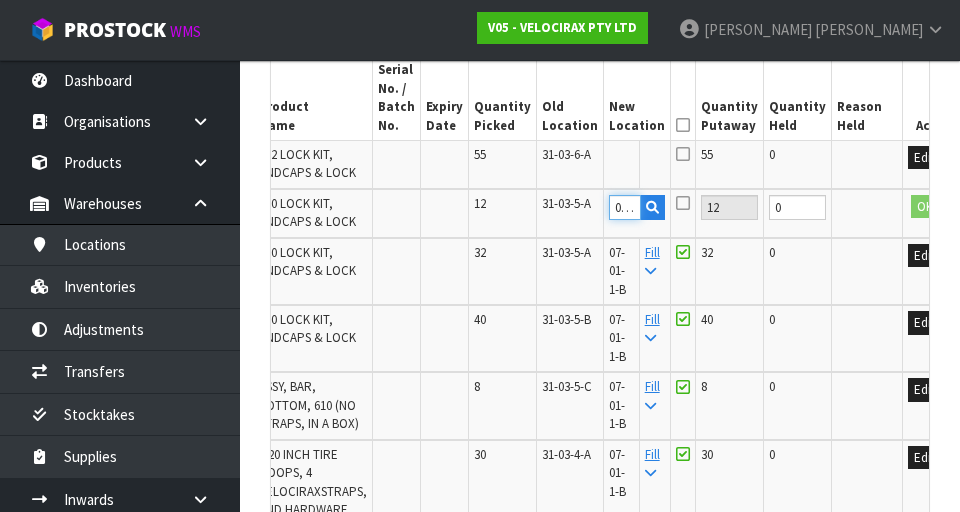 scroll, scrollTop: 0, scrollLeft: 39, axis: horizontal 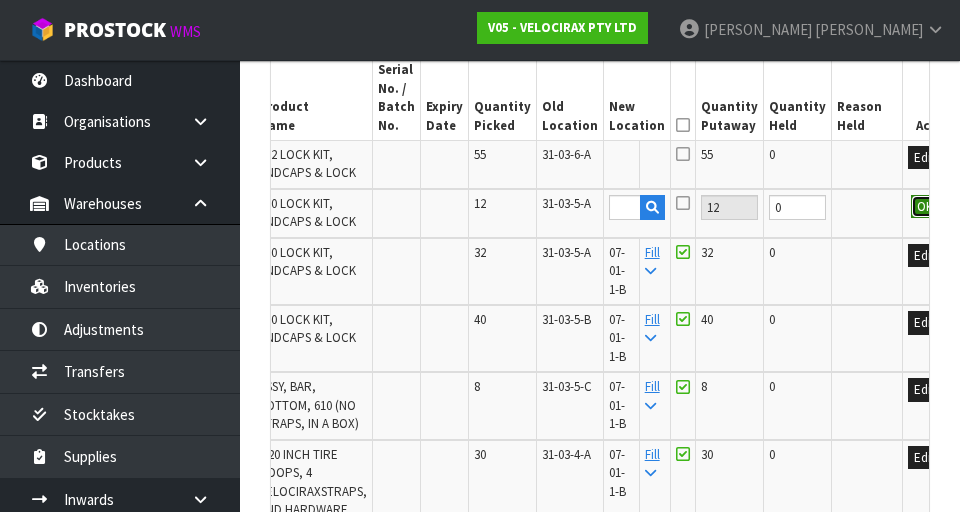 click on "OK" at bounding box center (925, 207) 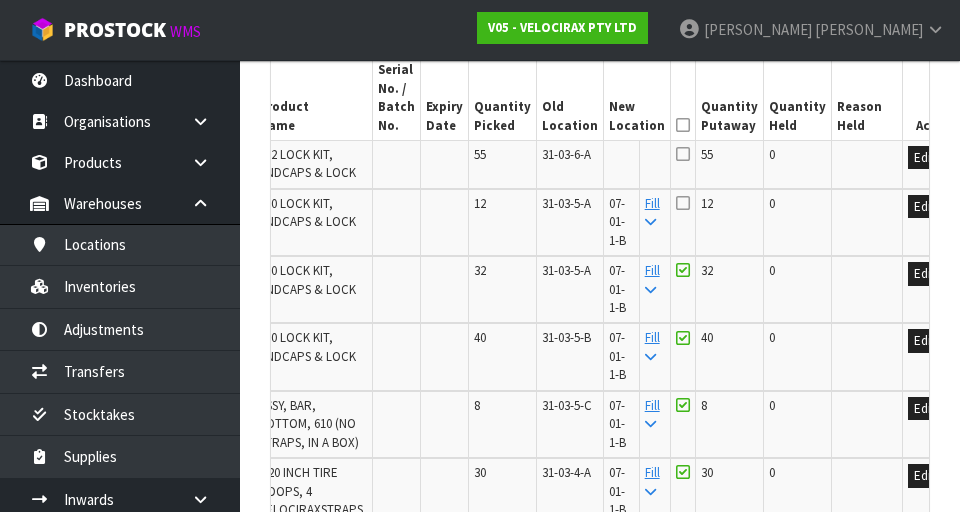 click at bounding box center [683, 222] 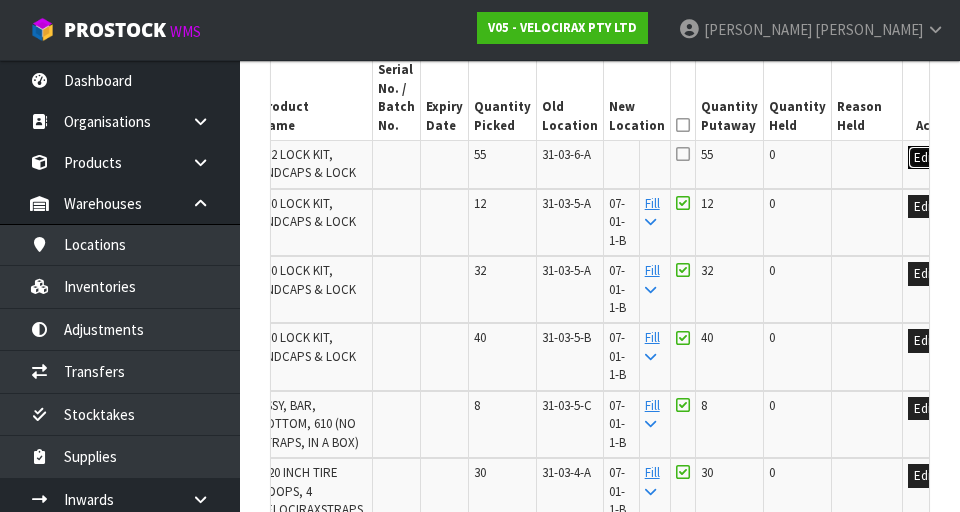 click on "Edit" at bounding box center [924, 158] 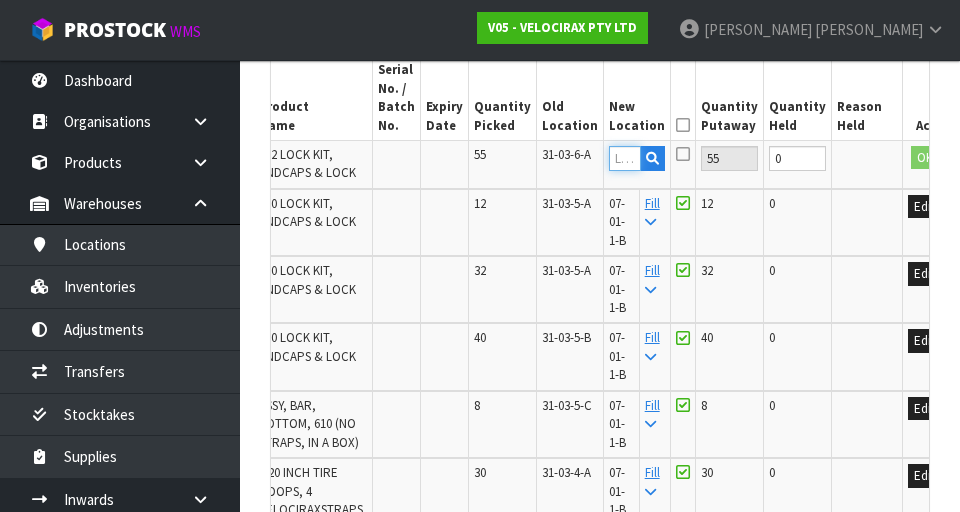 paste on "07-01-1-B" 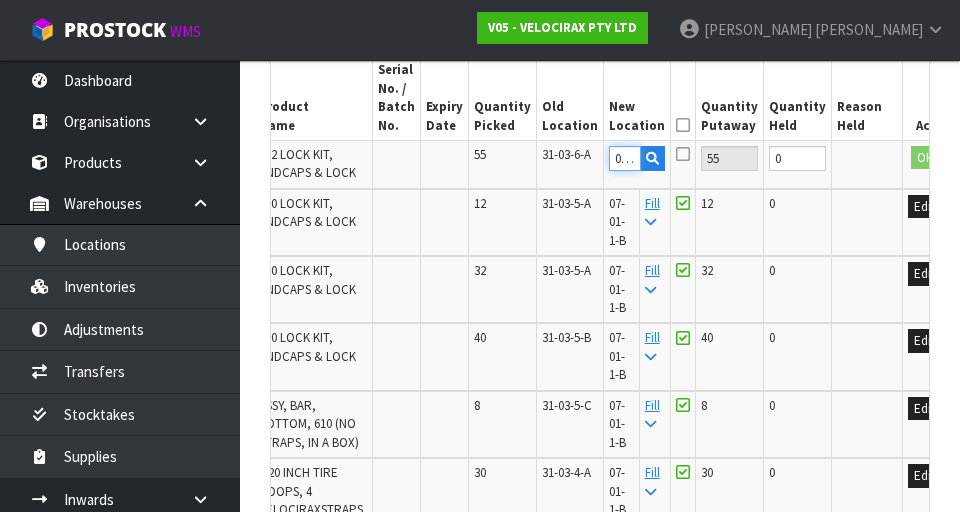 scroll, scrollTop: 0, scrollLeft: 39, axis: horizontal 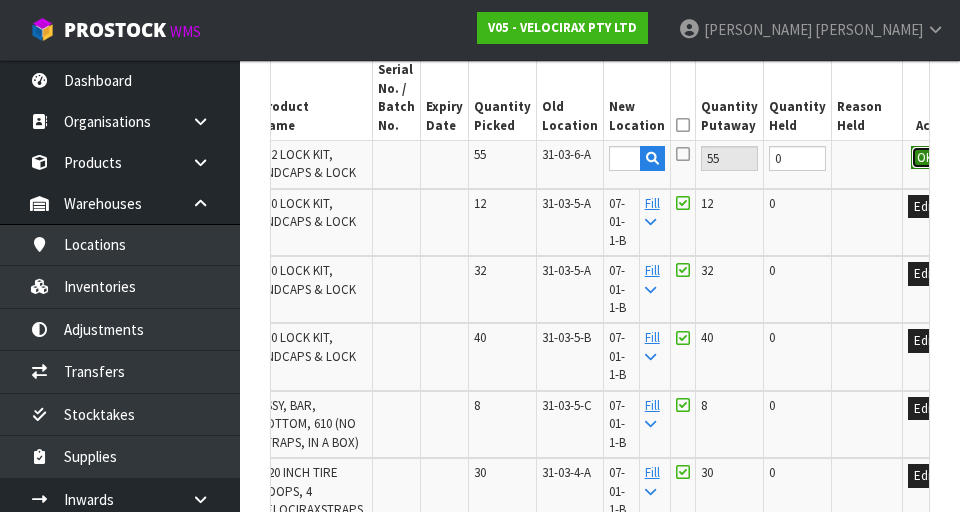 click on "OK" at bounding box center (925, 158) 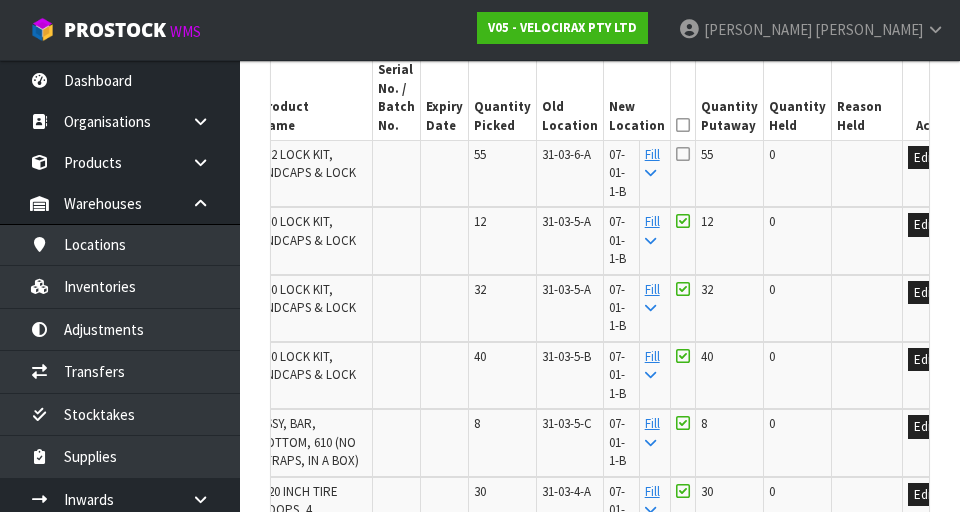 click at bounding box center (683, 173) 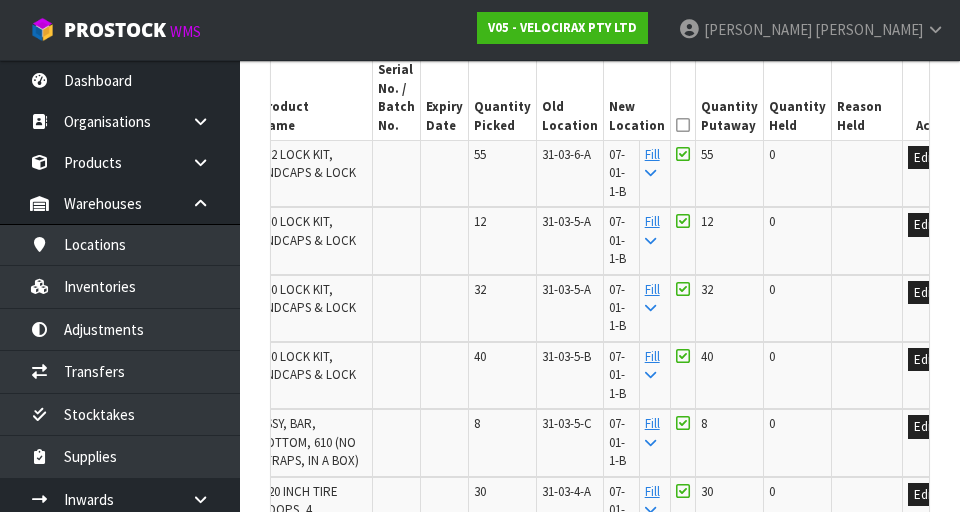 click at bounding box center (683, 125) 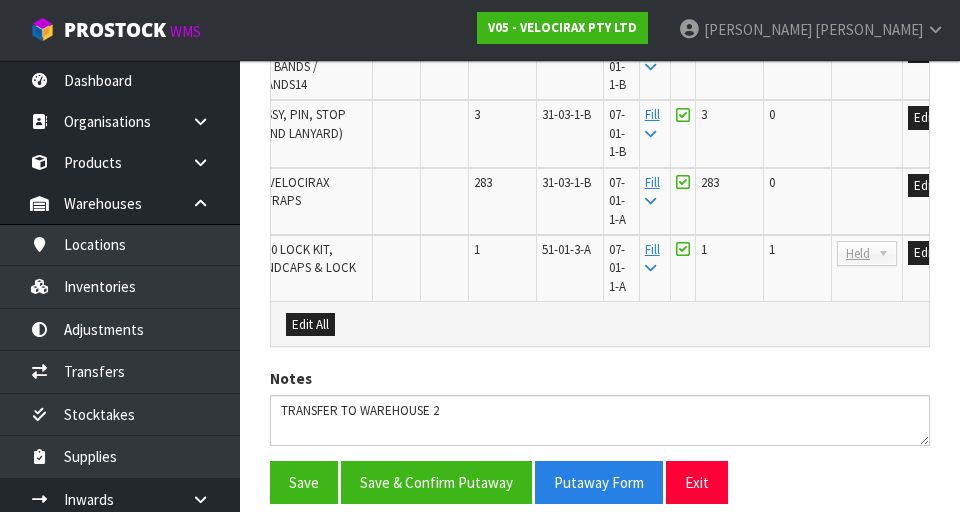 scroll, scrollTop: 2450, scrollLeft: 0, axis: vertical 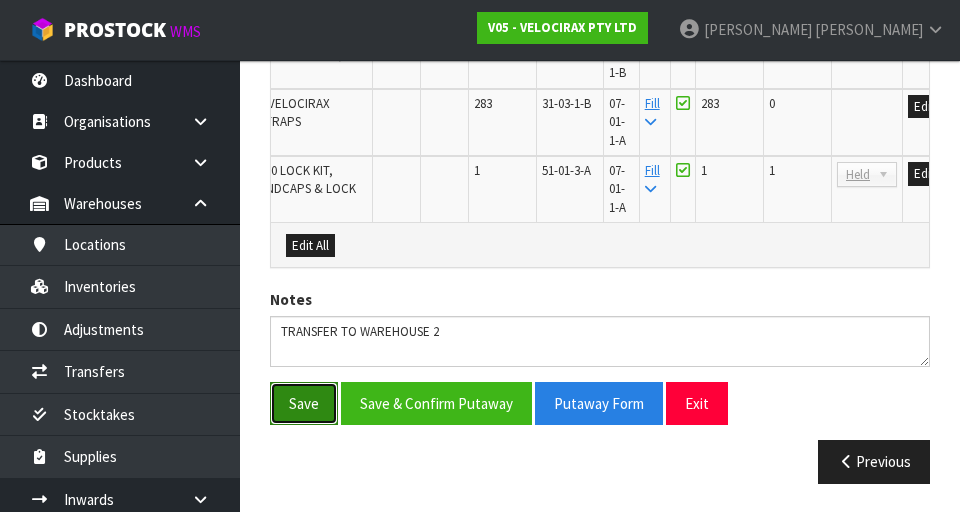 click on "Save" at bounding box center [304, 403] 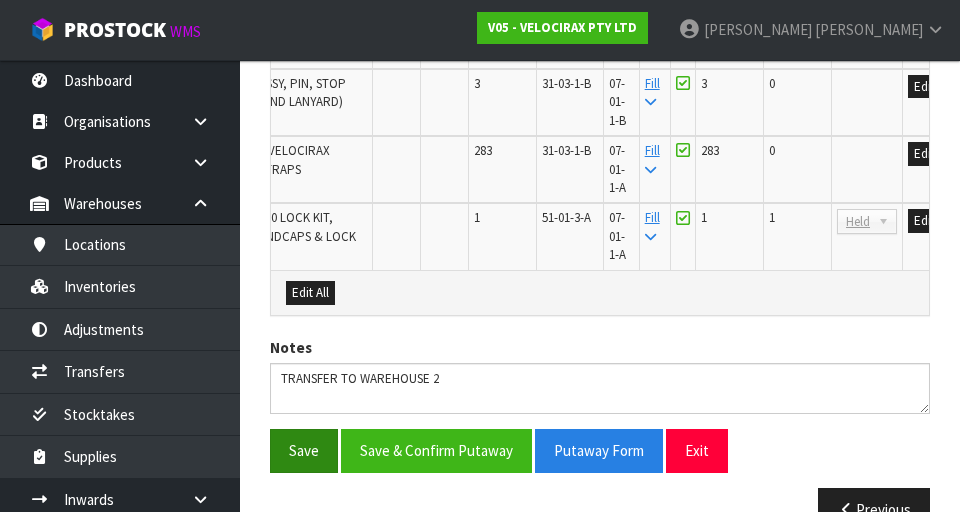 scroll, scrollTop: 2522, scrollLeft: 0, axis: vertical 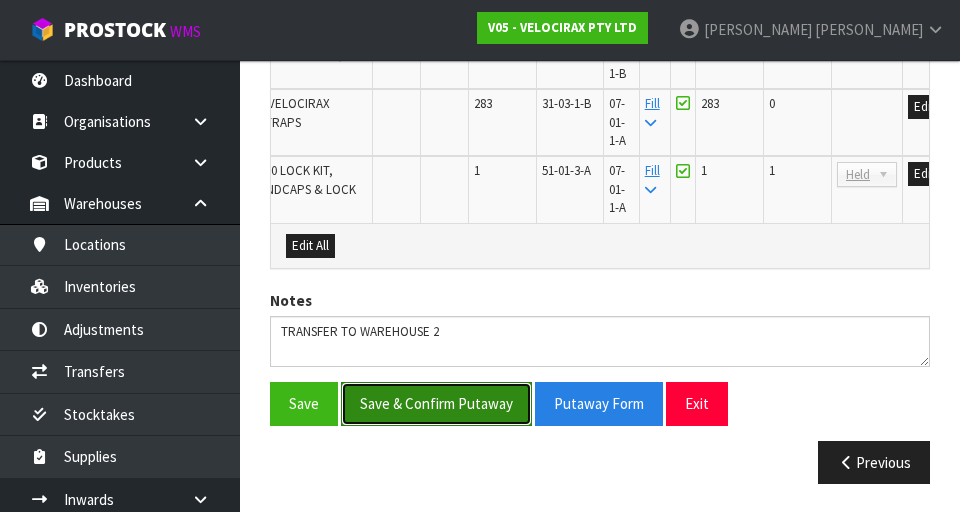 click on "Save & Confirm Putaway" at bounding box center (436, 403) 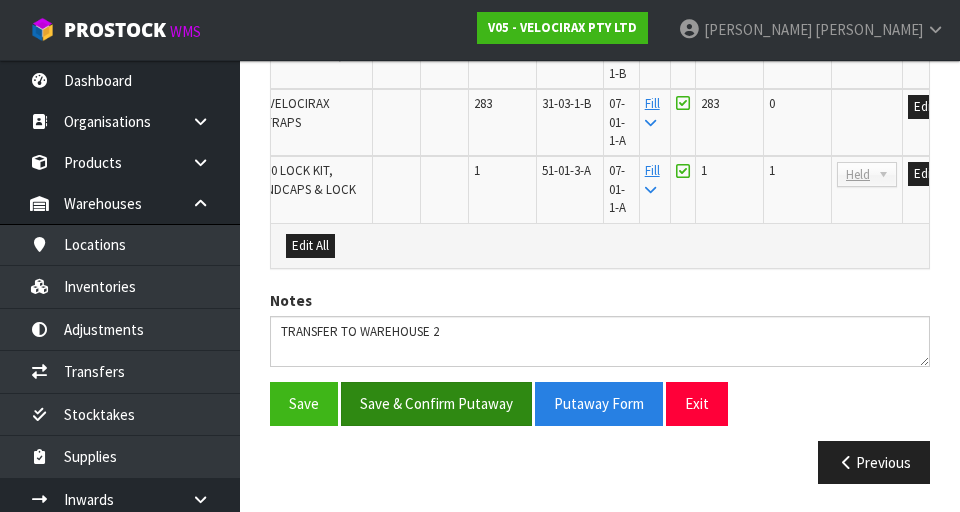 scroll, scrollTop: 0, scrollLeft: 0, axis: both 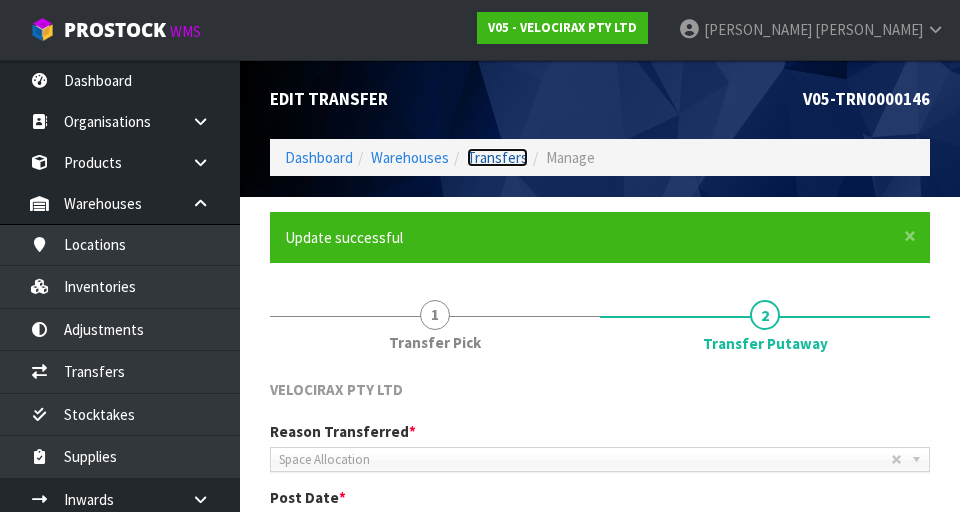 click on "Transfers" at bounding box center [497, 157] 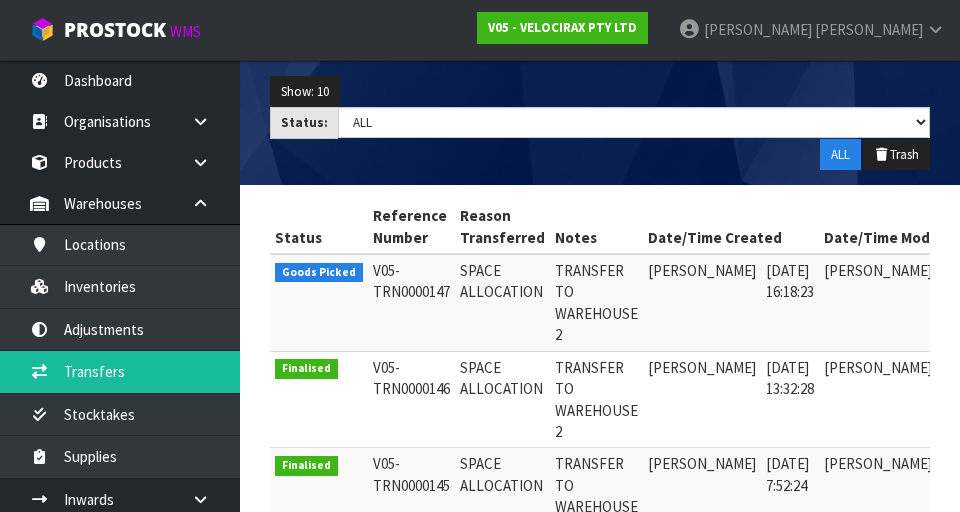 scroll, scrollTop: 282, scrollLeft: 0, axis: vertical 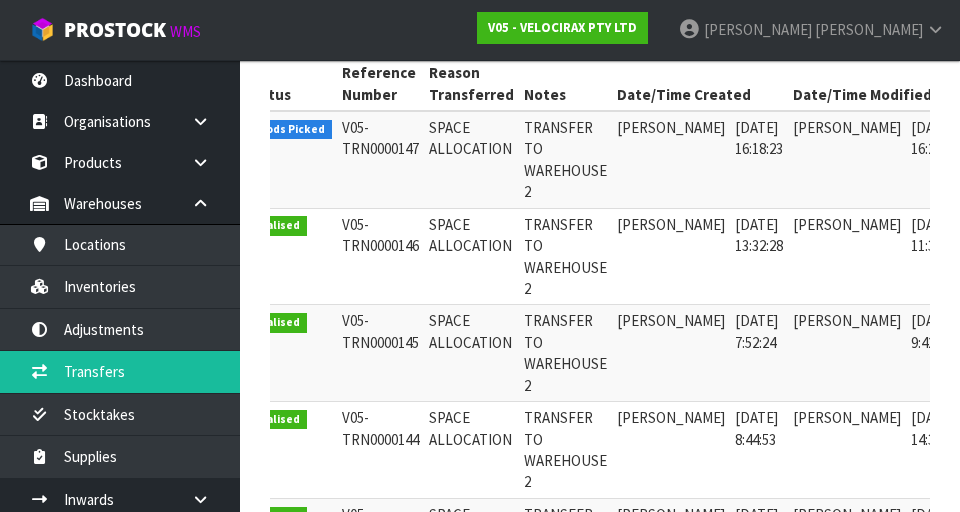 click at bounding box center [991, 229] 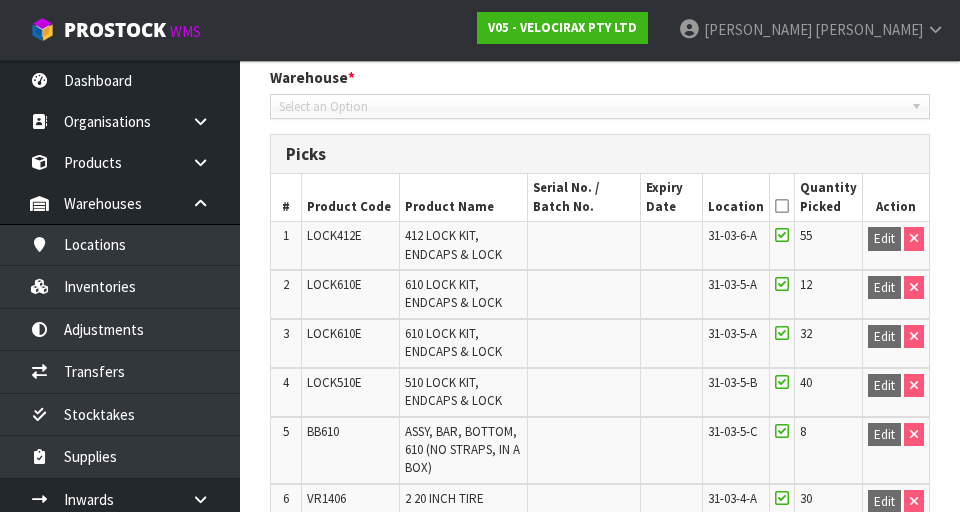 type on "[DATE]" 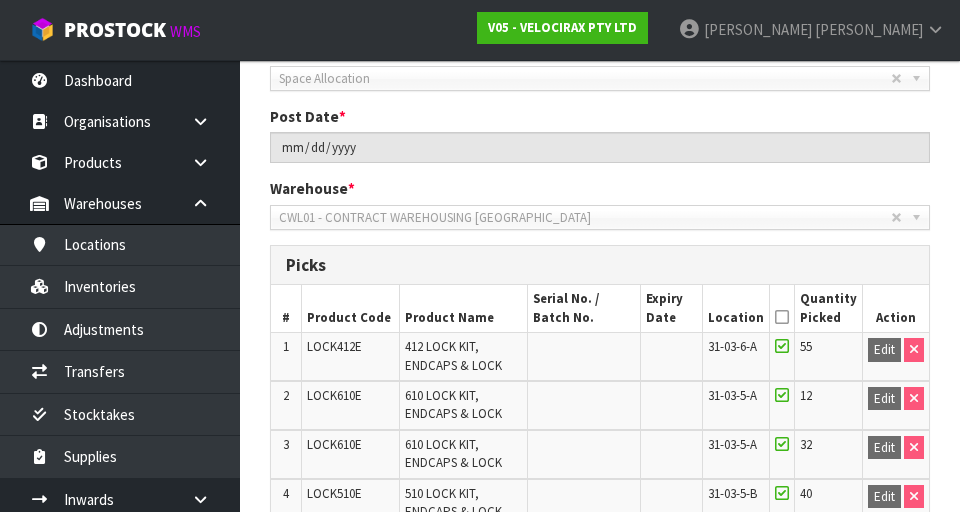 click at bounding box center (782, 317) 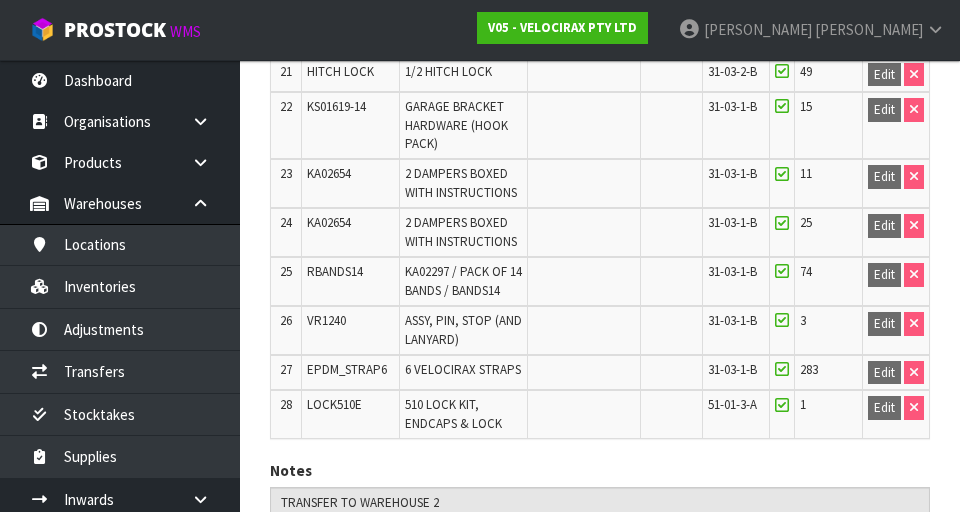 scroll, scrollTop: 1928, scrollLeft: 0, axis: vertical 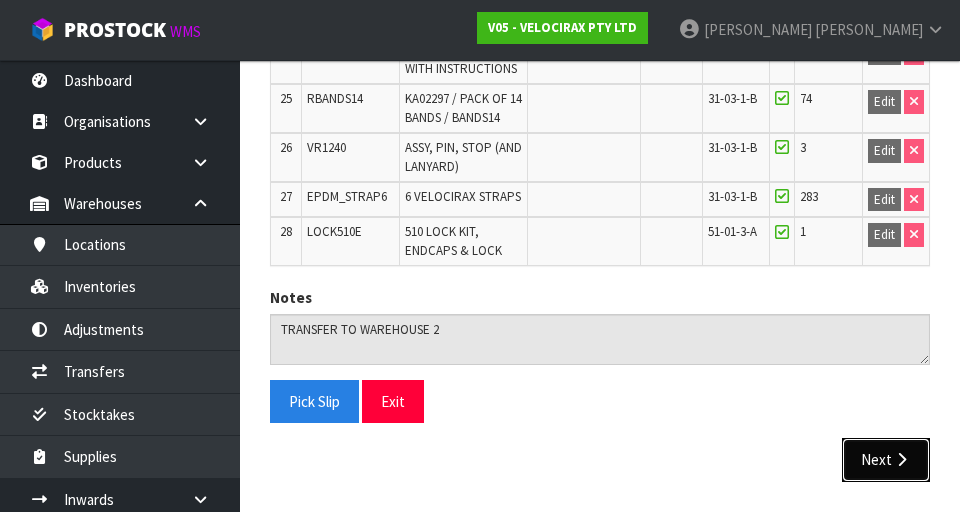 click on "Next" at bounding box center (886, 459) 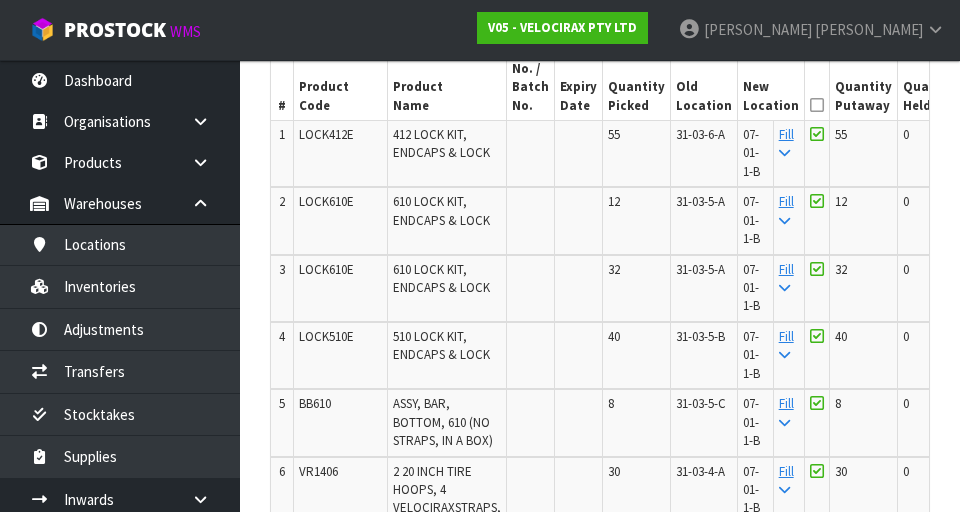 scroll, scrollTop: 559, scrollLeft: 0, axis: vertical 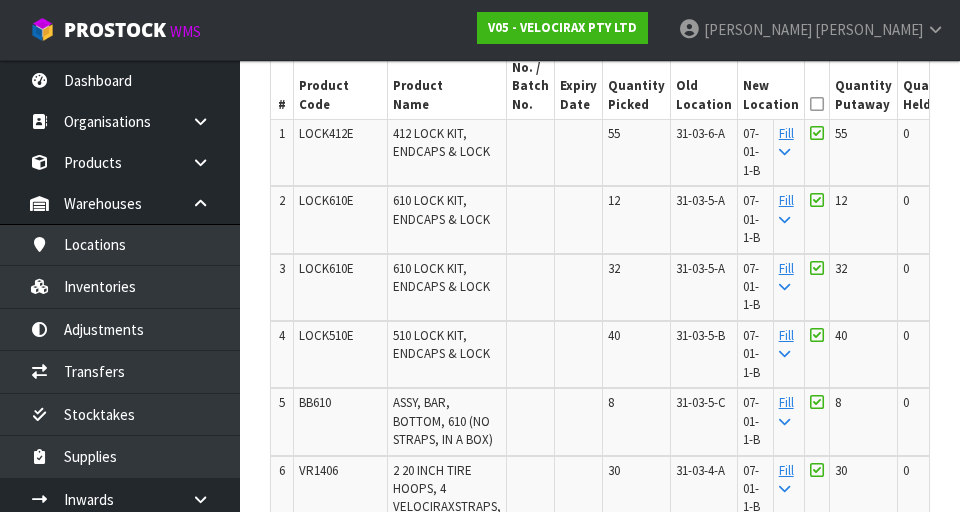 click at bounding box center (817, 104) 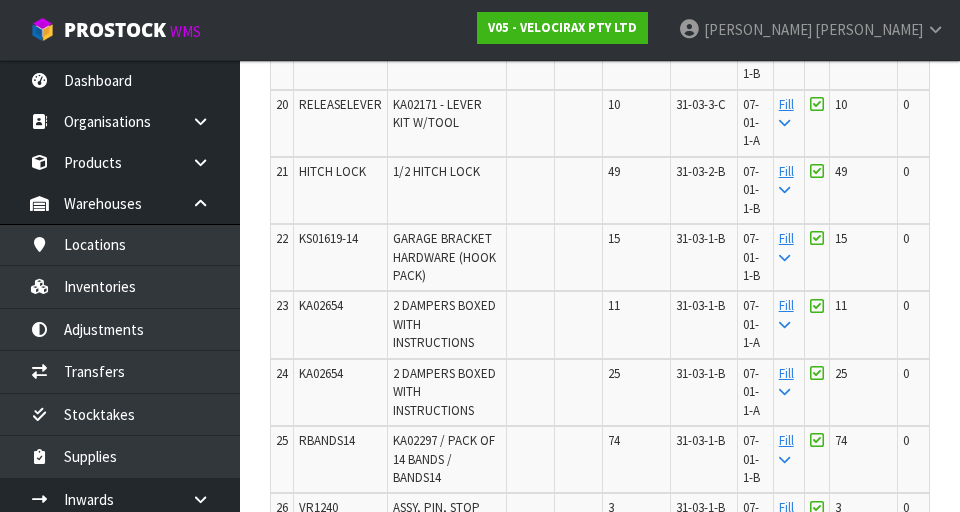 scroll, scrollTop: 2405, scrollLeft: 0, axis: vertical 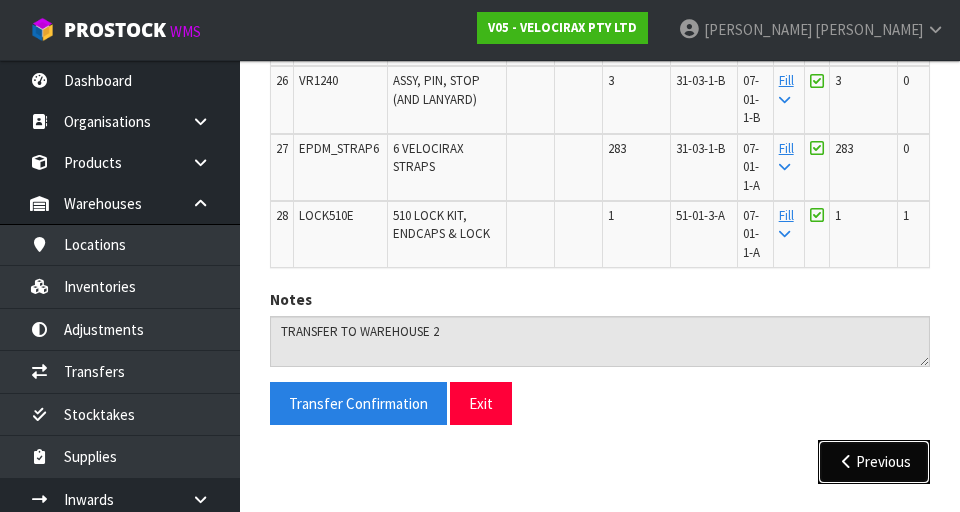 click on "Previous" at bounding box center [874, 461] 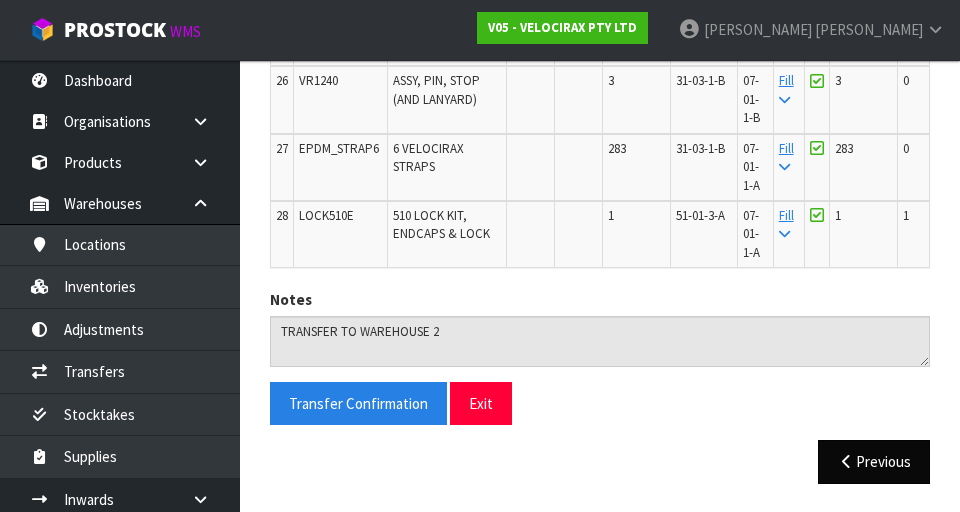 scroll, scrollTop: 1928, scrollLeft: 0, axis: vertical 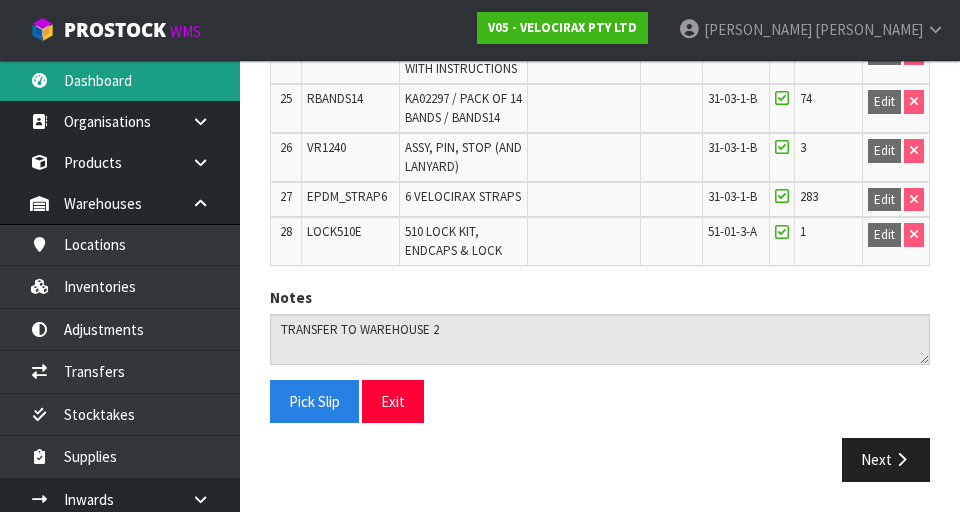click on "Dashboard" at bounding box center (120, 80) 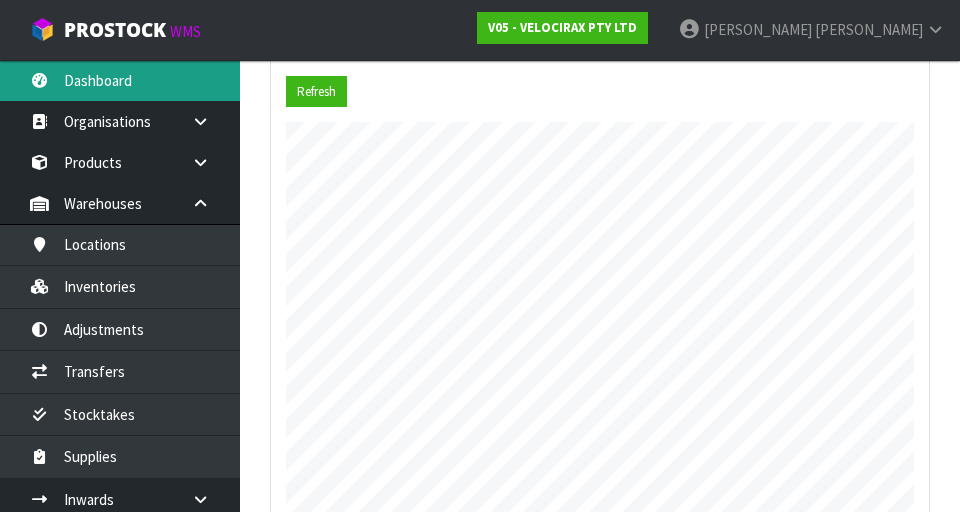 scroll, scrollTop: 998348, scrollLeft: 999310, axis: both 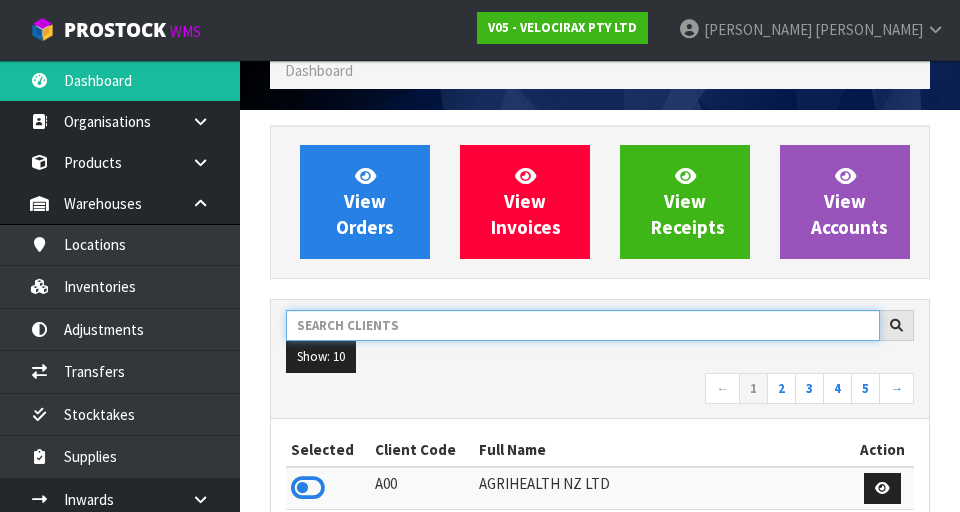 click at bounding box center [583, 325] 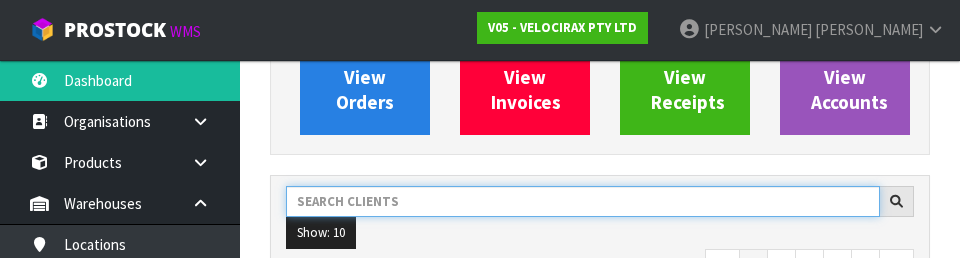 scroll, scrollTop: 274, scrollLeft: 0, axis: vertical 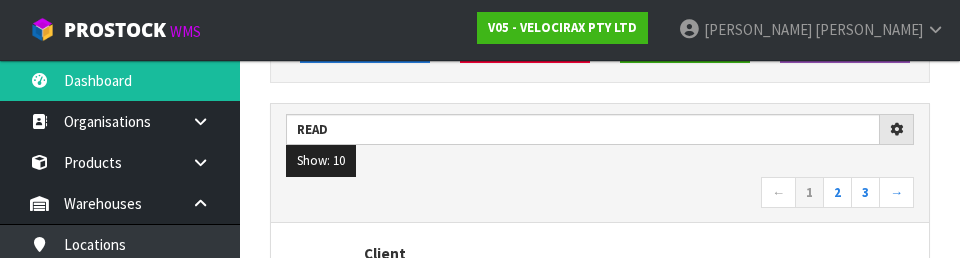 click on "←
1 2 3
→" at bounding box center (600, 194) 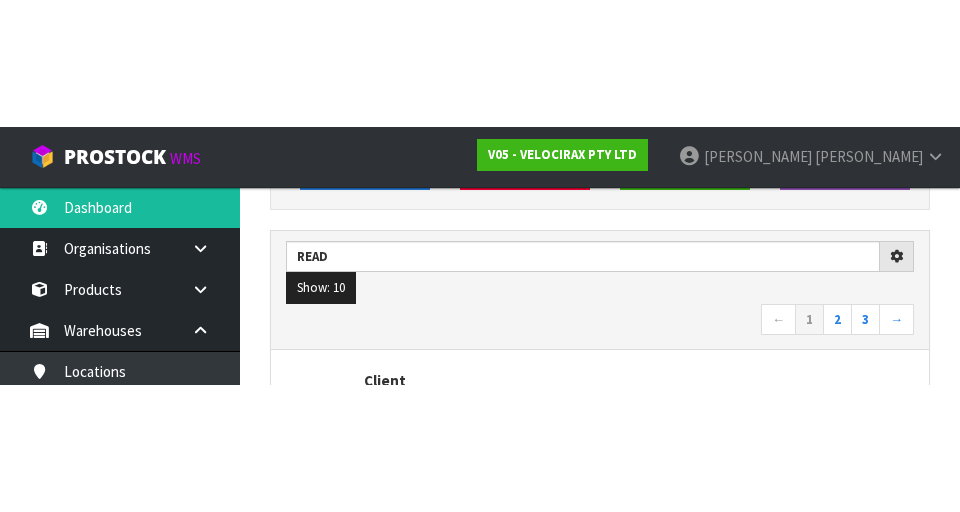 scroll, scrollTop: 283, scrollLeft: 0, axis: vertical 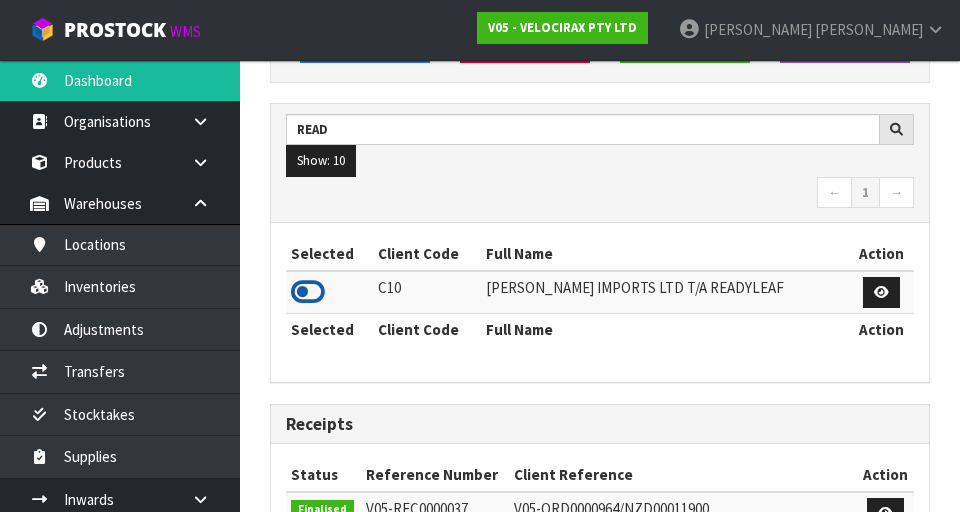 click at bounding box center [308, 292] 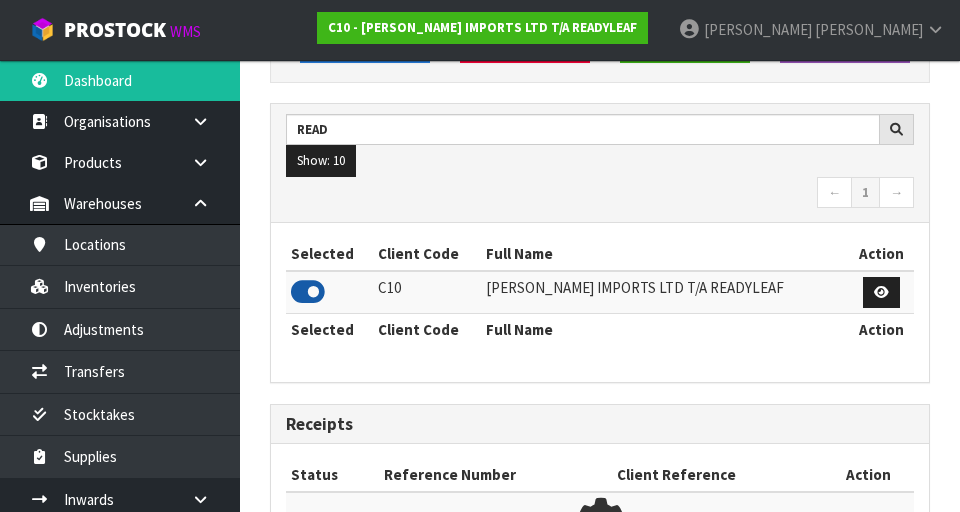 scroll, scrollTop: 1318, scrollLeft: 690, axis: both 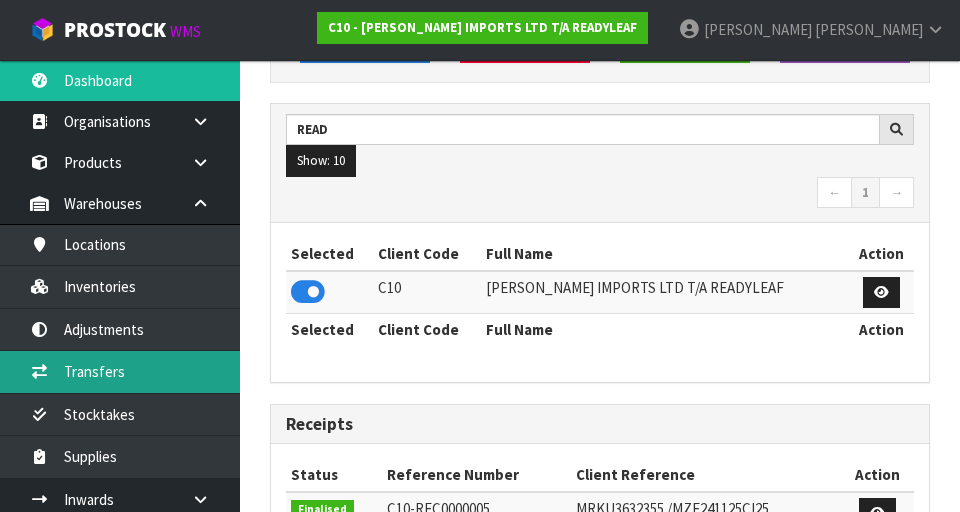 click on "Transfers" at bounding box center [120, 371] 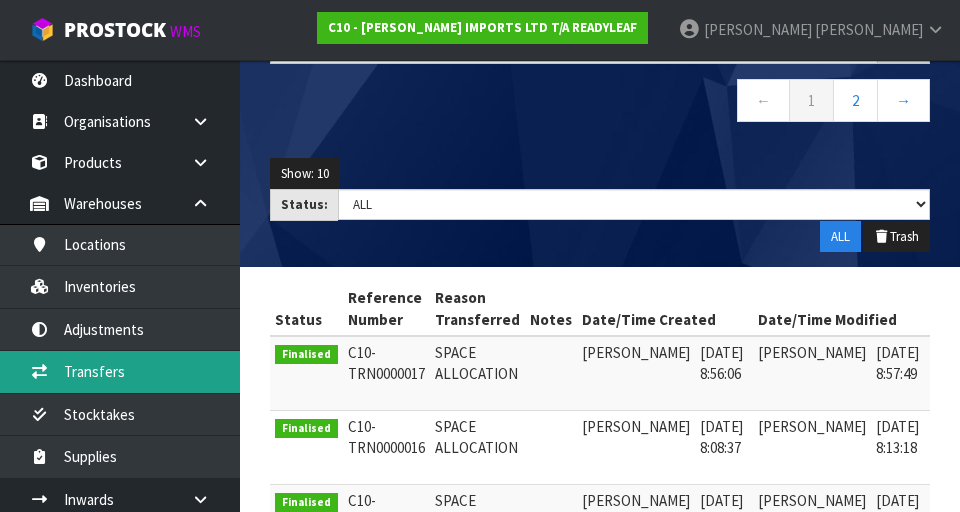 scroll, scrollTop: 0, scrollLeft: 0, axis: both 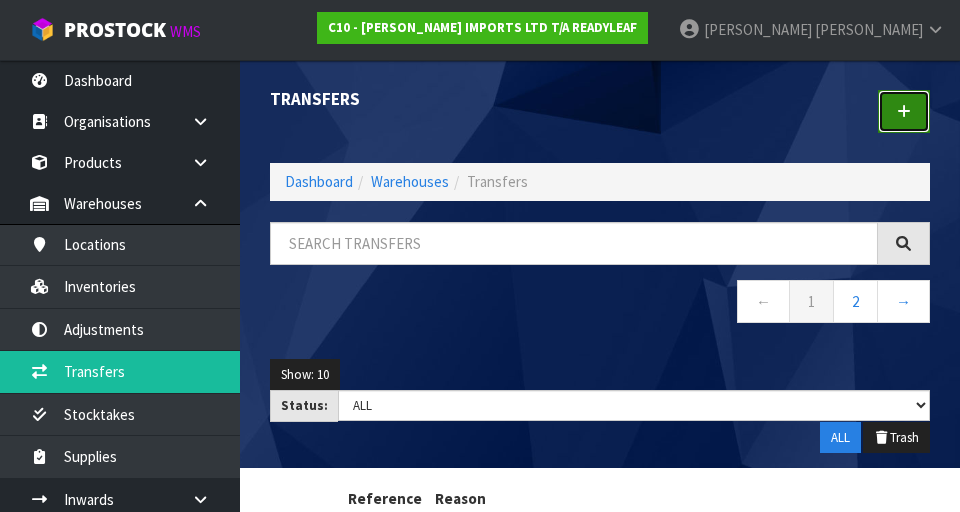 click at bounding box center [904, 111] 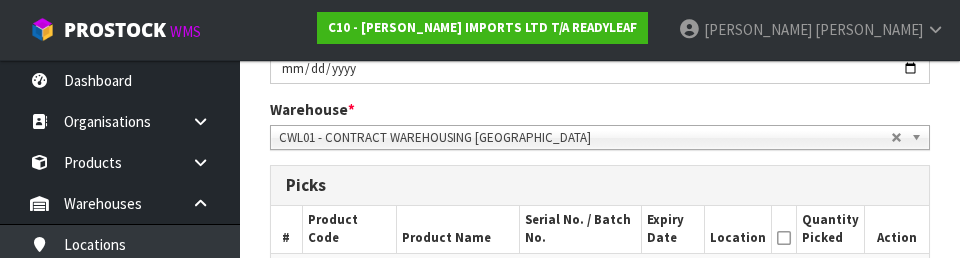 scroll, scrollTop: 381, scrollLeft: 0, axis: vertical 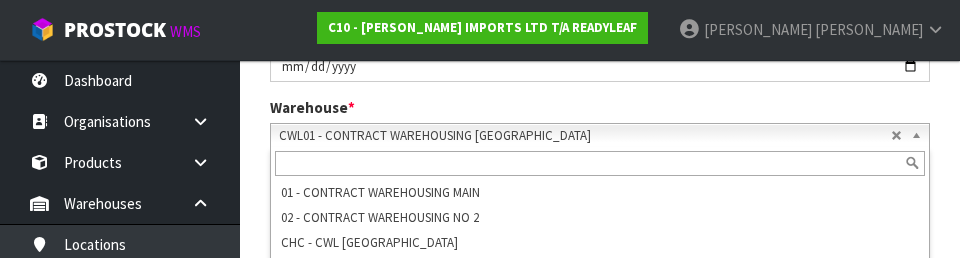 click on "CWL01 - CONTRACT WAREHOUSING [GEOGRAPHIC_DATA]" at bounding box center (585, 136) 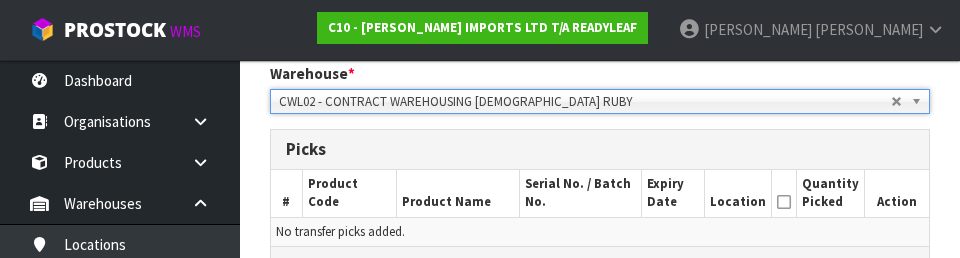 click on "No transfer picks added." at bounding box center [600, 231] 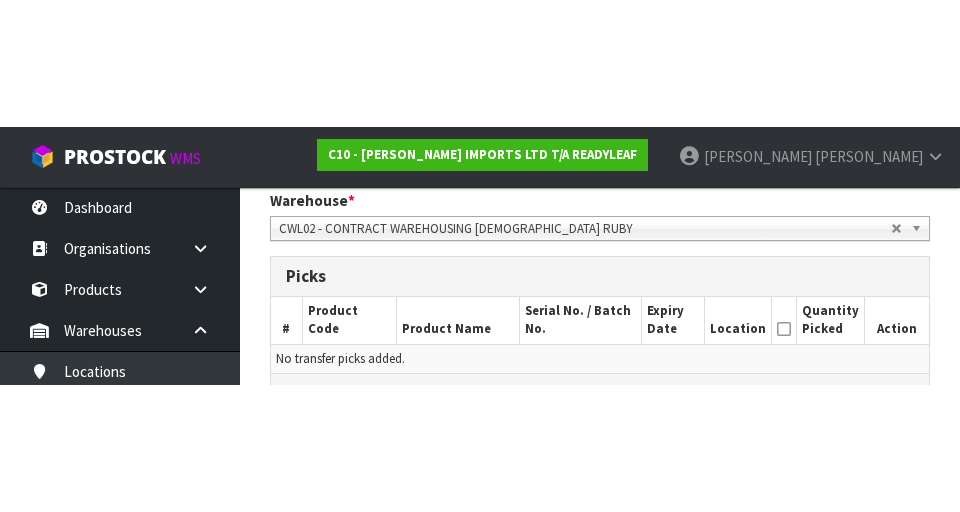 scroll, scrollTop: 424, scrollLeft: 0, axis: vertical 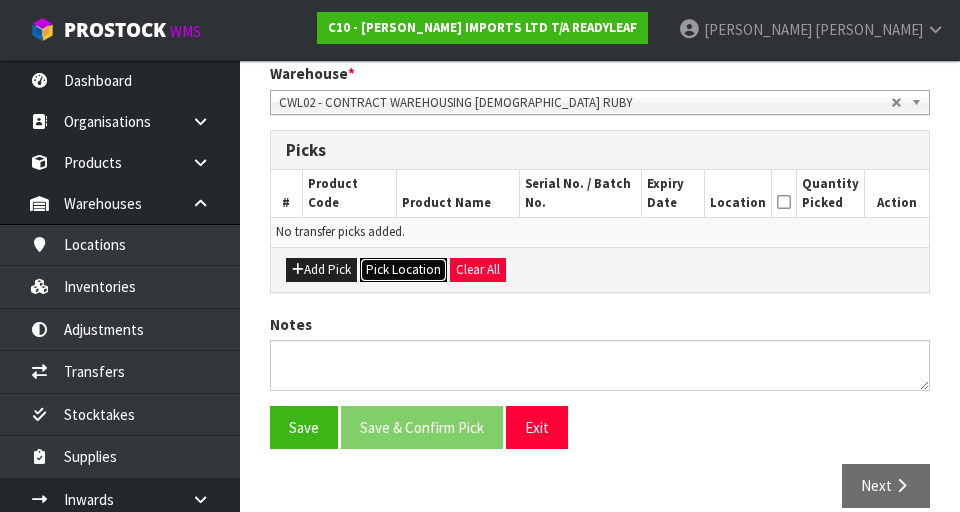 click on "Pick Location" at bounding box center (403, 270) 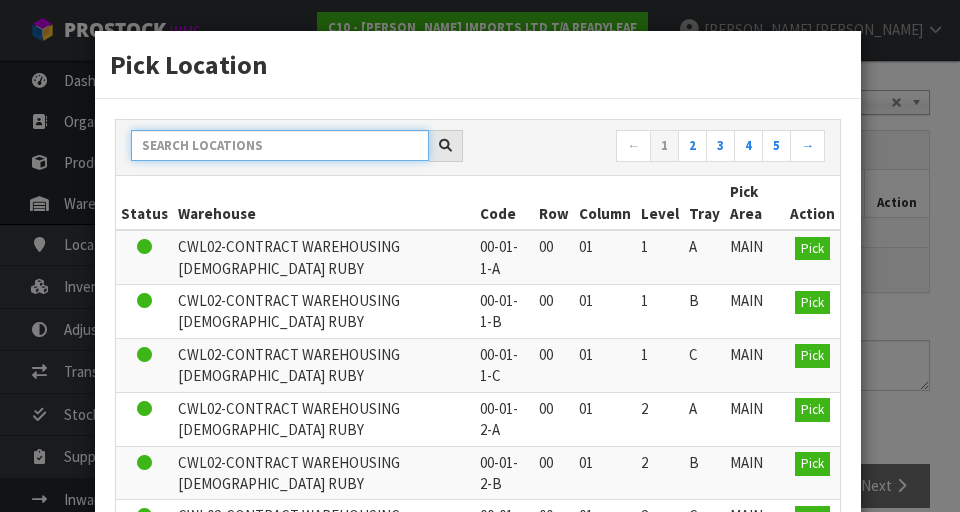click at bounding box center (280, 145) 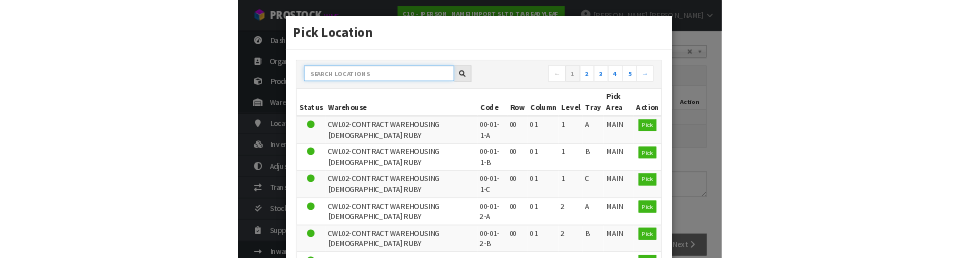 scroll, scrollTop: 415, scrollLeft: 0, axis: vertical 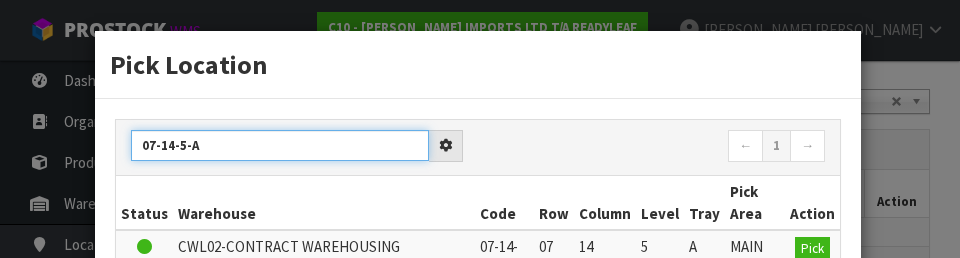 type on "07-14-5-A" 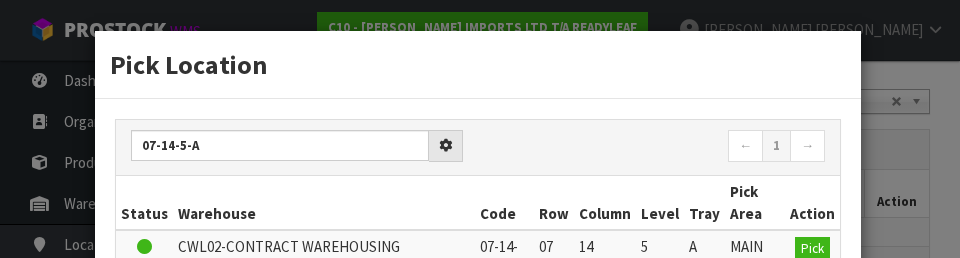 click on "07-14-5-A
←
1
→" at bounding box center [478, 148] 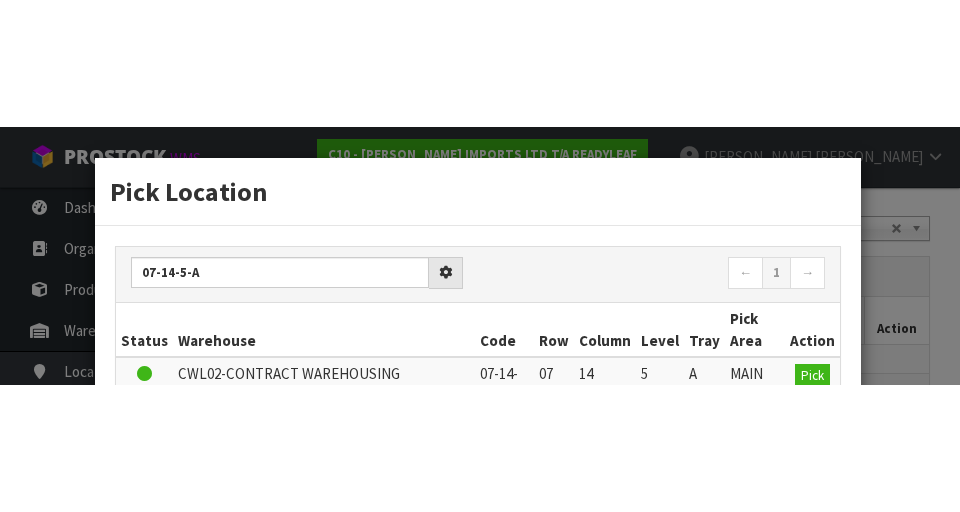 scroll, scrollTop: 424, scrollLeft: 0, axis: vertical 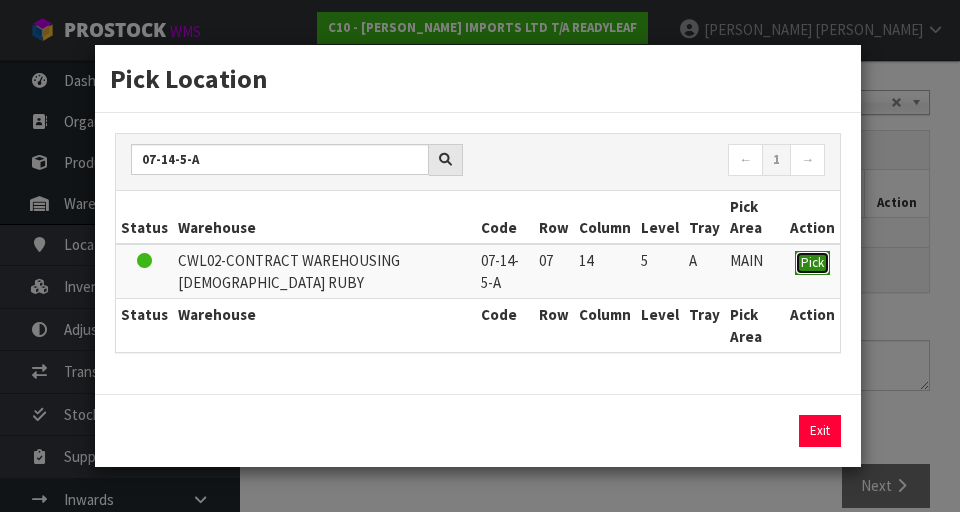 click on "Pick" at bounding box center (812, 262) 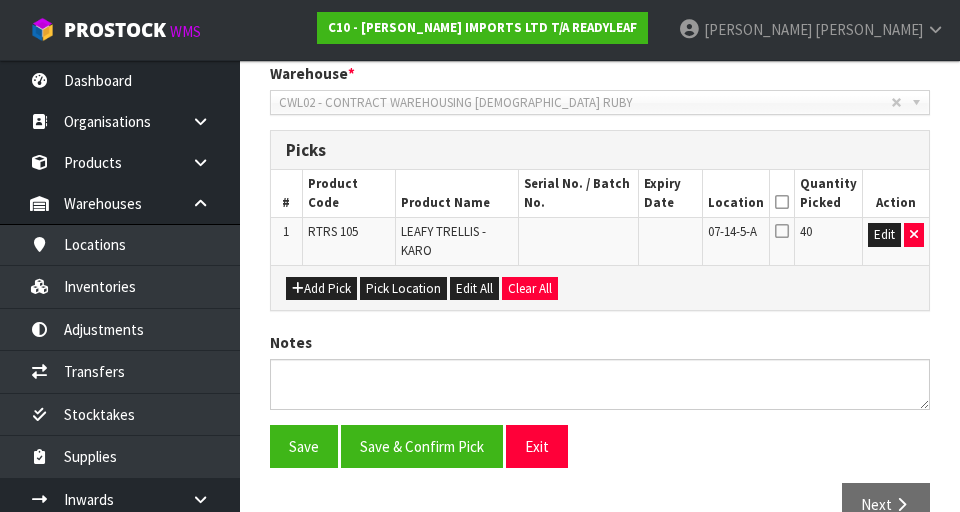 click at bounding box center (782, 202) 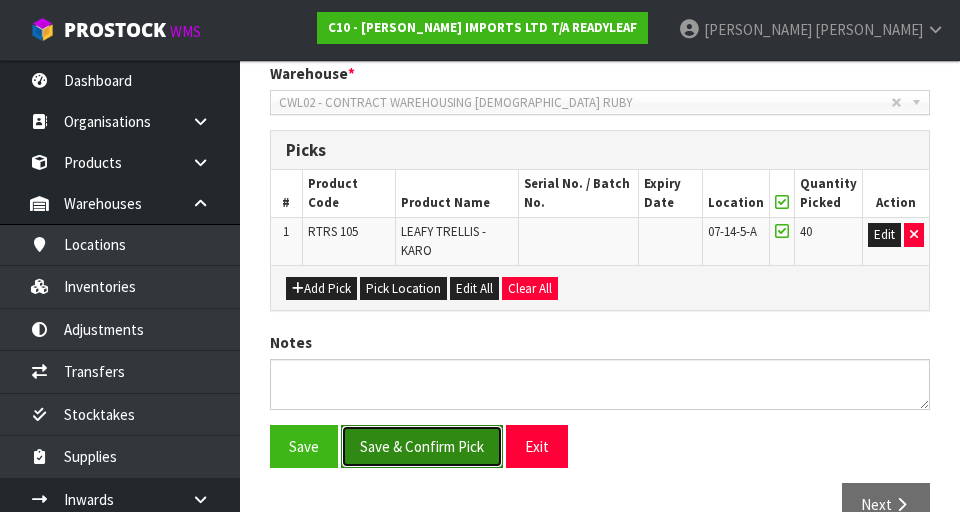 click on "Save & Confirm Pick" at bounding box center (422, 446) 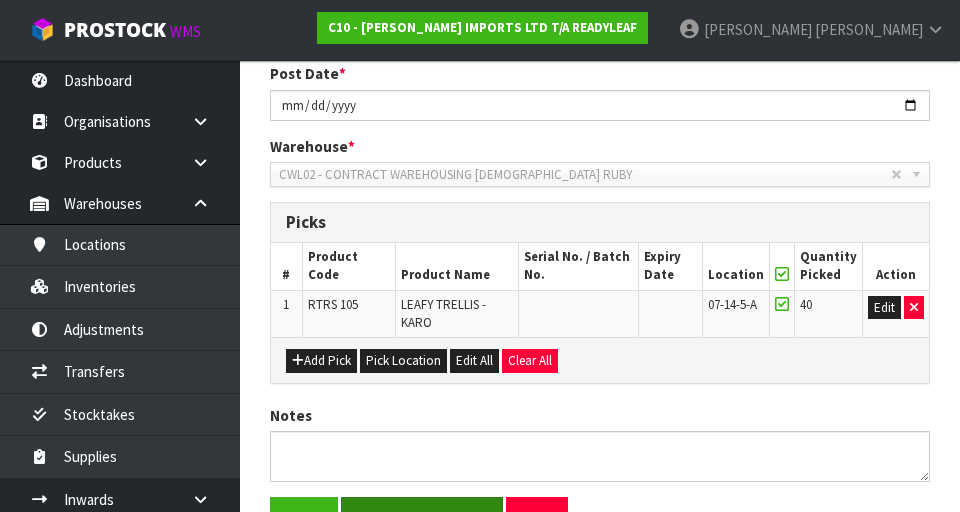 scroll, scrollTop: 0, scrollLeft: 0, axis: both 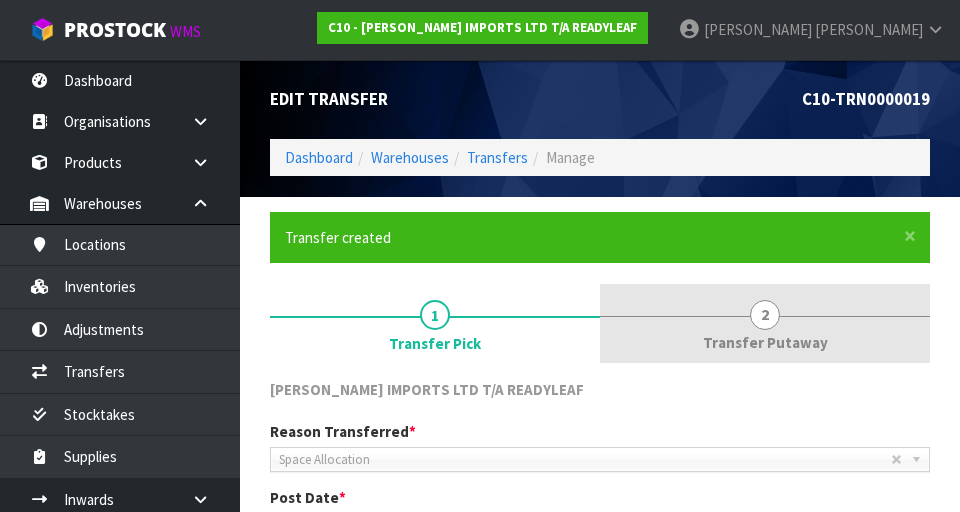 click on "2" at bounding box center [765, 315] 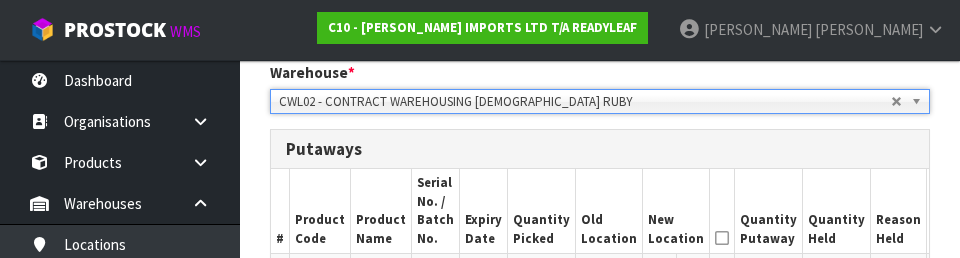 click on "Quantity
Held" at bounding box center (837, 211) 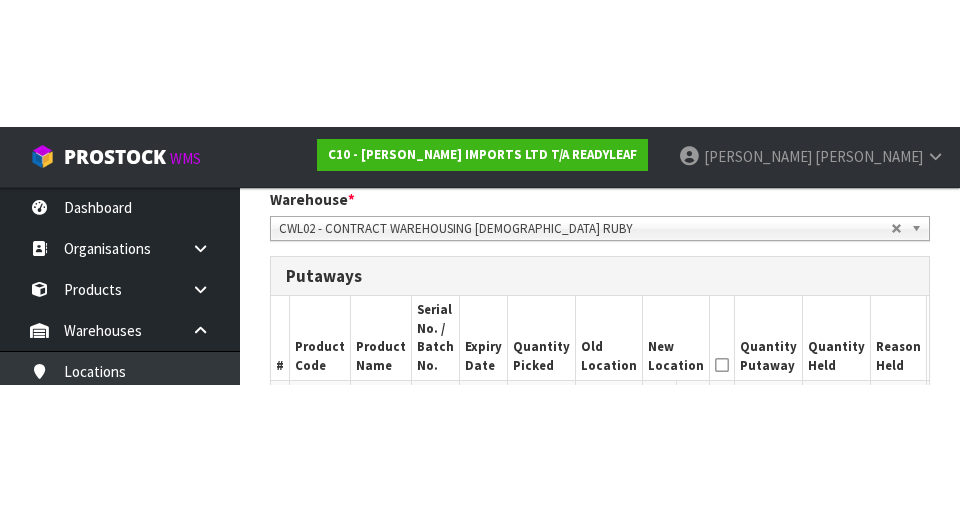 scroll, scrollTop: 497, scrollLeft: 0, axis: vertical 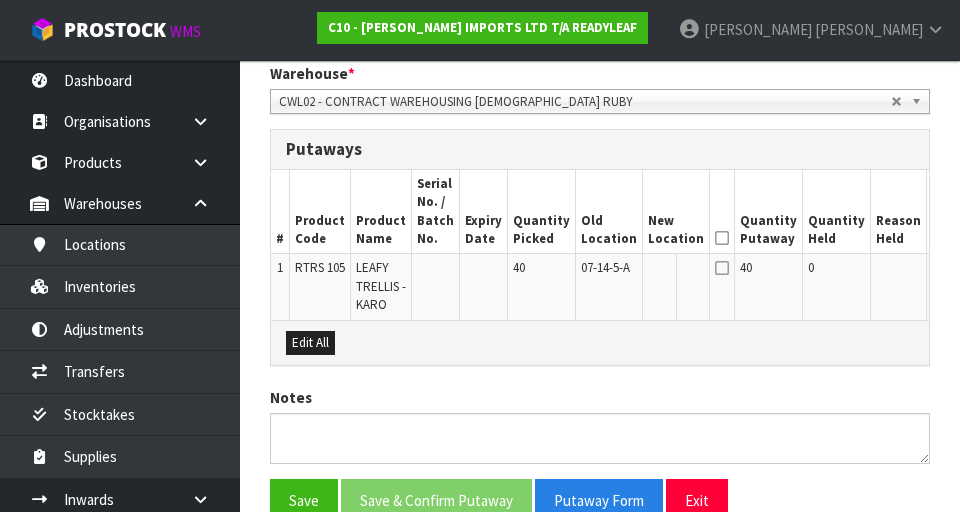 click on "Edit" at bounding box center [948, 271] 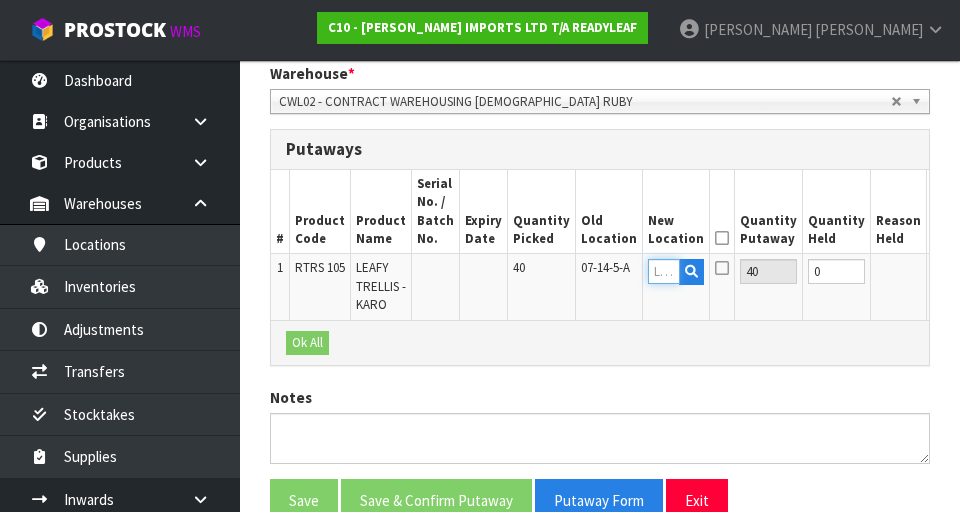 click at bounding box center [664, 271] 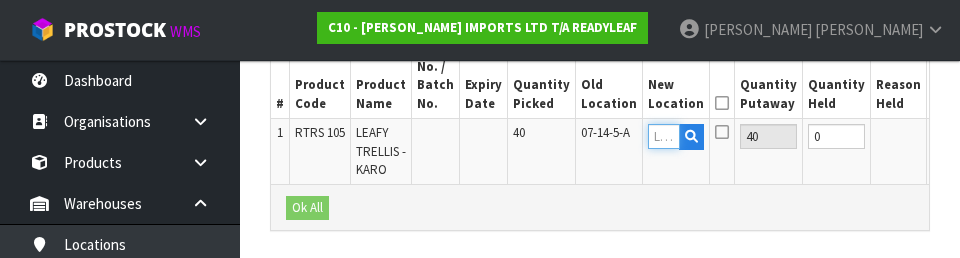 scroll, scrollTop: 630, scrollLeft: 0, axis: vertical 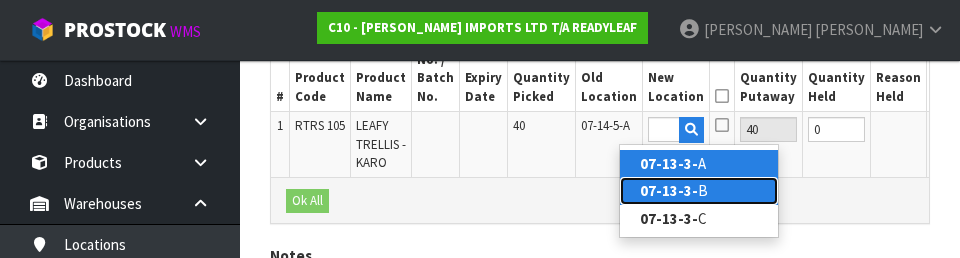 click on "07-13-3- B" at bounding box center [699, 190] 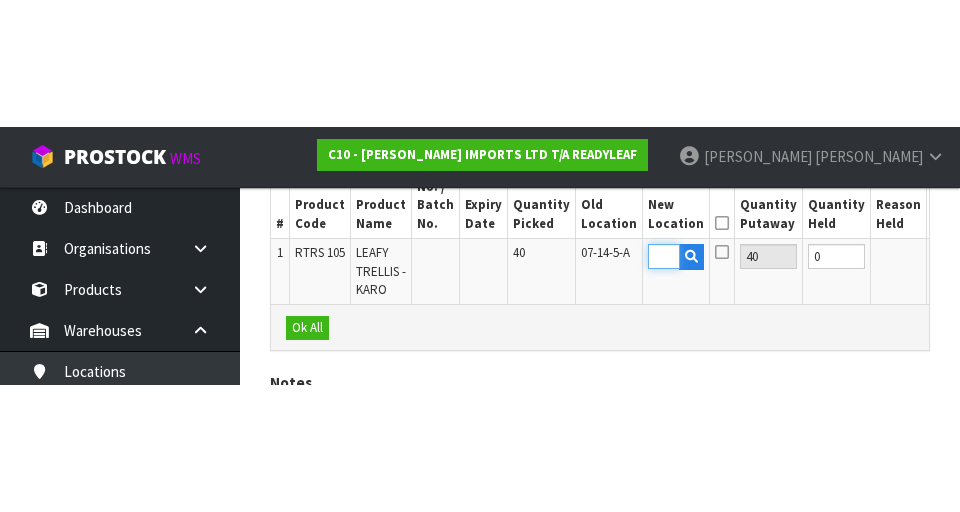 scroll, scrollTop: 595, scrollLeft: 0, axis: vertical 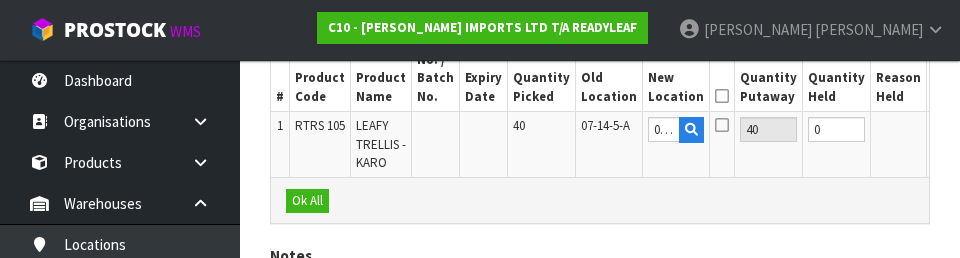 click on "OK" at bounding box center (946, 129) 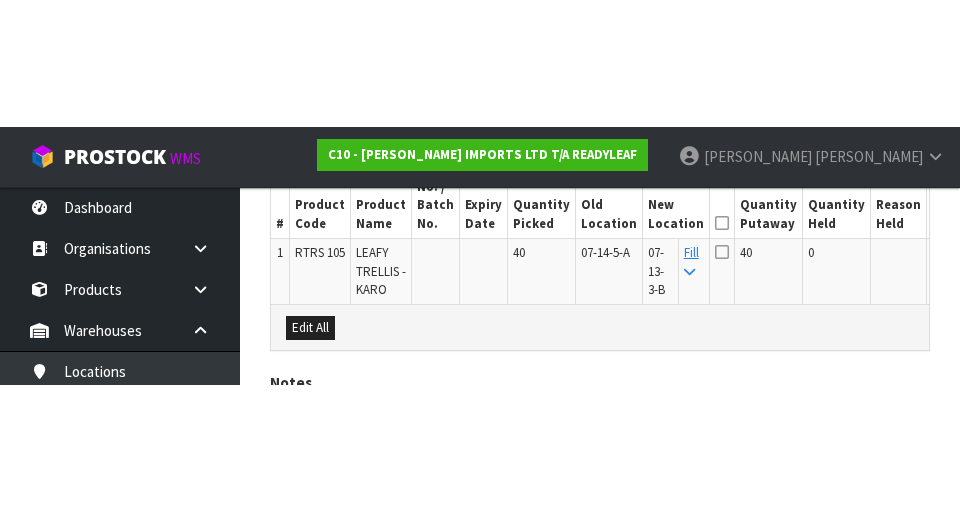 scroll, scrollTop: 595, scrollLeft: 0, axis: vertical 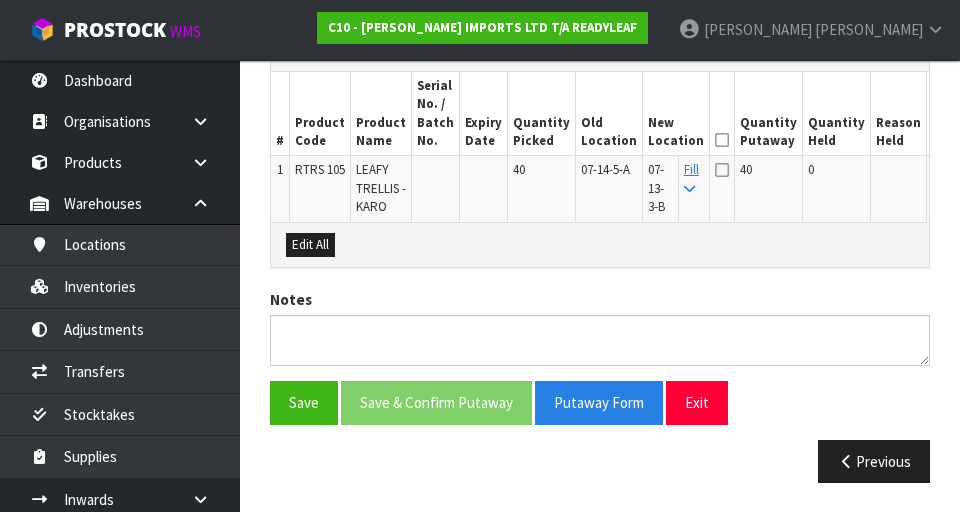 click at bounding box center [722, 140] 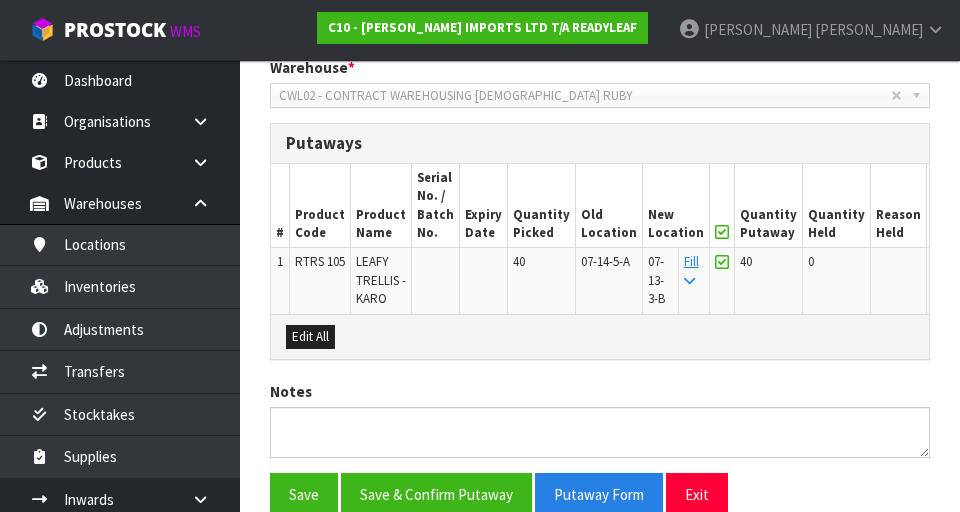 scroll, scrollTop: 504, scrollLeft: 0, axis: vertical 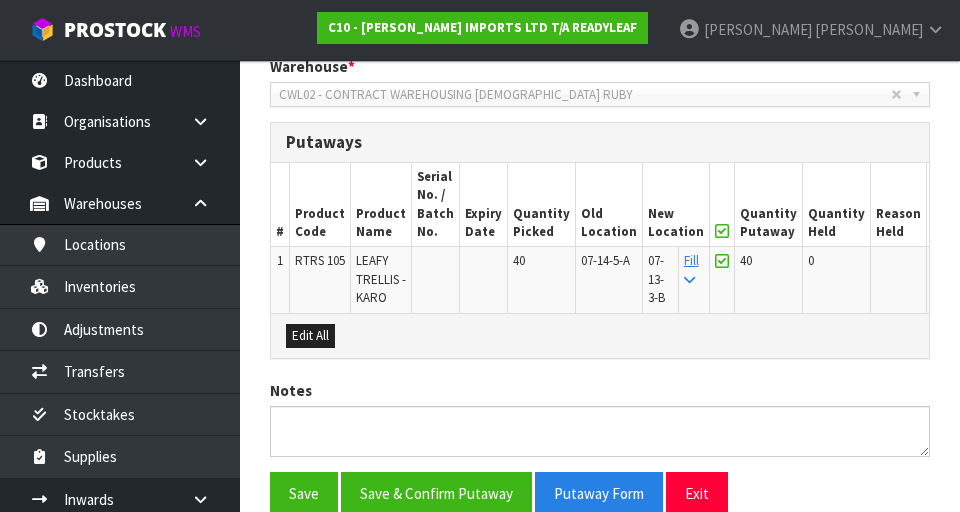 click on "Edit" at bounding box center [948, 264] 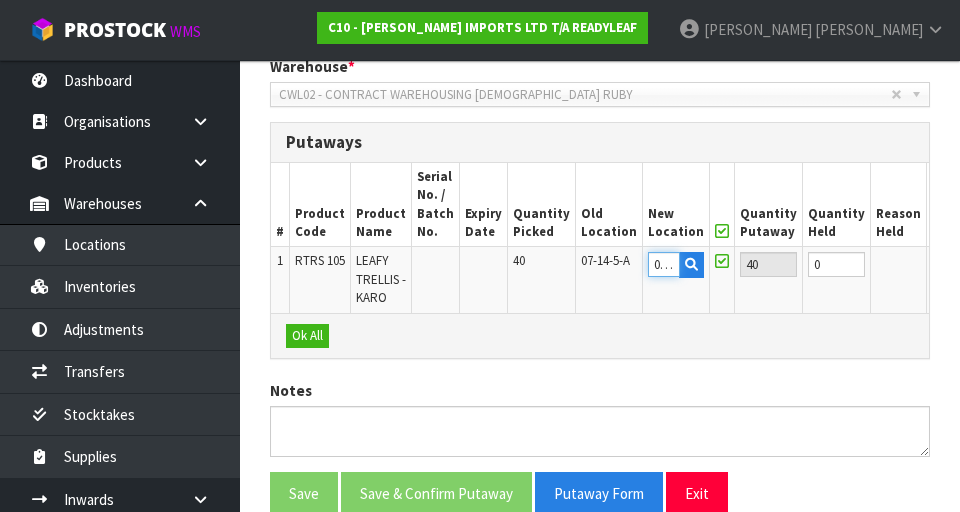 click on "07-13-3-B" at bounding box center (664, 264) 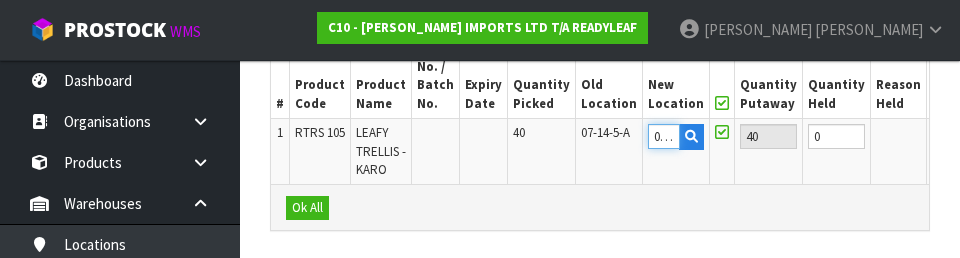 scroll, scrollTop: 630, scrollLeft: 0, axis: vertical 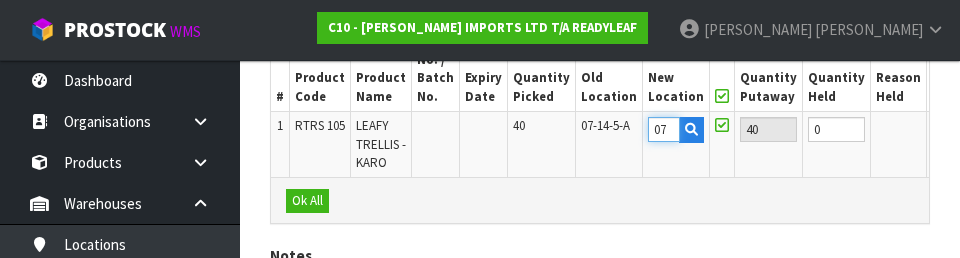 type on "0" 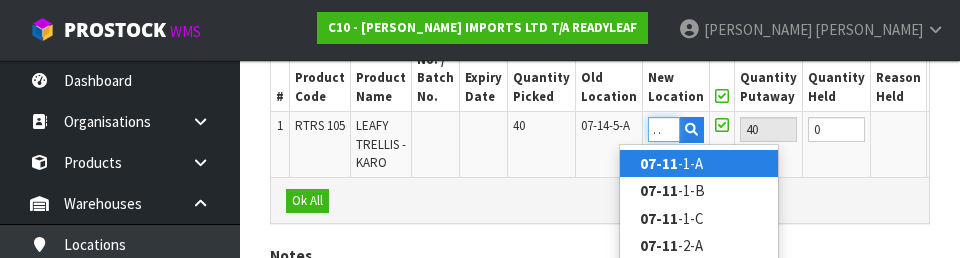 scroll, scrollTop: 0, scrollLeft: 20, axis: horizontal 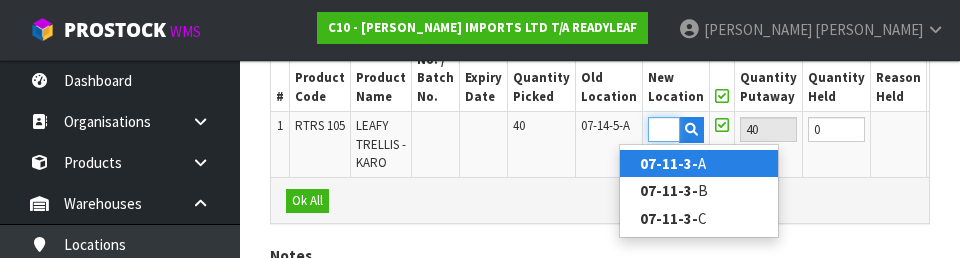 type on "07-11-3-A" 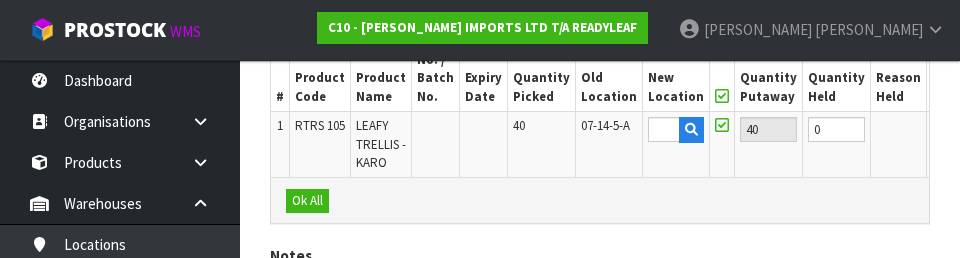 click on "OK" at bounding box center [946, 129] 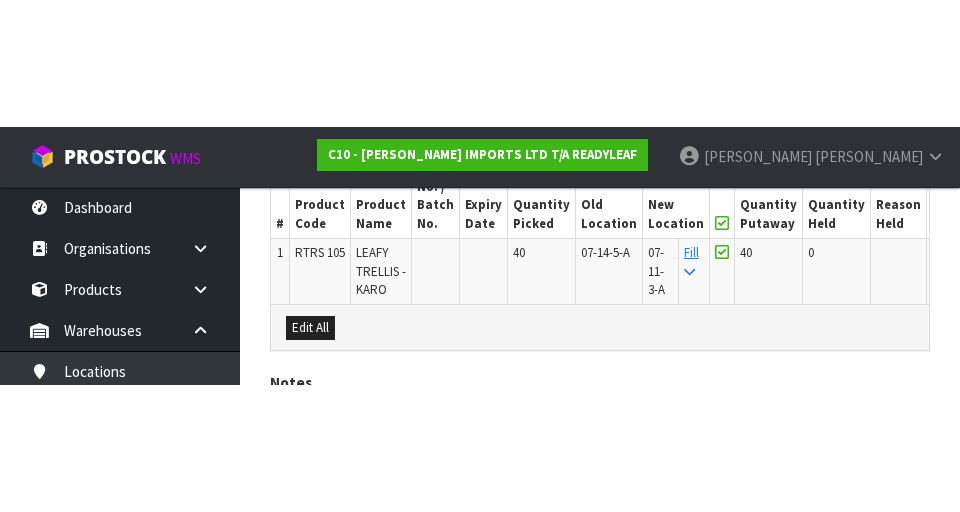 scroll, scrollTop: 595, scrollLeft: 0, axis: vertical 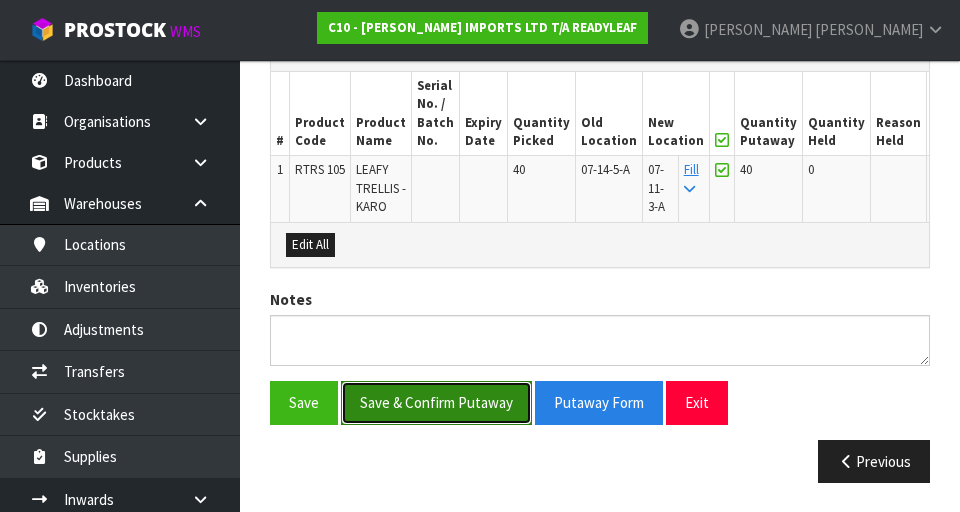 click on "Save & Confirm Putaway" at bounding box center [436, 402] 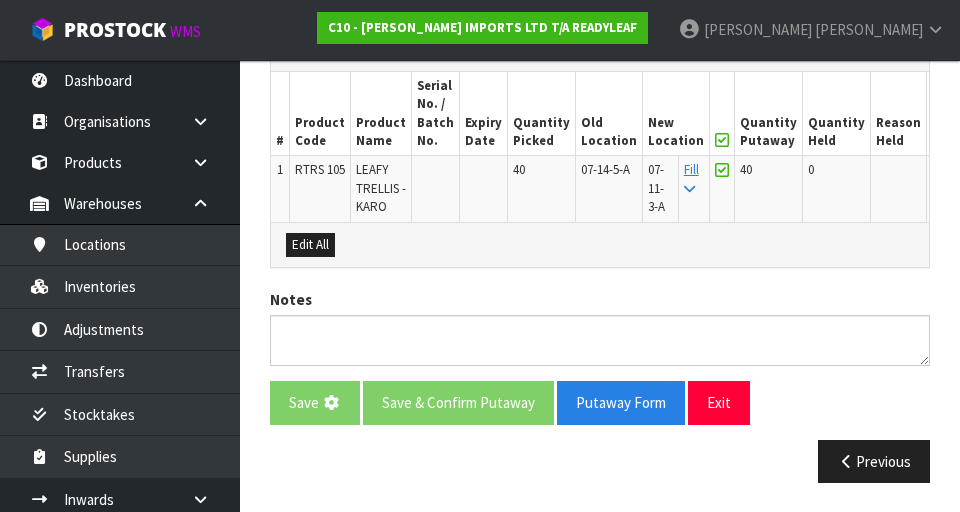 scroll, scrollTop: 0, scrollLeft: 0, axis: both 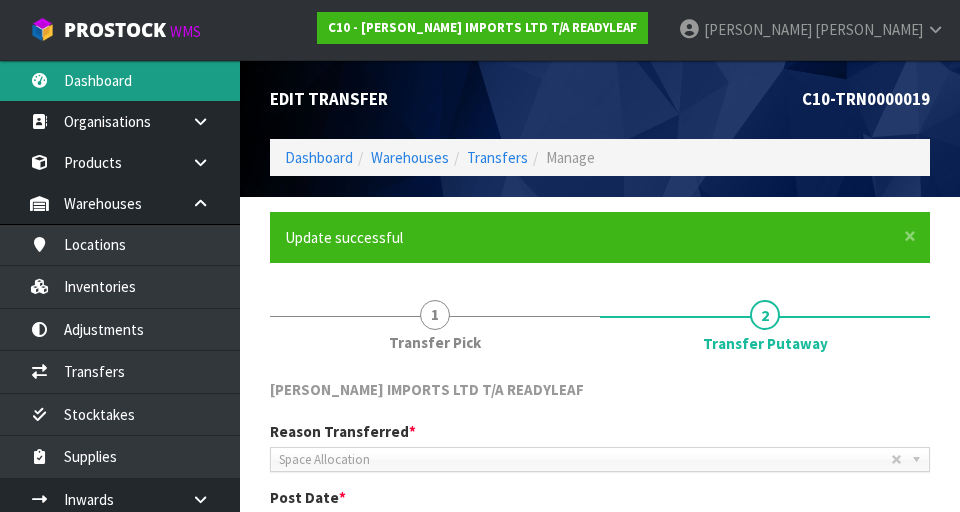 click on "Dashboard" at bounding box center (120, 80) 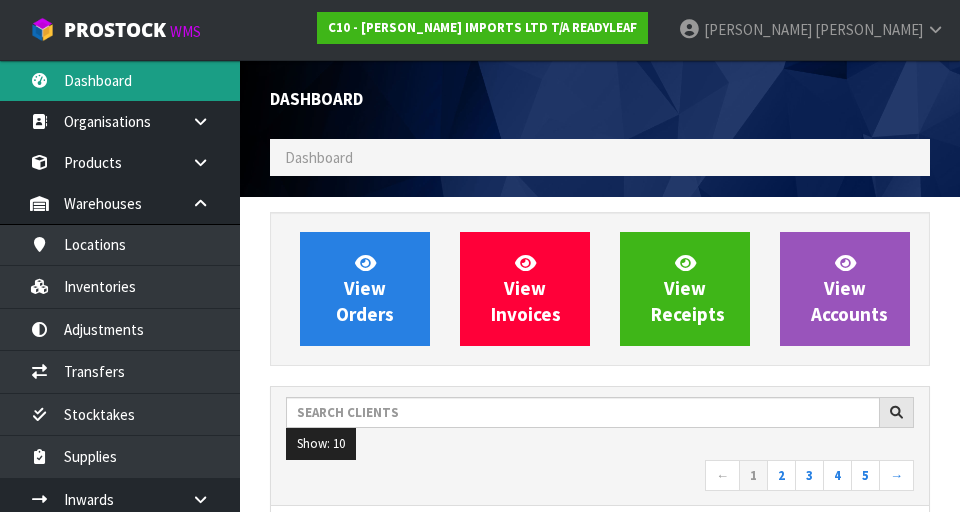 scroll, scrollTop: 998640, scrollLeft: 999310, axis: both 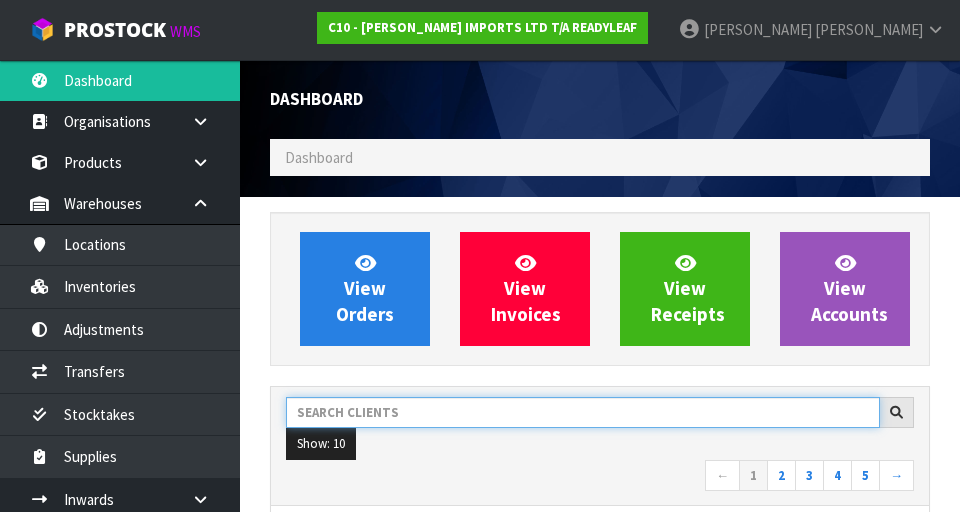 click at bounding box center (583, 412) 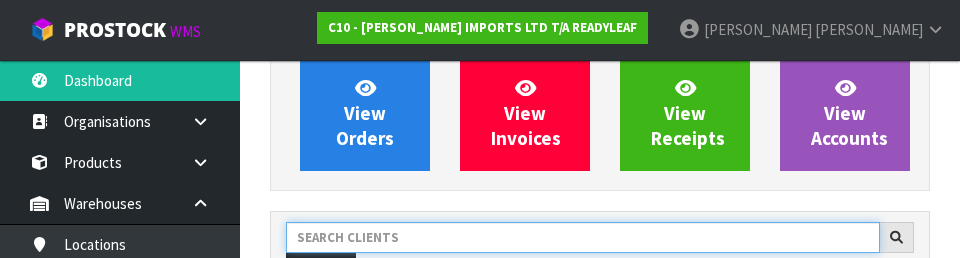 scroll, scrollTop: 274, scrollLeft: 0, axis: vertical 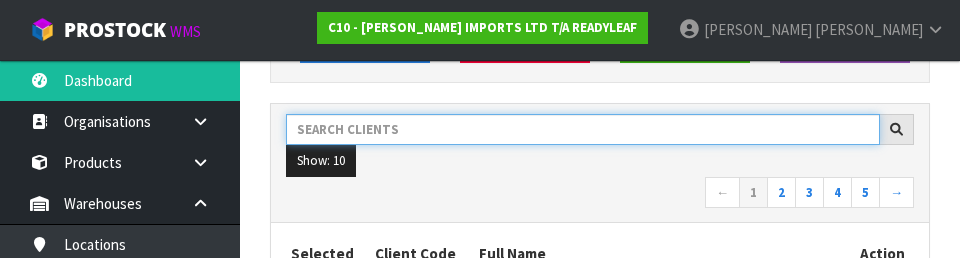 click at bounding box center (583, 129) 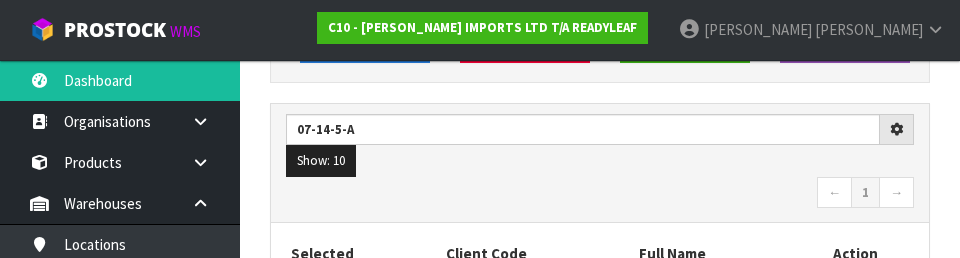 click on "←
1
→" at bounding box center (600, 194) 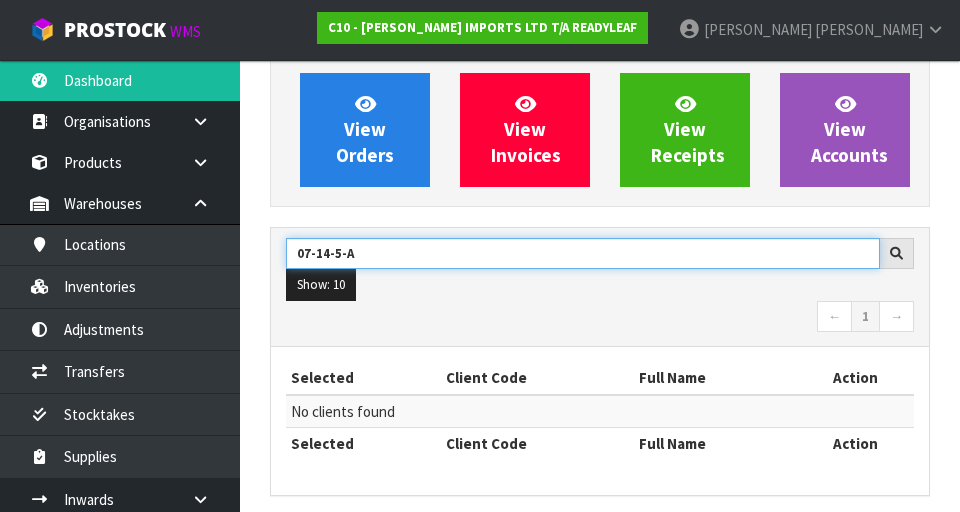 click on "07-14-5-A" at bounding box center [583, 253] 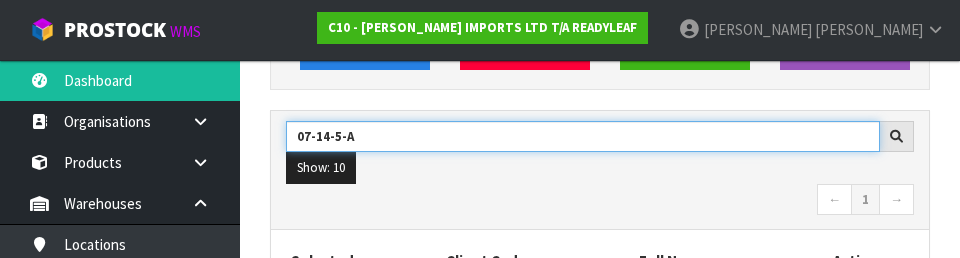 scroll, scrollTop: 274, scrollLeft: 0, axis: vertical 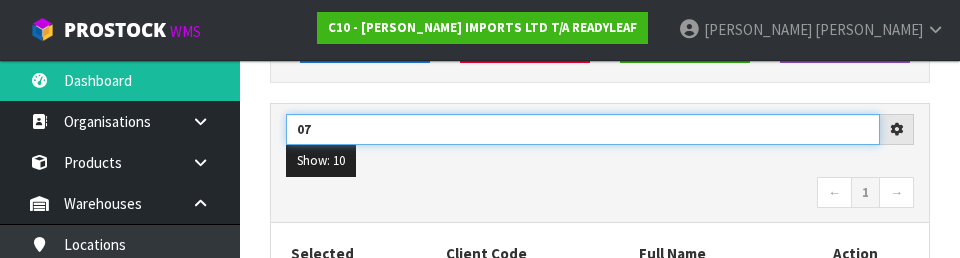 type on "0" 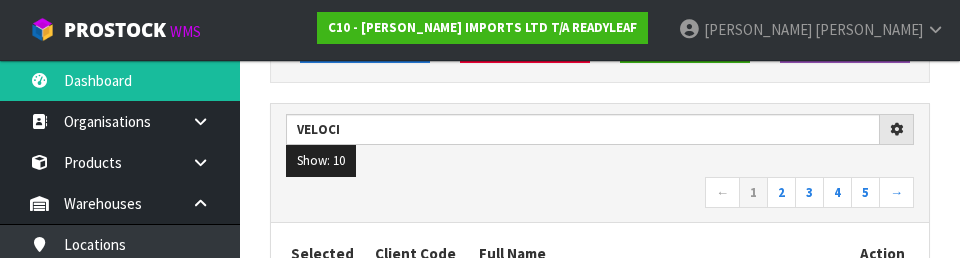 click on "←
1 2 3 4 5
→" at bounding box center [600, 194] 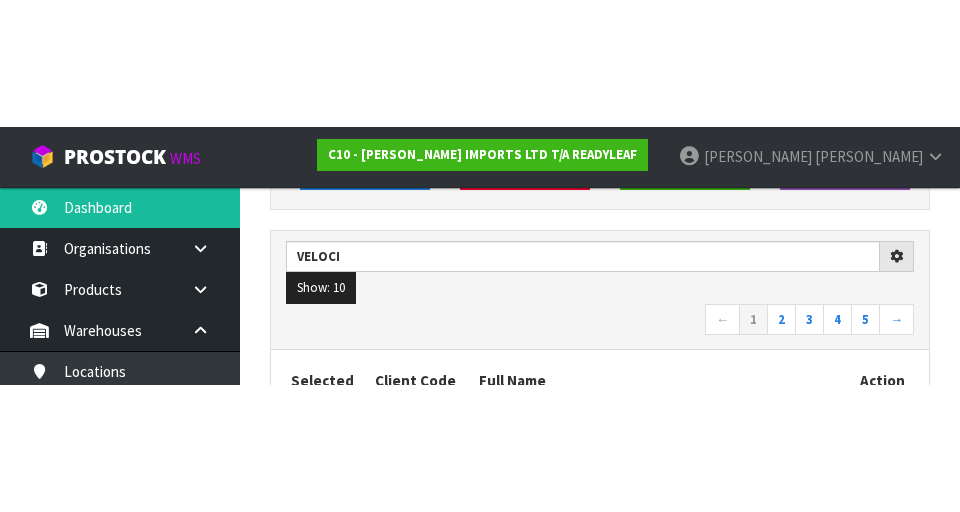 scroll, scrollTop: 283, scrollLeft: 0, axis: vertical 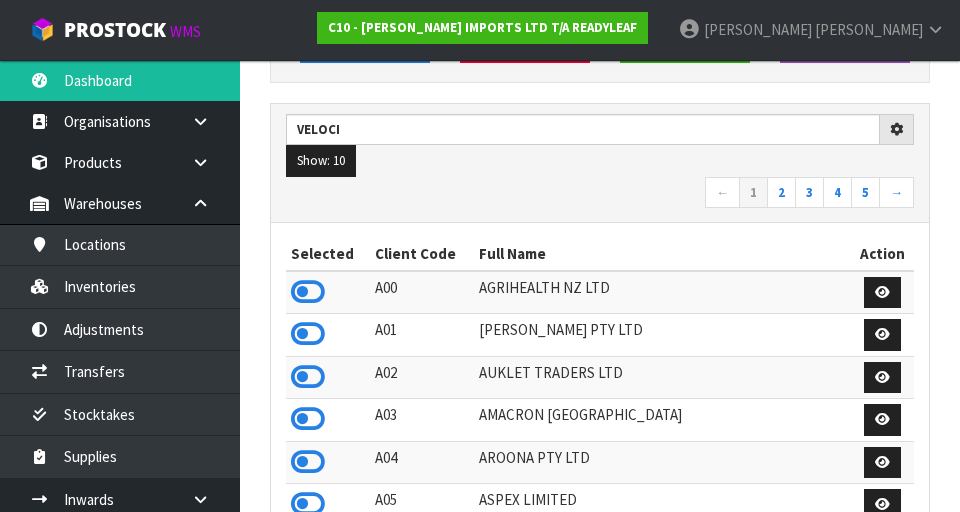 type on "VELOCI" 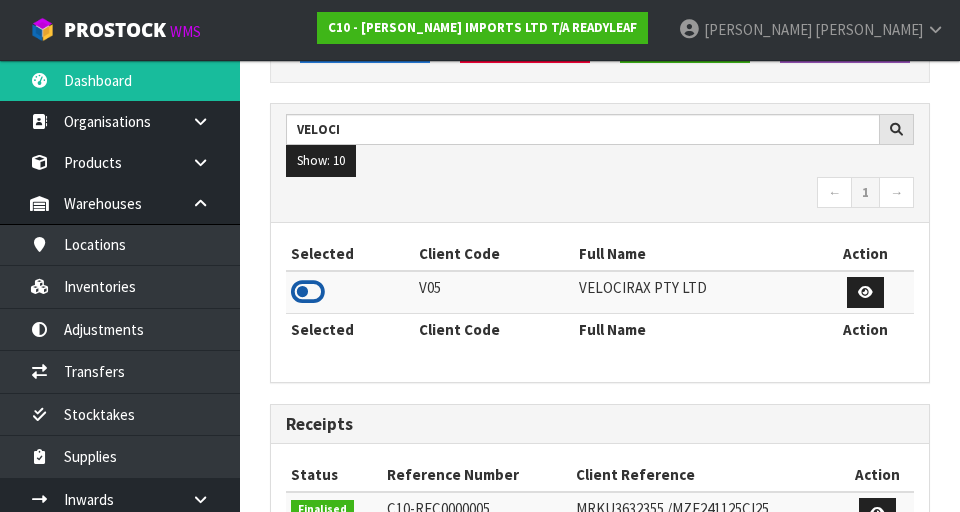 click at bounding box center [308, 292] 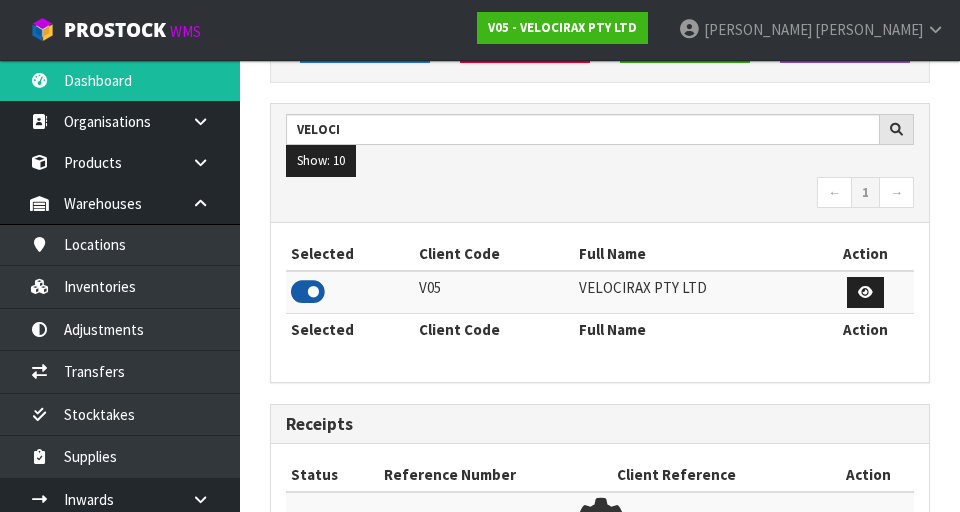 scroll, scrollTop: 1318, scrollLeft: 690, axis: both 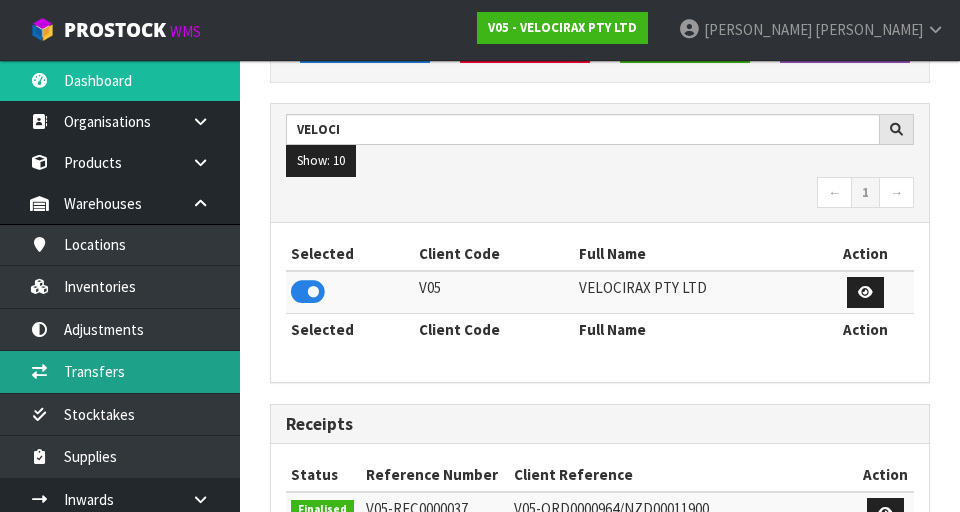 click on "Transfers" at bounding box center [120, 371] 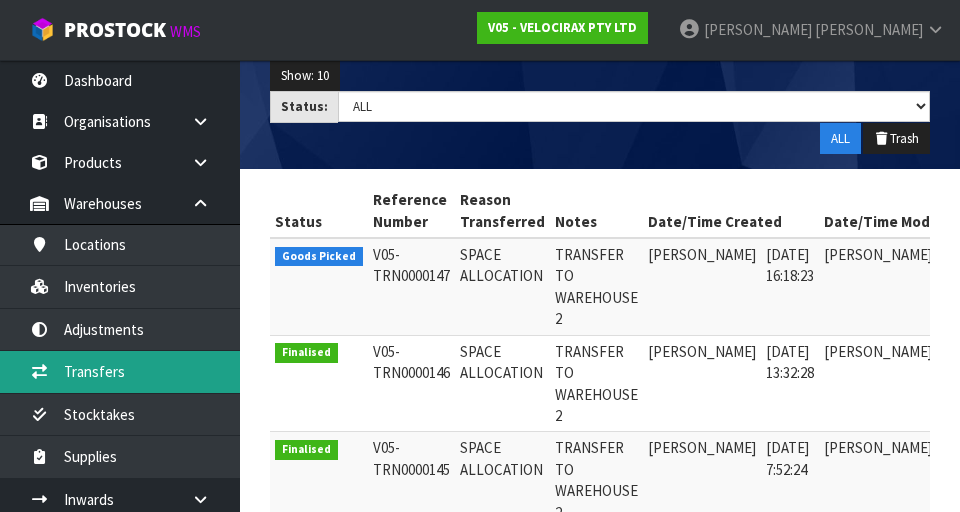 scroll, scrollTop: 299, scrollLeft: 0, axis: vertical 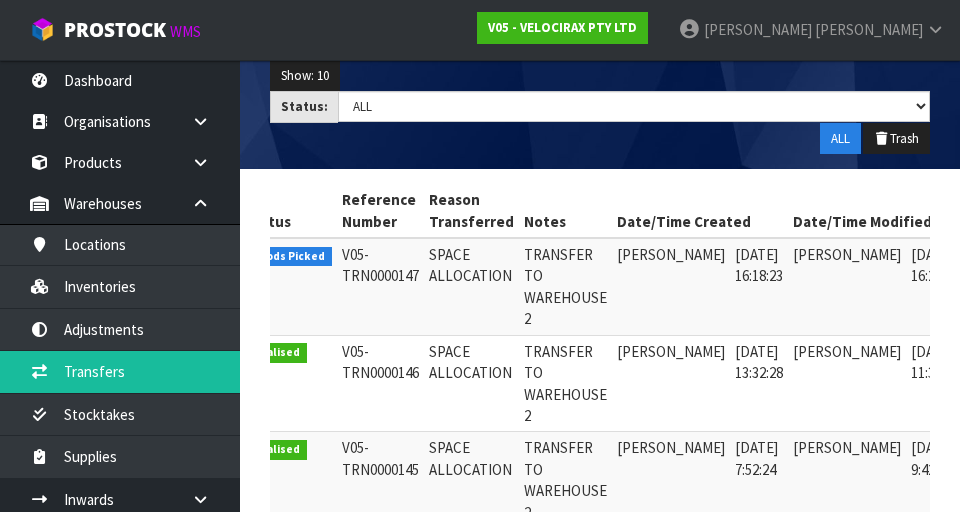 click at bounding box center [991, 260] 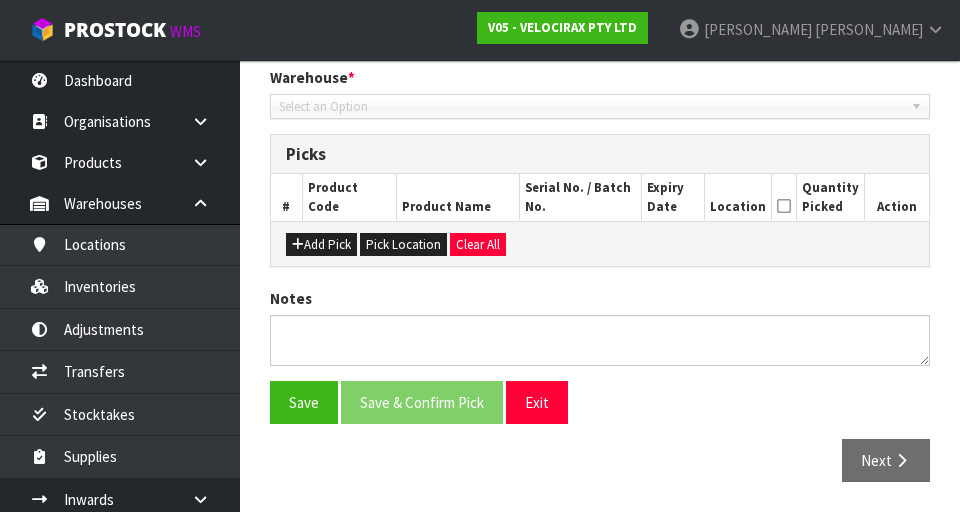 type on "[DATE]" 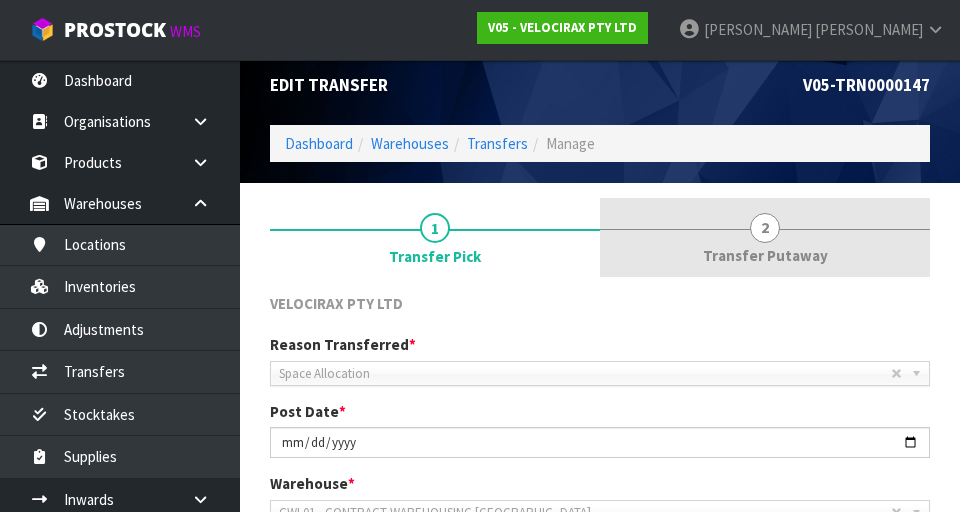 click on "Transfer Putaway" at bounding box center [765, 255] 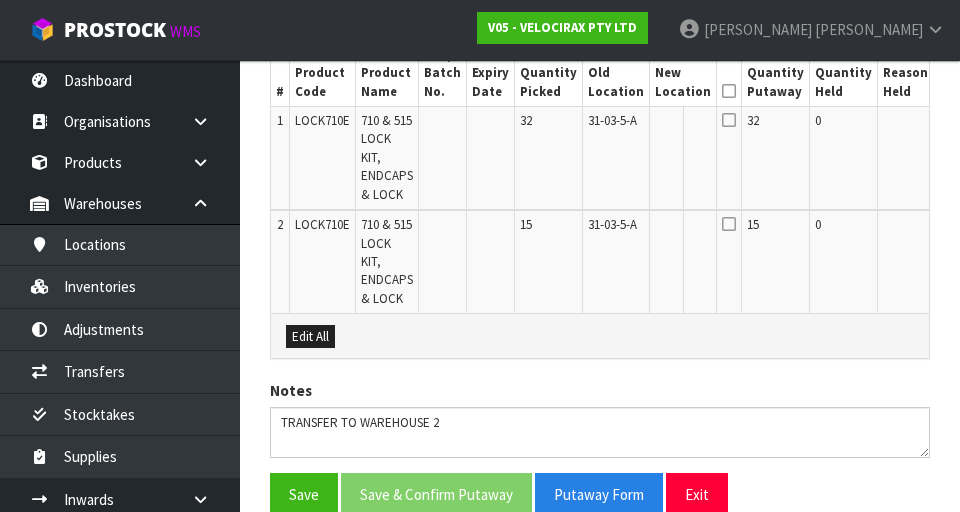 scroll, scrollTop: 576, scrollLeft: 0, axis: vertical 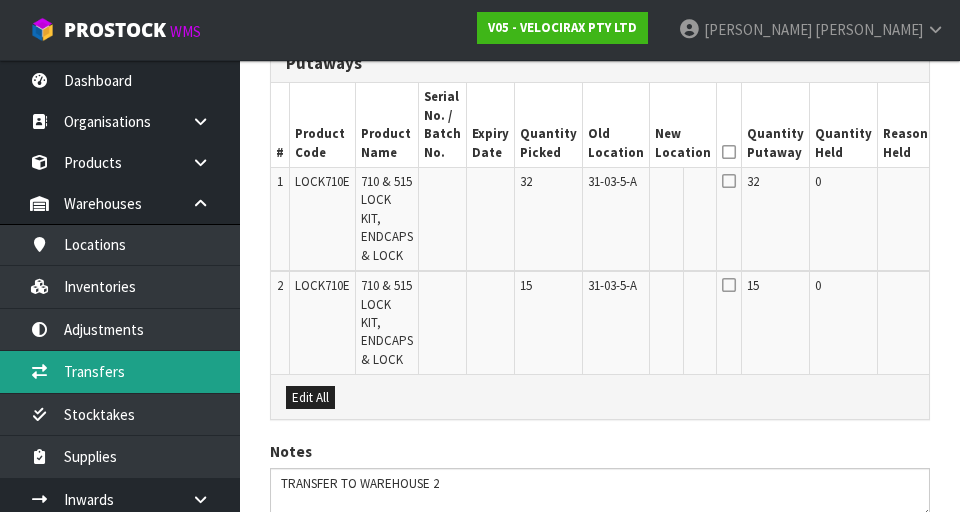 click on "Transfers" at bounding box center (120, 371) 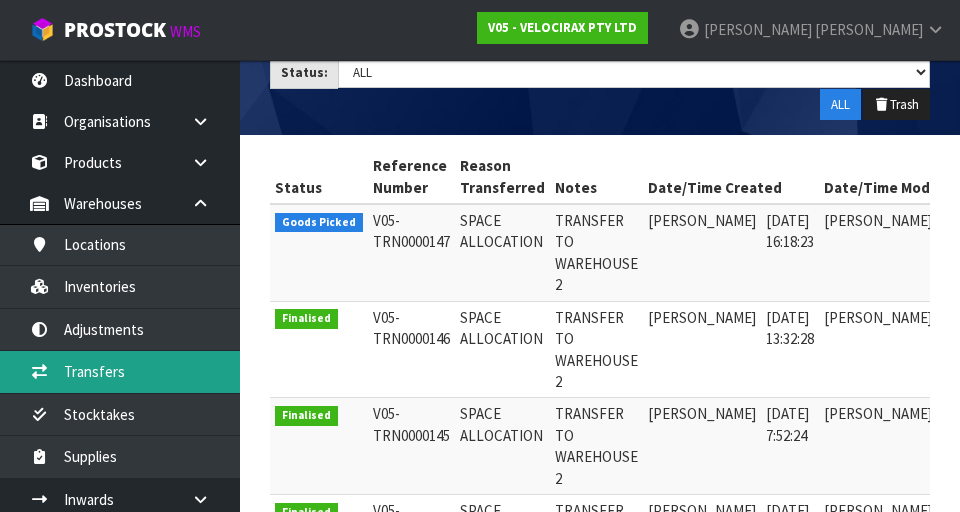 scroll, scrollTop: 335, scrollLeft: 0, axis: vertical 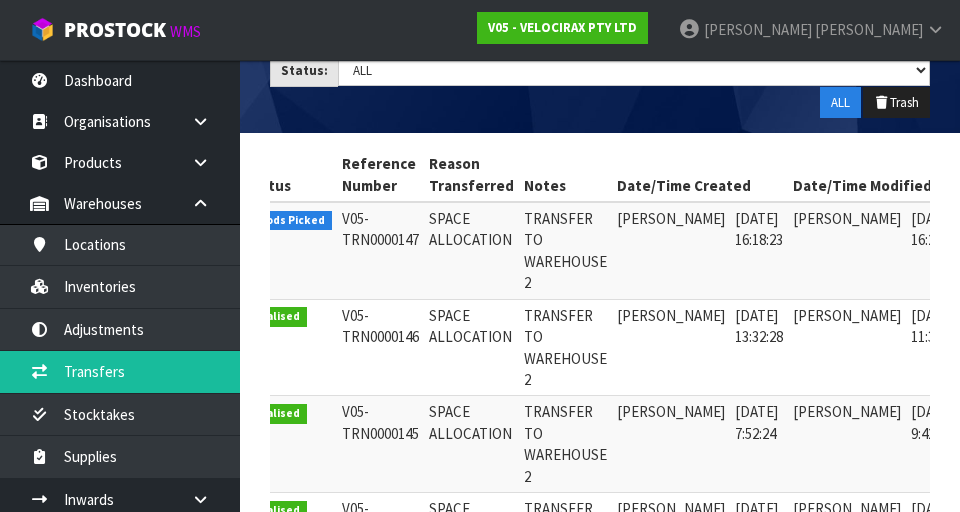 click at bounding box center (991, 224) 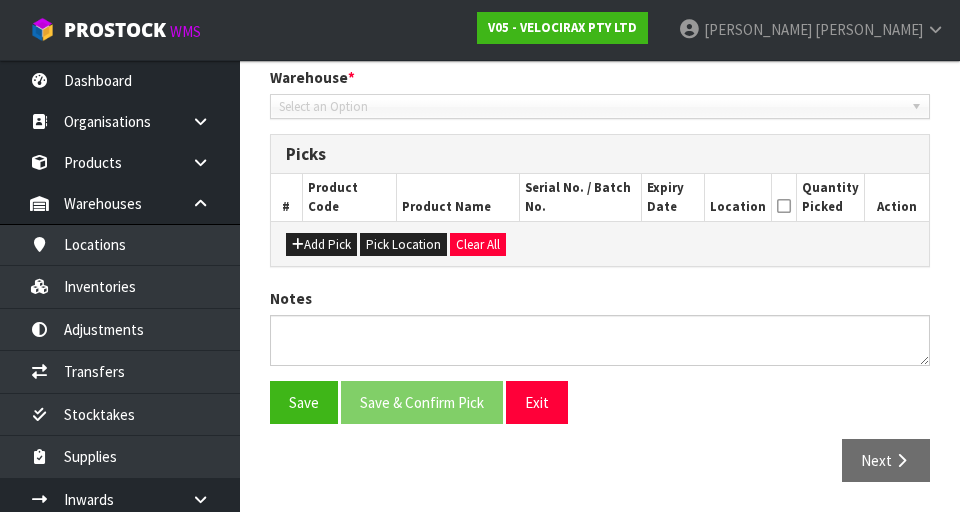 type on "[DATE]" 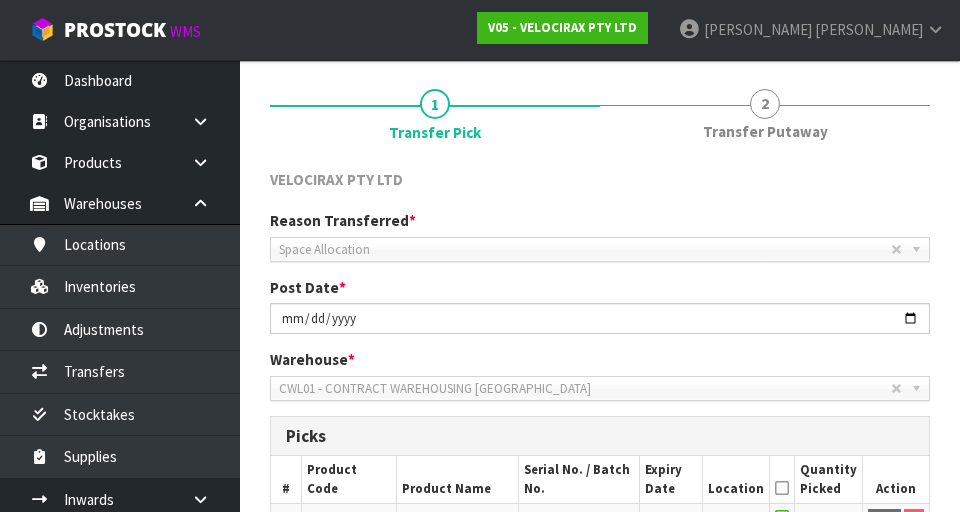 scroll, scrollTop: 130, scrollLeft: 0, axis: vertical 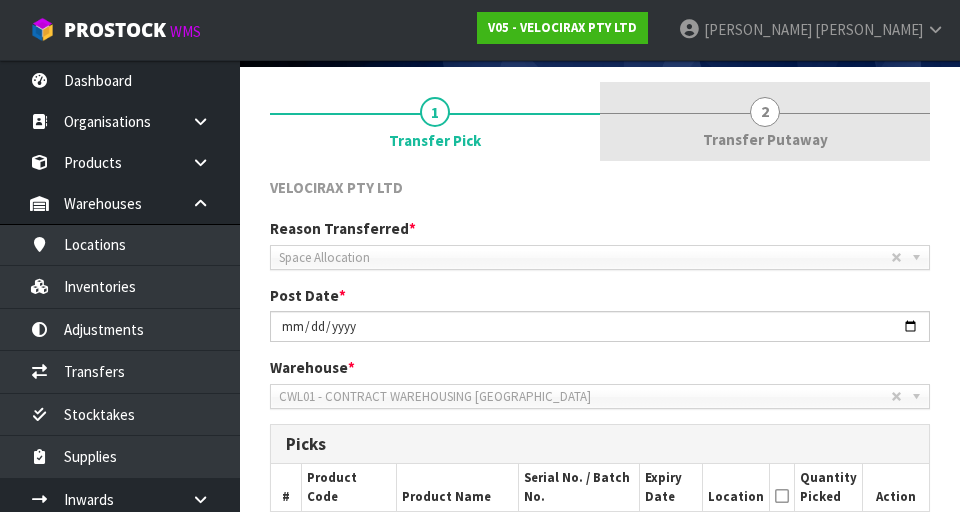 click on "Transfer Putaway" at bounding box center (765, 139) 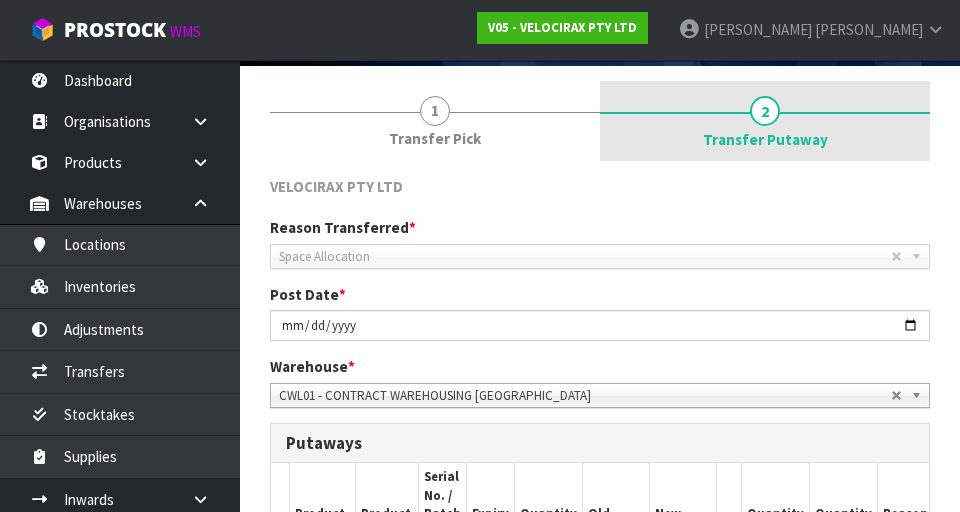 scroll, scrollTop: 0, scrollLeft: 0, axis: both 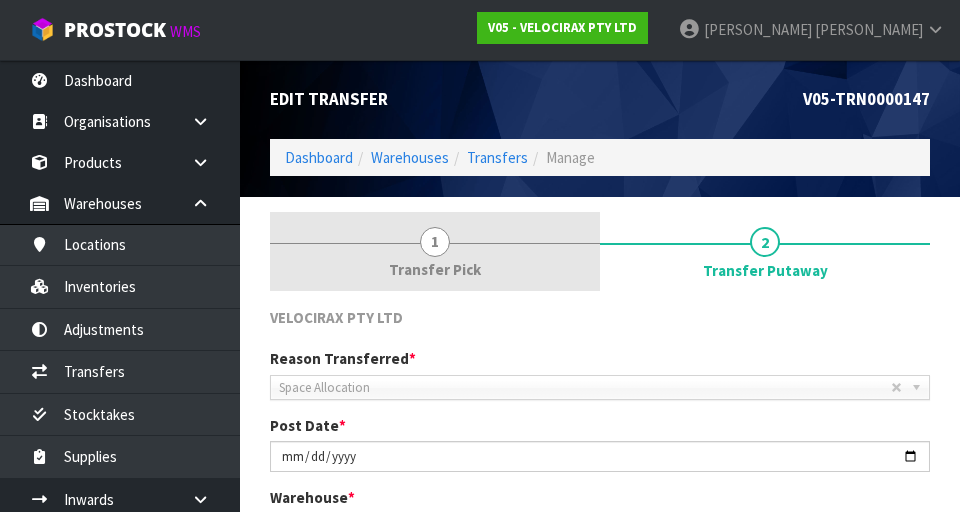 click on "1" at bounding box center [435, 242] 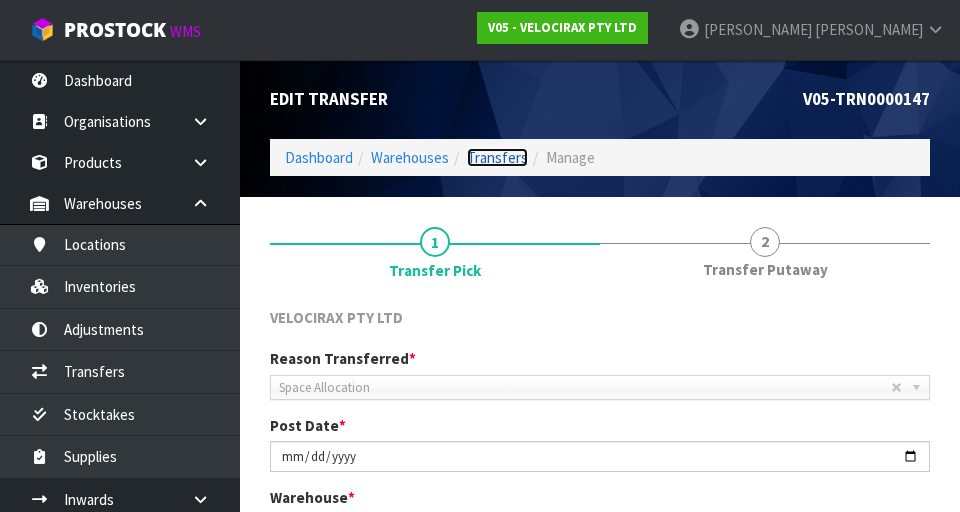 click on "Transfers" at bounding box center (497, 157) 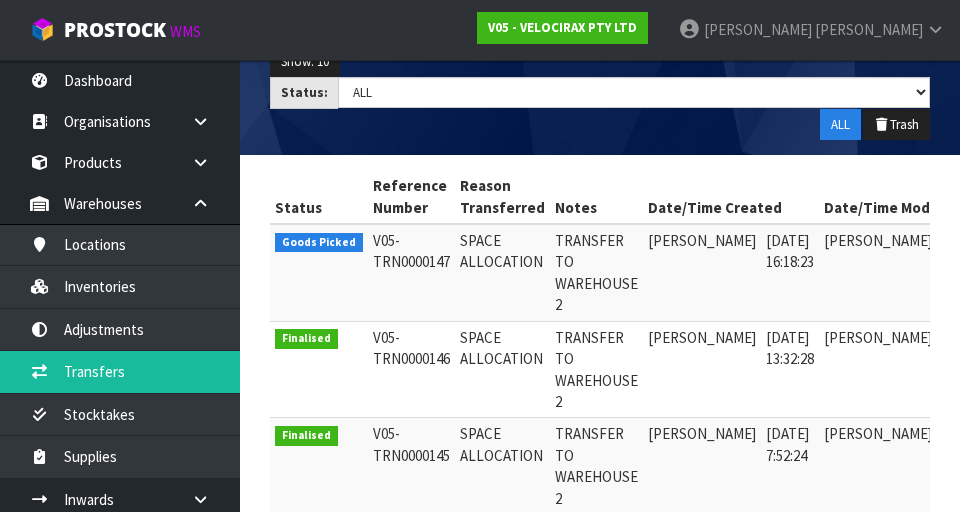 scroll, scrollTop: 383, scrollLeft: 0, axis: vertical 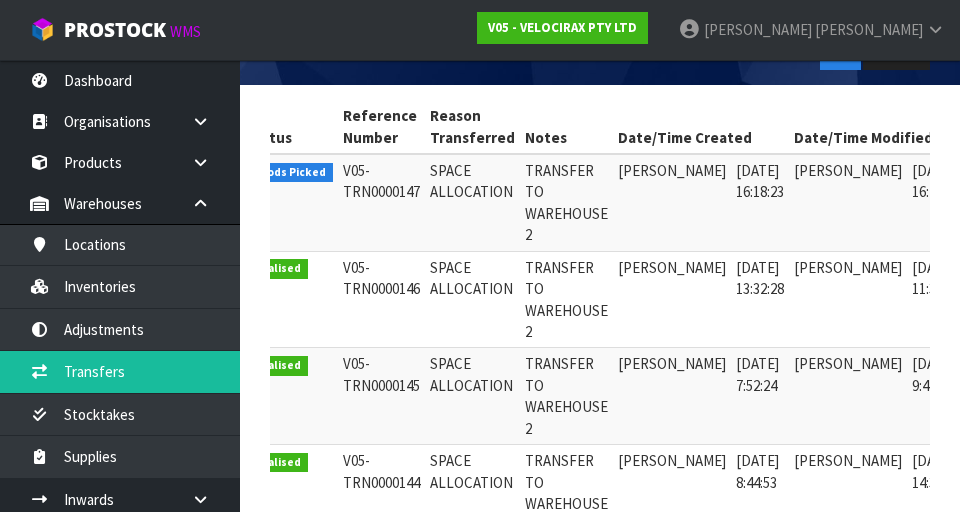 click at bounding box center [992, 273] 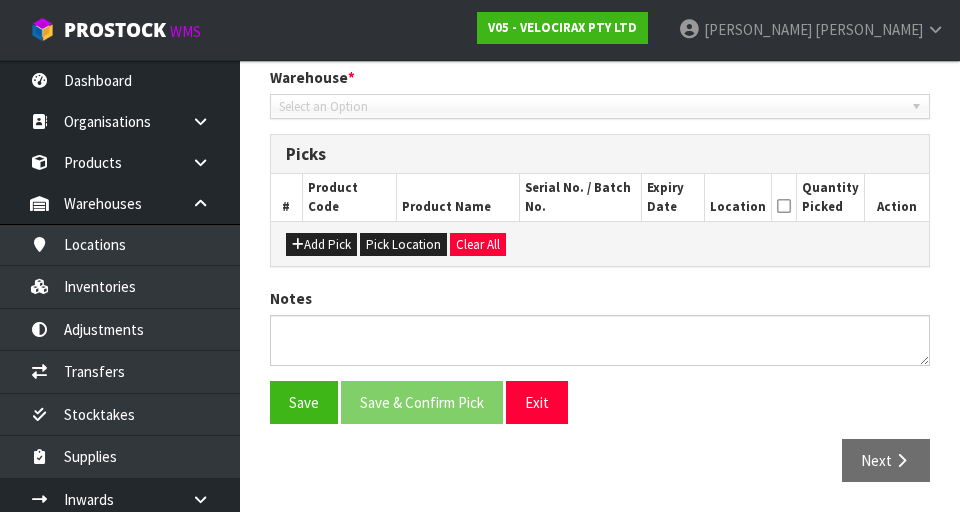 type on "[DATE]" 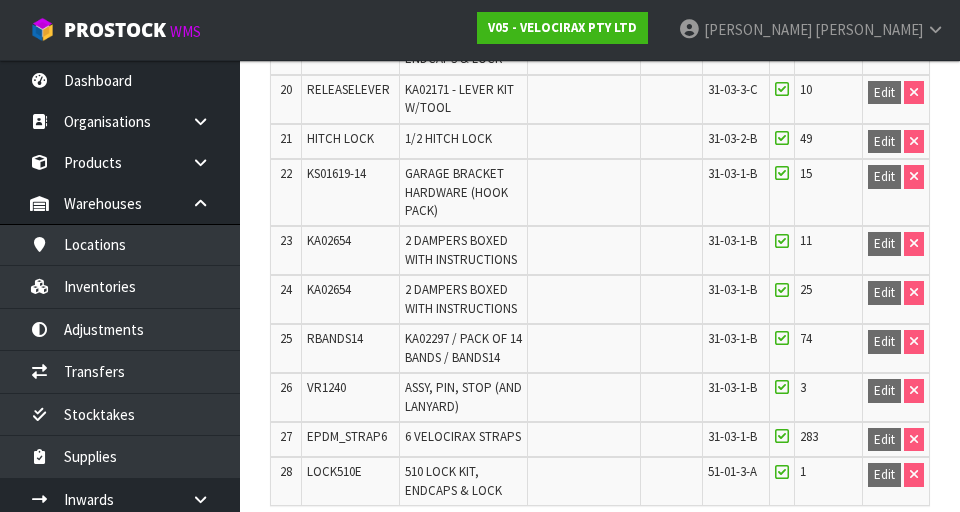 scroll, scrollTop: 1928, scrollLeft: 0, axis: vertical 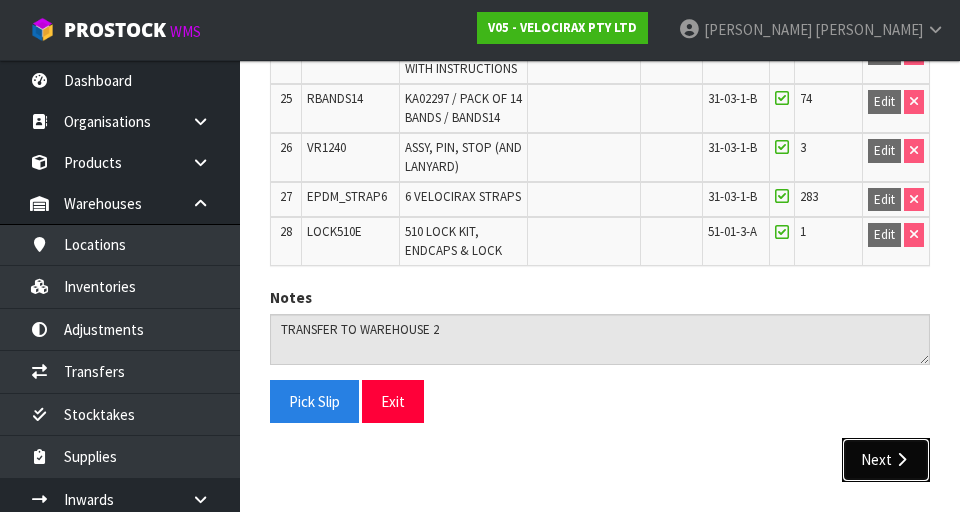 click on "Next" at bounding box center (886, 459) 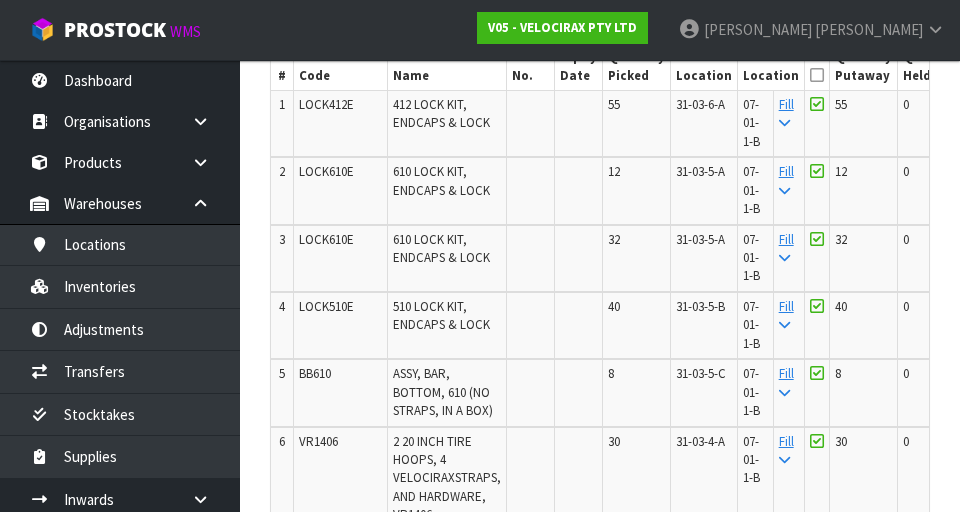 scroll, scrollTop: 0, scrollLeft: 0, axis: both 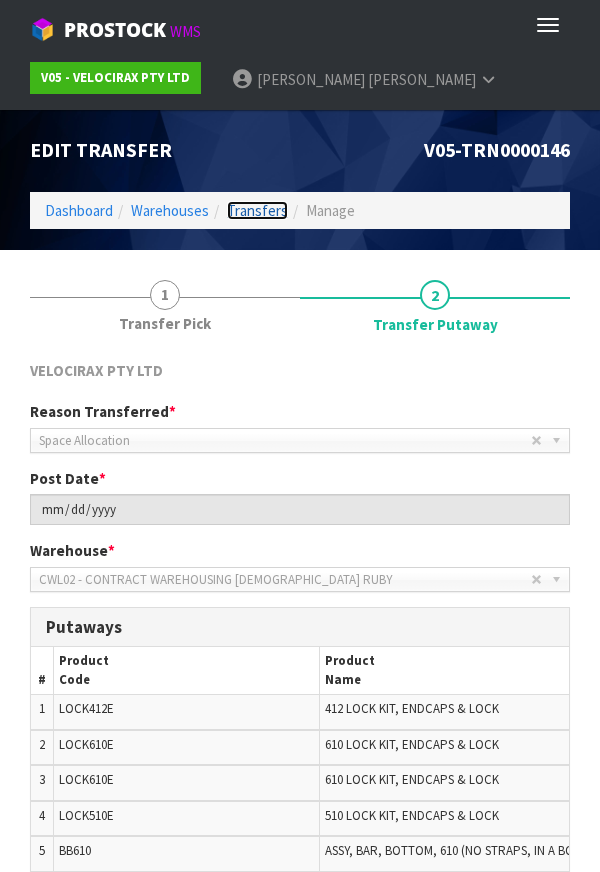 click on "Transfers" at bounding box center (257, 210) 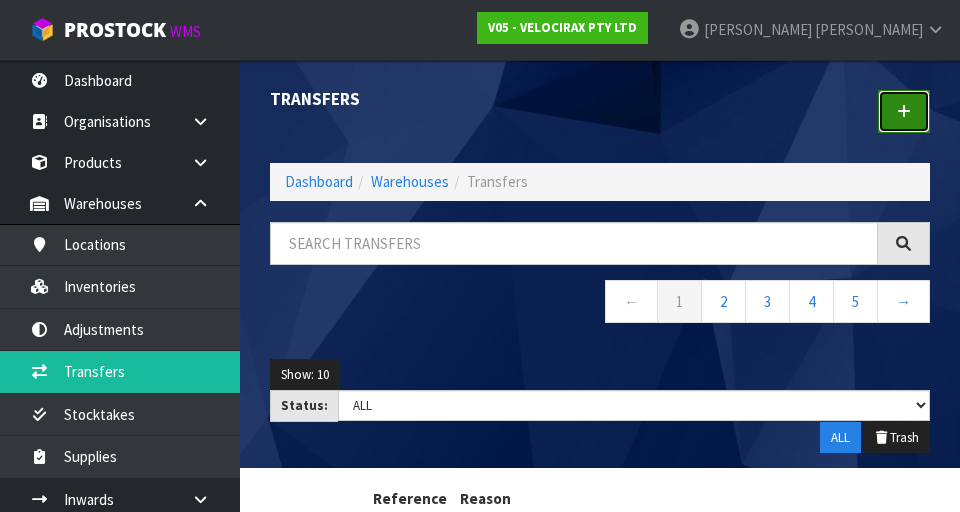 click at bounding box center [904, 111] 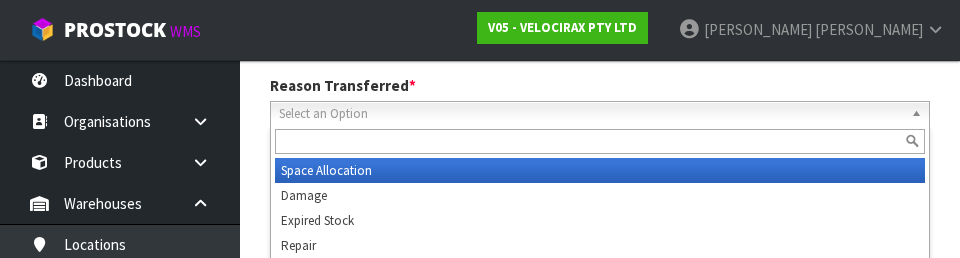 scroll, scrollTop: 276, scrollLeft: 0, axis: vertical 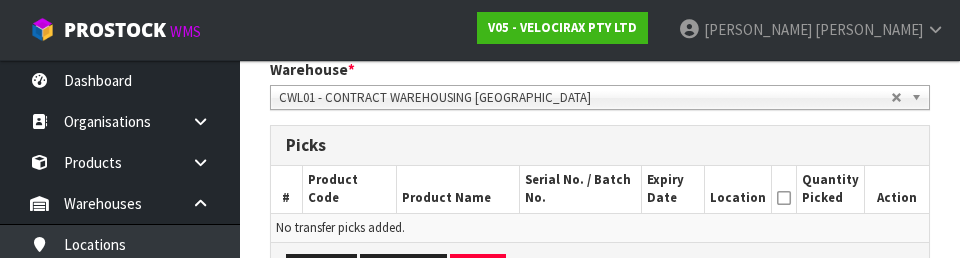 click on "Picks" at bounding box center (600, 145) 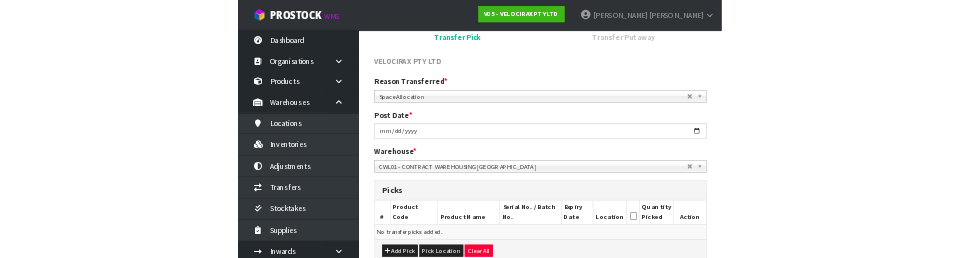 scroll, scrollTop: 196, scrollLeft: 0, axis: vertical 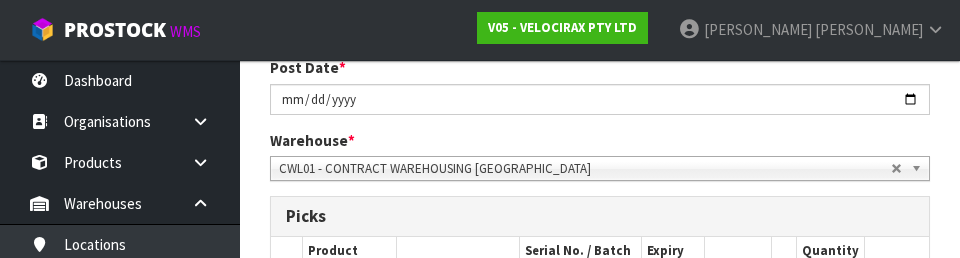 click on "Warehouse  *
01 - CONTRACT WAREHOUSING MAIN 02 - CONTRACT WAREHOUSING NO 2 CHC - CWL [GEOGRAPHIC_DATA] WAIHEKE - SOLAR SHOP [GEOGRAPHIC_DATA] - CONTRACT WAREHOUSING [GEOGRAPHIC_DATA] - CONTRACT WAREHOUSING [DEMOGRAPHIC_DATA] RUBY CWL03 - CONTRACT WAREHOUSING NEILPARK
CWL01 - CONTRACT WAREHOUSING [GEOGRAPHIC_DATA]" at bounding box center [600, 155] 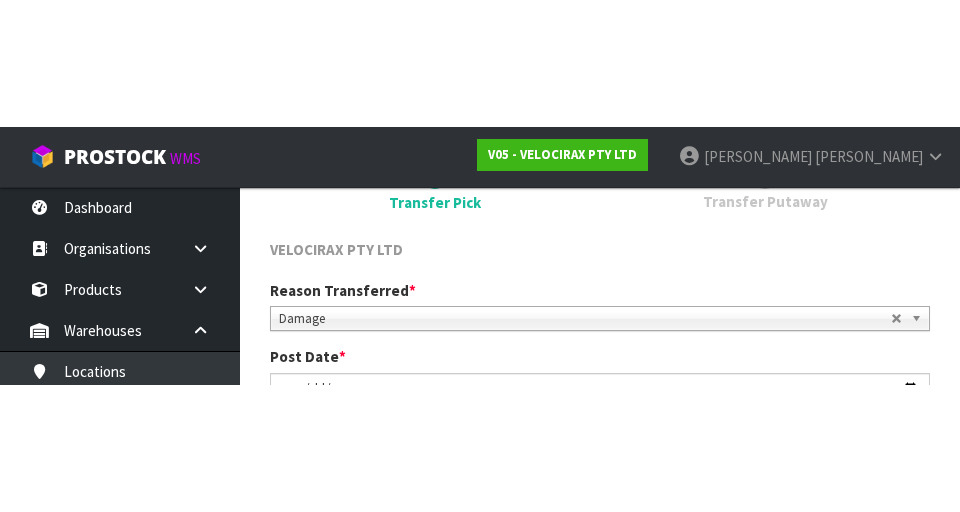 scroll, scrollTop: 187, scrollLeft: 0, axis: vertical 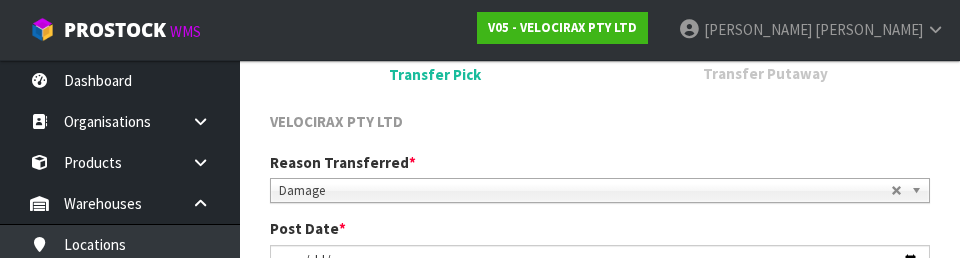 click on "VELOCIRAX PTY LTD" at bounding box center [600, 124] 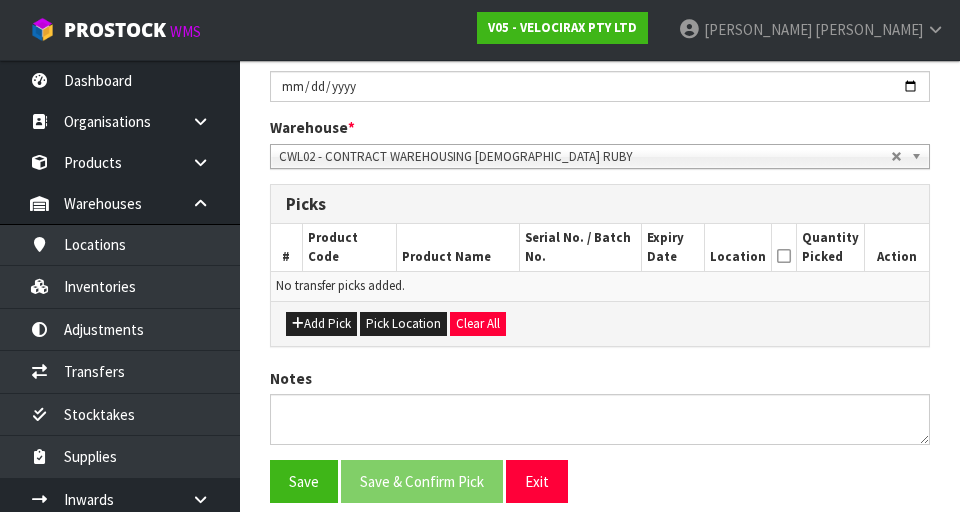 scroll, scrollTop: 370, scrollLeft: 0, axis: vertical 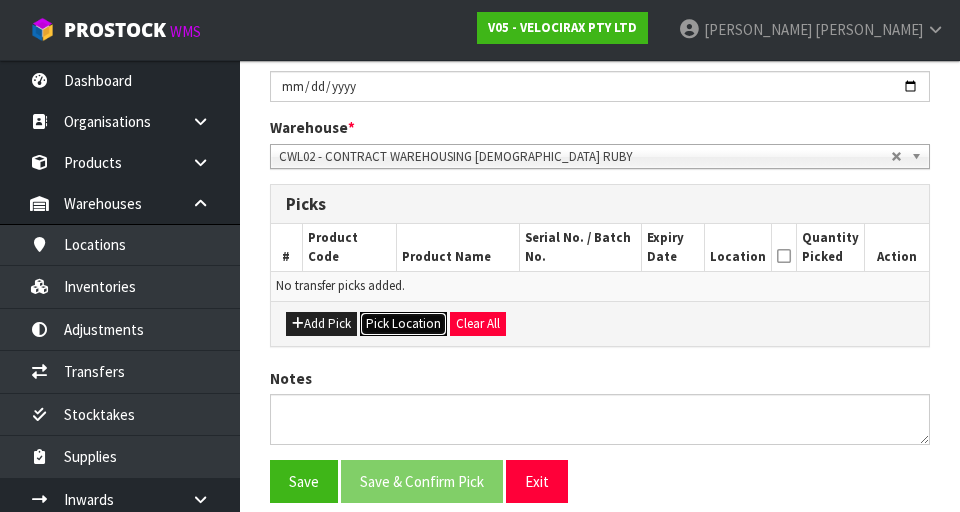 click on "Pick Location" at bounding box center (403, 324) 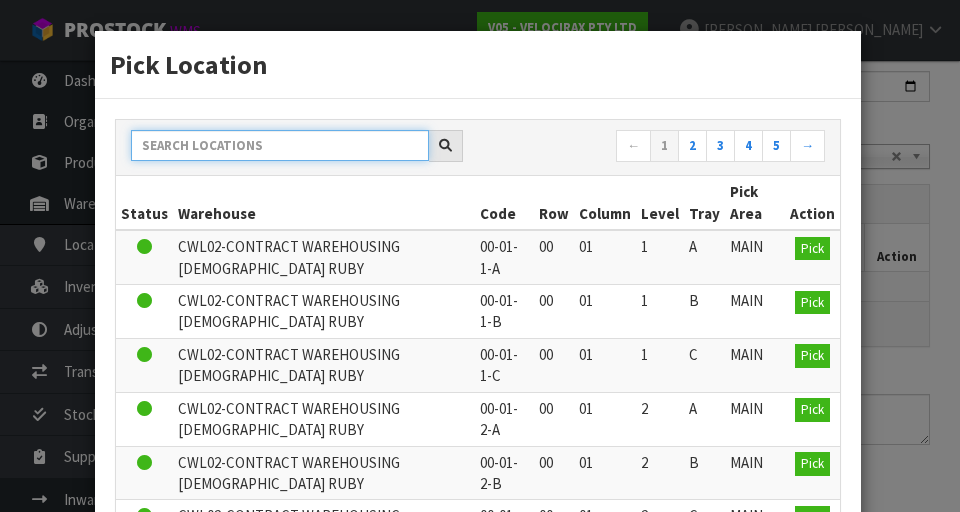 click at bounding box center [280, 145] 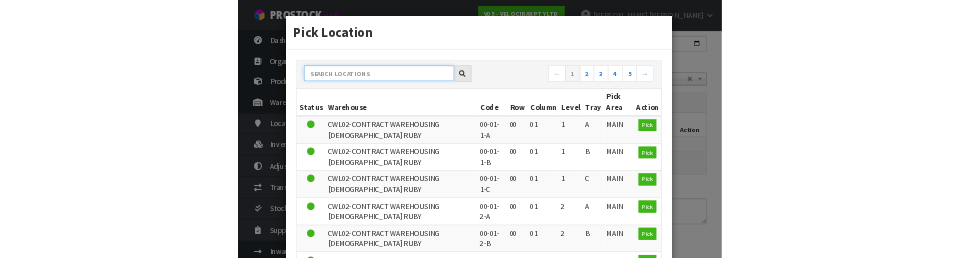 scroll, scrollTop: 361, scrollLeft: 0, axis: vertical 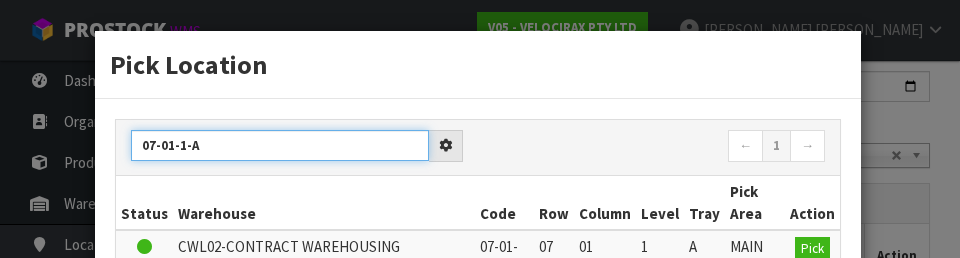 type on "07-01-1-A" 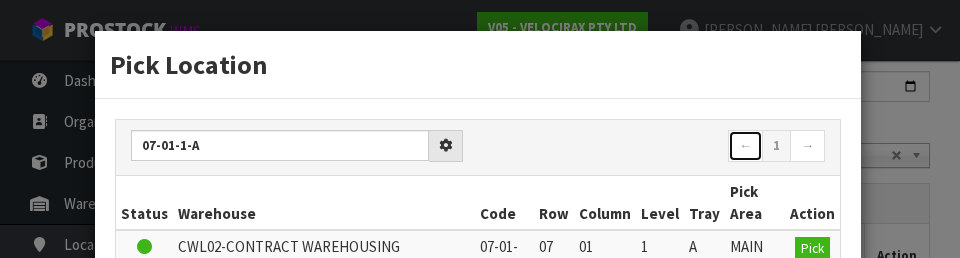 click on "←" at bounding box center (745, 146) 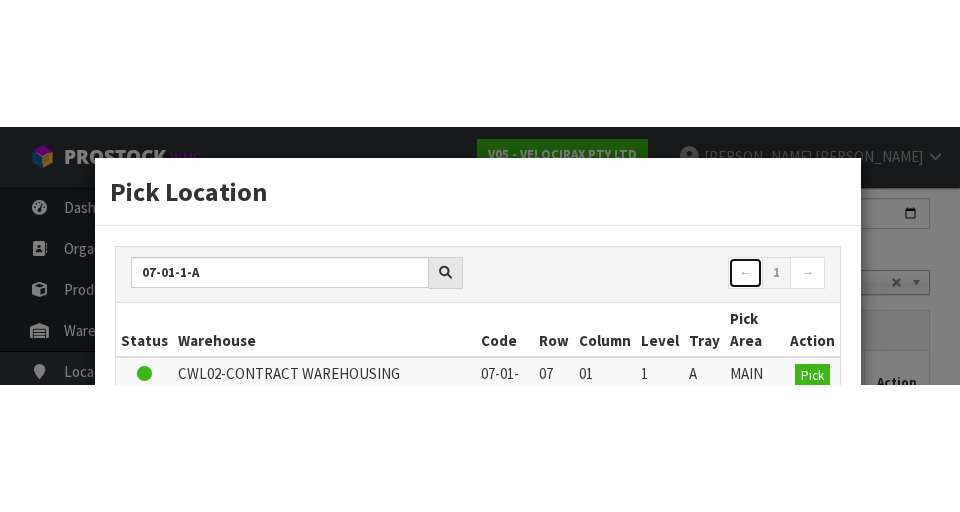 scroll, scrollTop: 370, scrollLeft: 0, axis: vertical 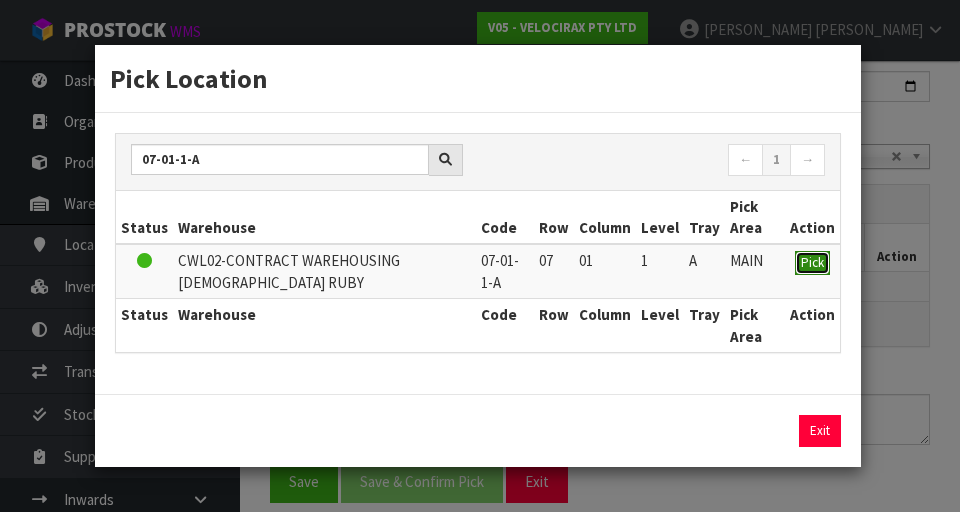 click on "Pick" at bounding box center (812, 263) 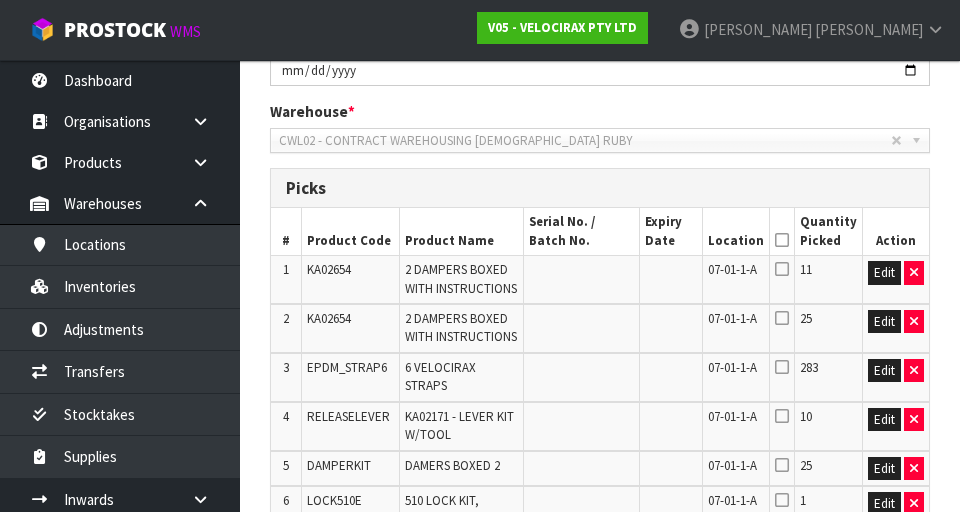 scroll, scrollTop: 387, scrollLeft: 0, axis: vertical 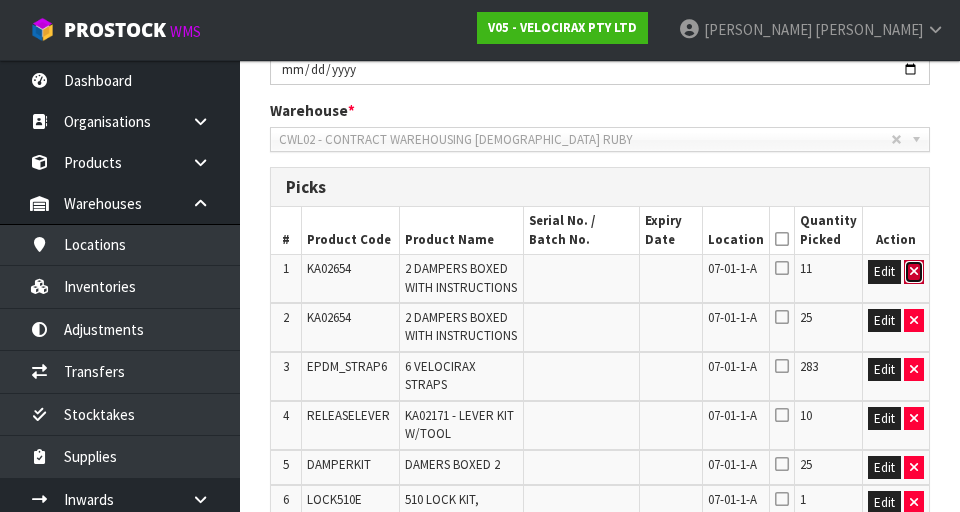 click at bounding box center (914, 271) 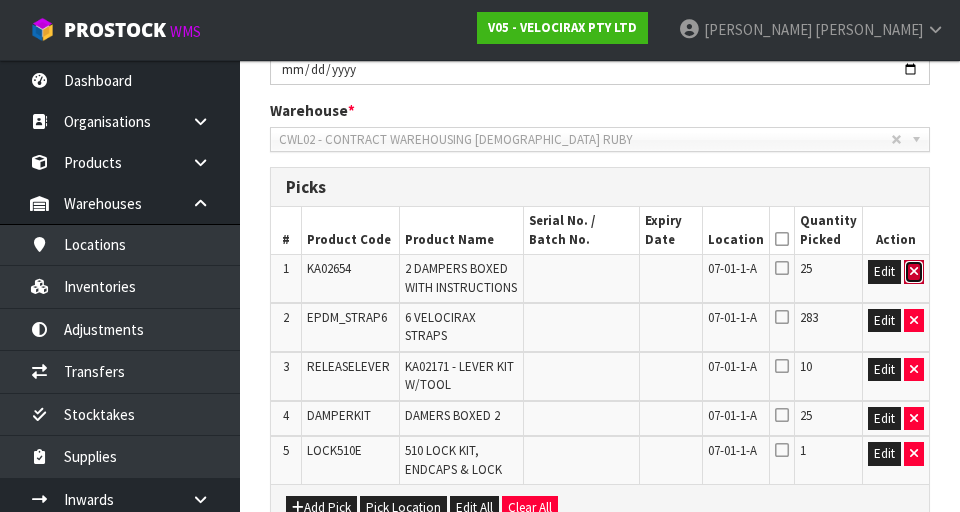 click at bounding box center [914, 272] 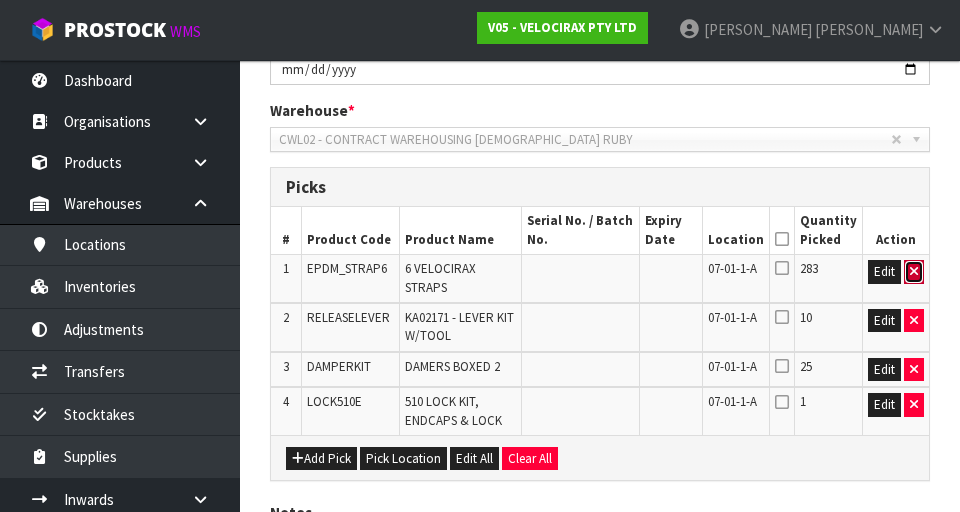 click at bounding box center [914, 272] 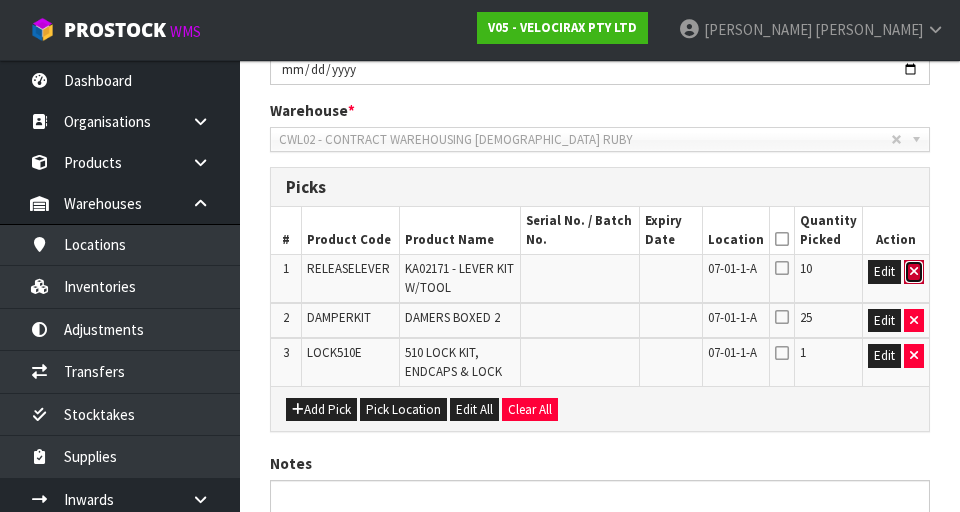 click at bounding box center [914, 272] 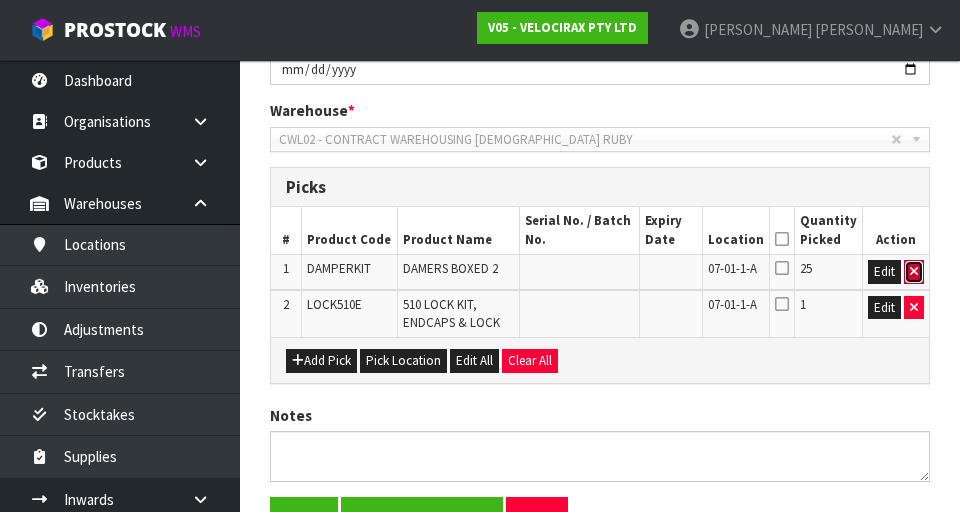 click at bounding box center (914, 272) 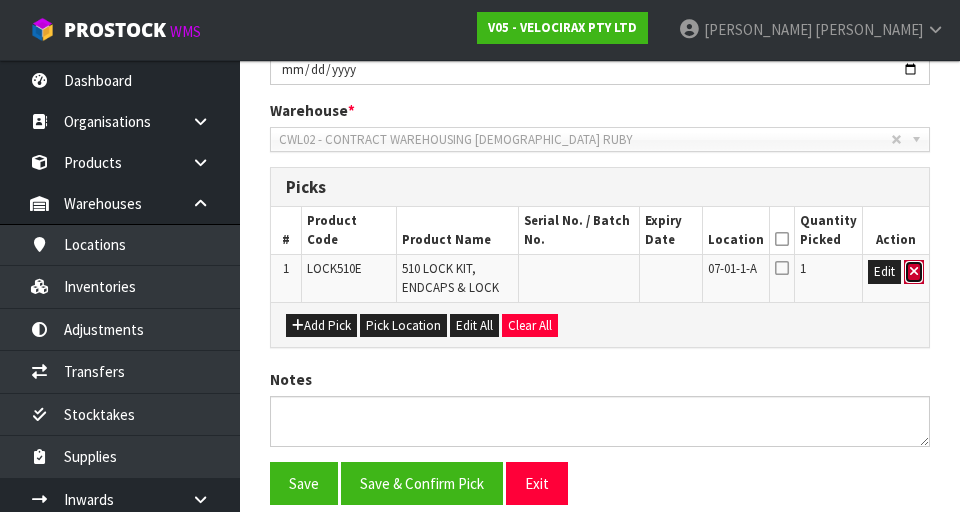 click at bounding box center (914, 272) 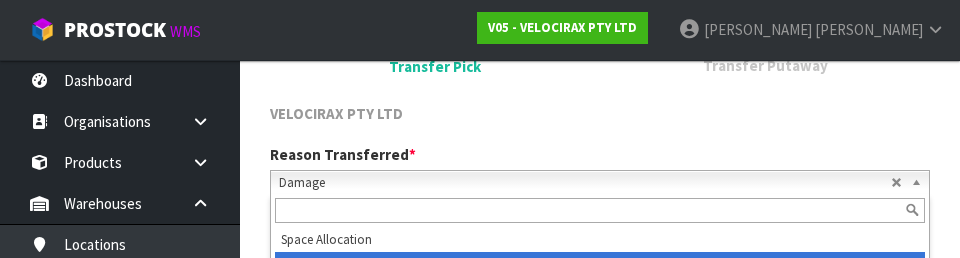 scroll, scrollTop: 0, scrollLeft: 0, axis: both 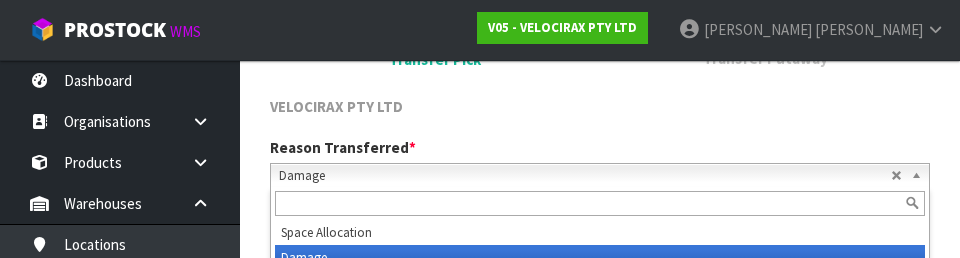 click on "Reason Transferred  *
Space Allocation Damage Expired Stock Repair QA
Damage
Space Allocation Damage Expired Stock Repair QA" at bounding box center (600, 162) 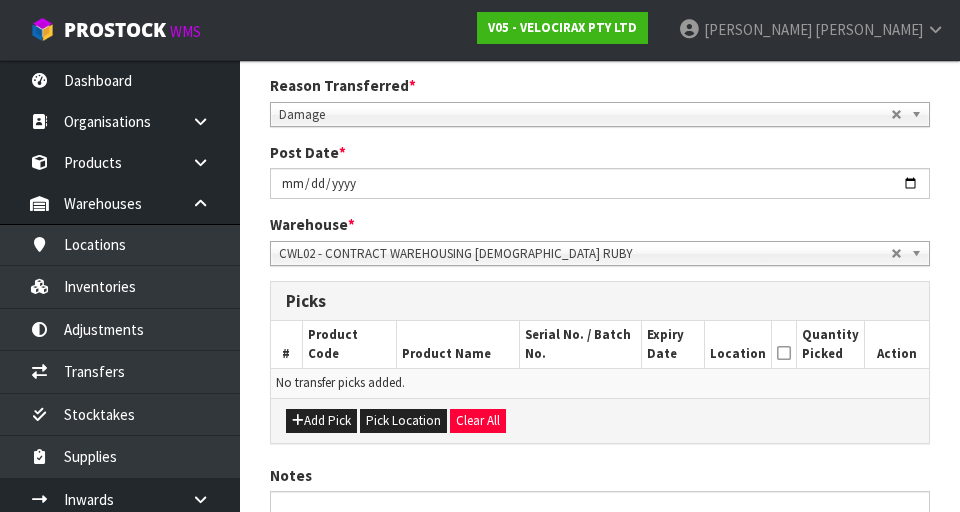 scroll, scrollTop: 449, scrollLeft: 0, axis: vertical 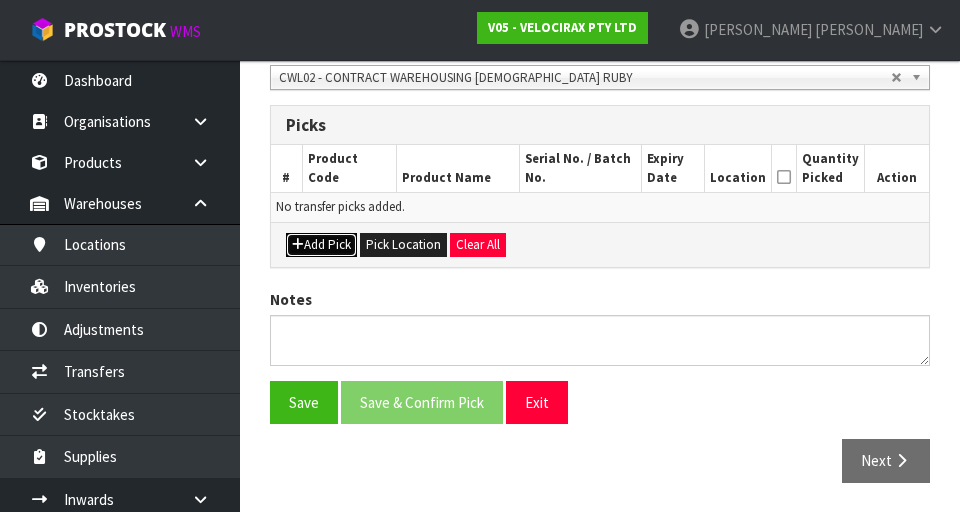 click on "Add Pick" at bounding box center (321, 245) 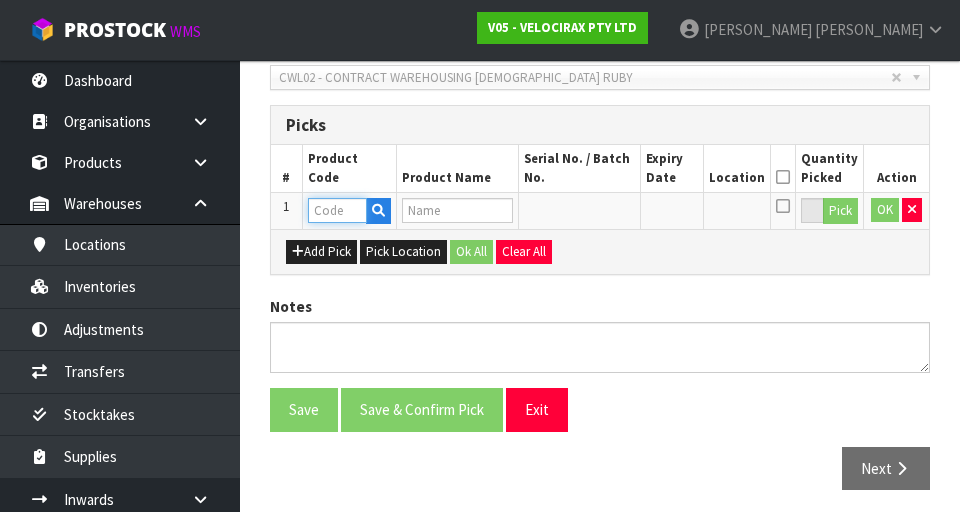 click at bounding box center (337, 210) 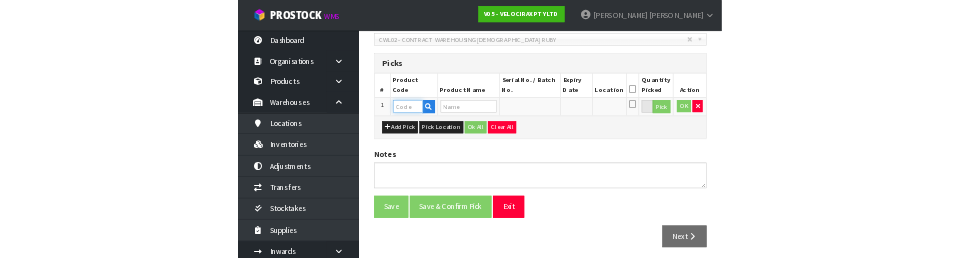 scroll, scrollTop: 440, scrollLeft: 0, axis: vertical 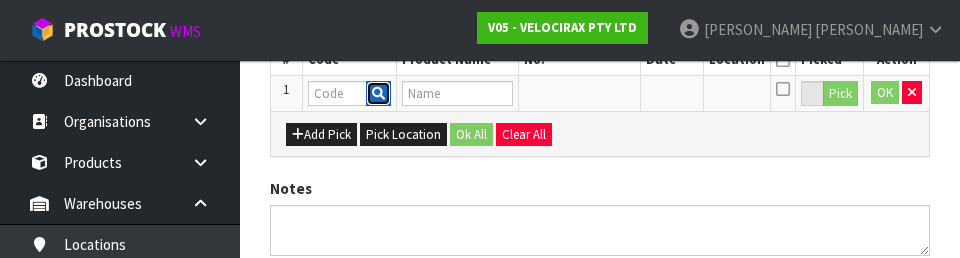 click at bounding box center [378, 94] 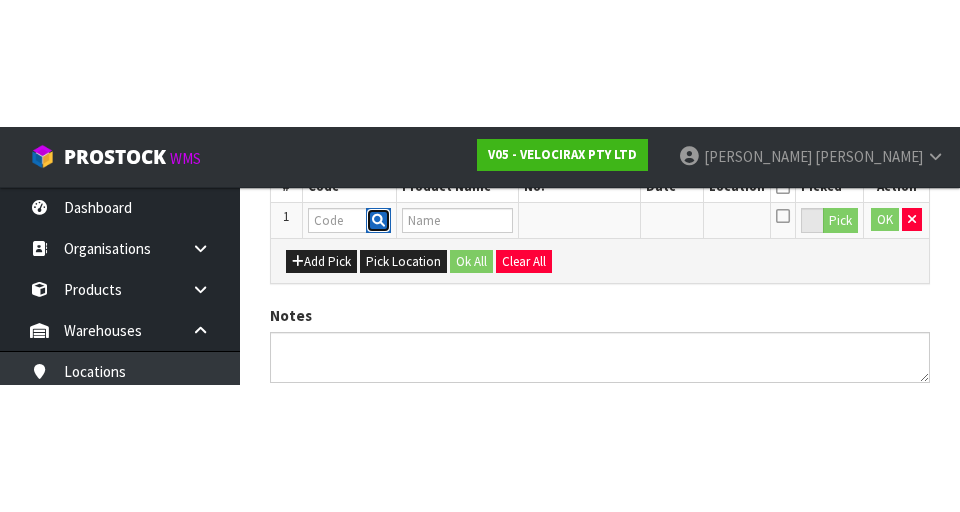 scroll, scrollTop: 456, scrollLeft: 0, axis: vertical 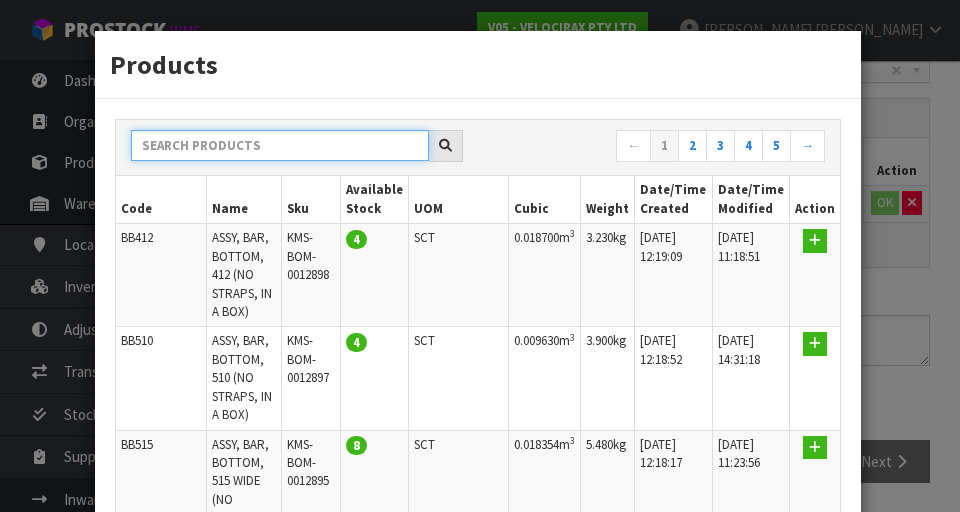 click at bounding box center (280, 145) 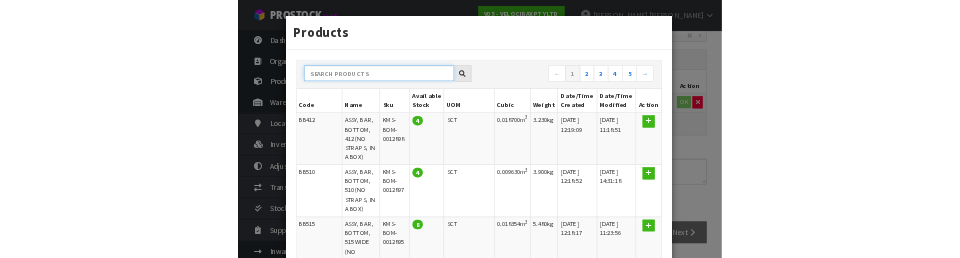 scroll, scrollTop: 447, scrollLeft: 0, axis: vertical 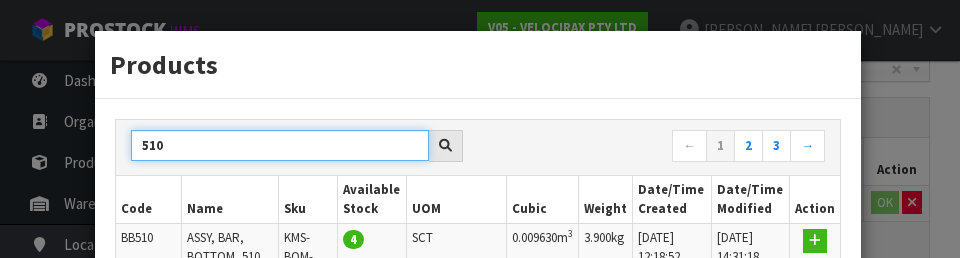 type on "510" 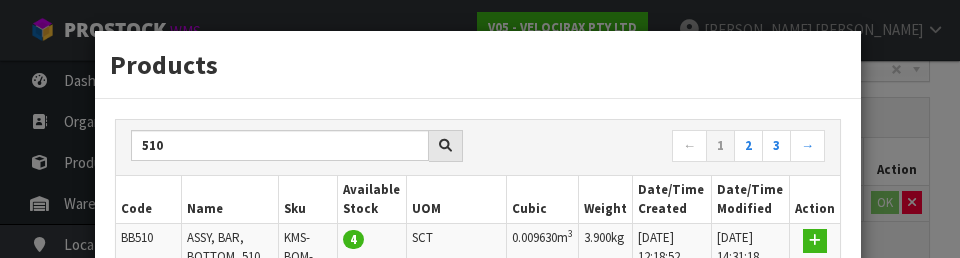 click on "Products" at bounding box center (478, 65) 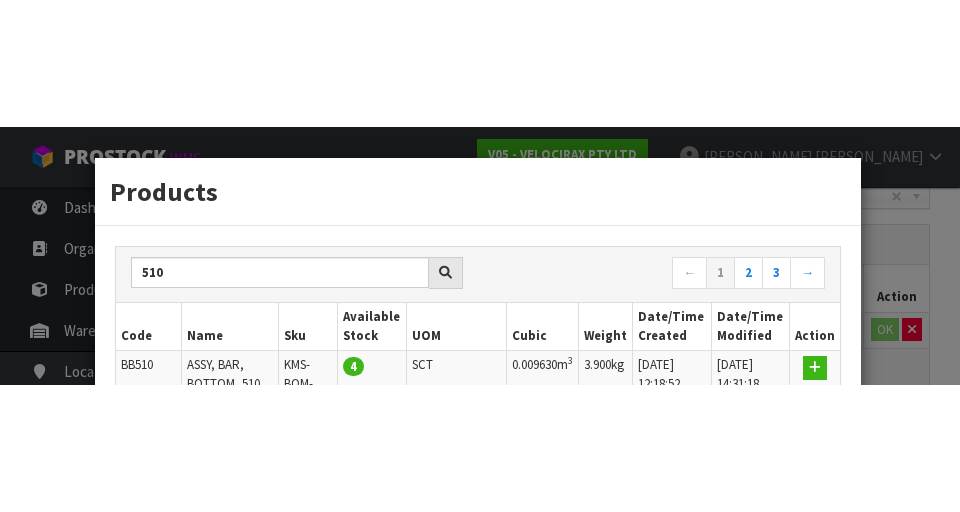 scroll, scrollTop: 456, scrollLeft: 0, axis: vertical 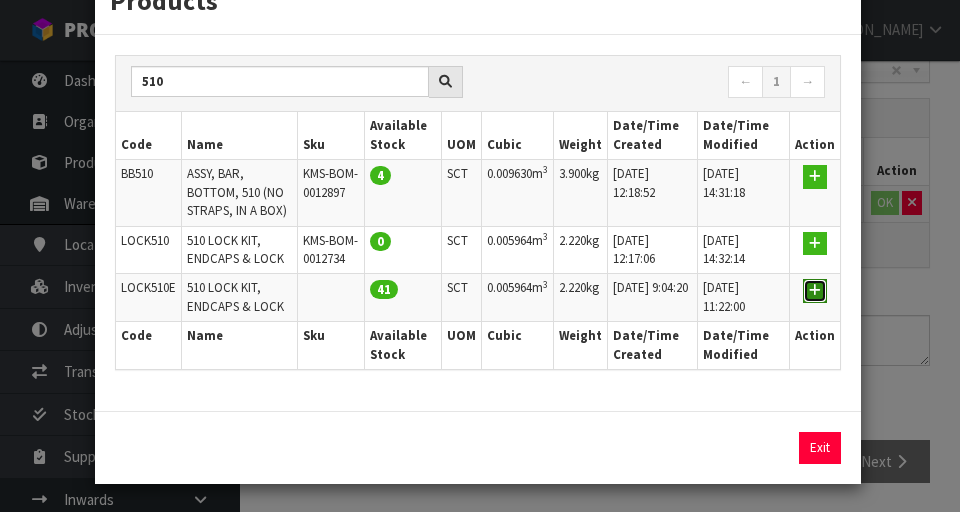 click at bounding box center (815, 291) 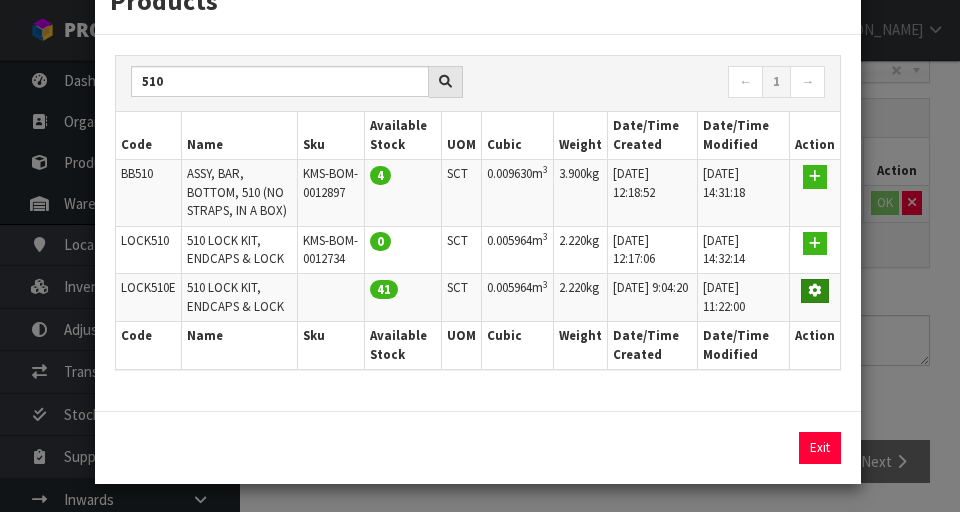 type on "LOCK510E" 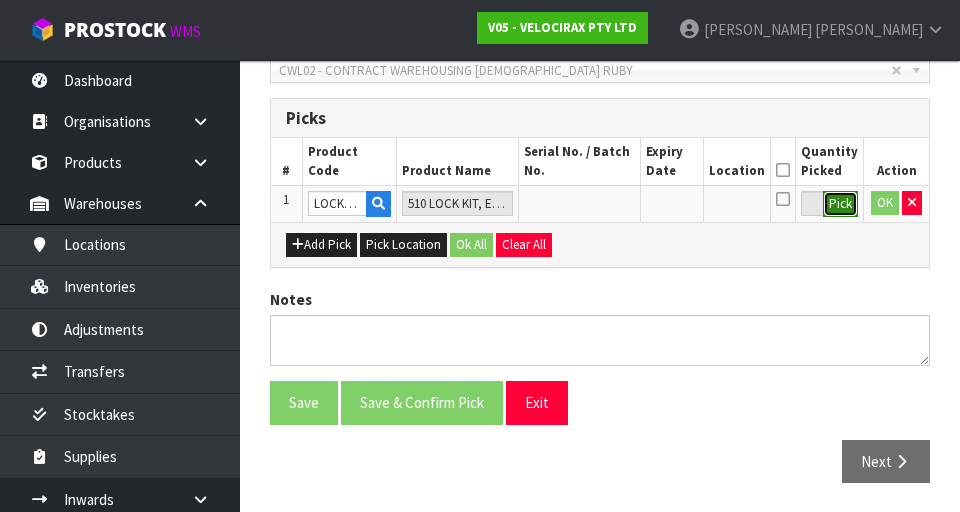 click on "Pick" at bounding box center (840, 204) 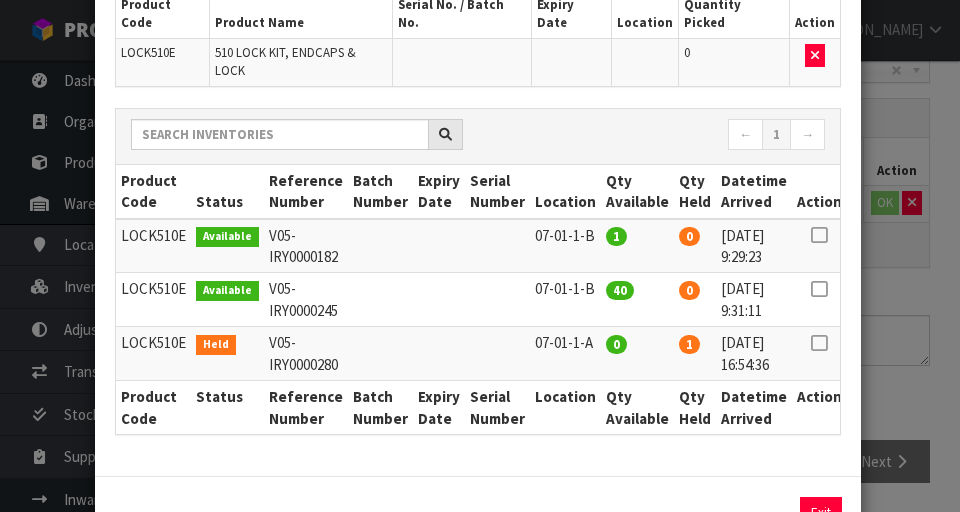 scroll, scrollTop: 172, scrollLeft: 0, axis: vertical 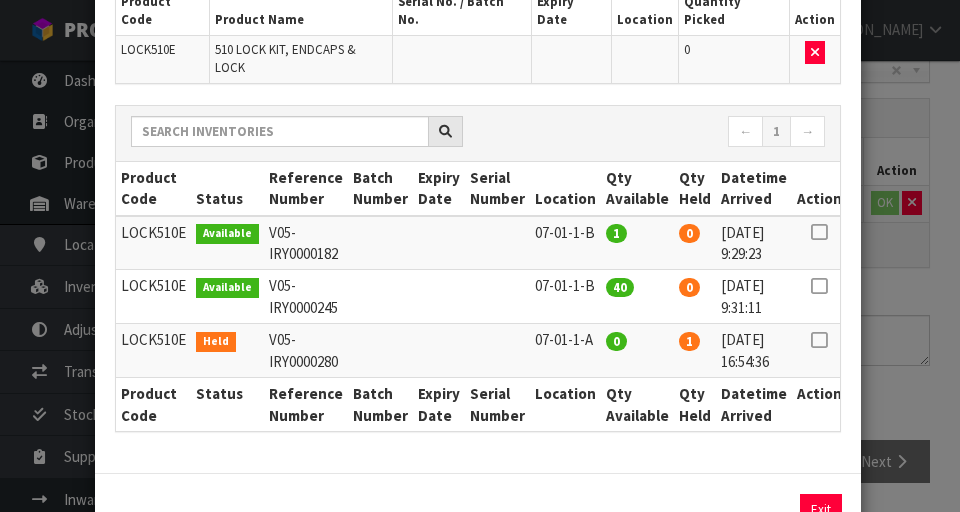 click at bounding box center [819, 340] 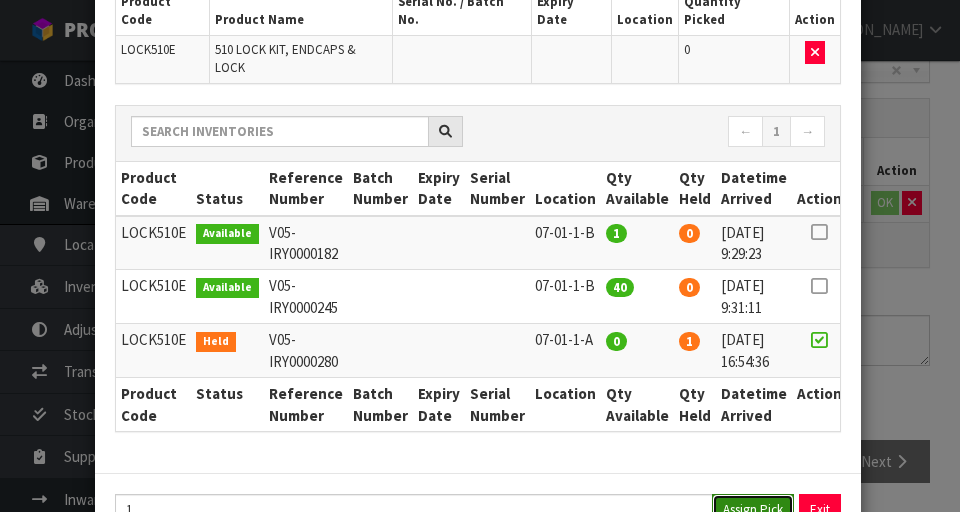 click on "Assign Pick" at bounding box center [753, 509] 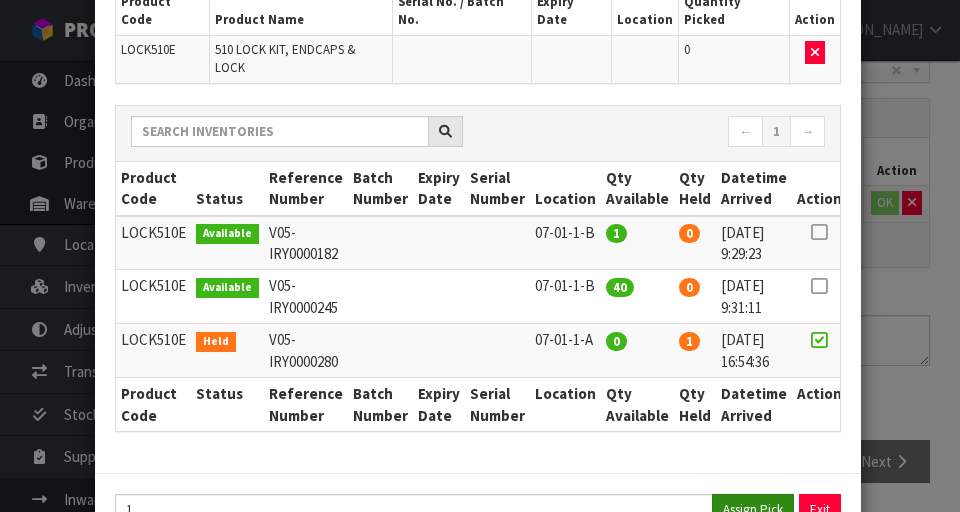 type on "1" 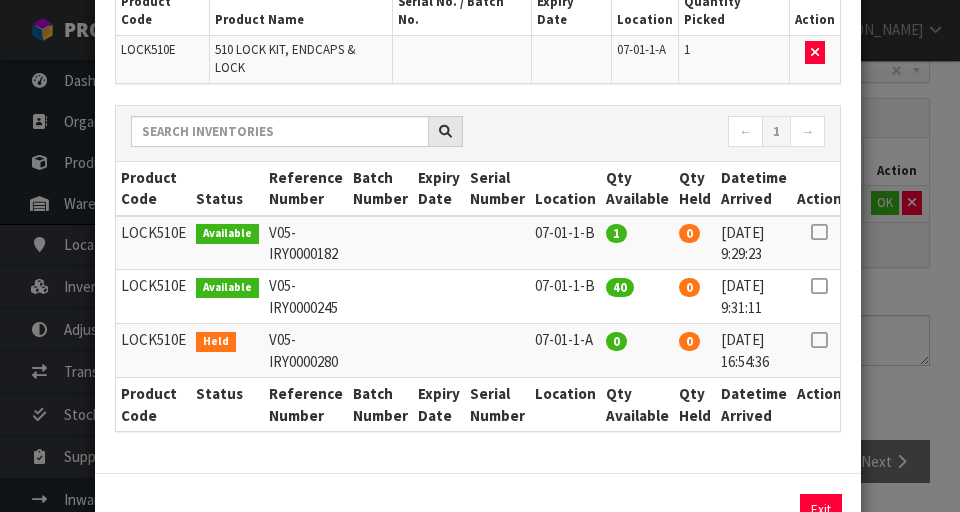 click on "Pick Line
Picks
Product Code
Product Name
Serial No. / Batch No.
Expiry Date
Location
Quantity Picked
Action
LOCK510E
510 LOCK KIT, ENDCAPS & LOCK
07-01-1-A
1
←
1
→
Product Code
Status
Reference Number
Batch Number
Expiry Date
Serial Number
Location
Qty Available
Qty Held
Datetime Arrived
Action
1 0" at bounding box center [480, 256] 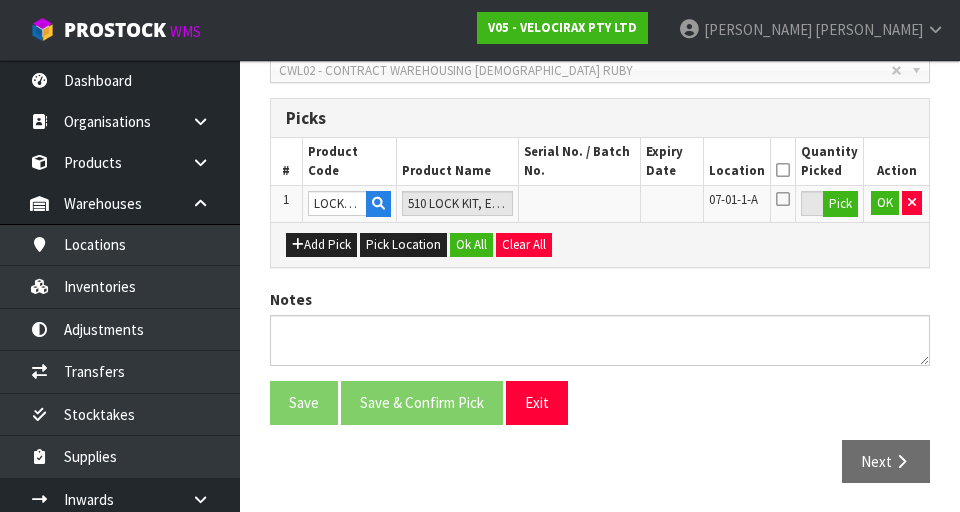 click at bounding box center (783, 170) 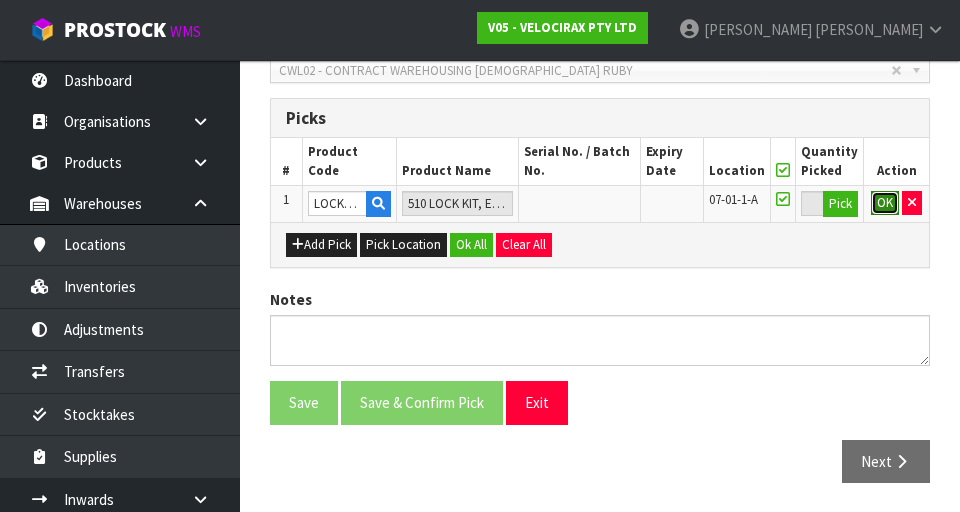 click on "OK" at bounding box center (885, 203) 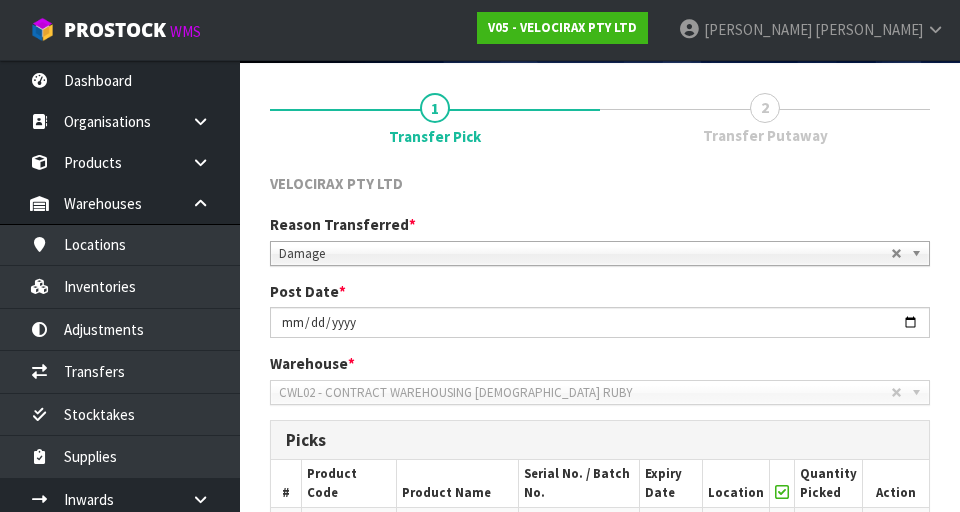 scroll, scrollTop: 139, scrollLeft: 0, axis: vertical 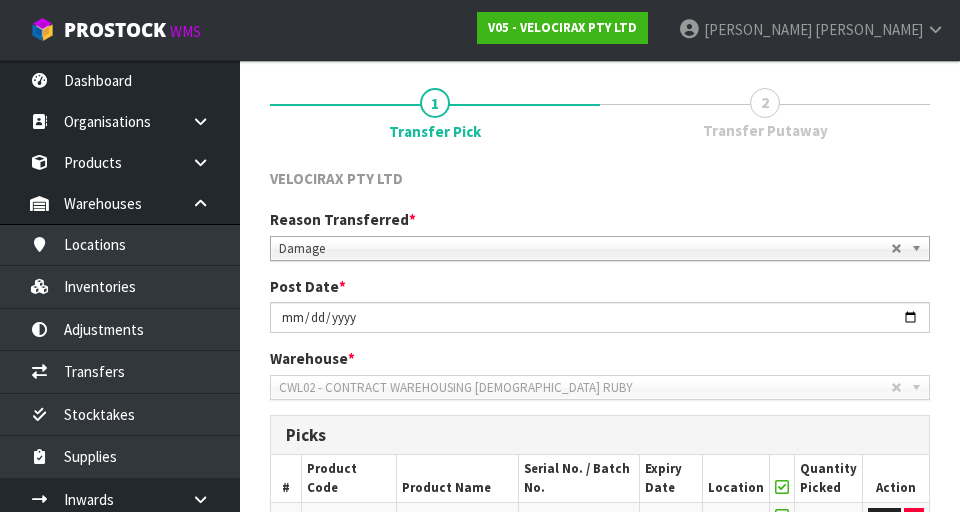 click on "2
Transfer Putaway" at bounding box center (765, 112) 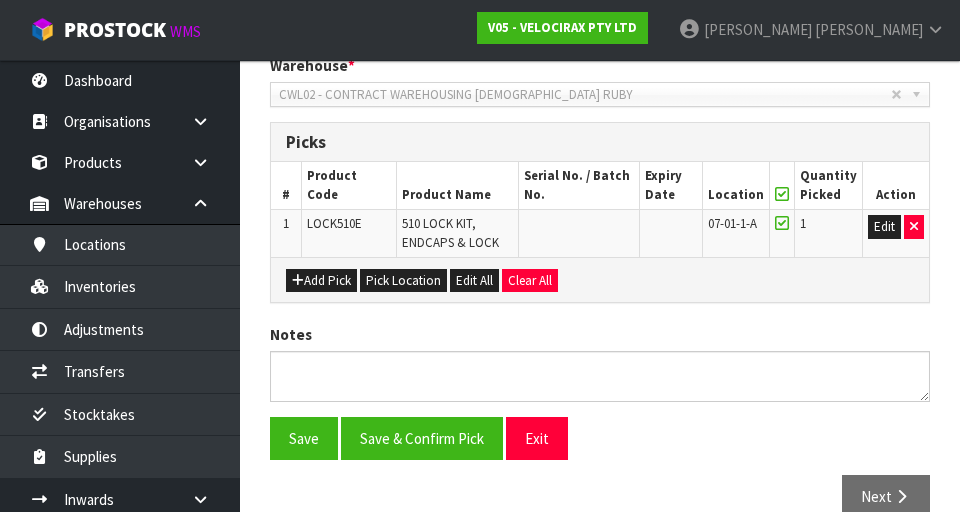 scroll, scrollTop: 468, scrollLeft: 0, axis: vertical 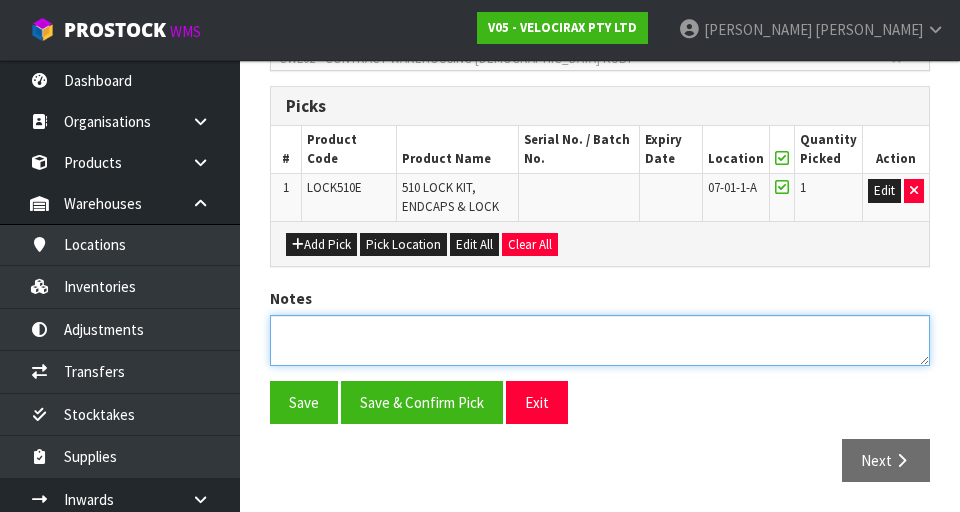click at bounding box center [600, 340] 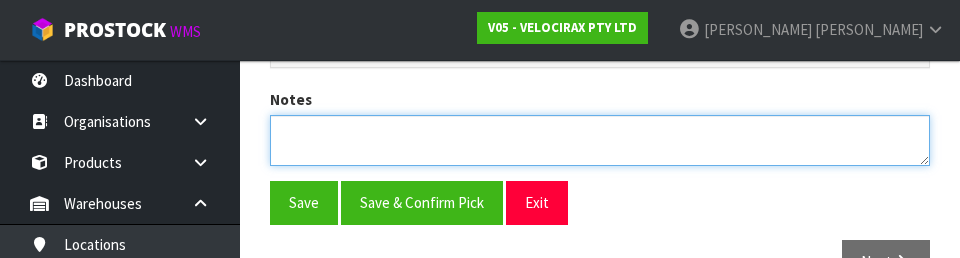 scroll, scrollTop: 669, scrollLeft: 0, axis: vertical 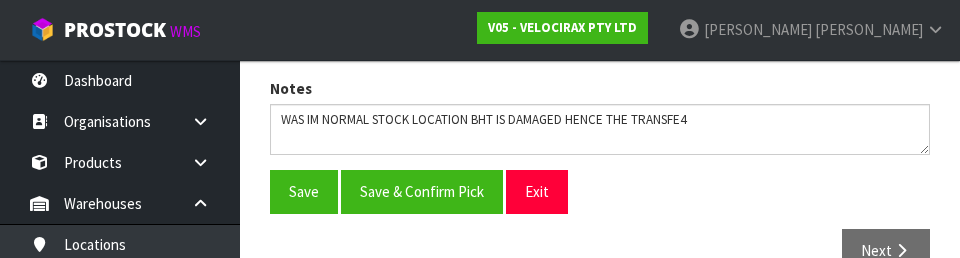 click on "Save
Save & Confirm Pick
Exit" at bounding box center [600, 191] 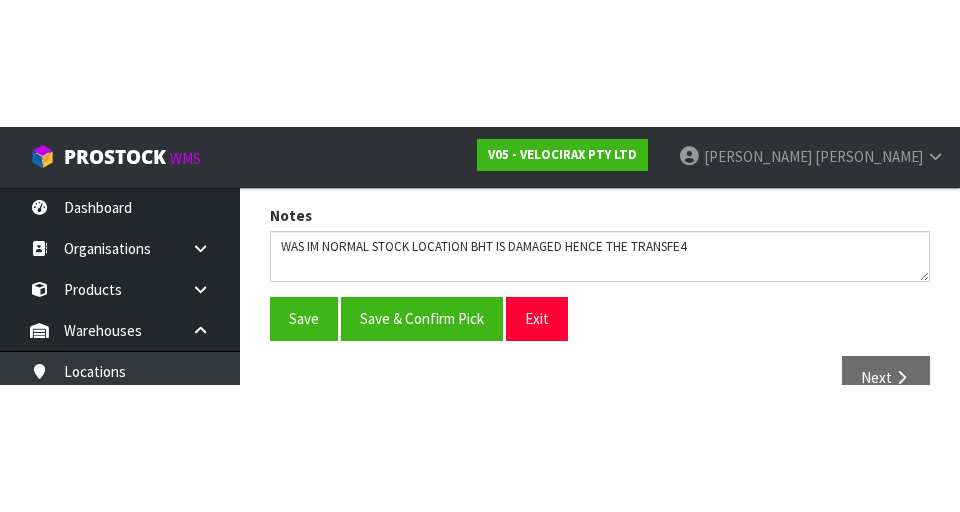 scroll, scrollTop: 468, scrollLeft: 0, axis: vertical 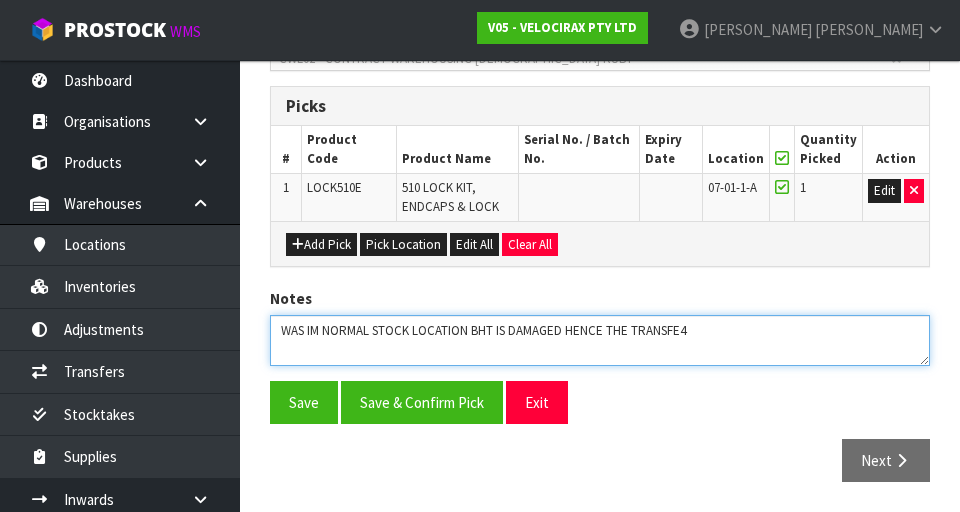 click at bounding box center [600, 340] 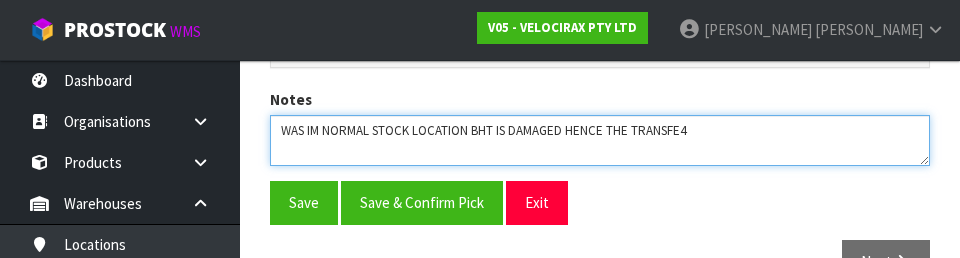 scroll, scrollTop: 669, scrollLeft: 0, axis: vertical 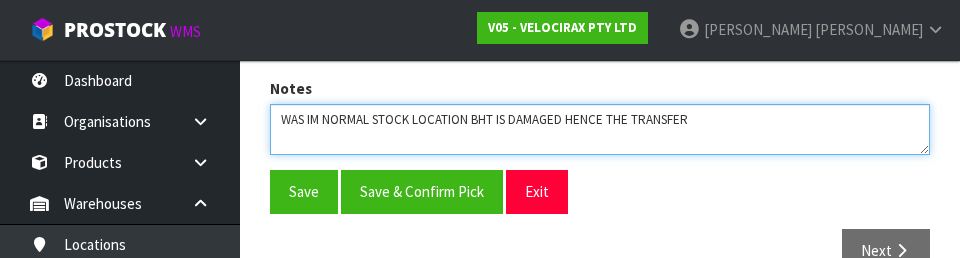 type on "WAS IM NORMAL STOCK LOCATION BHT IS DAMAGED HENCE THE TRANSFER" 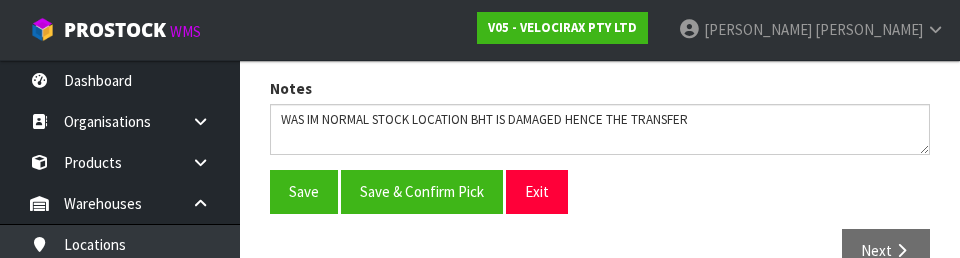 click on "Save
Save & Confirm Pick
Exit" at bounding box center (600, 191) 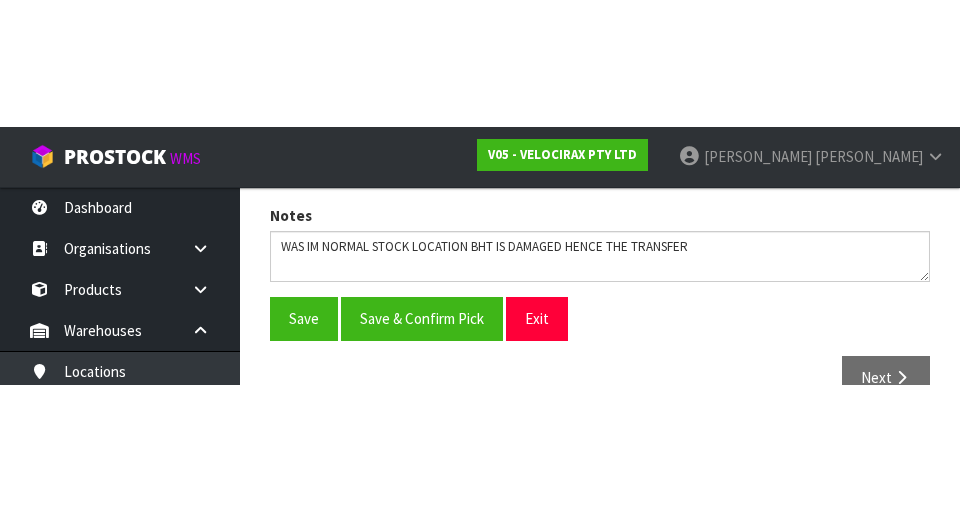 scroll, scrollTop: 468, scrollLeft: 0, axis: vertical 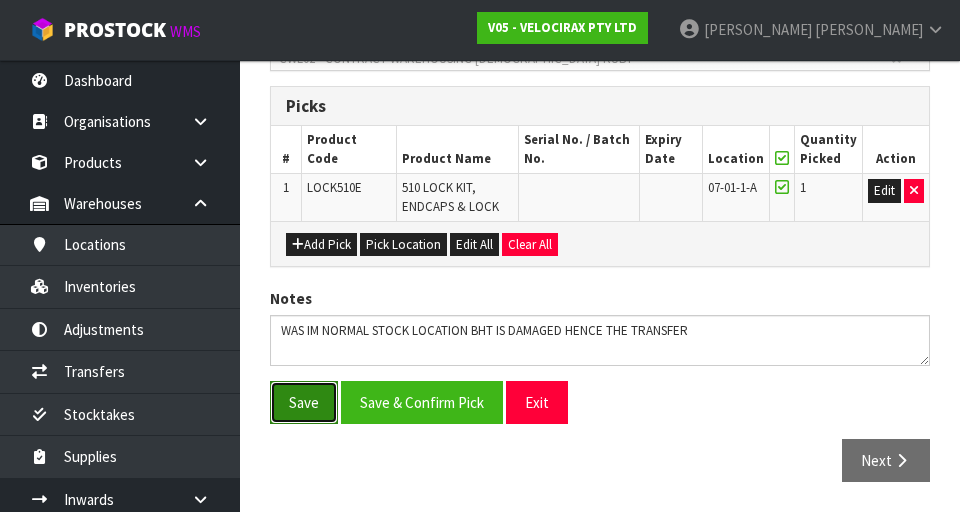 click on "Save" at bounding box center (304, 402) 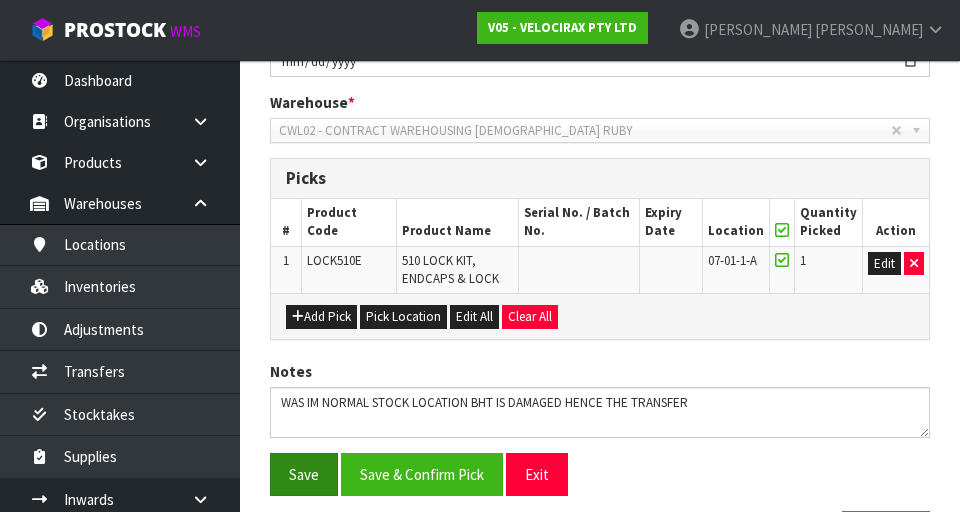 scroll, scrollTop: 0, scrollLeft: 0, axis: both 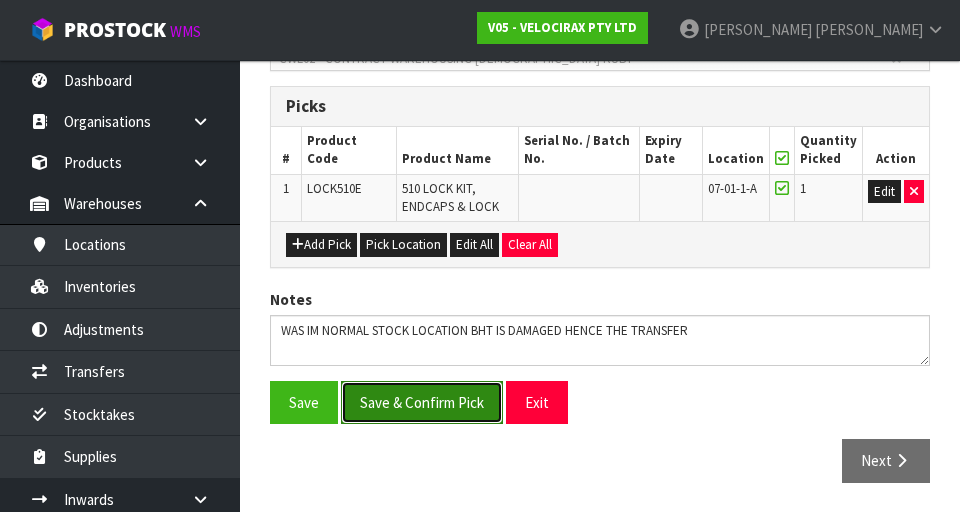 click on "Save & Confirm Pick" at bounding box center (422, 402) 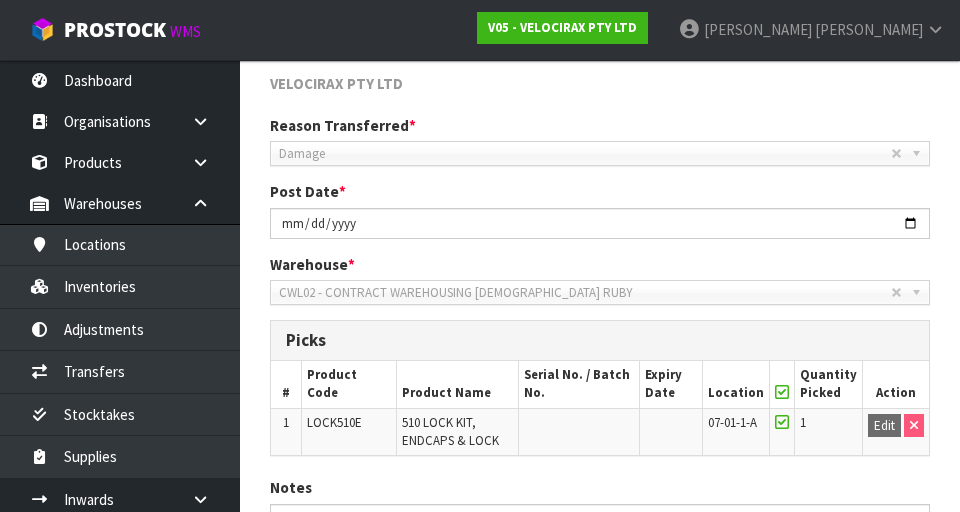 scroll, scrollTop: 495, scrollLeft: 0, axis: vertical 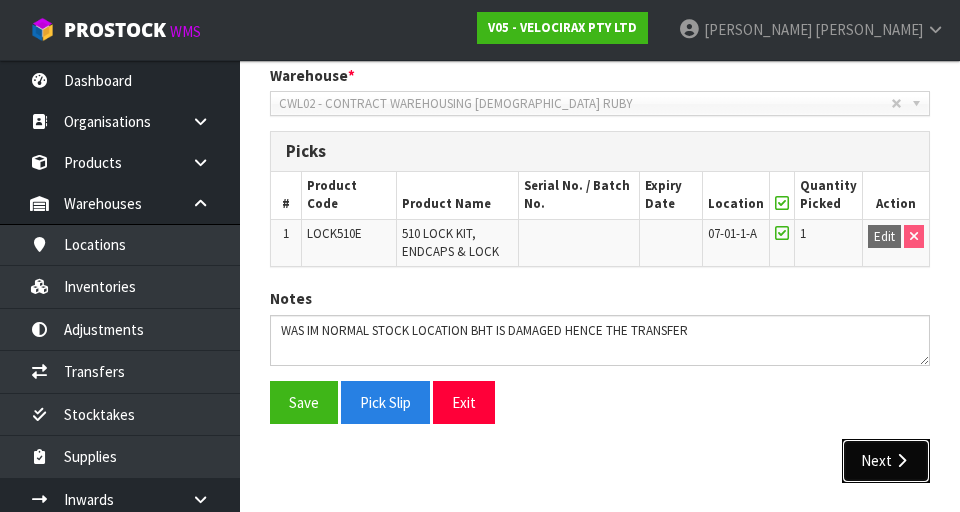 click at bounding box center [901, 460] 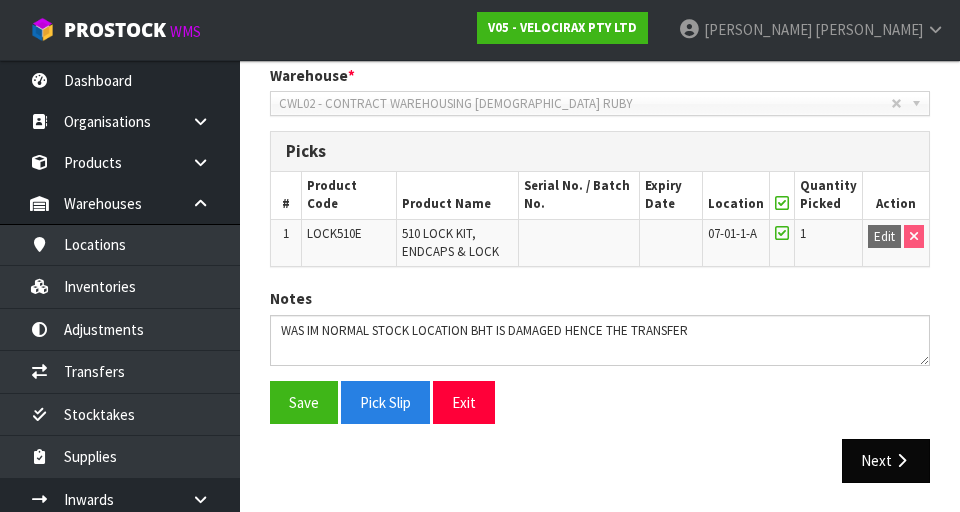 scroll, scrollTop: 0, scrollLeft: 0, axis: both 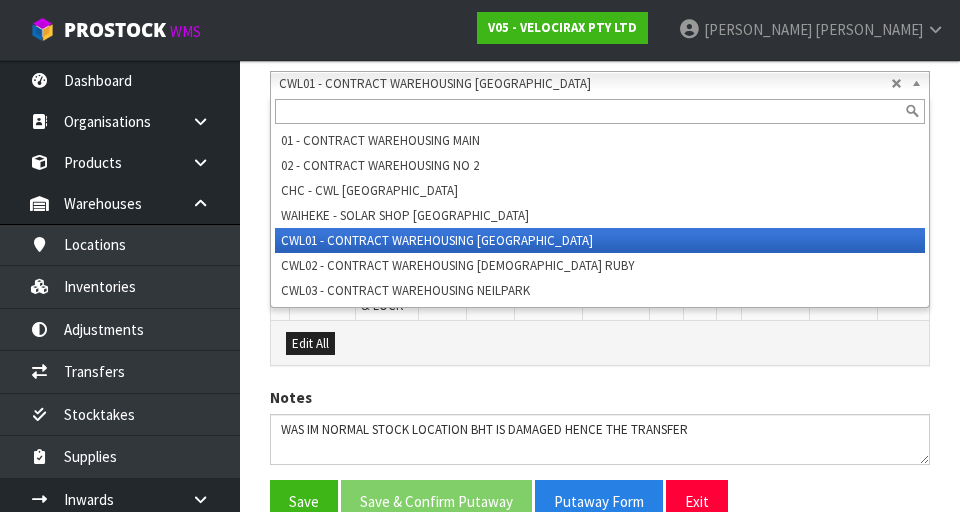click on "CWL01 - CONTRACT WAREHOUSING [GEOGRAPHIC_DATA]" at bounding box center (585, 84) 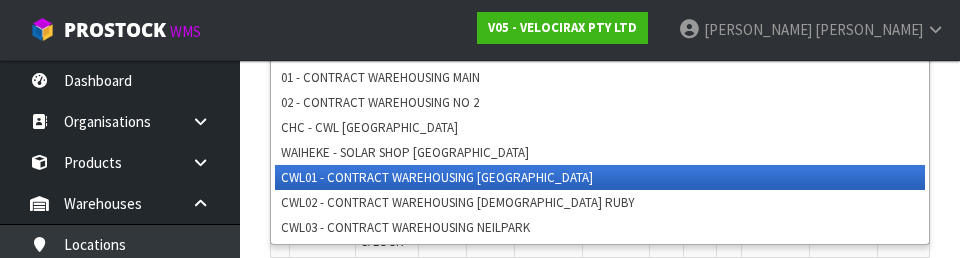 scroll, scrollTop: 601, scrollLeft: 0, axis: vertical 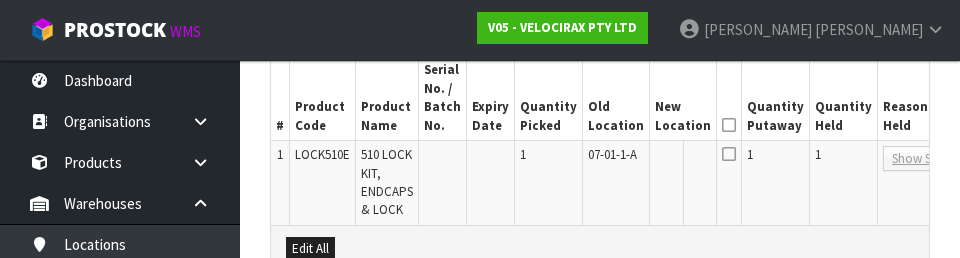 click on "1" at bounding box center [844, 183] 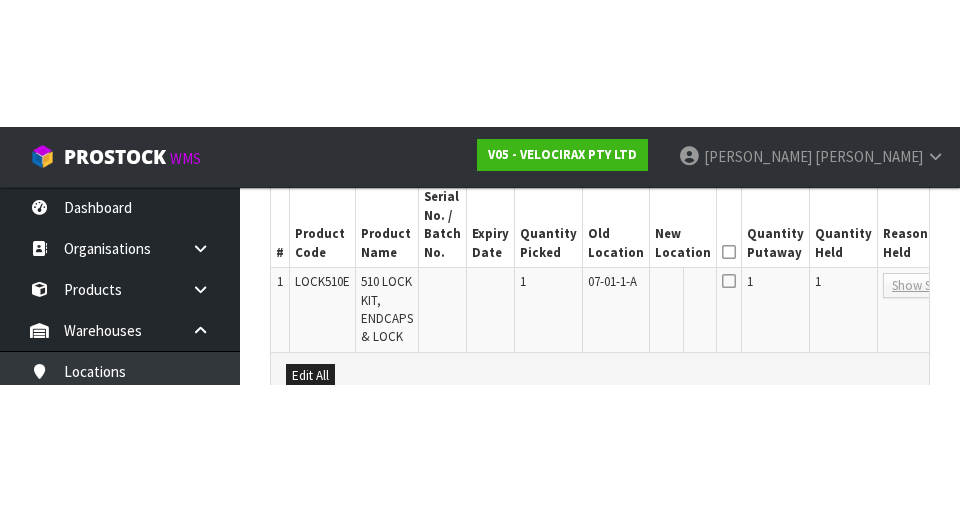 scroll, scrollTop: 610, scrollLeft: 0, axis: vertical 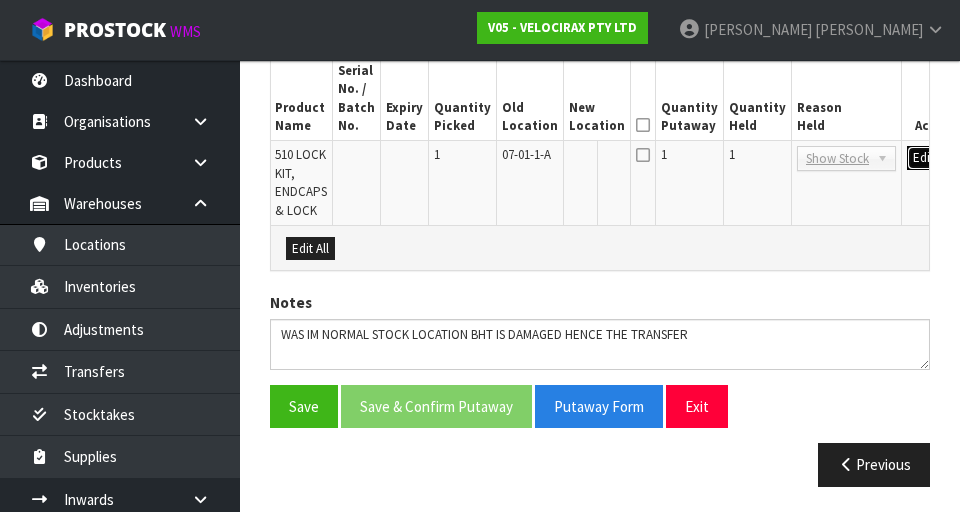 click on "Edit" at bounding box center (923, 158) 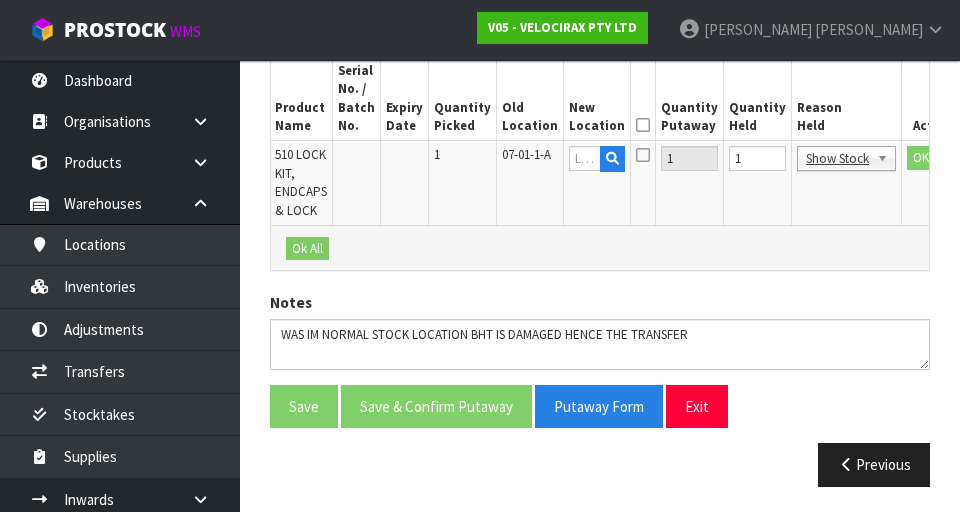 scroll, scrollTop: 0, scrollLeft: 80, axis: horizontal 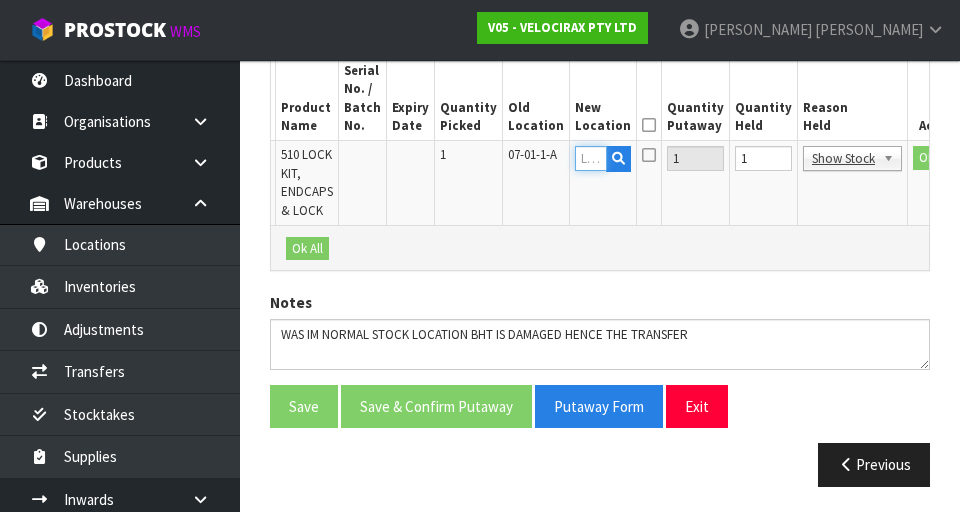 click at bounding box center (591, 158) 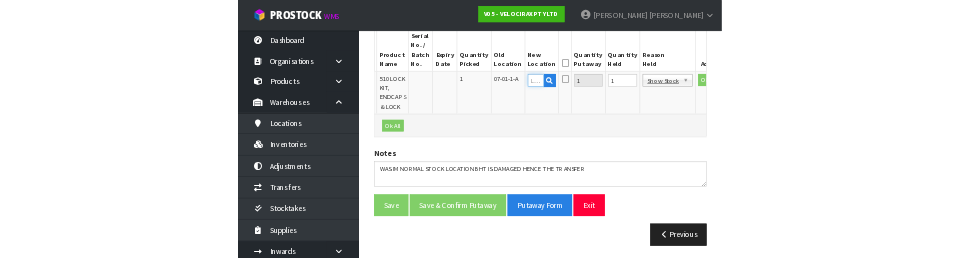 scroll, scrollTop: 601, scrollLeft: 0, axis: vertical 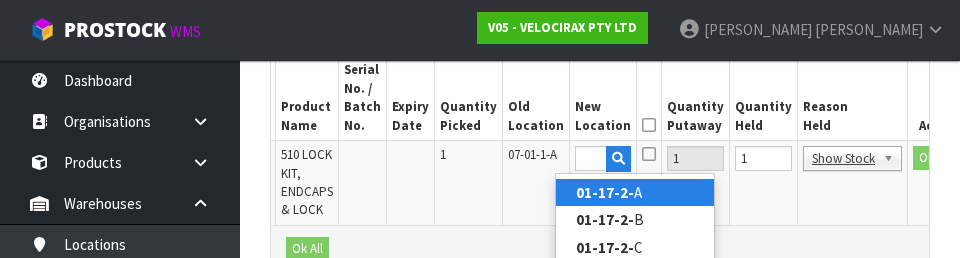click on "01-17-2- A" at bounding box center (635, 192) 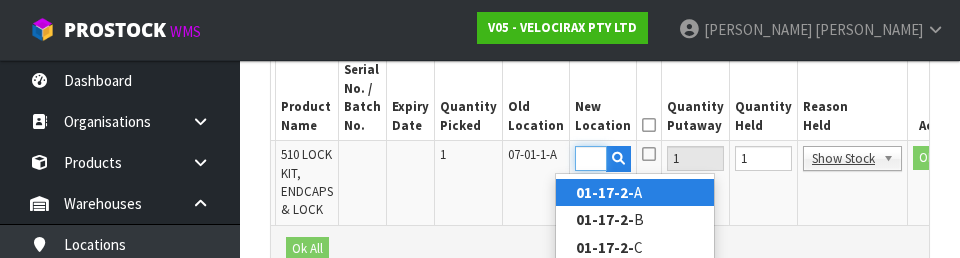 scroll, scrollTop: 0, scrollLeft: 0, axis: both 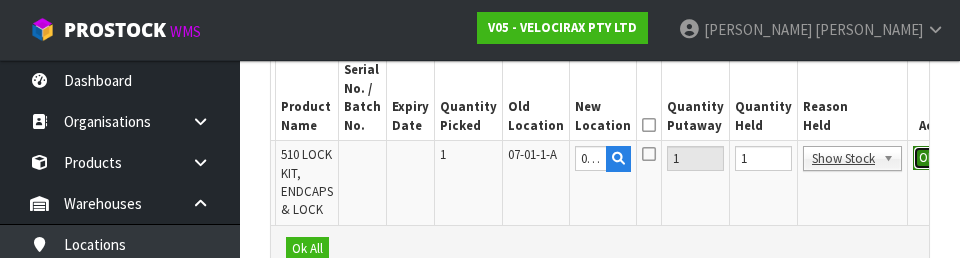 click on "OK" at bounding box center [927, 158] 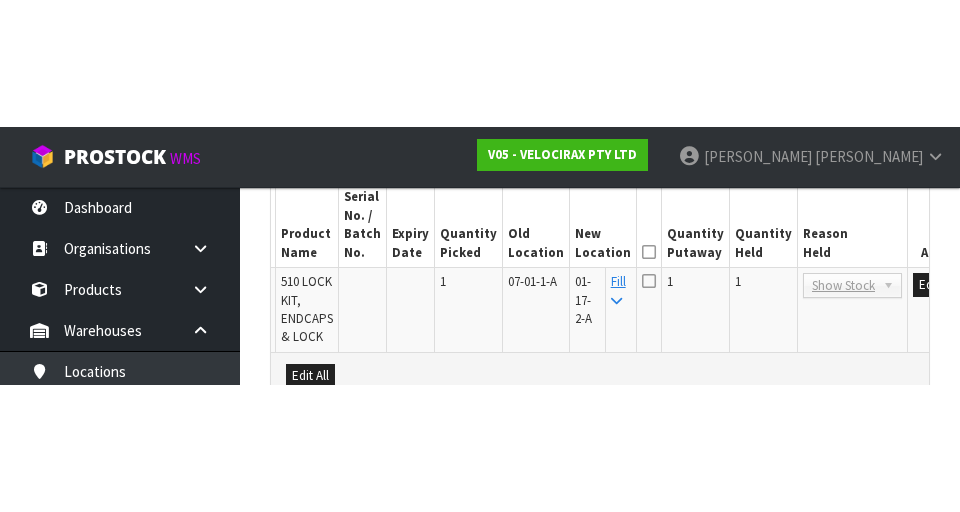 scroll, scrollTop: 610, scrollLeft: 0, axis: vertical 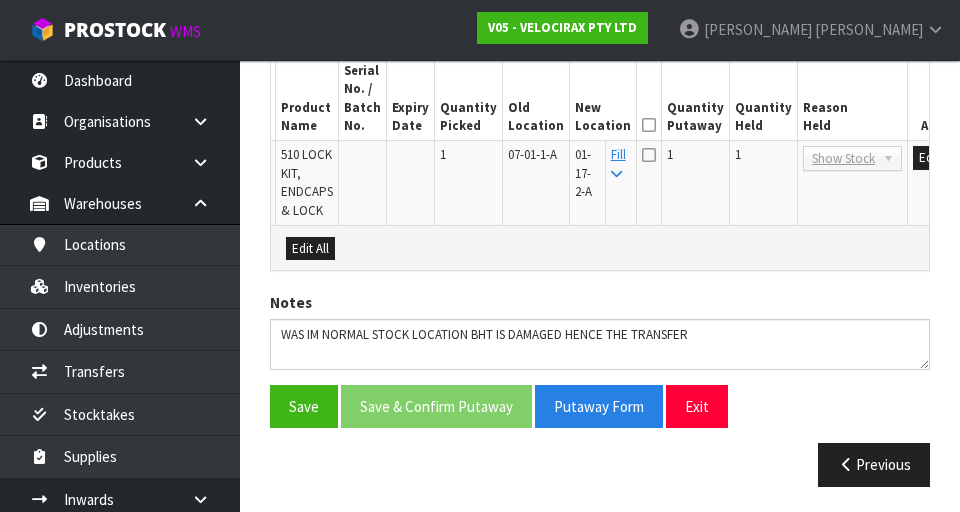 click at bounding box center [649, 125] 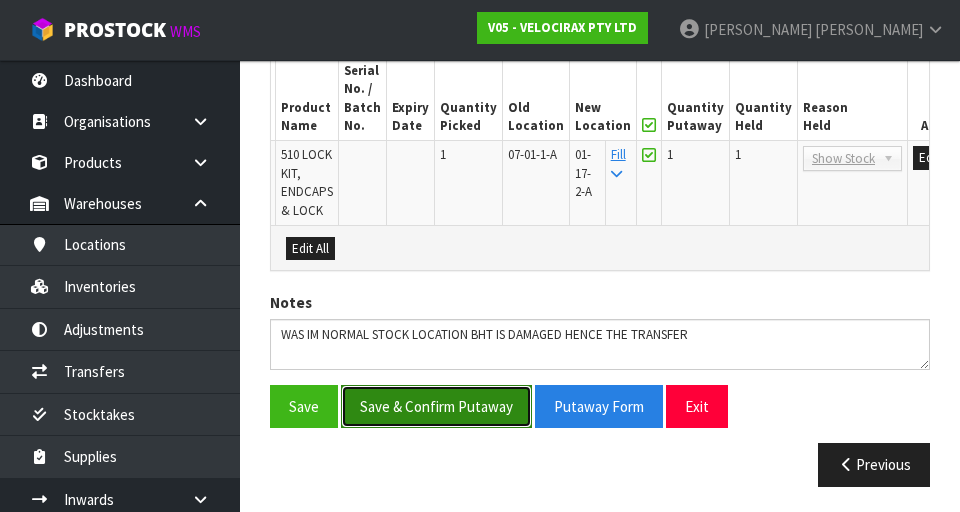 click on "Save & Confirm Putaway" at bounding box center (436, 406) 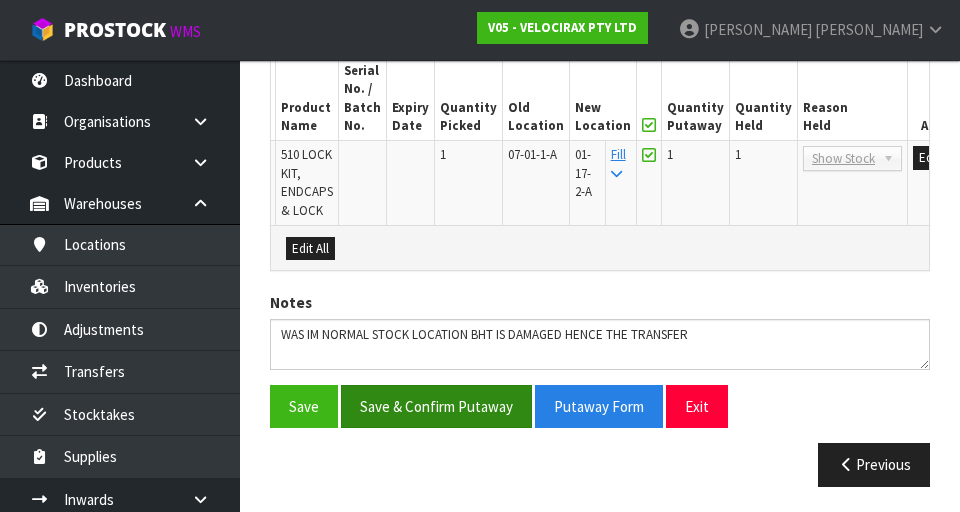 scroll, scrollTop: 0, scrollLeft: 0, axis: both 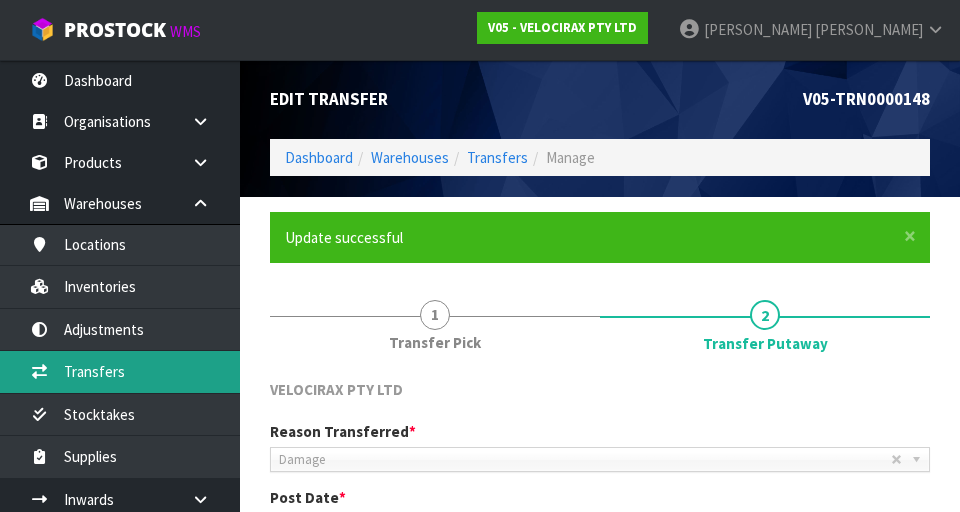 click on "Transfers" at bounding box center [120, 371] 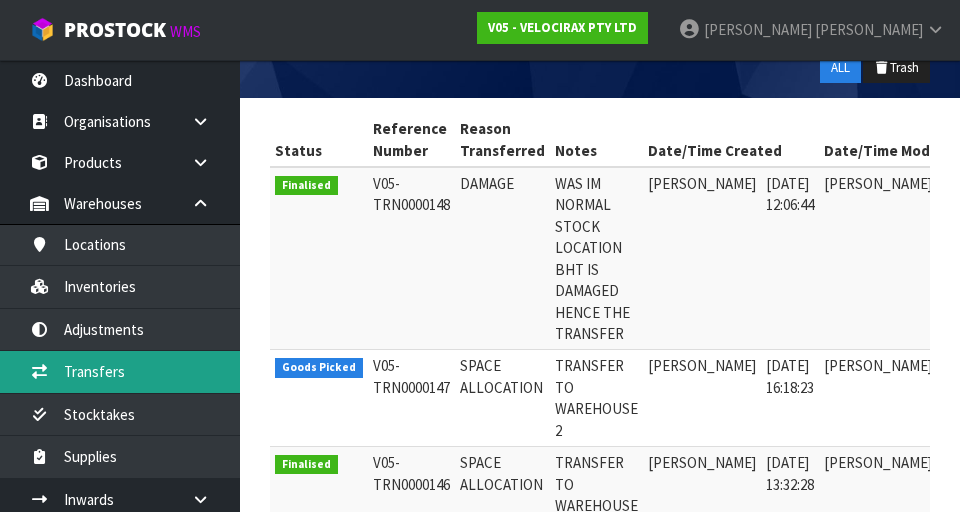 scroll, scrollTop: 378, scrollLeft: 0, axis: vertical 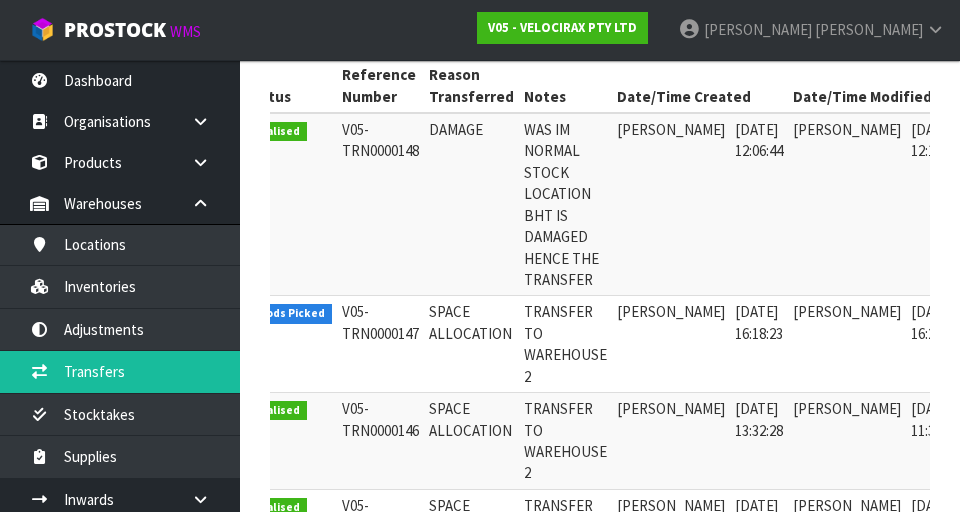 click at bounding box center [991, 135] 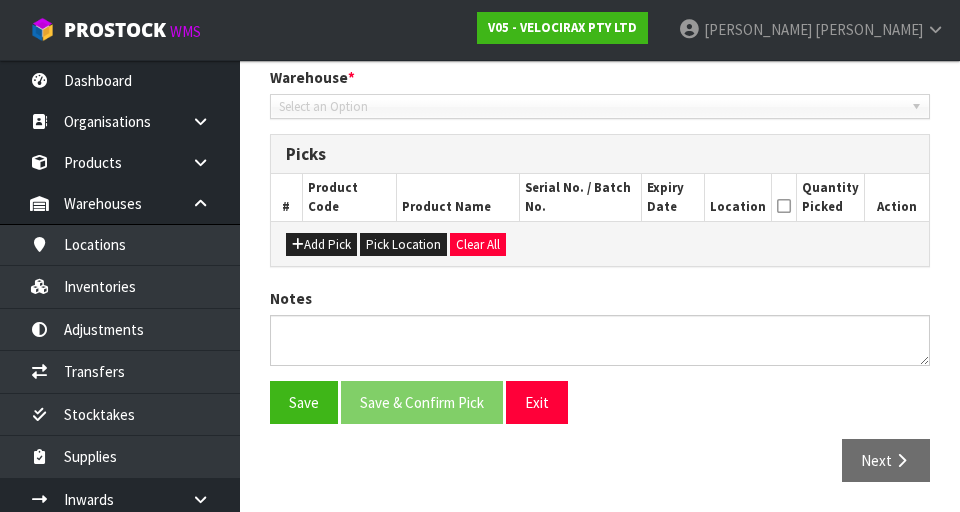 type on "[DATE]" 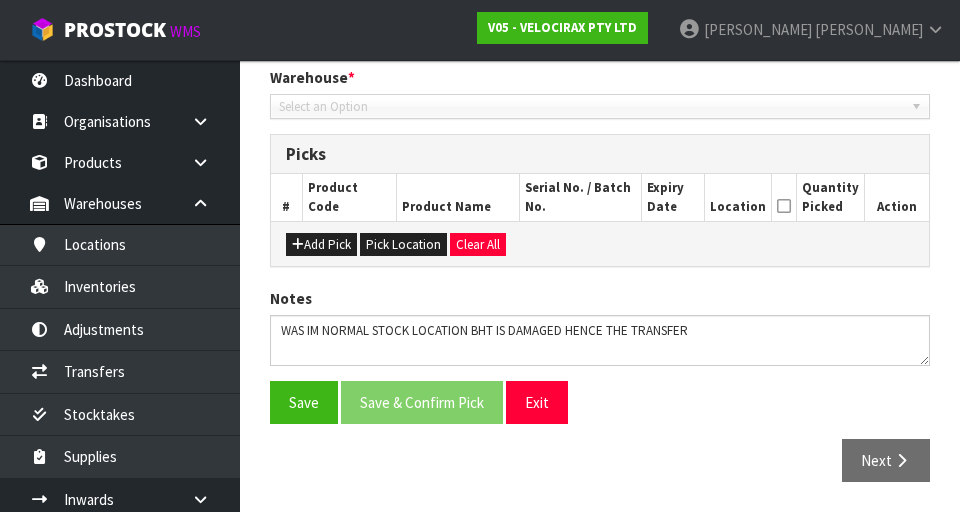 scroll, scrollTop: 423, scrollLeft: 0, axis: vertical 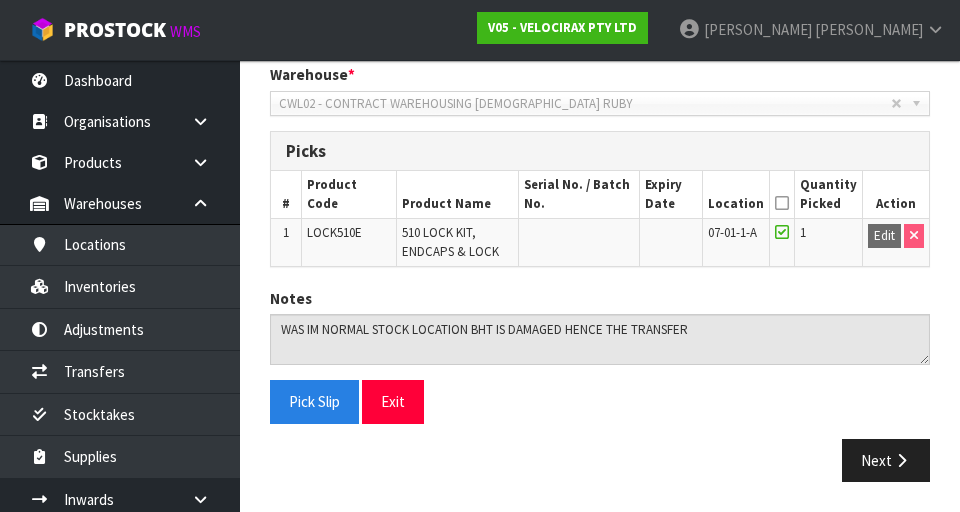 click on "Quantity
Picked" at bounding box center (828, 194) 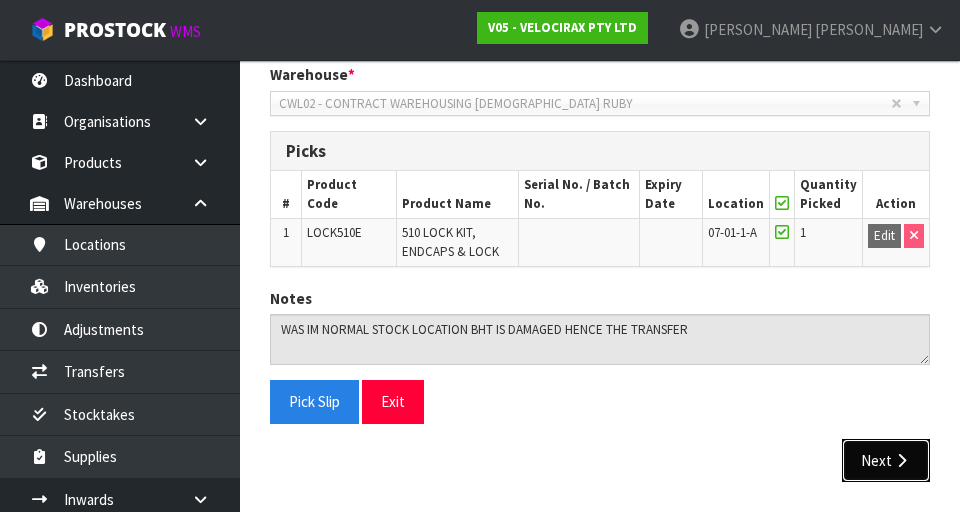 click at bounding box center (901, 460) 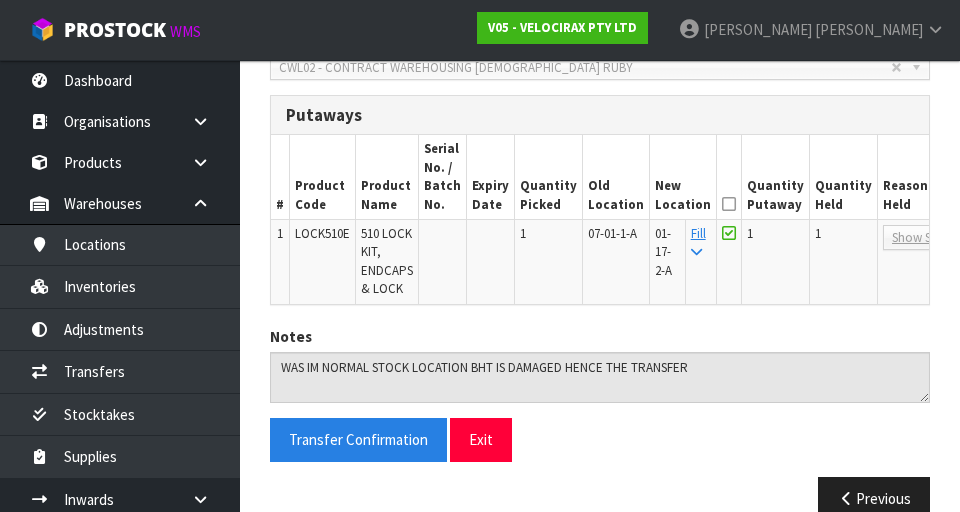 scroll, scrollTop: 473, scrollLeft: 0, axis: vertical 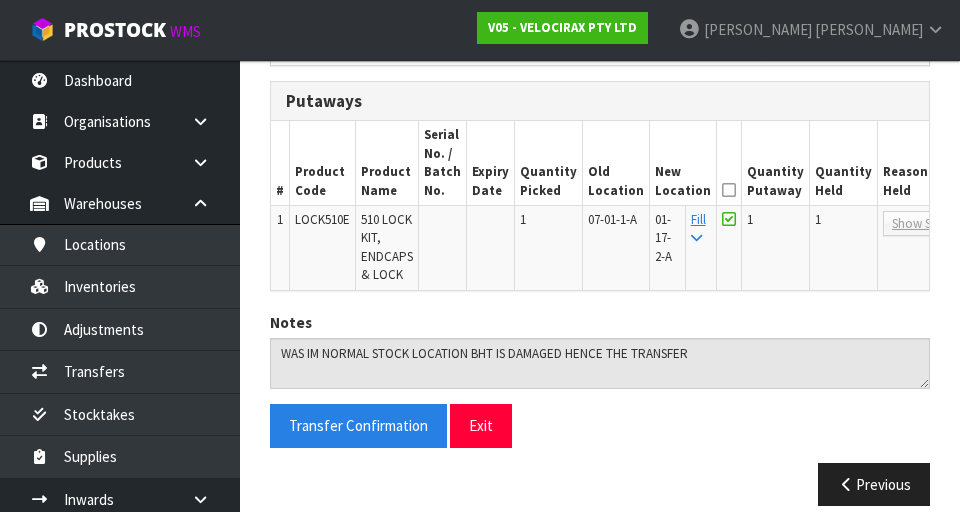 click at bounding box center [729, 190] 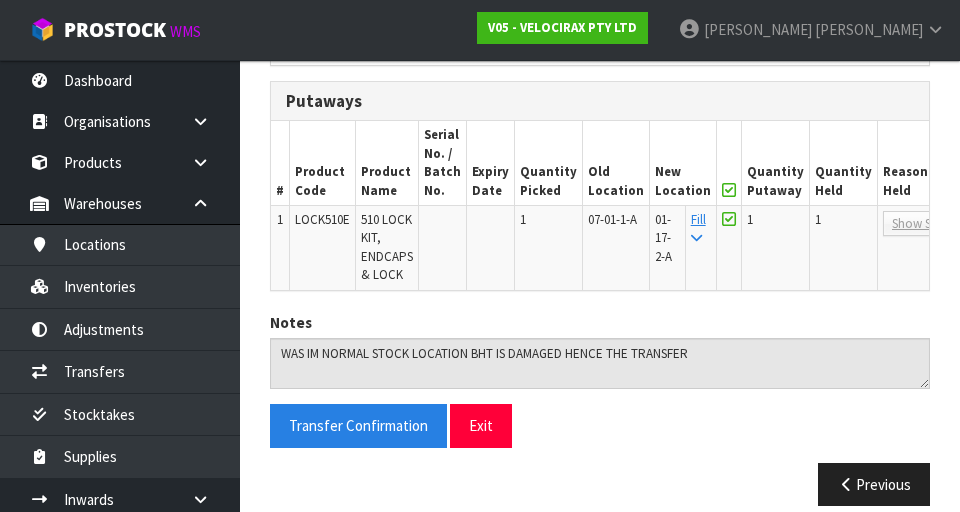 click on "Show Stock" at bounding box center [923, 224] 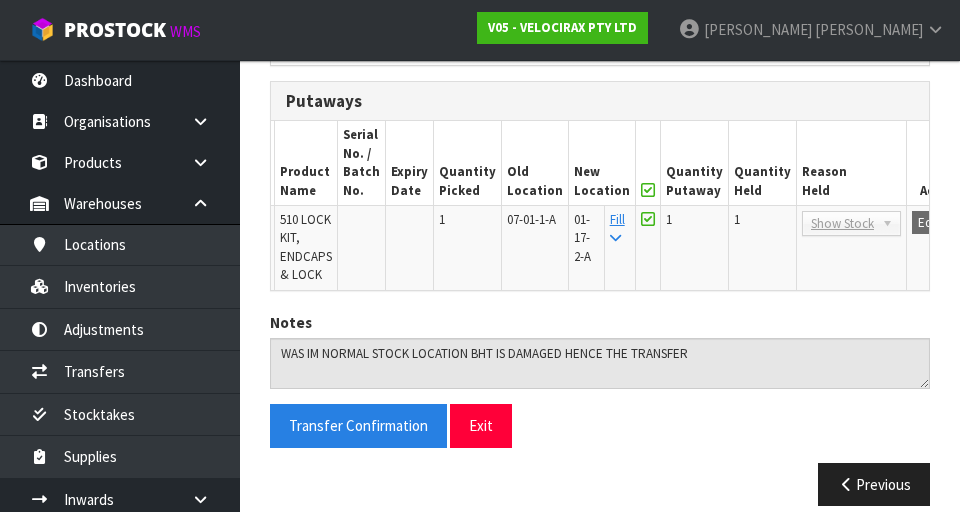 scroll, scrollTop: 0, scrollLeft: 86, axis: horizontal 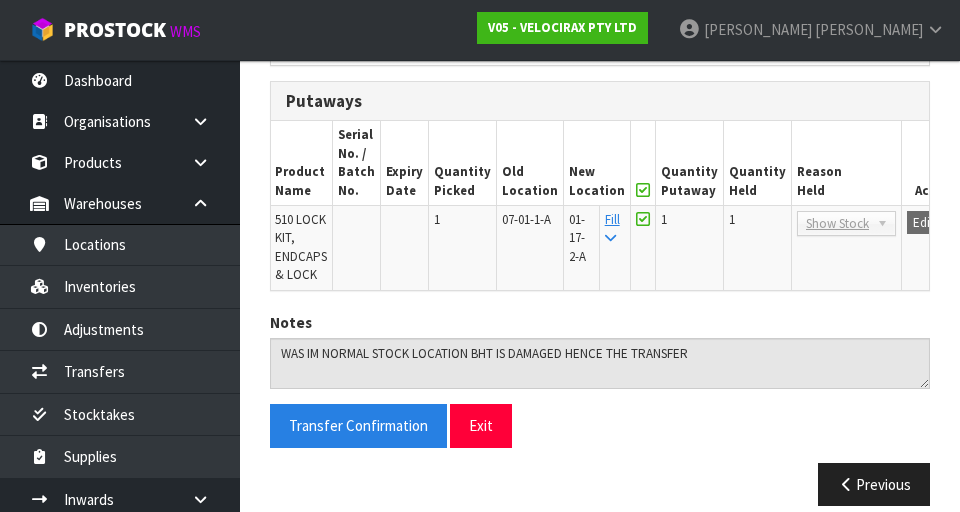 click at bounding box center [886, 223] 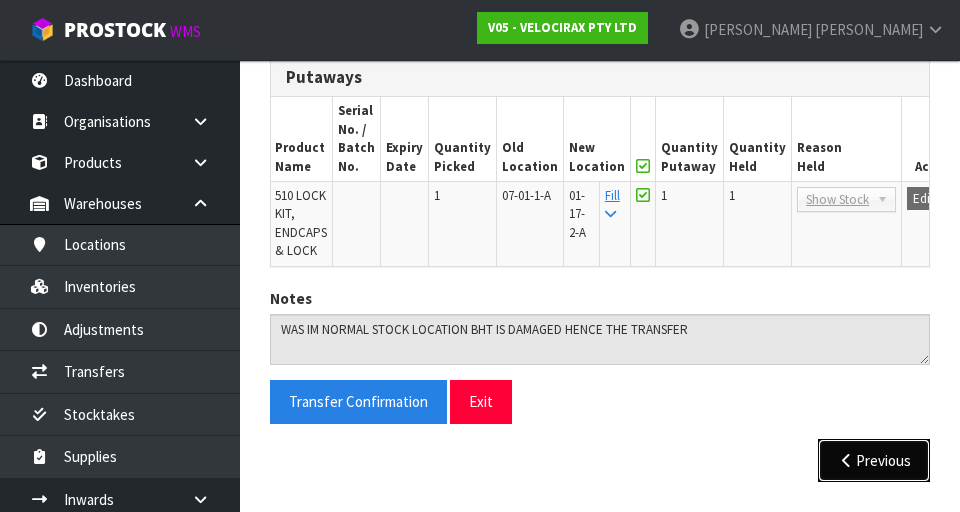 click on "Previous" at bounding box center (874, 460) 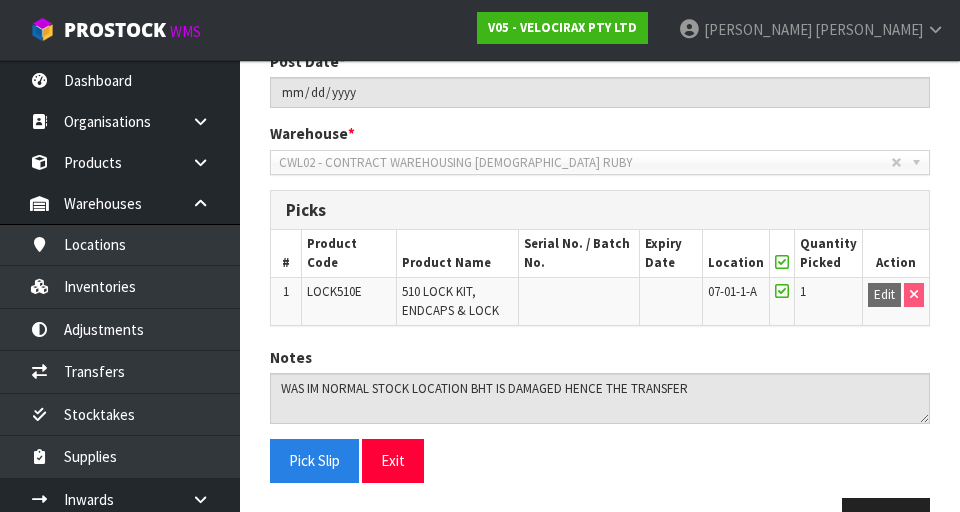 scroll, scrollTop: 0, scrollLeft: 0, axis: both 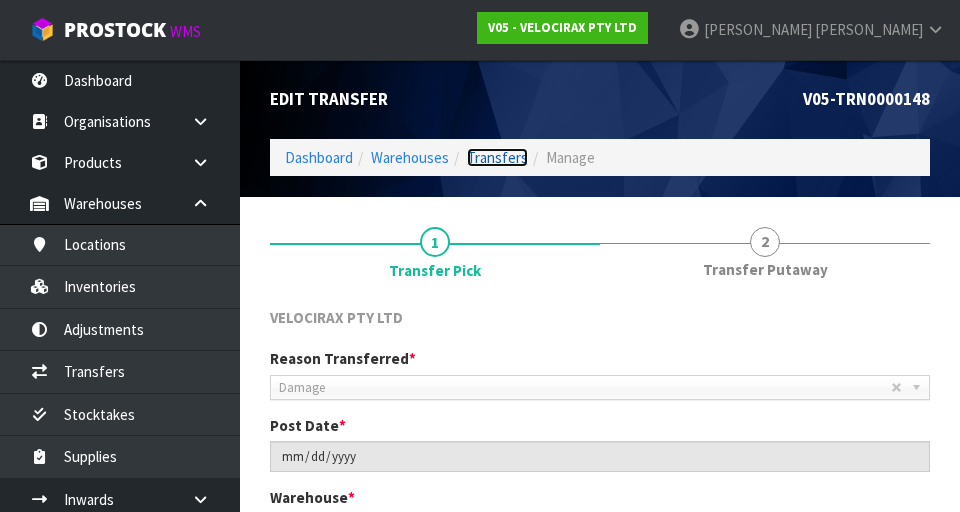 click on "Transfers" at bounding box center (497, 157) 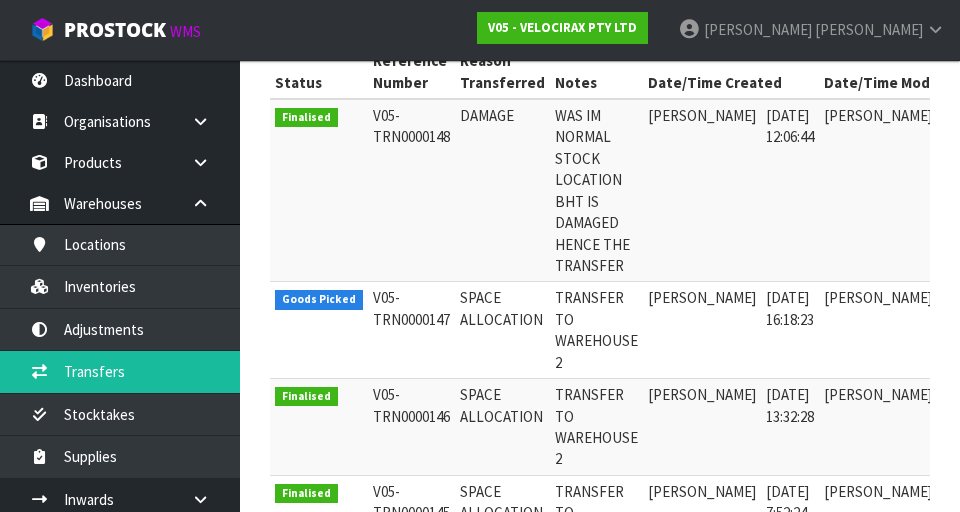 scroll, scrollTop: 436, scrollLeft: 0, axis: vertical 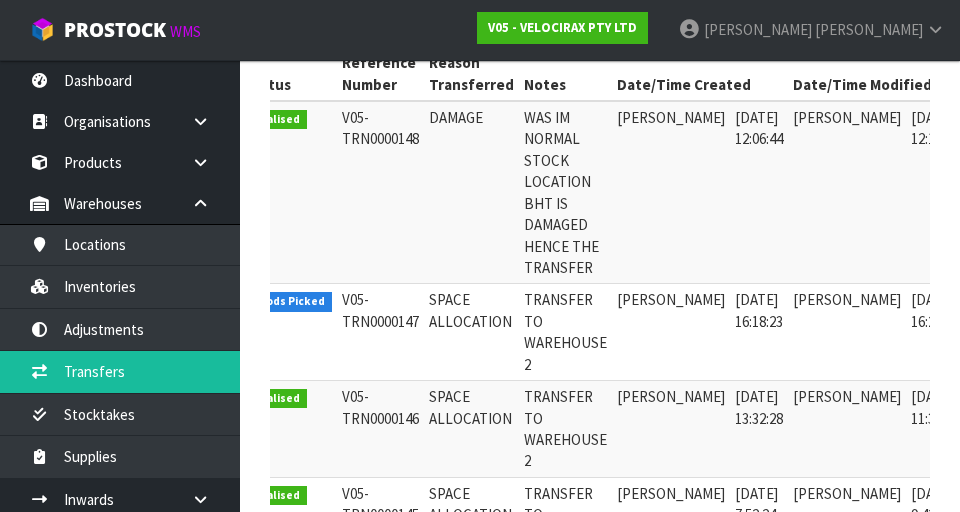 click at bounding box center [991, 305] 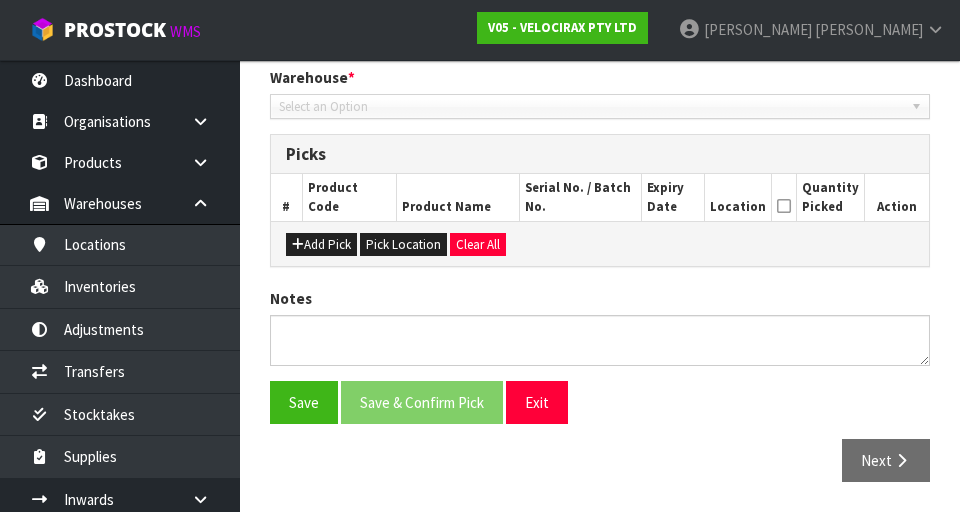 type on "[DATE]" 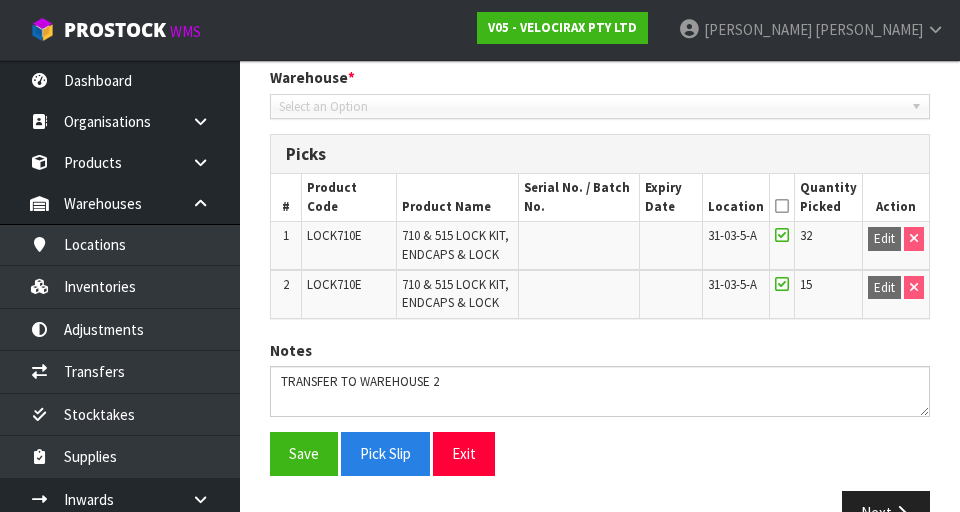 scroll, scrollTop: 472, scrollLeft: 0, axis: vertical 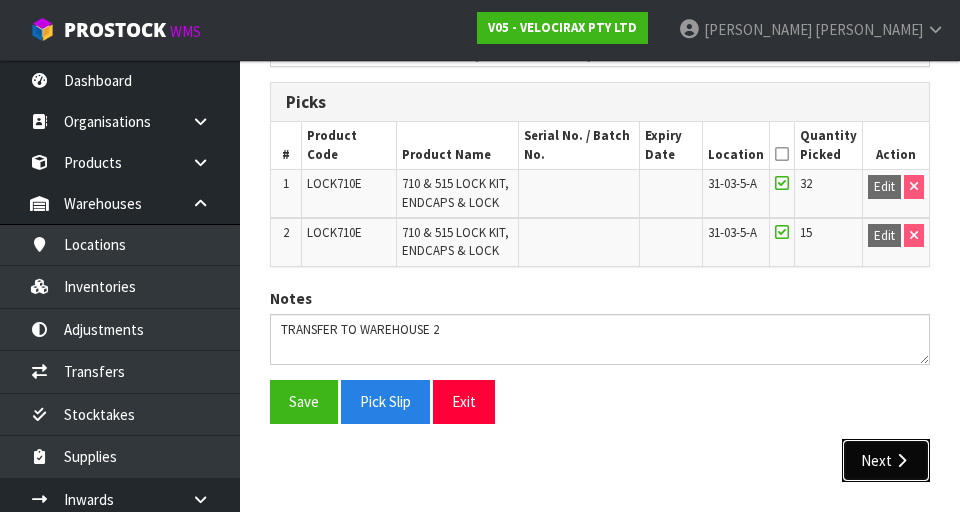 click on "Next" at bounding box center [886, 460] 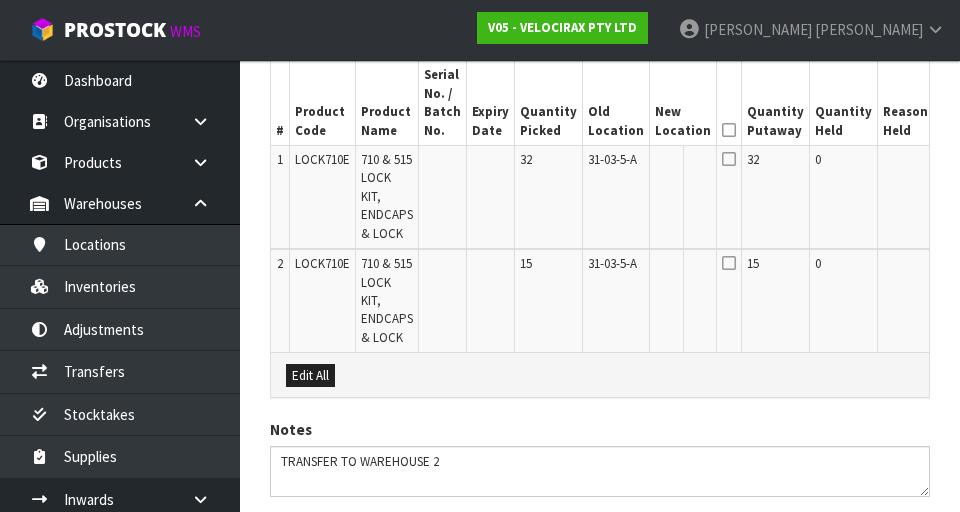 scroll, scrollTop: 529, scrollLeft: 0, axis: vertical 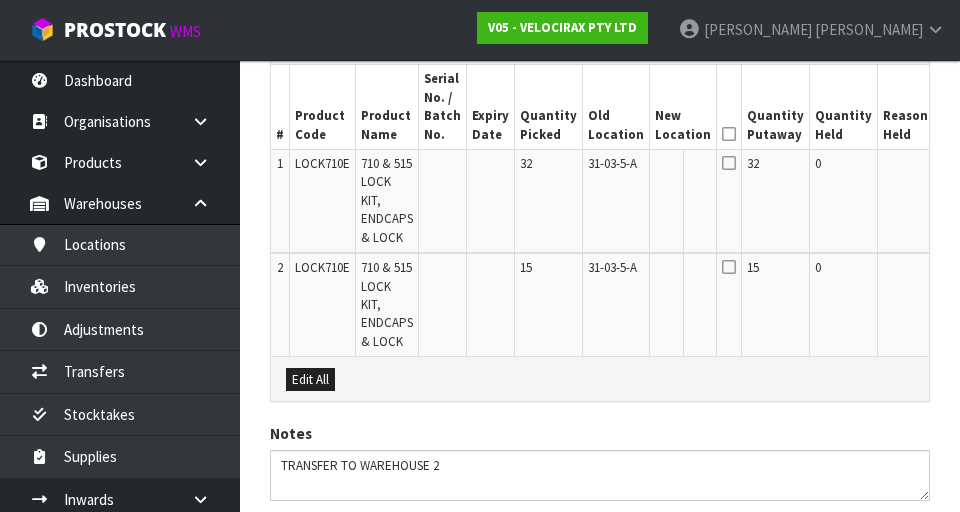 click on "Edit" at bounding box center (955, 167) 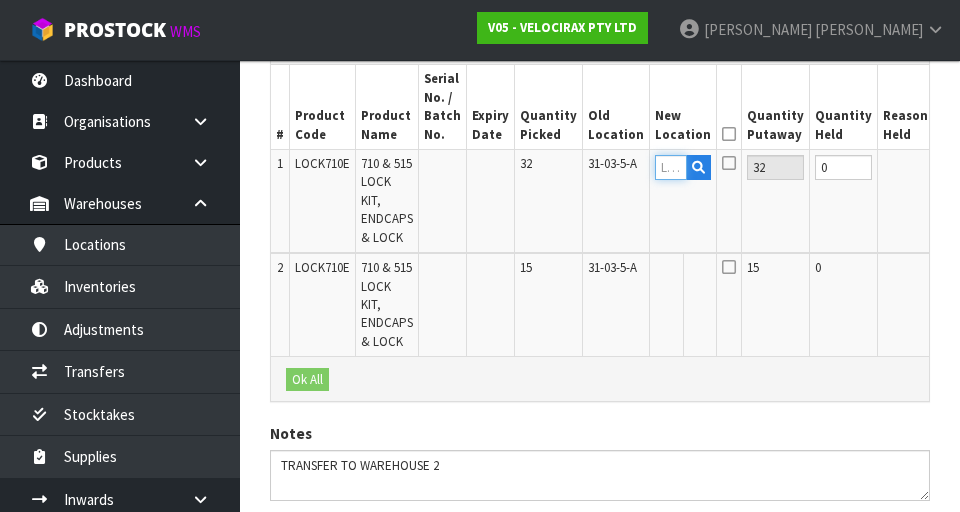 click at bounding box center [671, 167] 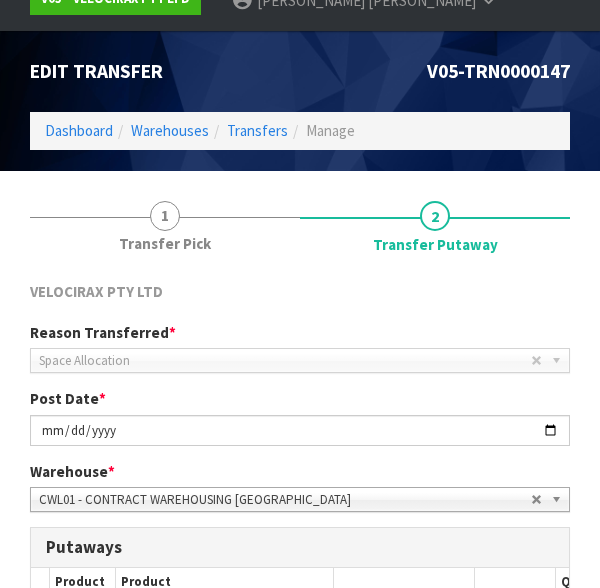 scroll, scrollTop: 468, scrollLeft: 0, axis: vertical 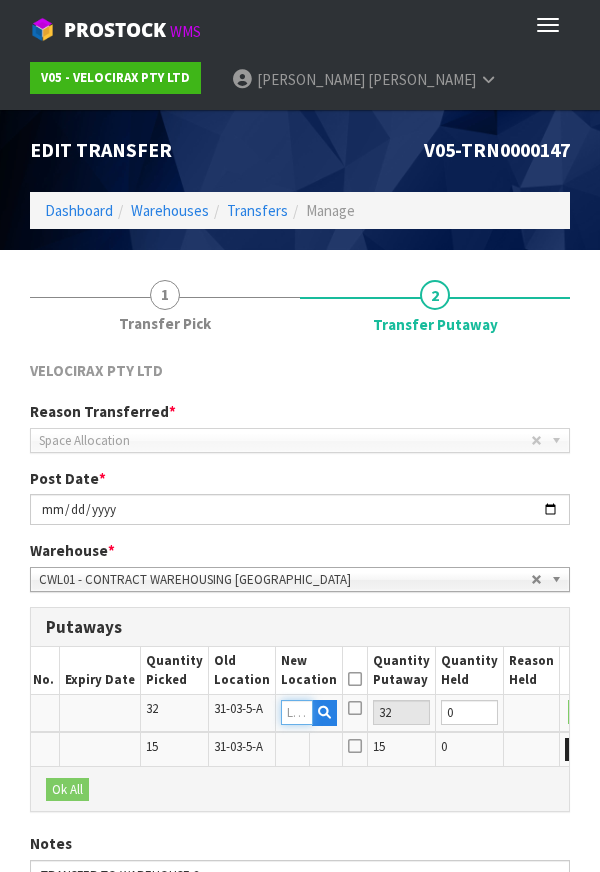 click at bounding box center [297, 712] 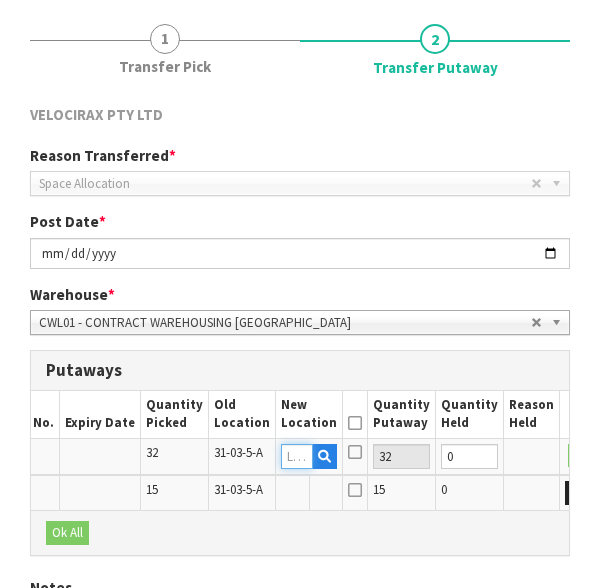 scroll, scrollTop: 418, scrollLeft: 0, axis: vertical 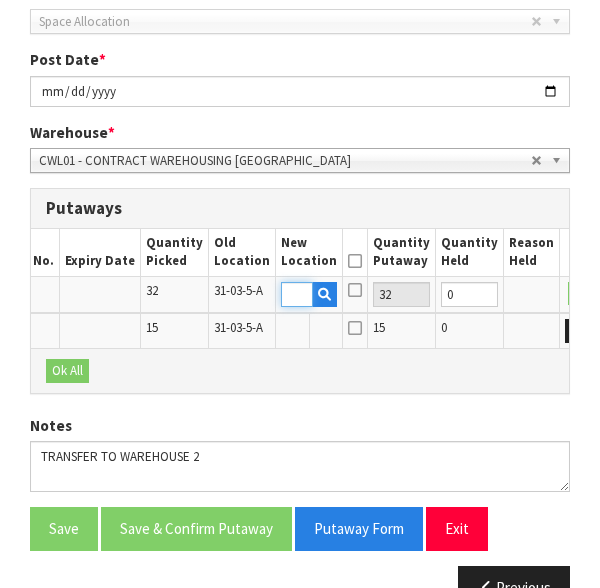 type on "07-03-3-A" 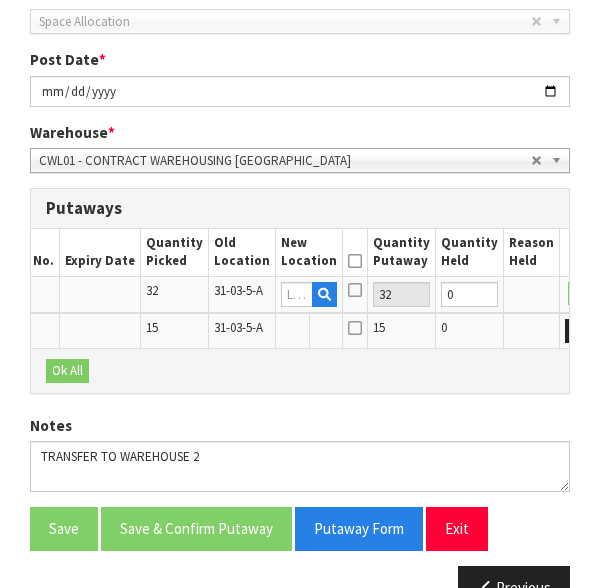 scroll, scrollTop: 0, scrollLeft: 0, axis: both 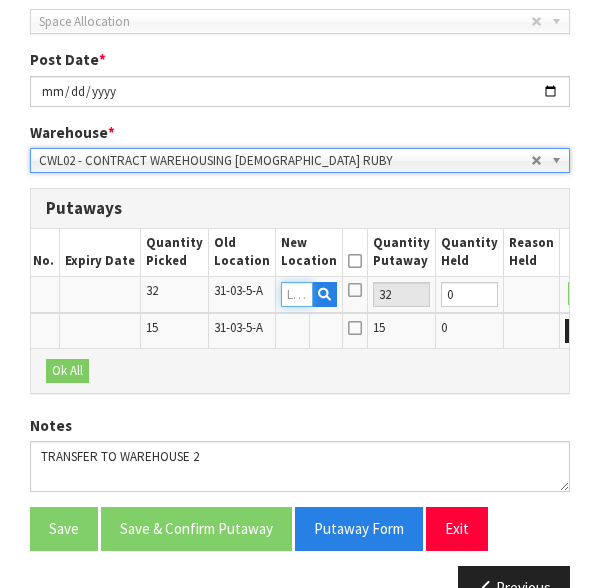 click at bounding box center (297, 294) 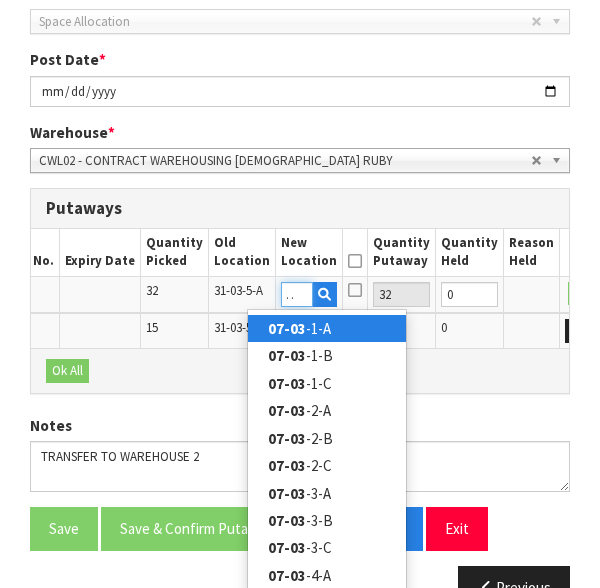 scroll, scrollTop: 0, scrollLeft: 20, axis: horizontal 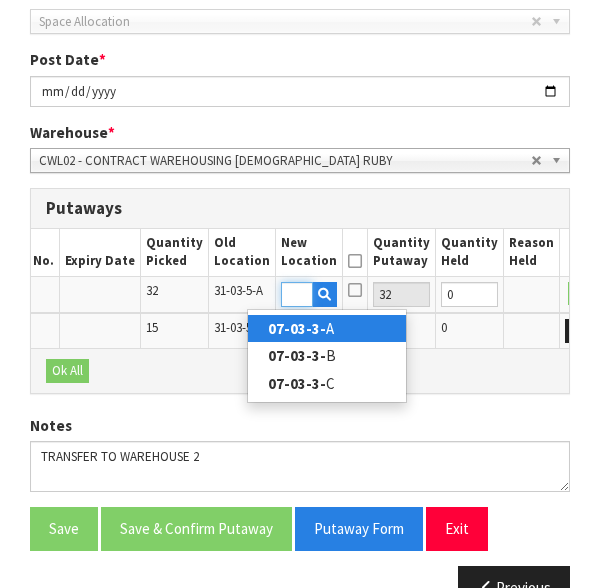 type on "07-03-3-A" 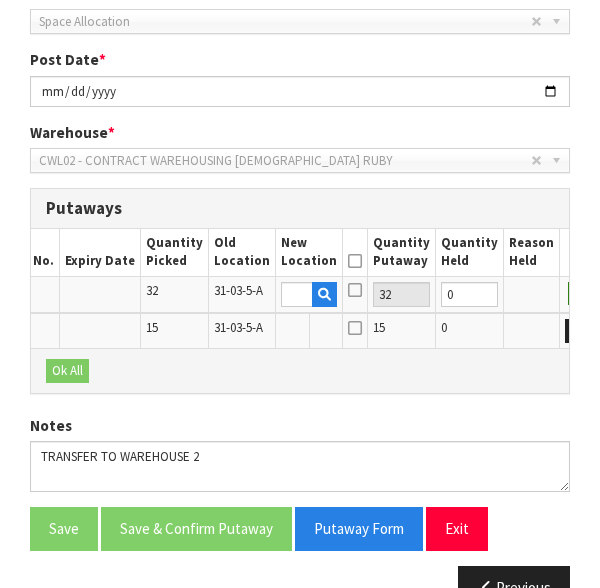 click on "OK" at bounding box center (582, 294) 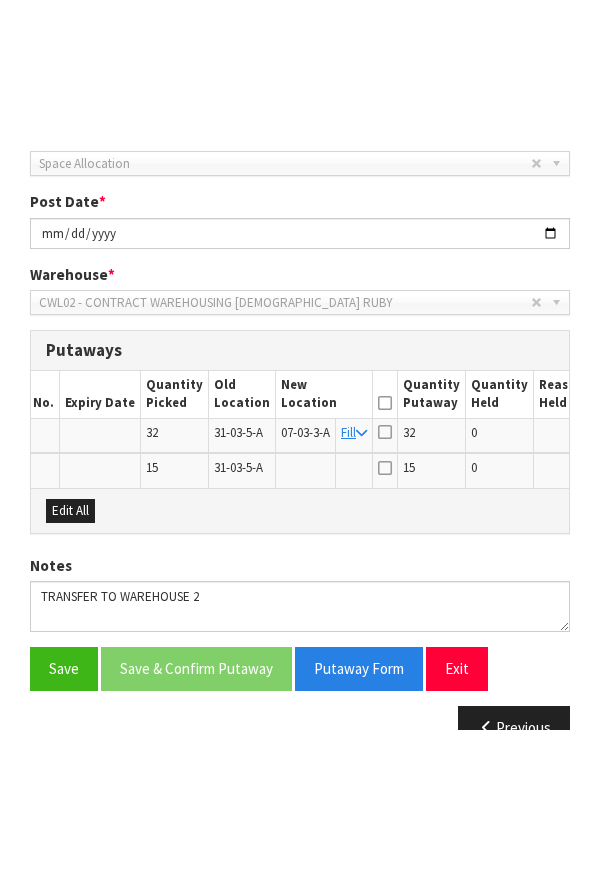 scroll, scrollTop: 183, scrollLeft: 0, axis: vertical 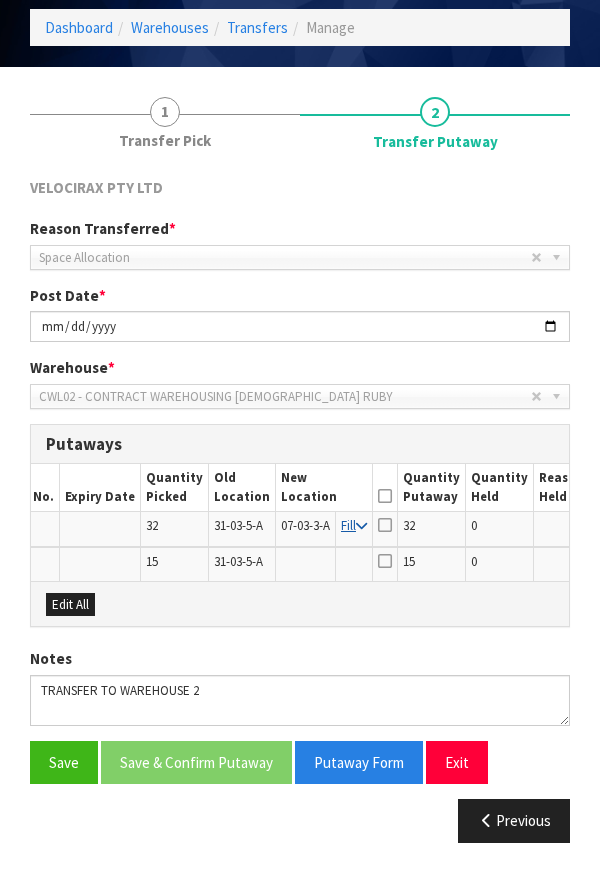 click on "Fill" at bounding box center [354, 525] 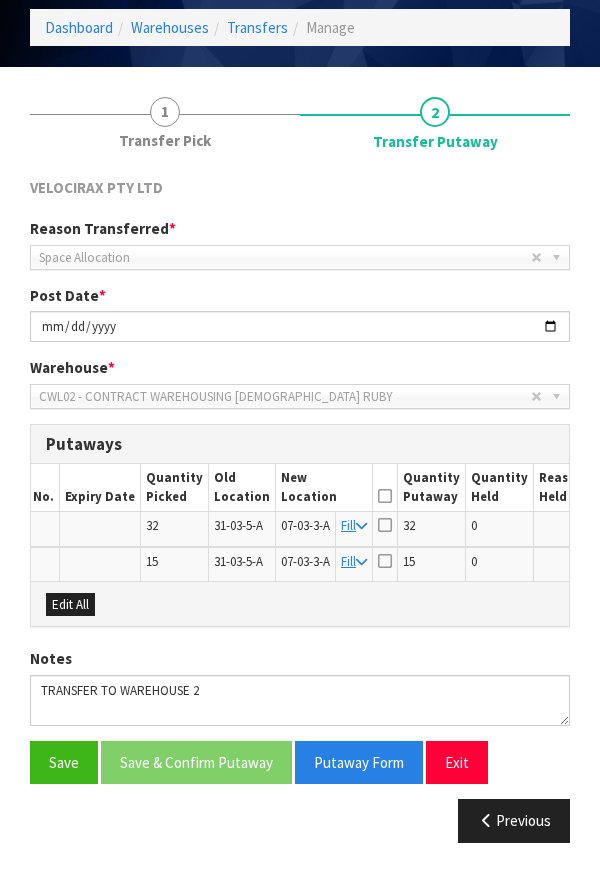 click at bounding box center [385, 496] 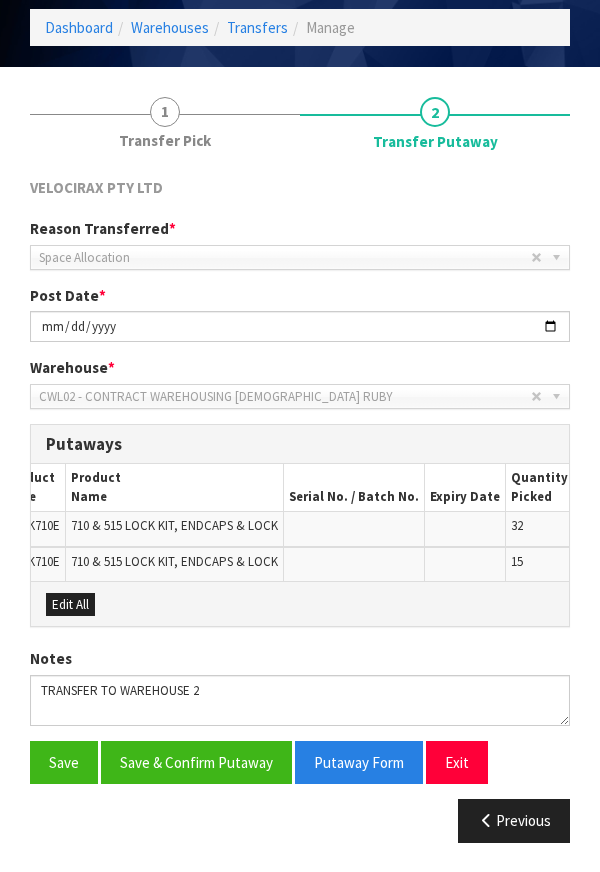 scroll, scrollTop: 0, scrollLeft: 44, axis: horizontal 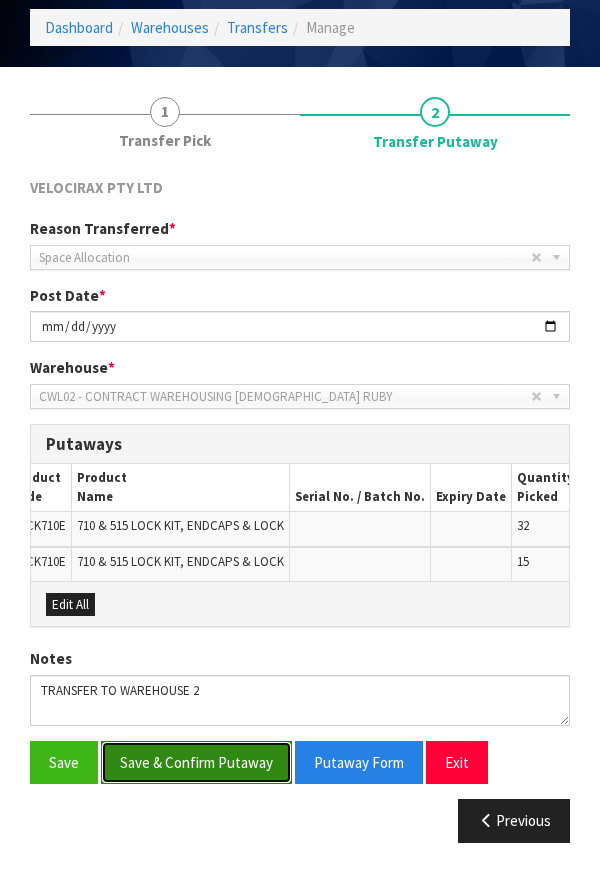 click on "Save & Confirm Putaway" at bounding box center (196, 762) 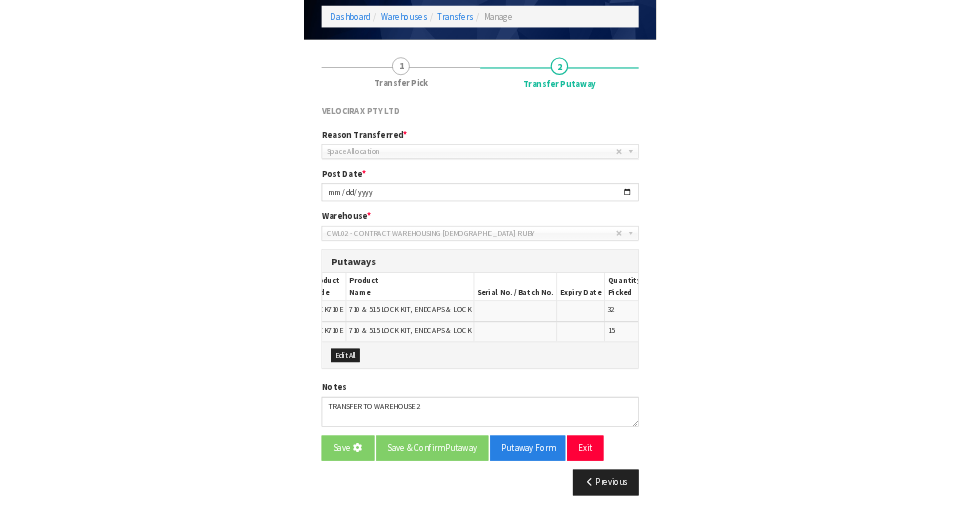 scroll, scrollTop: 0, scrollLeft: 0, axis: both 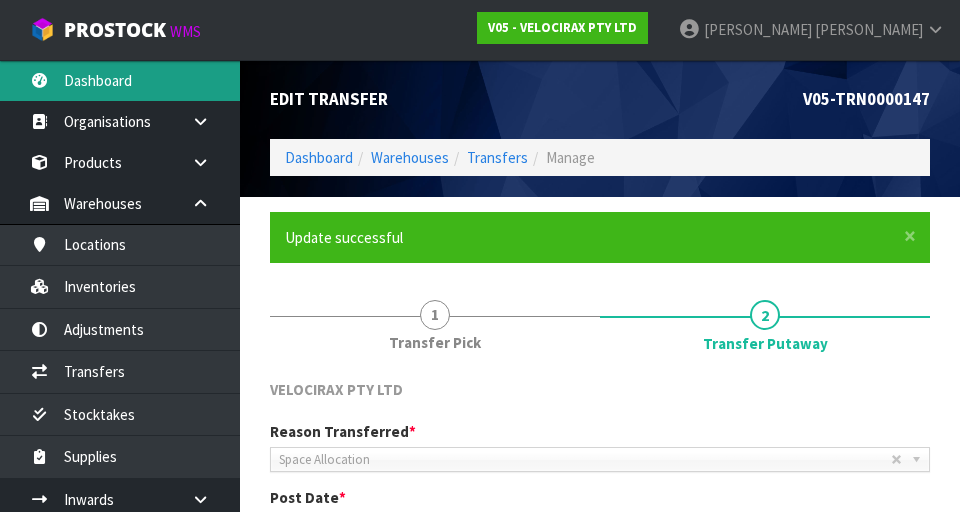 click on "Dashboard" at bounding box center (120, 80) 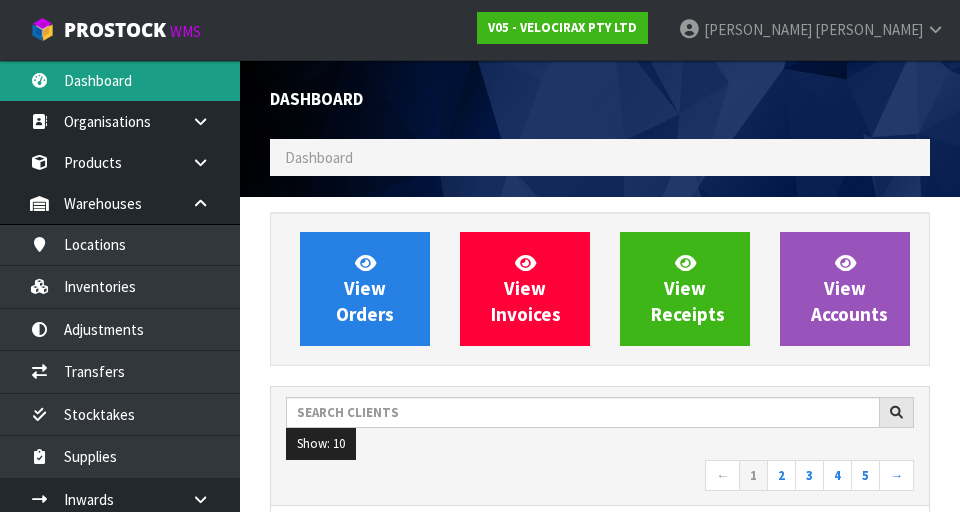scroll, scrollTop: 998306, scrollLeft: 999310, axis: both 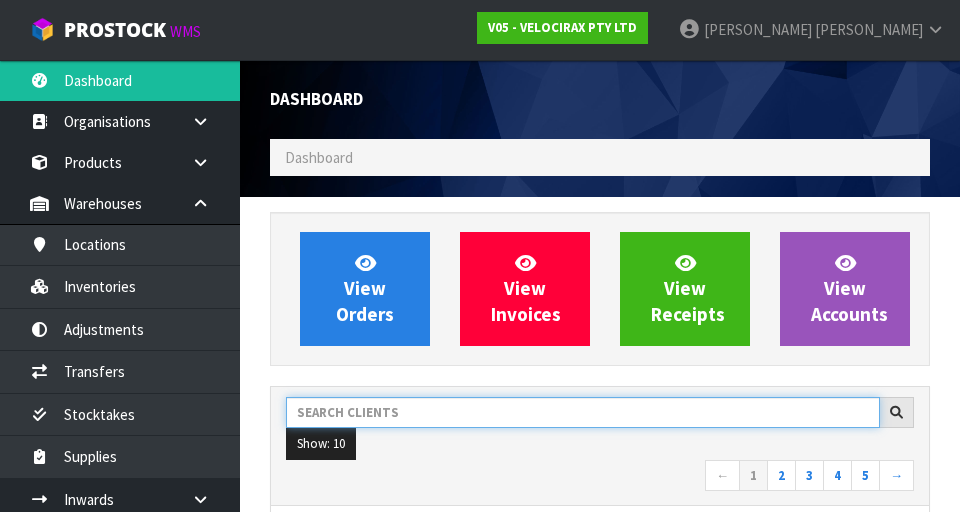 click at bounding box center [583, 412] 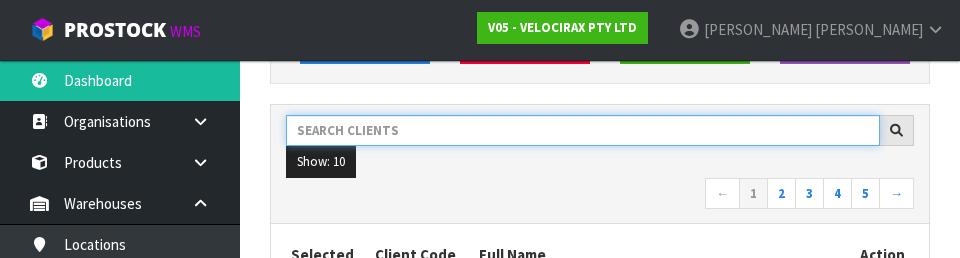 scroll, scrollTop: 274, scrollLeft: 0, axis: vertical 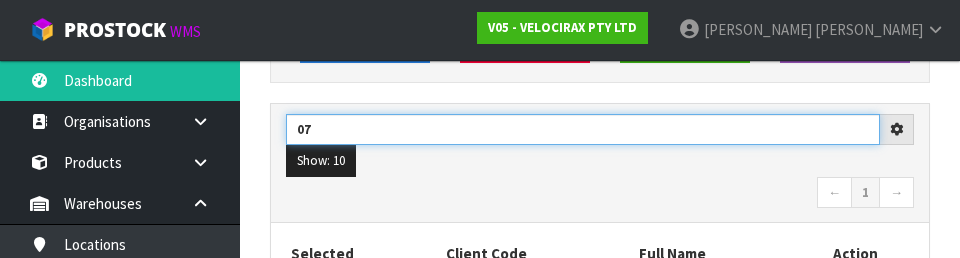 type on "0" 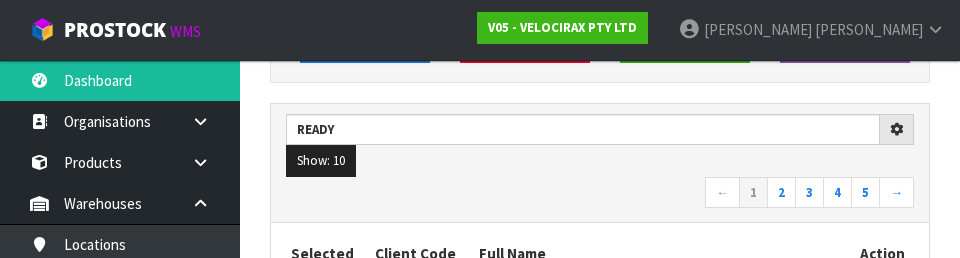 click on "←
1 2 3 4 5
→" at bounding box center (600, 194) 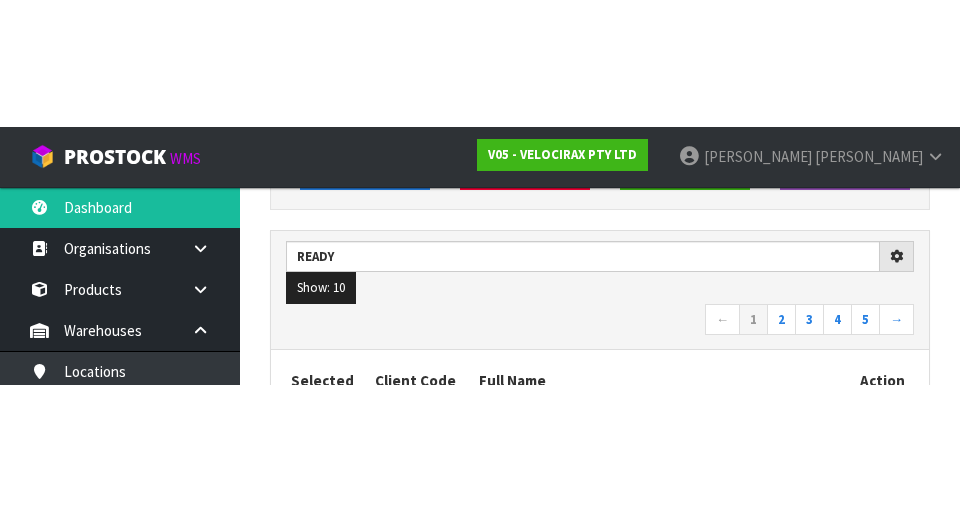 scroll, scrollTop: 283, scrollLeft: 0, axis: vertical 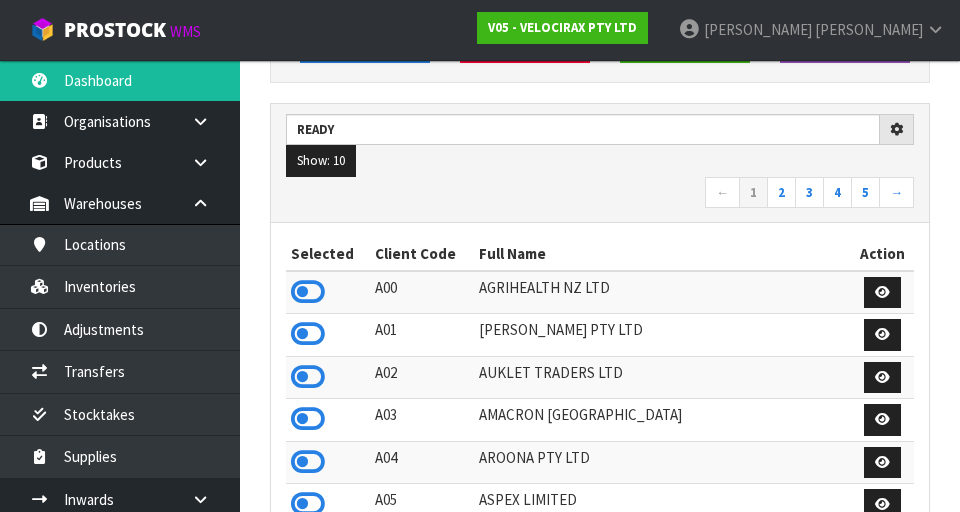 type on "READY" 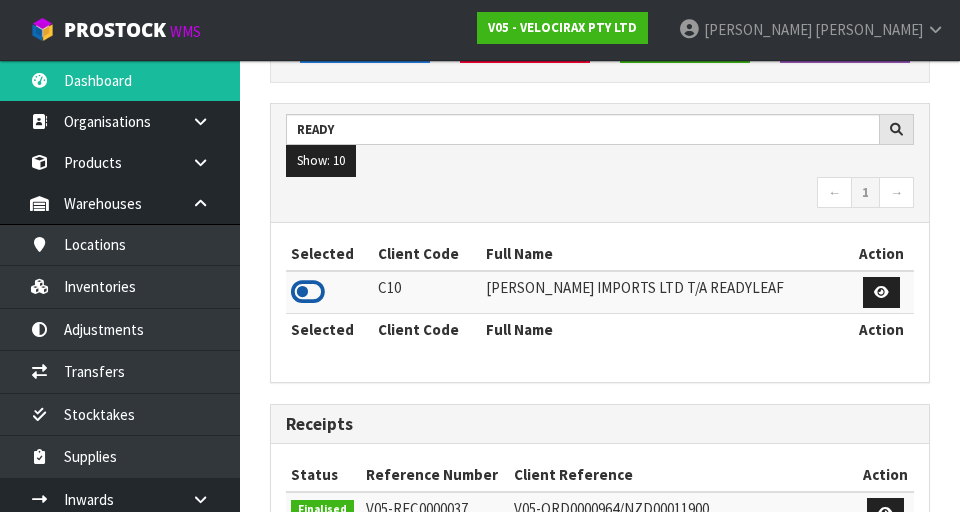 click at bounding box center [308, 292] 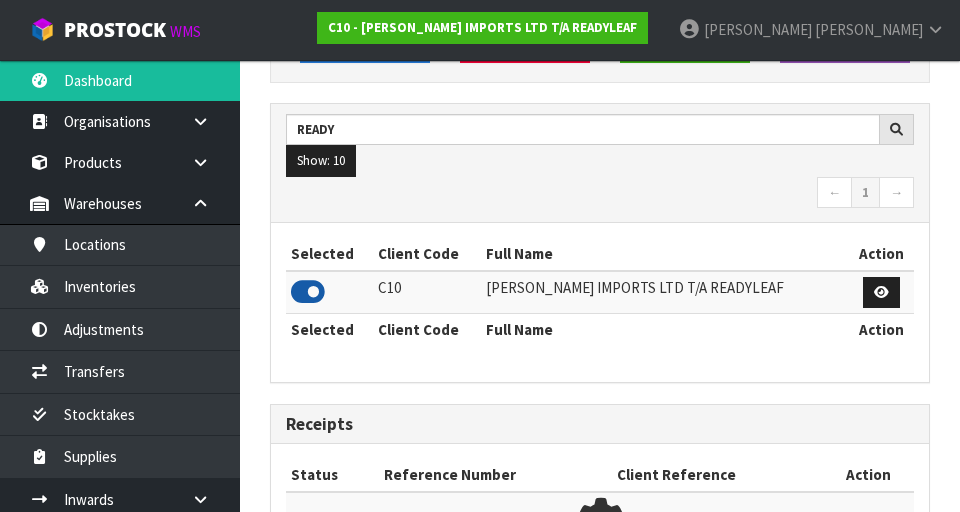 scroll, scrollTop: 1318, scrollLeft: 690, axis: both 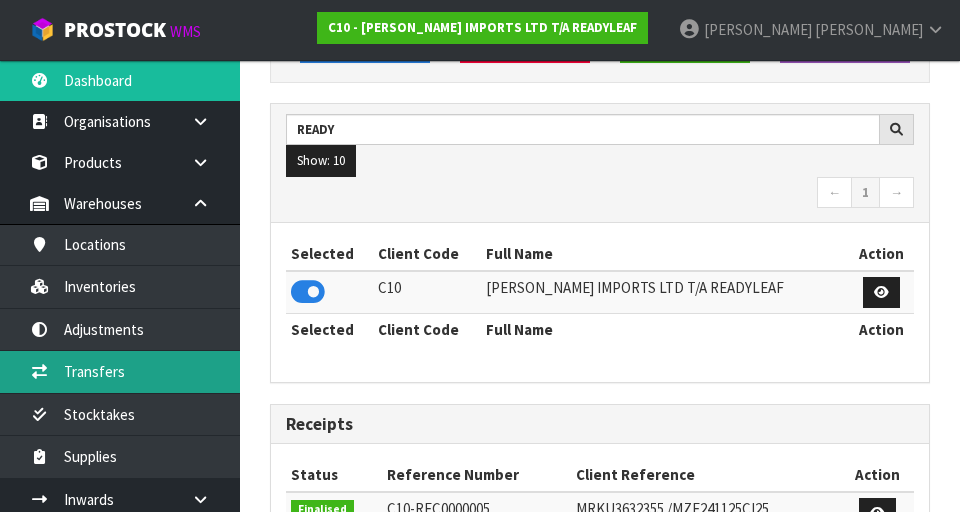 click on "Transfers" at bounding box center [120, 371] 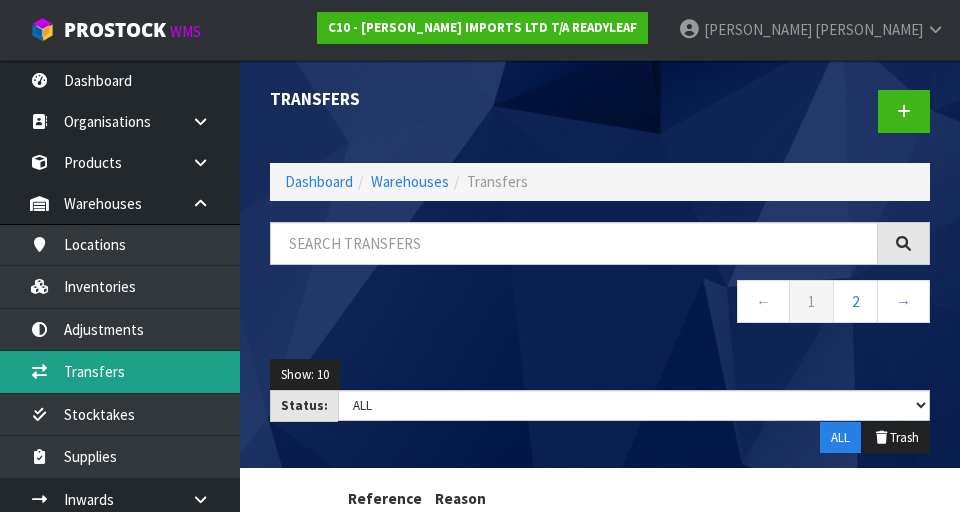 scroll, scrollTop: 0, scrollLeft: 0, axis: both 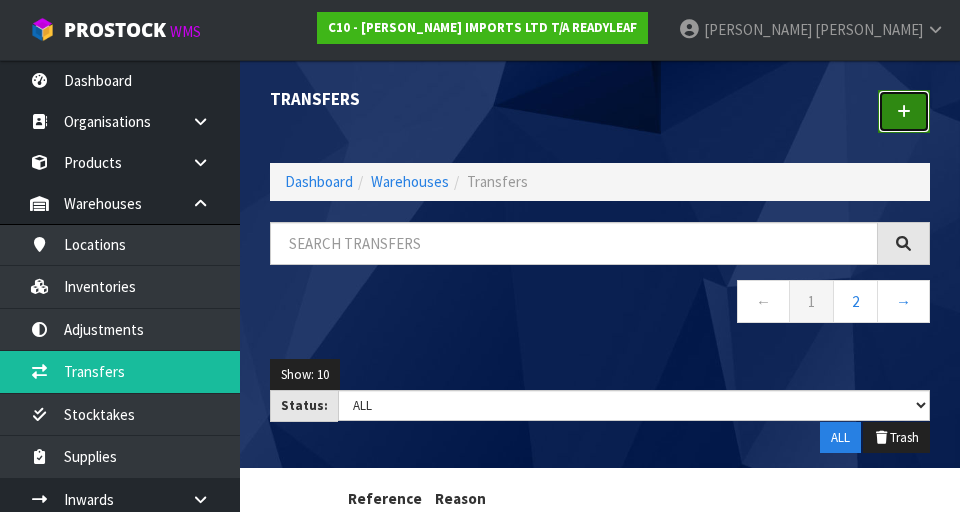 click at bounding box center (904, 111) 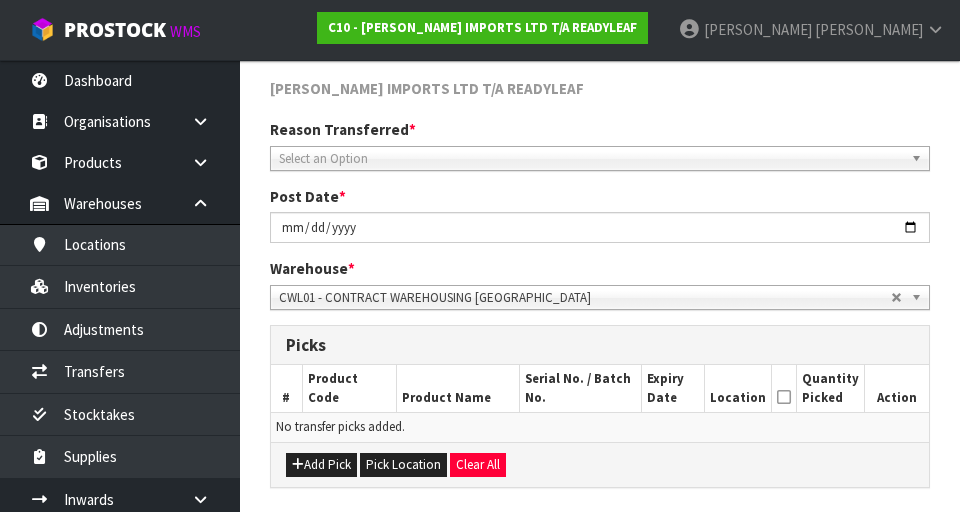 scroll, scrollTop: 234, scrollLeft: 0, axis: vertical 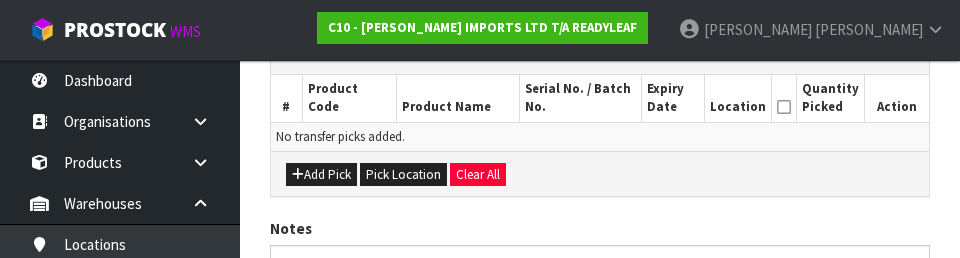 click on "Add Pick
Pick Location
Clear All" at bounding box center (600, 173) 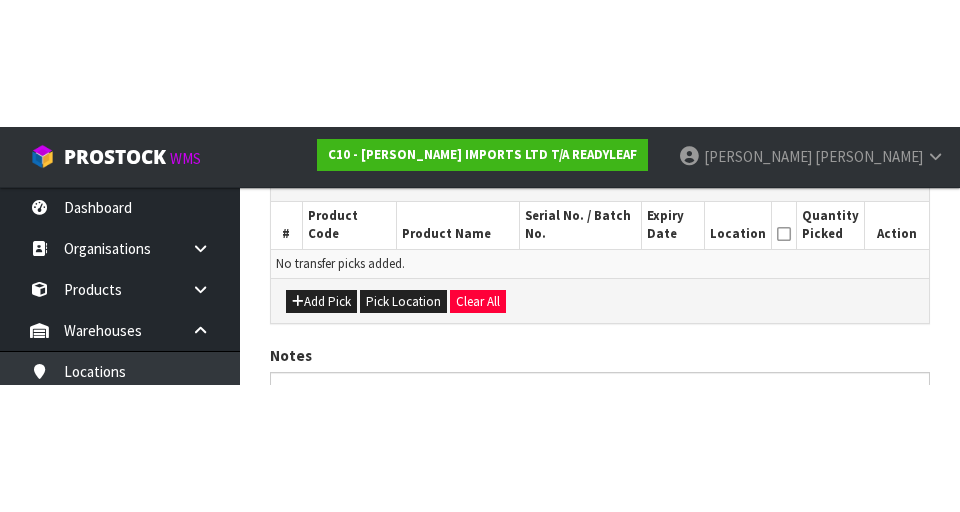 scroll, scrollTop: 449, scrollLeft: 0, axis: vertical 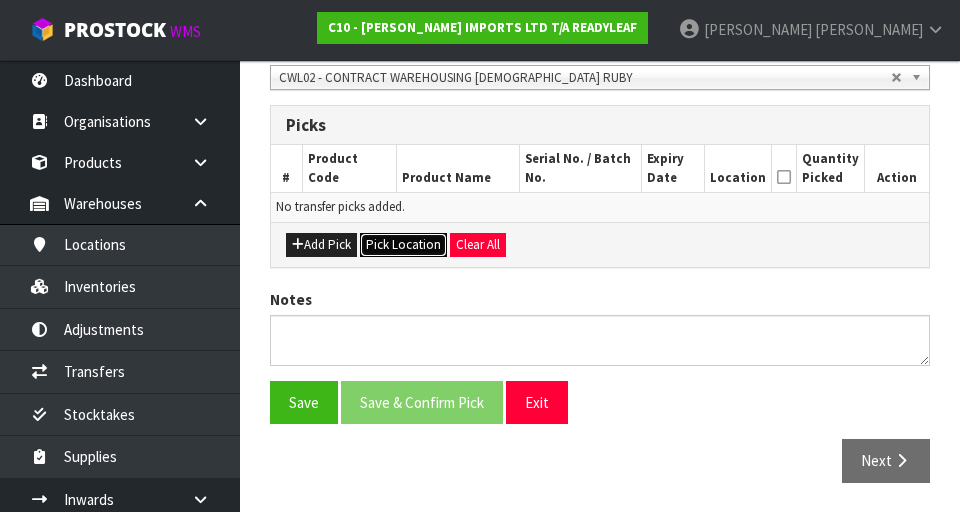 click on "Pick Location" at bounding box center (403, 245) 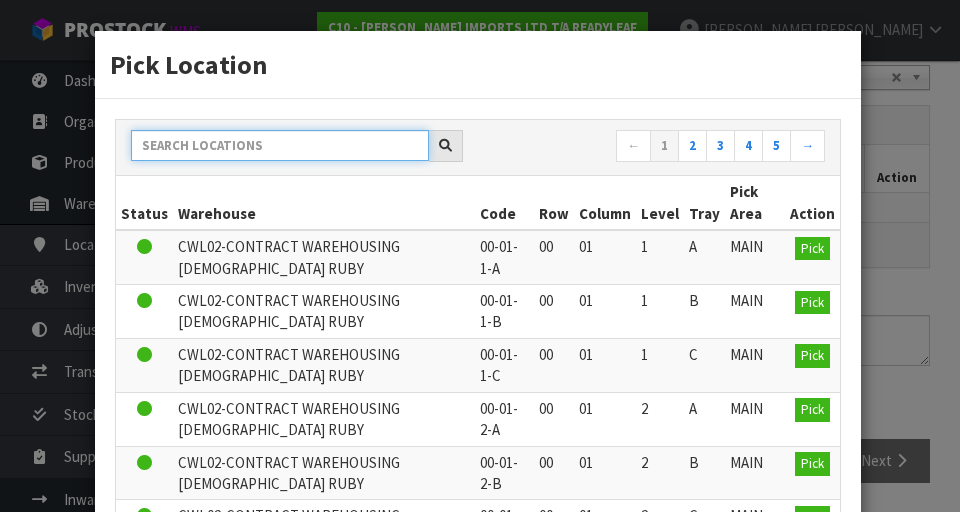 click at bounding box center [280, 145] 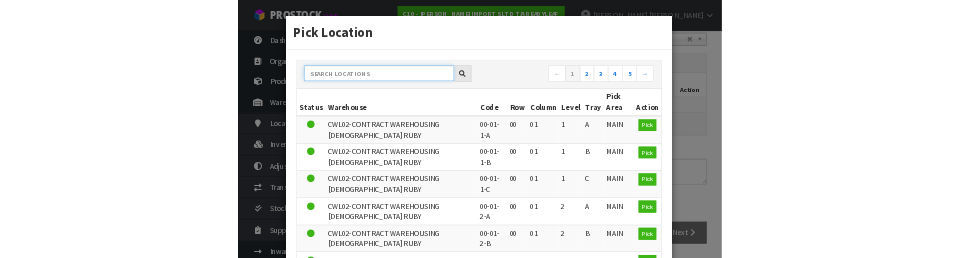 scroll, scrollTop: 440, scrollLeft: 0, axis: vertical 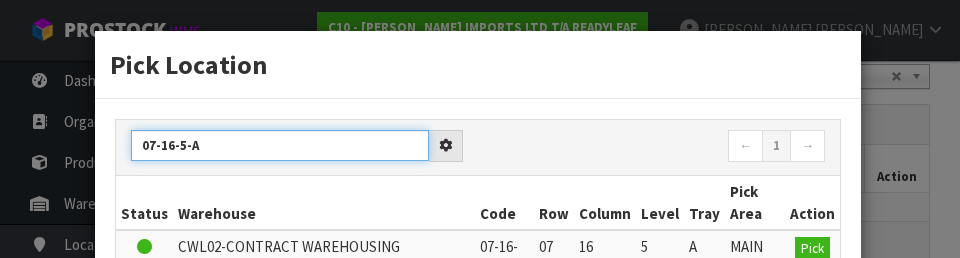 type on "07-16-5-A" 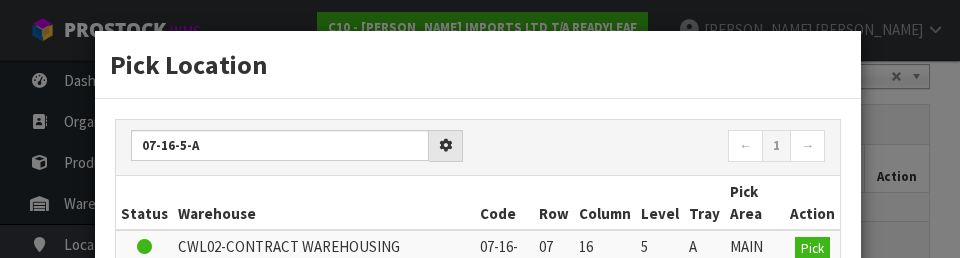 click on "07-16-5-A
←
1
→" at bounding box center (478, 148) 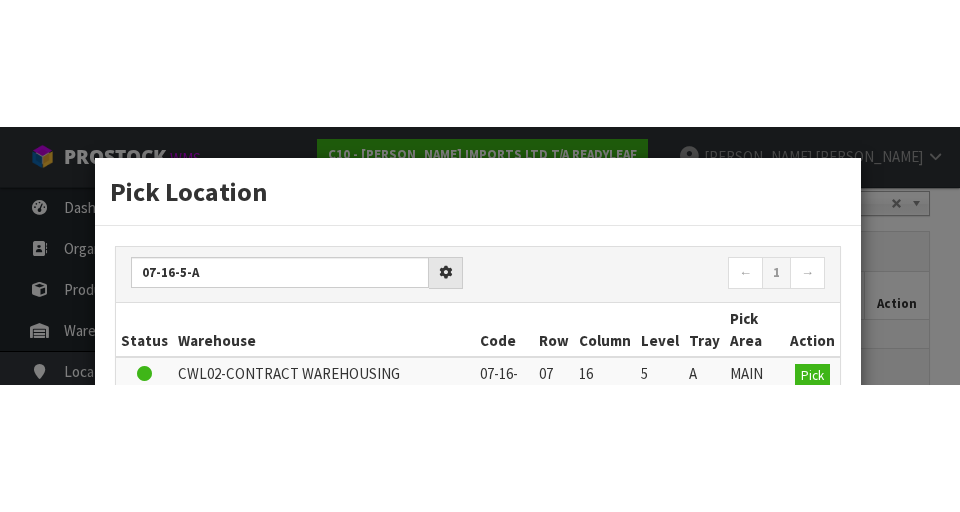 scroll, scrollTop: 449, scrollLeft: 0, axis: vertical 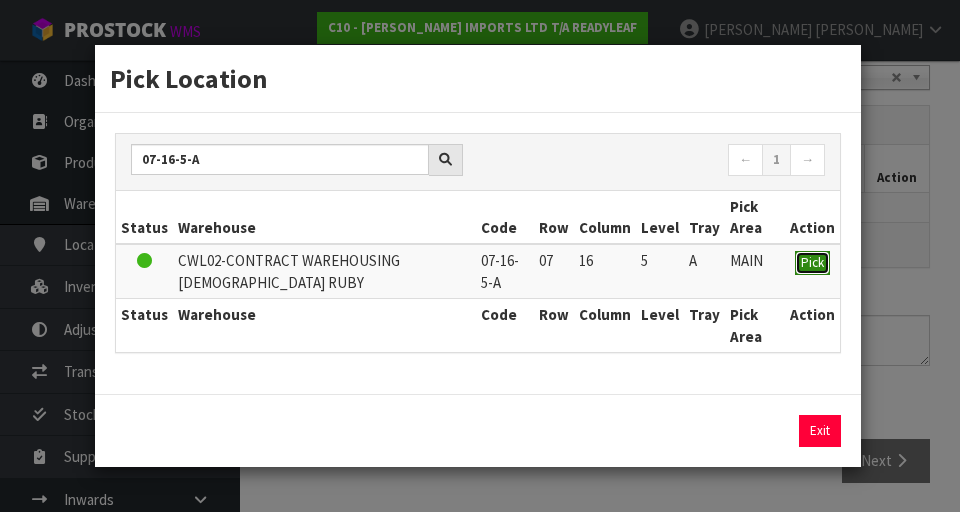 click on "Pick" at bounding box center [812, 263] 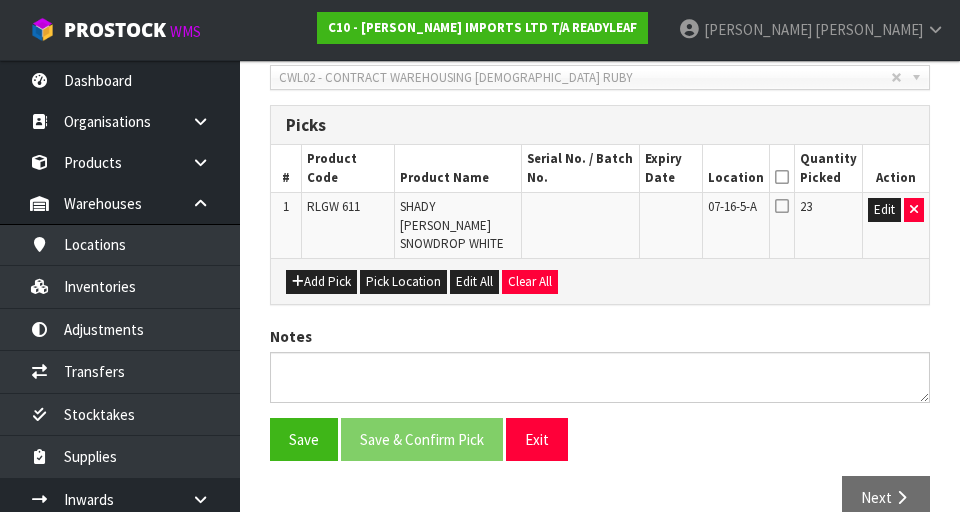 click at bounding box center [782, 177] 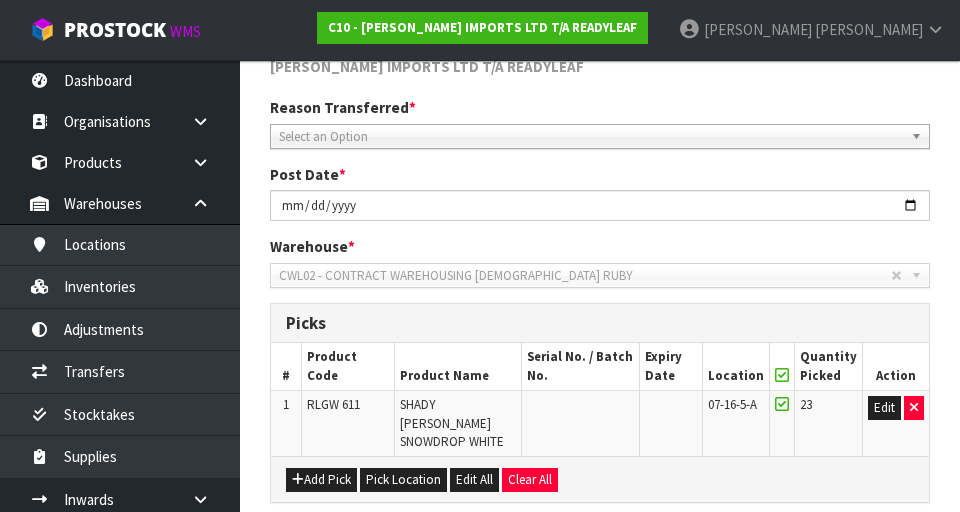 click on "Select an Option" at bounding box center (591, 137) 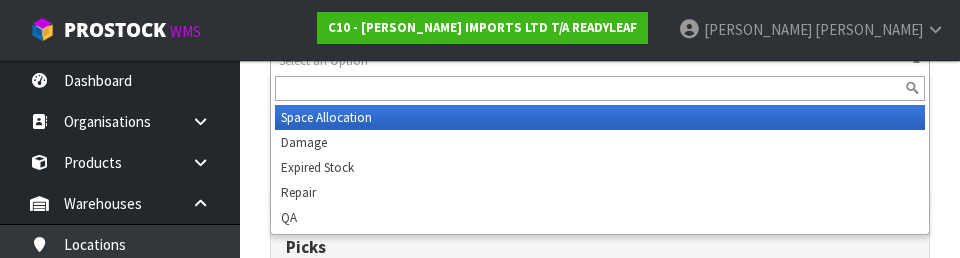 scroll, scrollTop: 316, scrollLeft: 0, axis: vertical 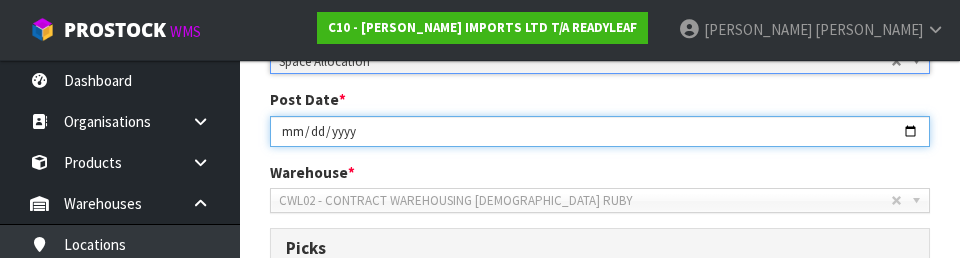 click on "[DATE]" at bounding box center [600, 131] 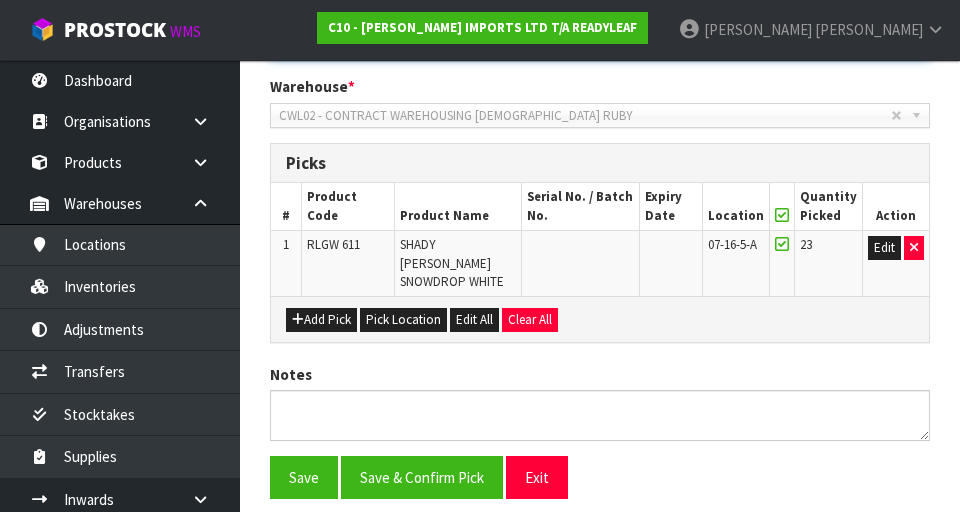 scroll, scrollTop: 468, scrollLeft: 0, axis: vertical 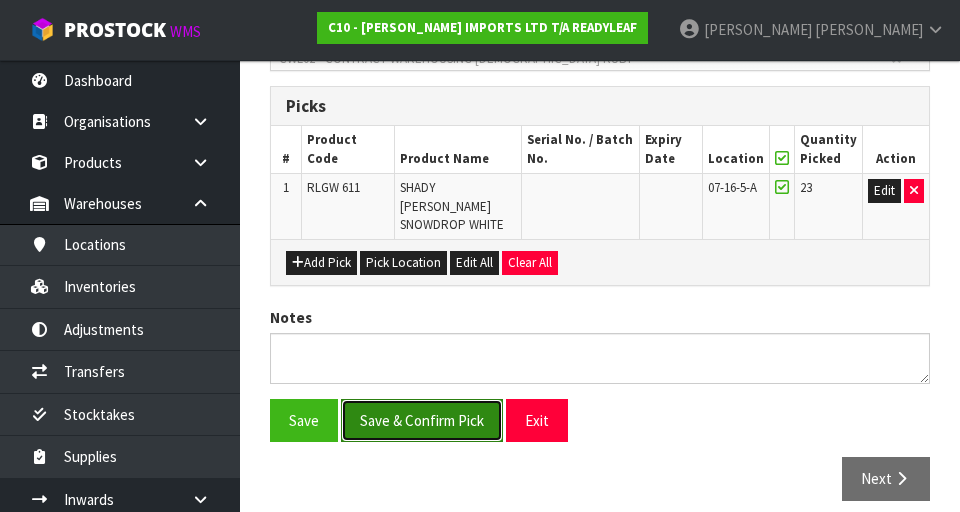 click on "Save & Confirm Pick" at bounding box center [422, 420] 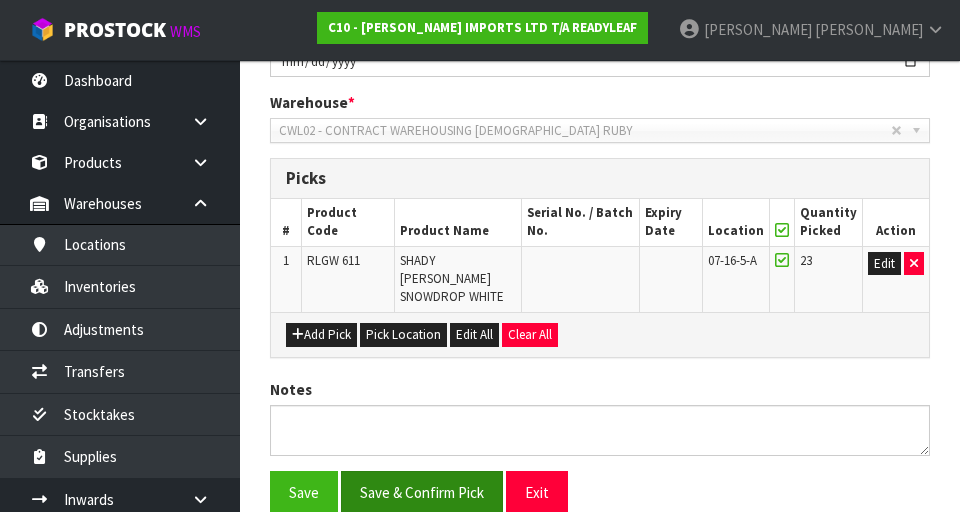 scroll, scrollTop: 0, scrollLeft: 0, axis: both 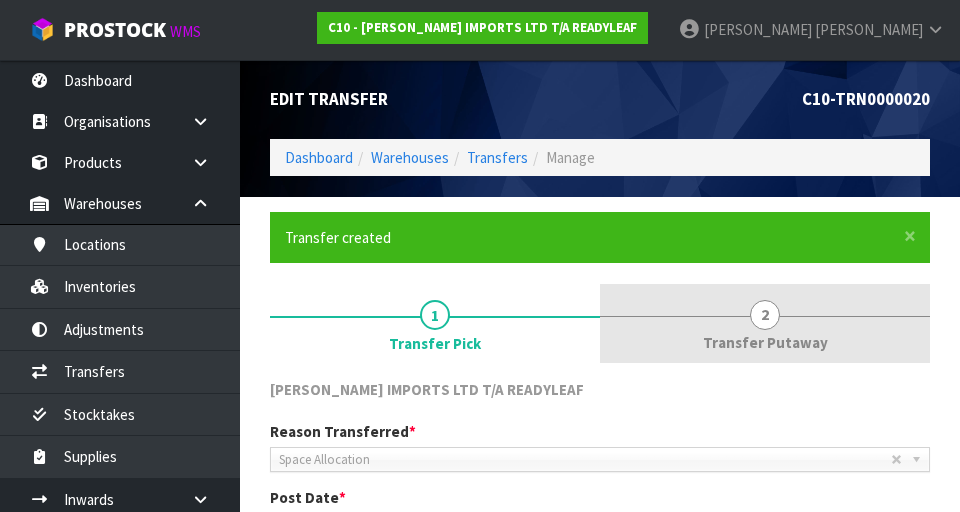 click on "Transfer Putaway" at bounding box center (765, 342) 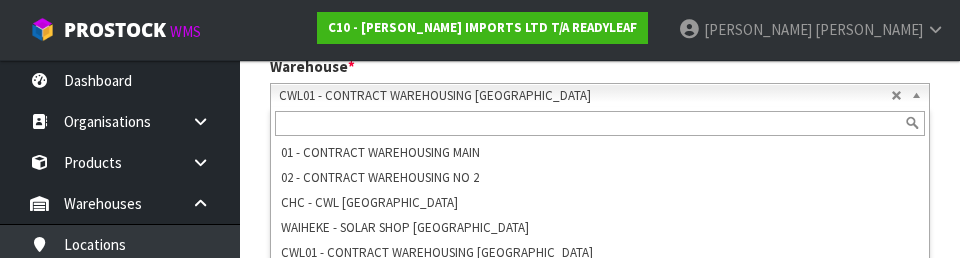 scroll, scrollTop: 555, scrollLeft: 0, axis: vertical 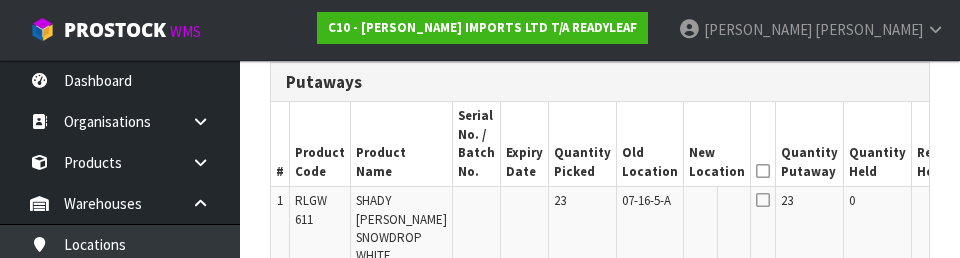 click on "Edit" at bounding box center (989, 204) 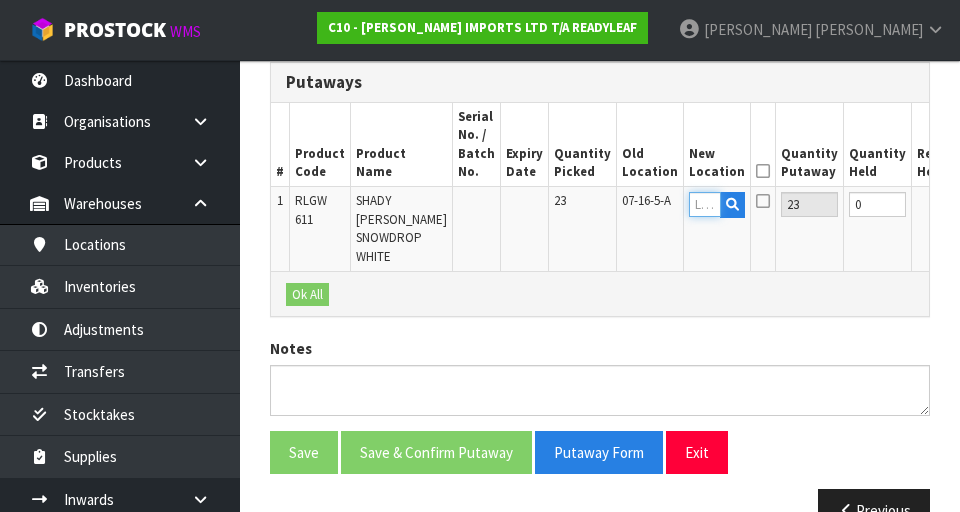 click at bounding box center [705, 204] 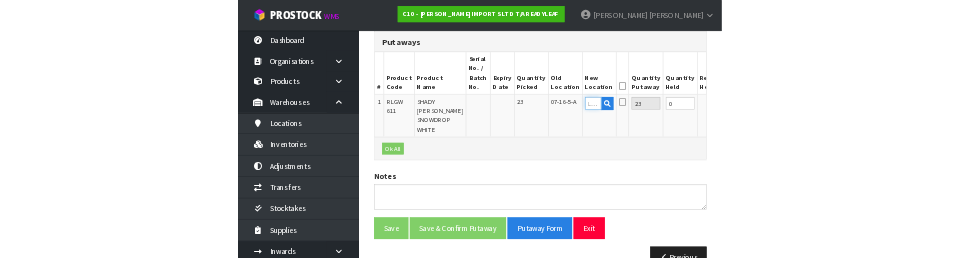 scroll, scrollTop: 555, scrollLeft: 0, axis: vertical 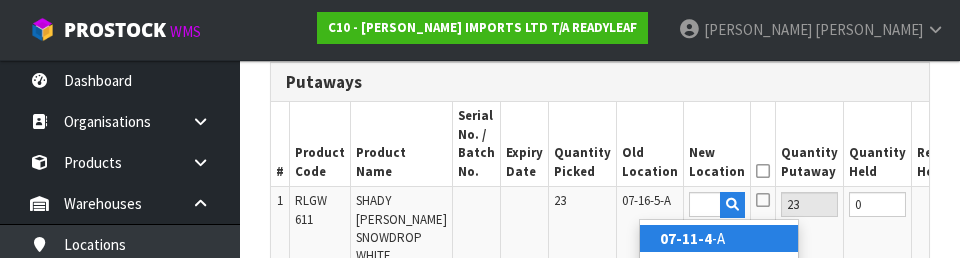 click on "07-11-4 -A" at bounding box center [719, 238] 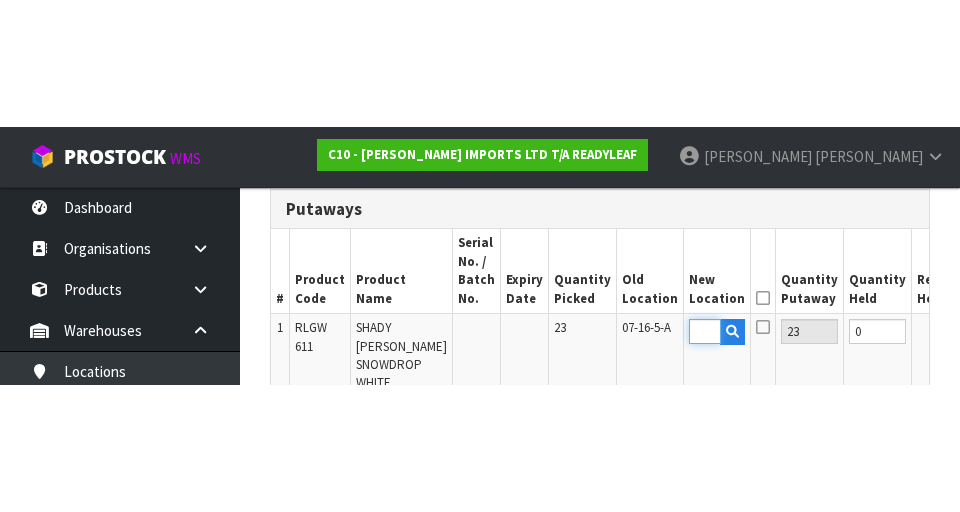 scroll, scrollTop: 564, scrollLeft: 0, axis: vertical 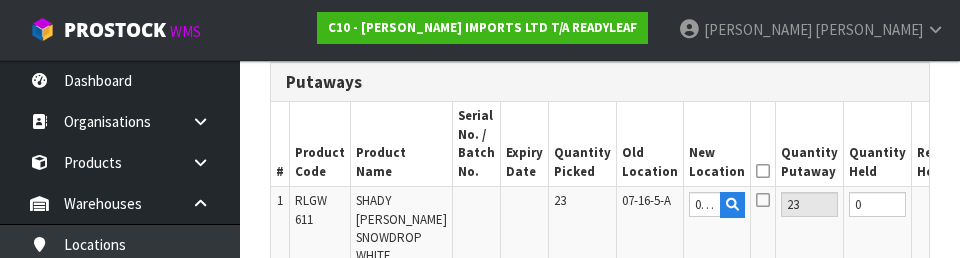 click on "OK" at bounding box center (987, 204) 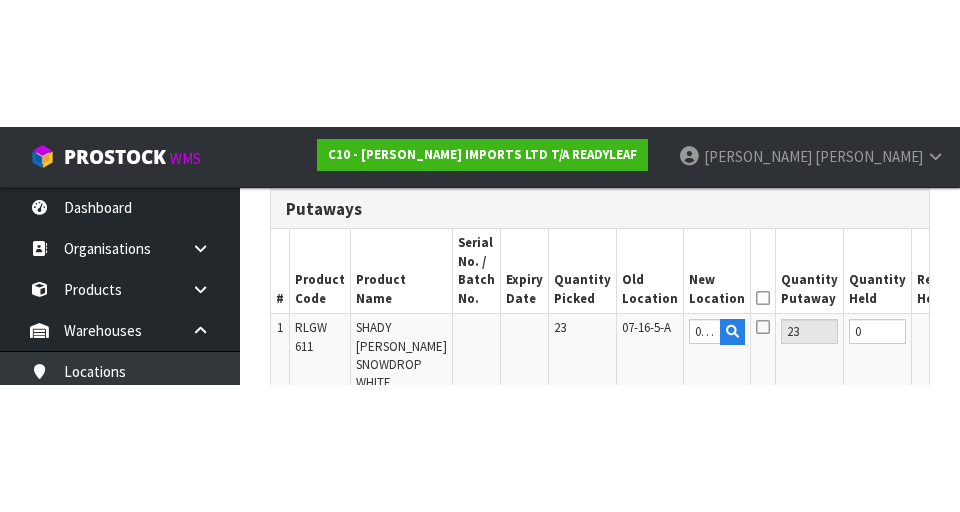scroll, scrollTop: 564, scrollLeft: 0, axis: vertical 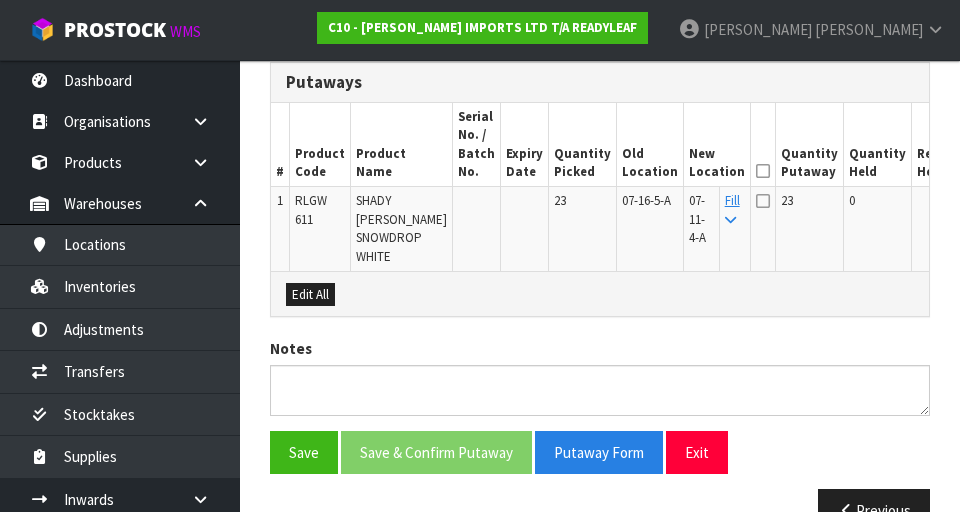 click at bounding box center [763, 171] 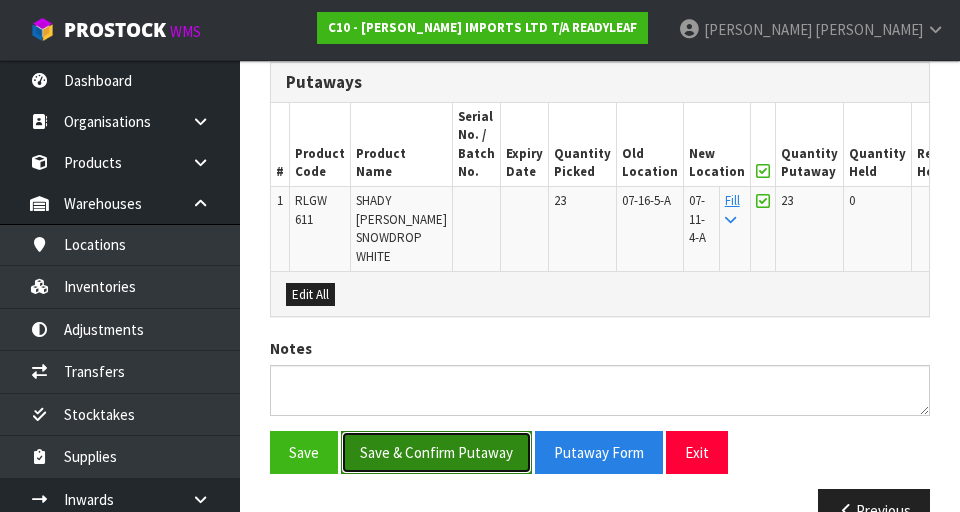 click on "Save & Confirm Putaway" at bounding box center (436, 452) 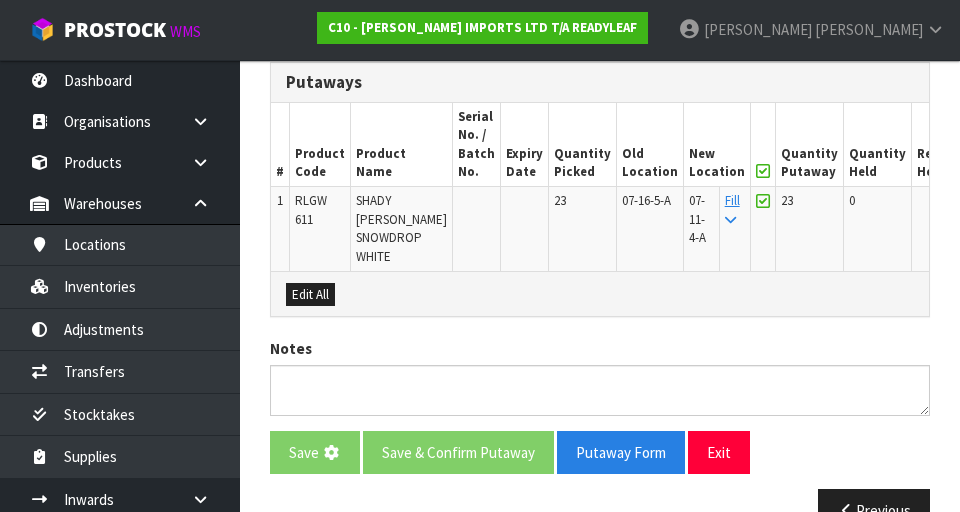 scroll, scrollTop: 0, scrollLeft: 0, axis: both 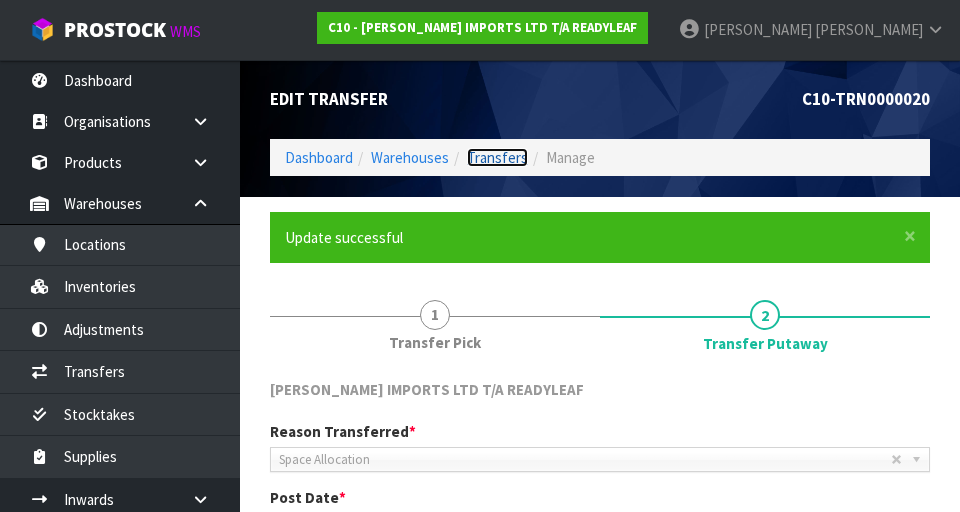 click on "Transfers" at bounding box center (497, 157) 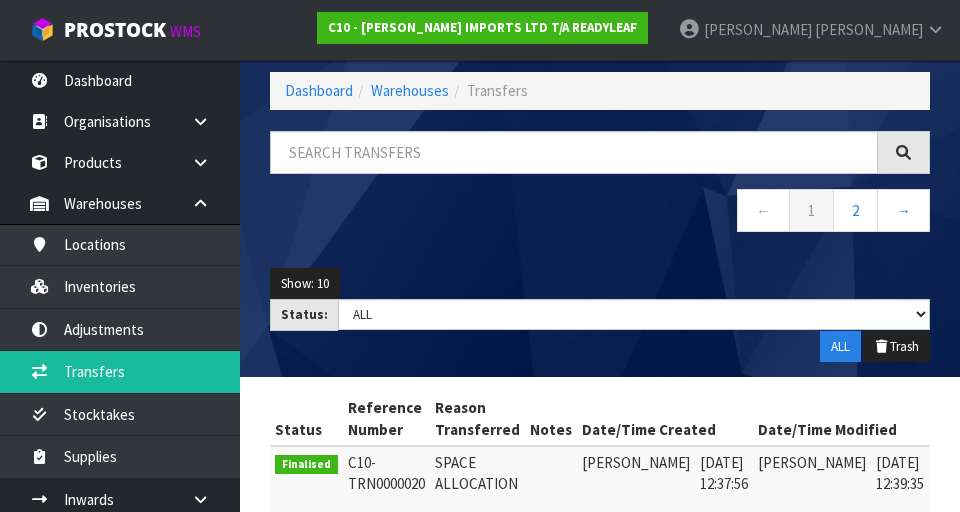 scroll, scrollTop: 0, scrollLeft: 0, axis: both 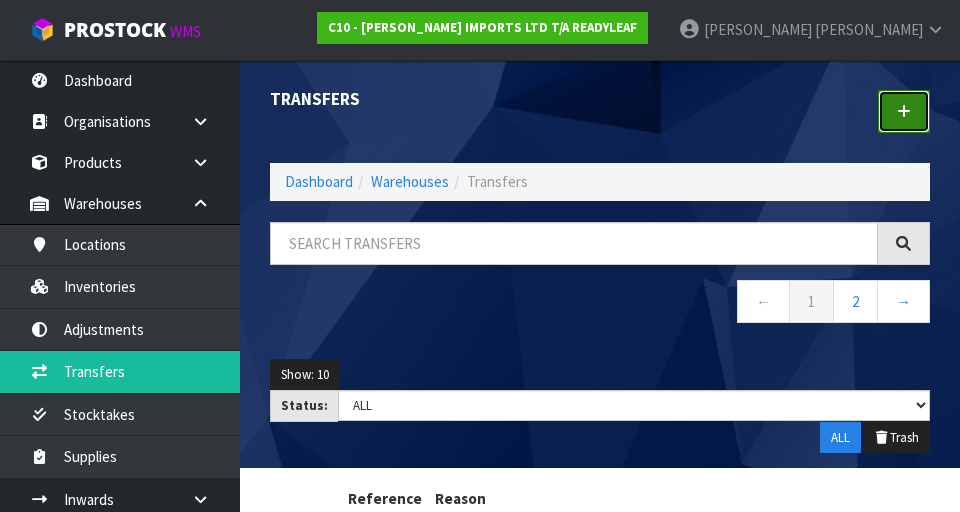click at bounding box center [904, 111] 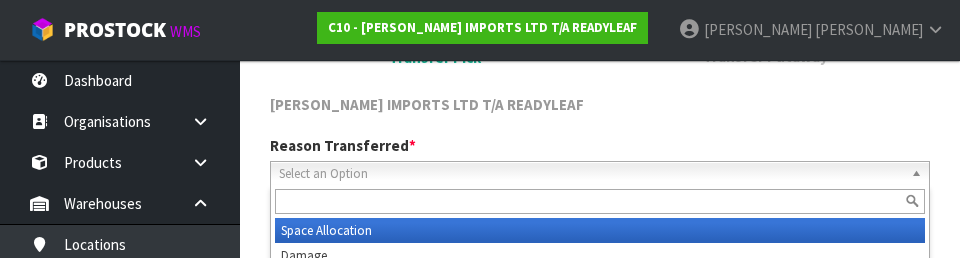 scroll, scrollTop: 276, scrollLeft: 0, axis: vertical 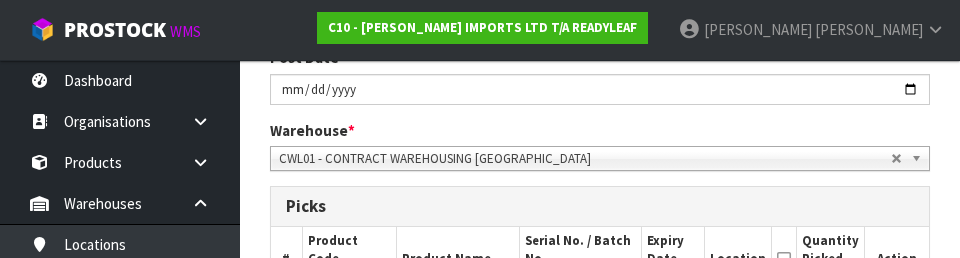 click at bounding box center [600, 186] 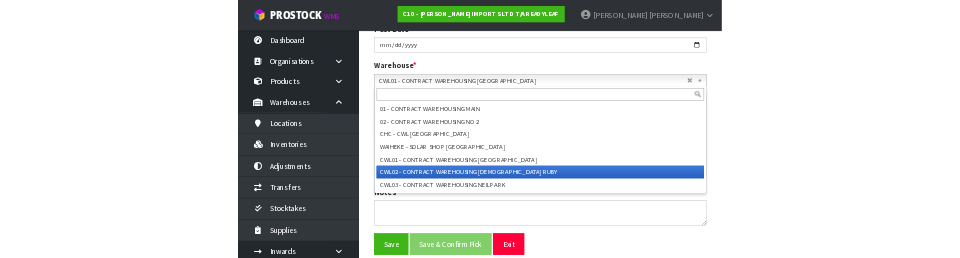 scroll, scrollTop: 358, scrollLeft: 0, axis: vertical 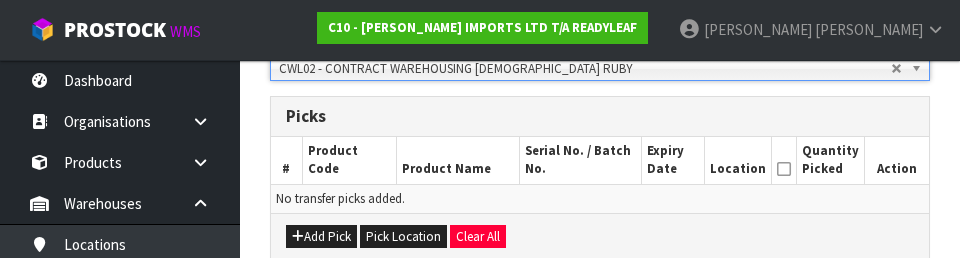 click at bounding box center (784, 169) 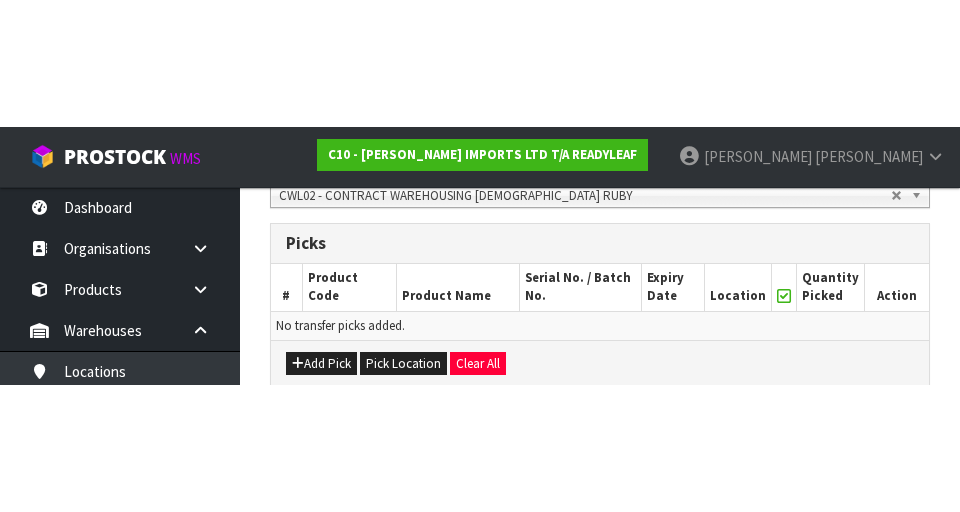 scroll, scrollTop: 449, scrollLeft: 0, axis: vertical 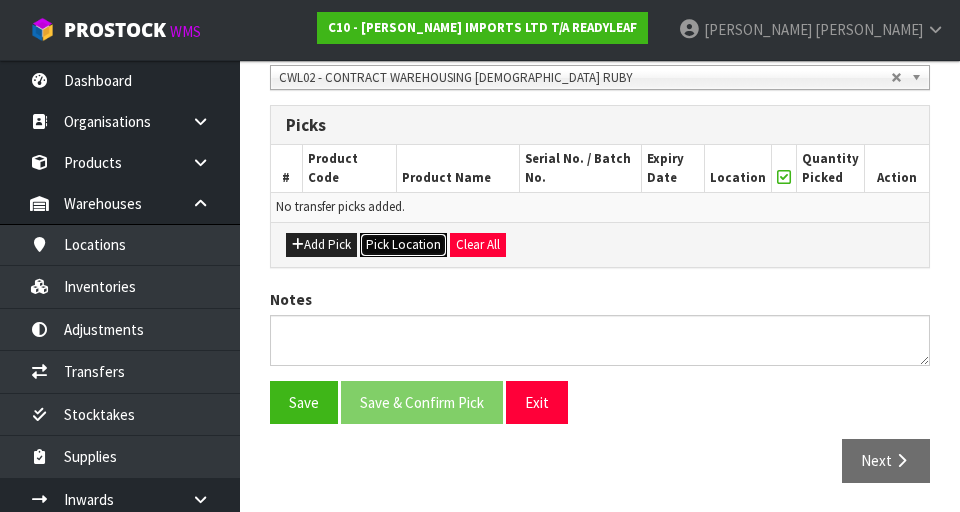 click on "Pick Location" at bounding box center (403, 245) 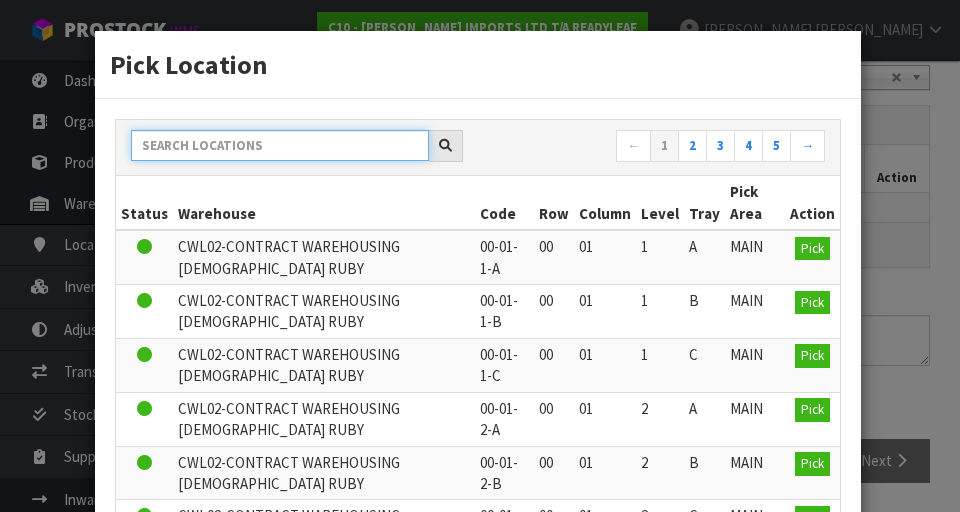 click at bounding box center (280, 145) 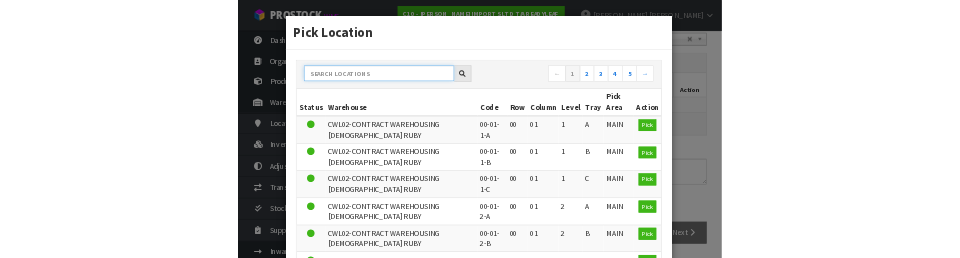 scroll, scrollTop: 440, scrollLeft: 0, axis: vertical 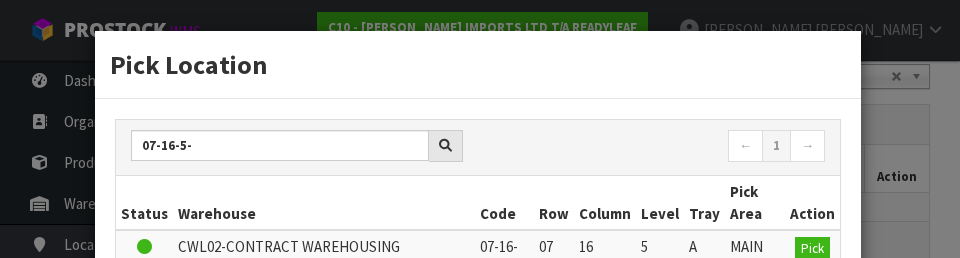 click on "Pick Location" at bounding box center [478, 64] 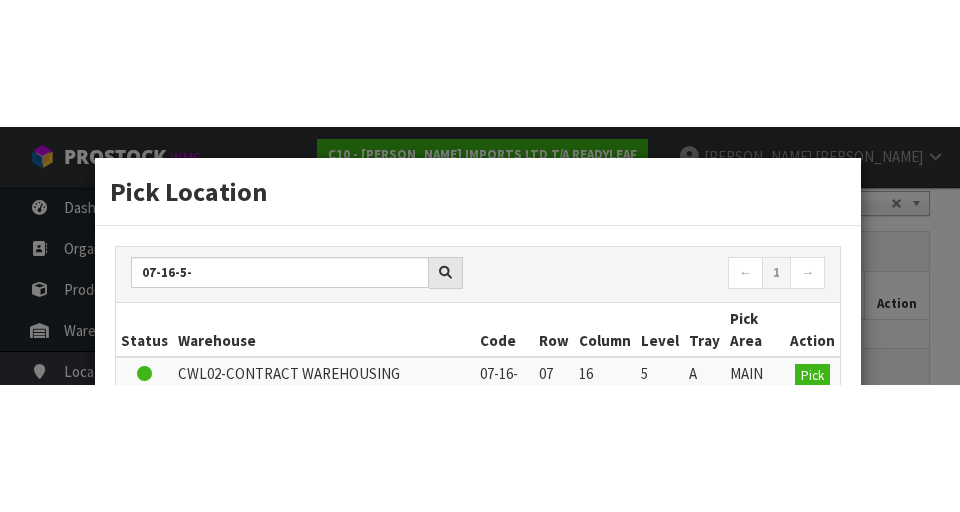 scroll, scrollTop: 449, scrollLeft: 0, axis: vertical 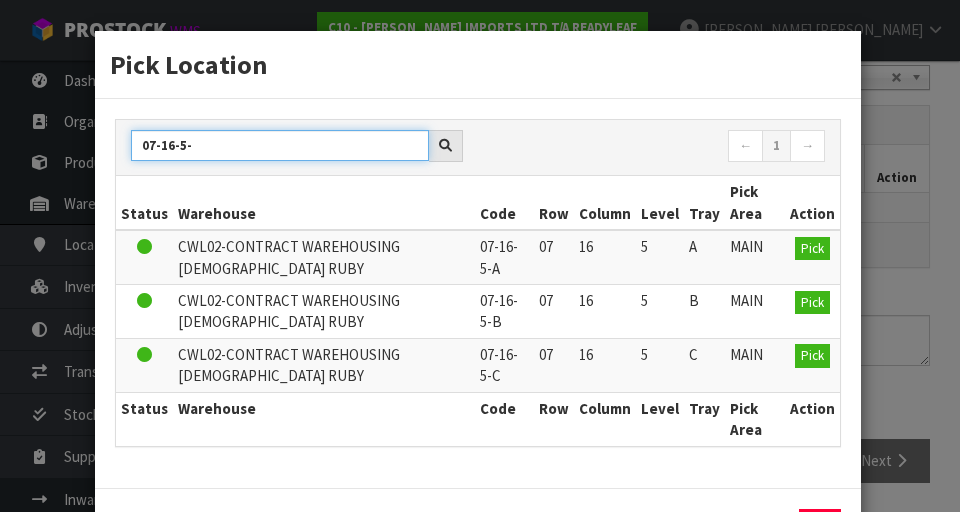 click on "07-16-5-" at bounding box center [280, 145] 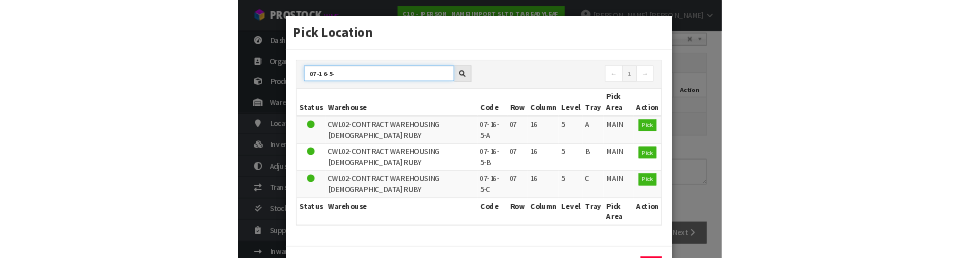 scroll, scrollTop: 440, scrollLeft: 0, axis: vertical 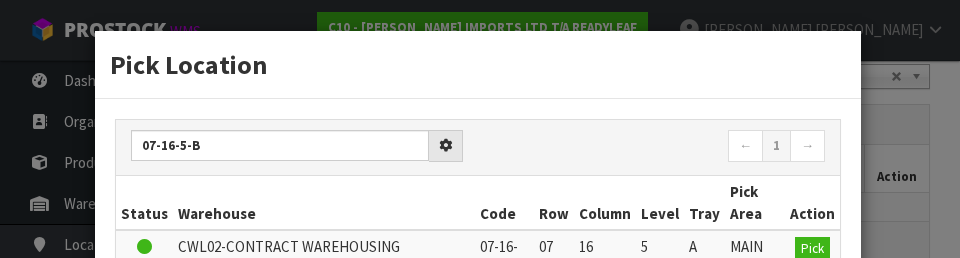 click on "←
1
→" at bounding box center [659, 147] 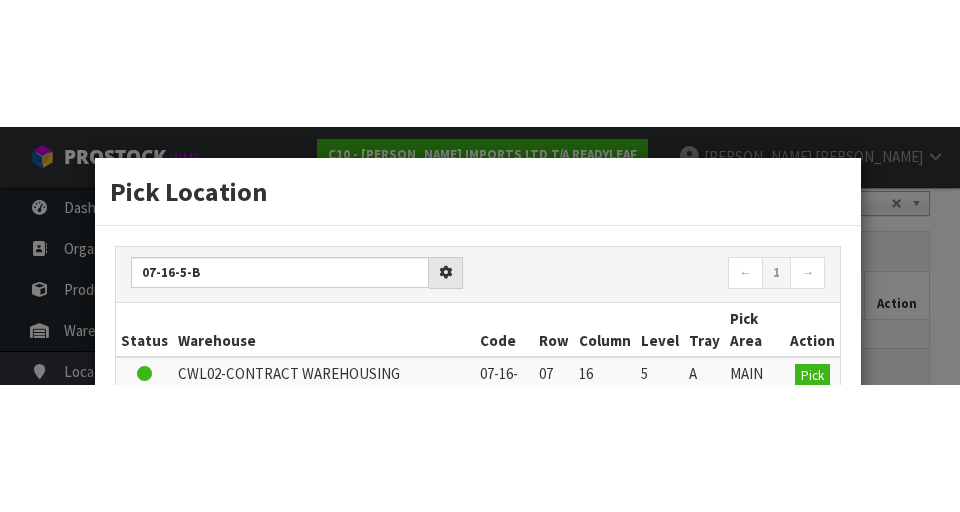 scroll, scrollTop: 449, scrollLeft: 0, axis: vertical 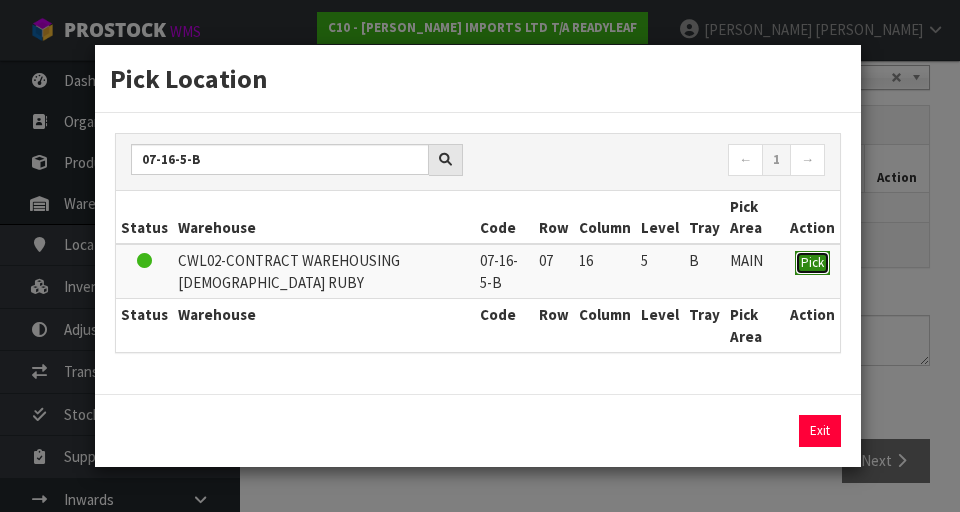click on "Pick" at bounding box center (812, 262) 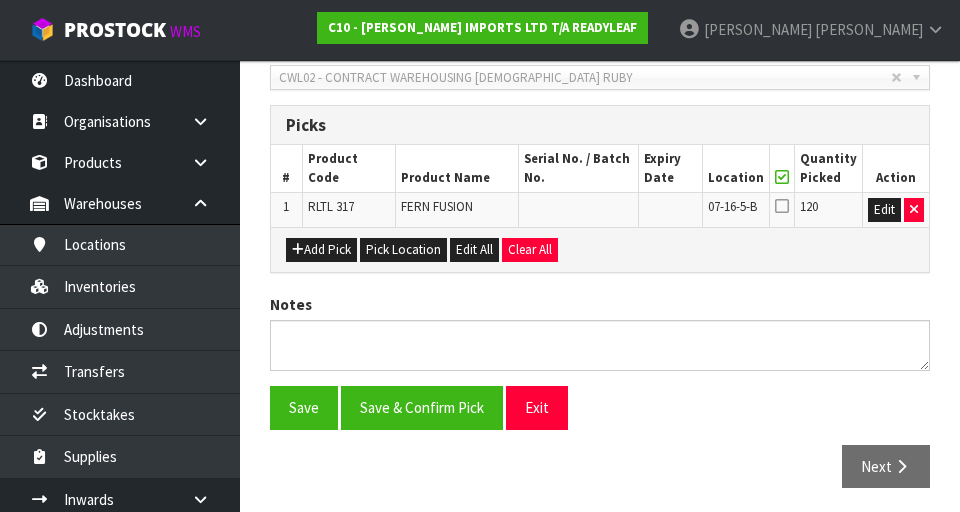 click at bounding box center (782, 206) 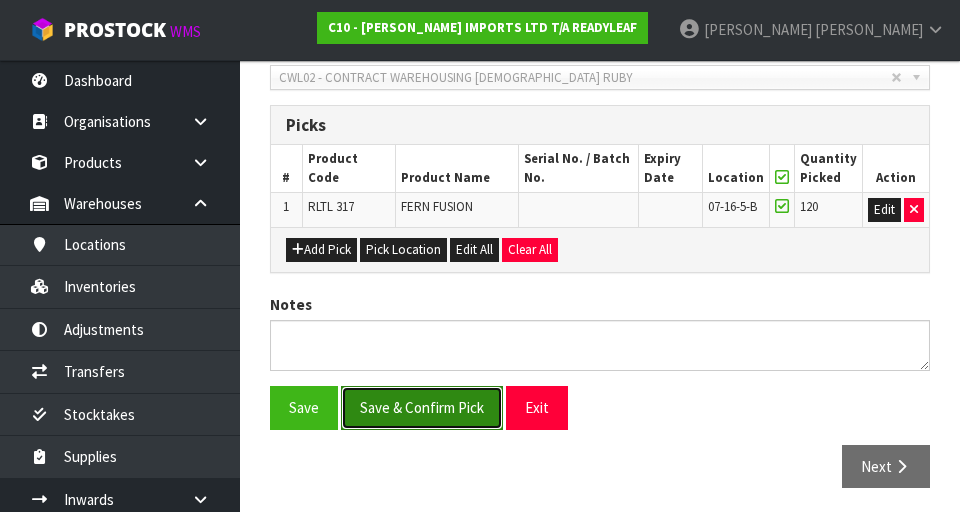 click on "Save & Confirm Pick" at bounding box center [422, 407] 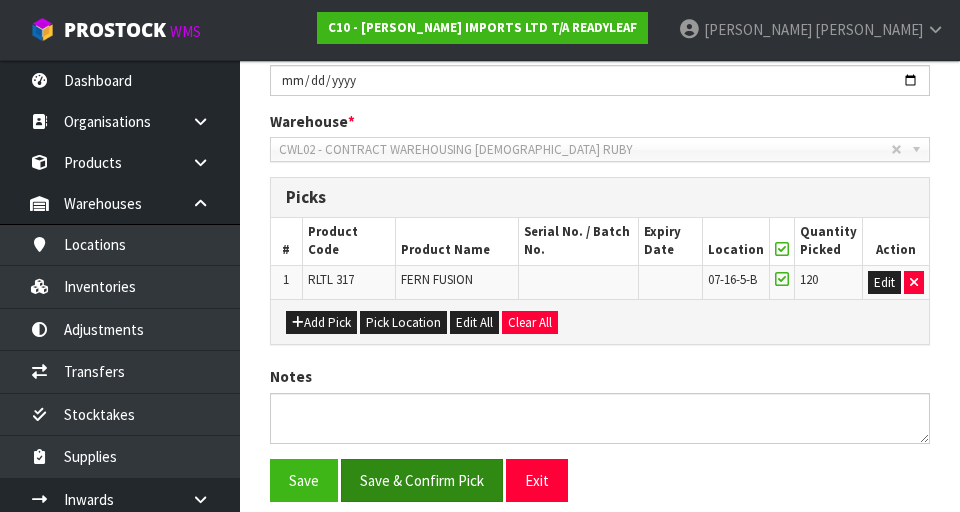 scroll, scrollTop: 0, scrollLeft: 0, axis: both 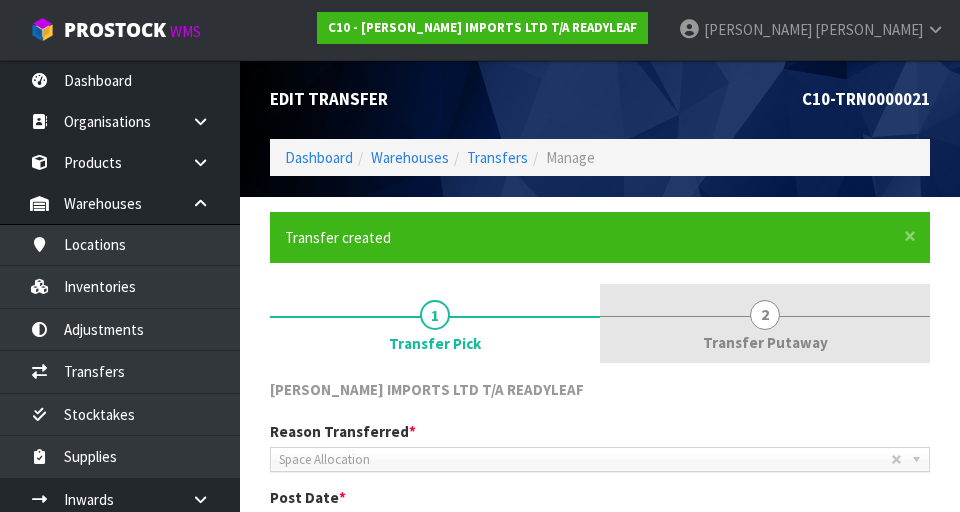 click on "2
Transfer Putaway" at bounding box center [765, 323] 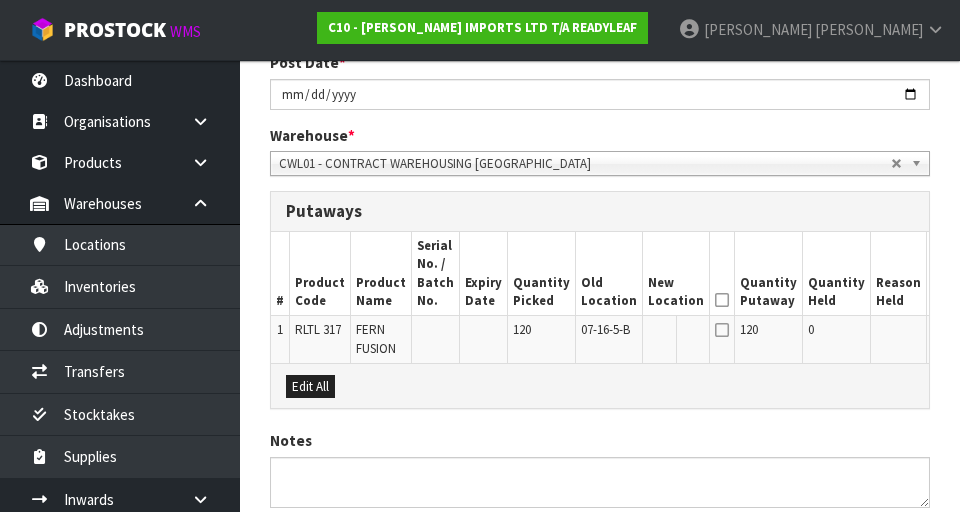 scroll, scrollTop: 577, scrollLeft: 0, axis: vertical 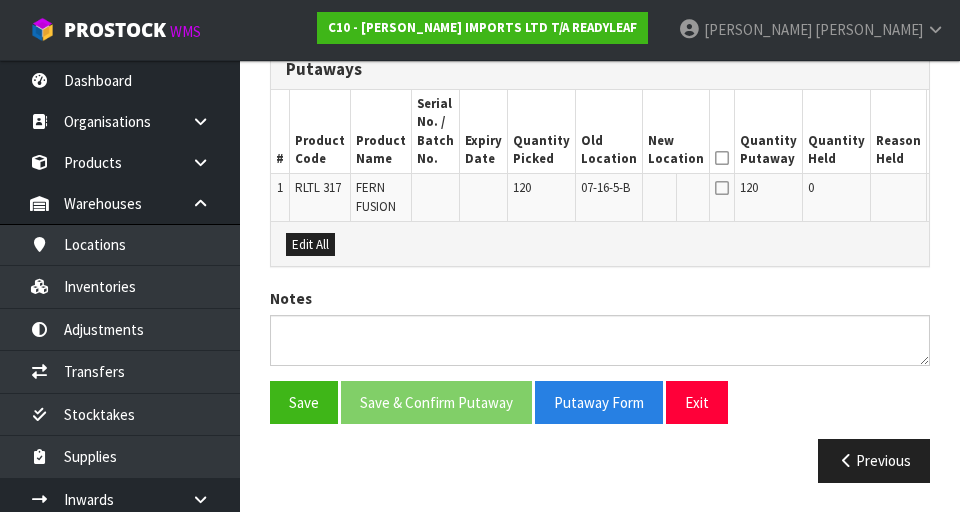 click on "Edit" at bounding box center (948, 191) 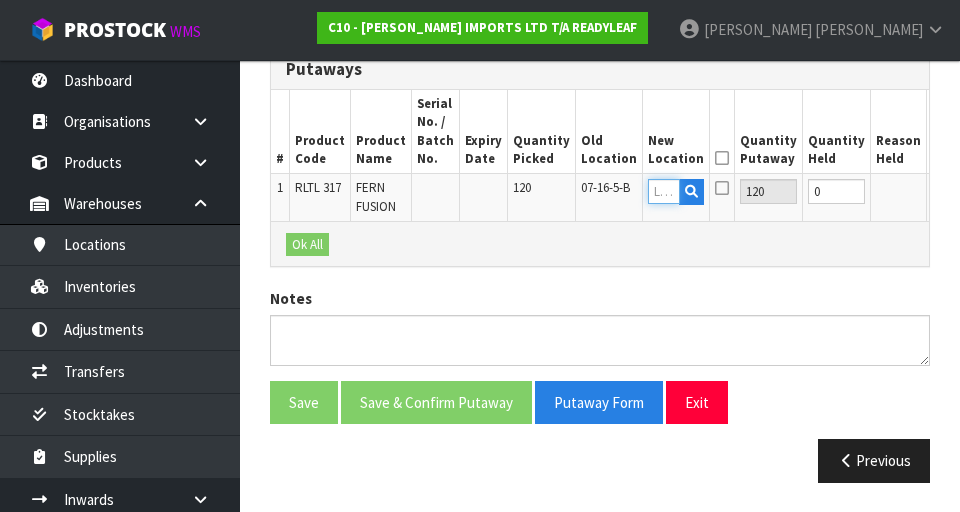 click at bounding box center (664, 191) 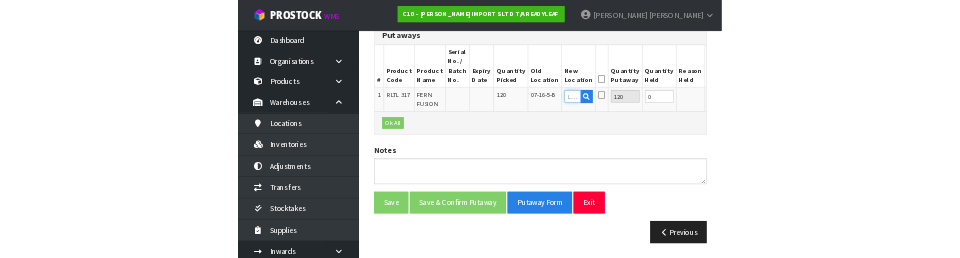 scroll, scrollTop: 568, scrollLeft: 0, axis: vertical 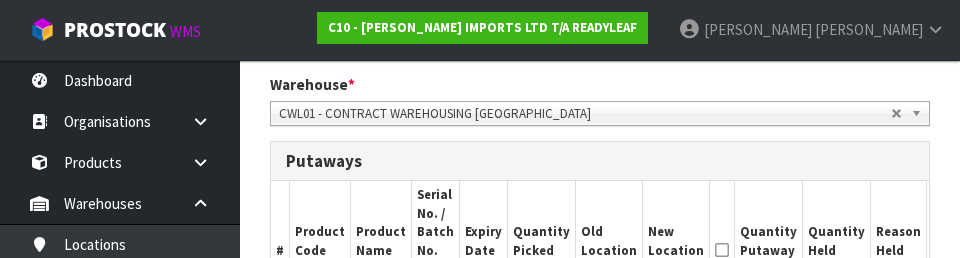 type on "07-11-5-A" 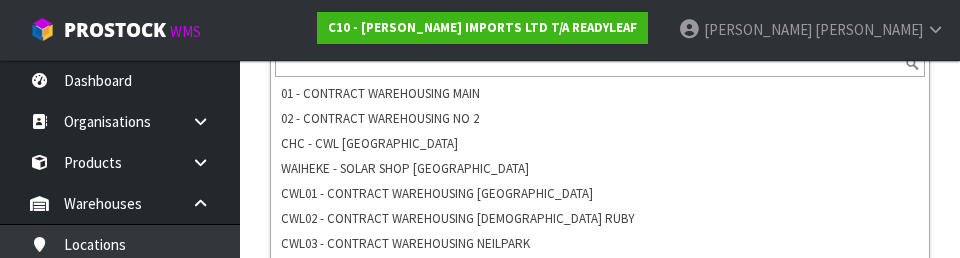 scroll, scrollTop: 561, scrollLeft: 0, axis: vertical 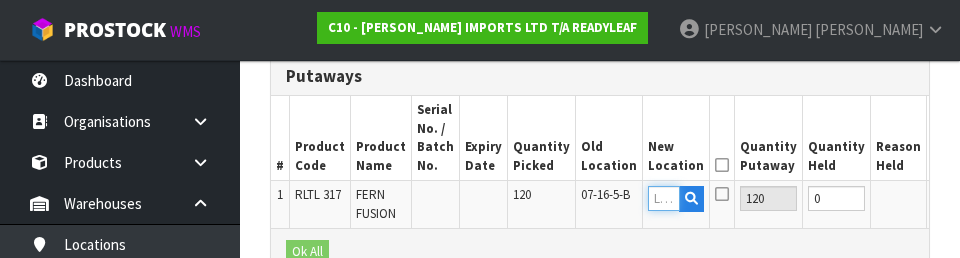 click at bounding box center (664, 198) 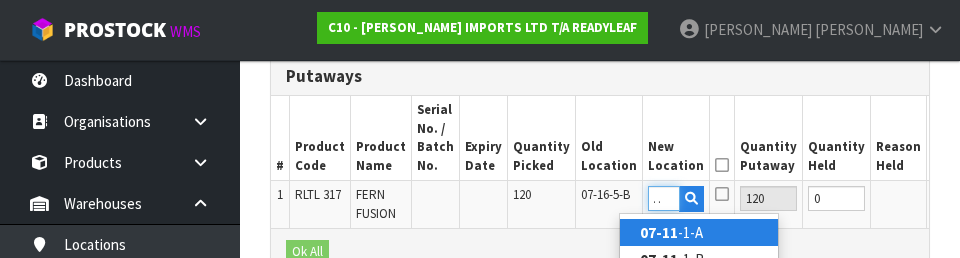 scroll, scrollTop: 0, scrollLeft: 20, axis: horizontal 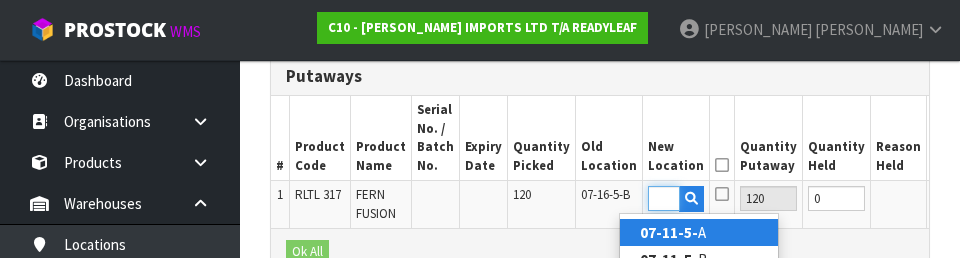 type on "07-11-5-A" 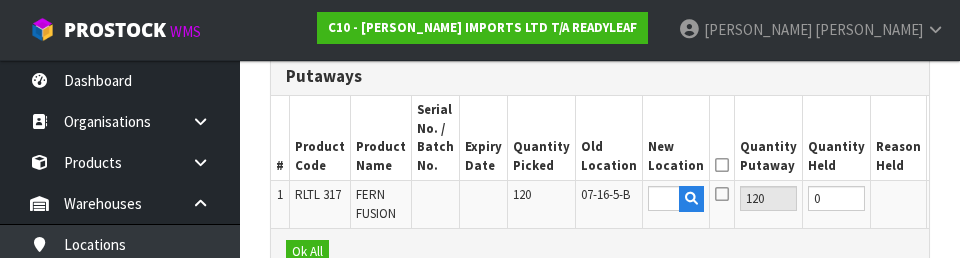 click on "OK" at bounding box center (946, 198) 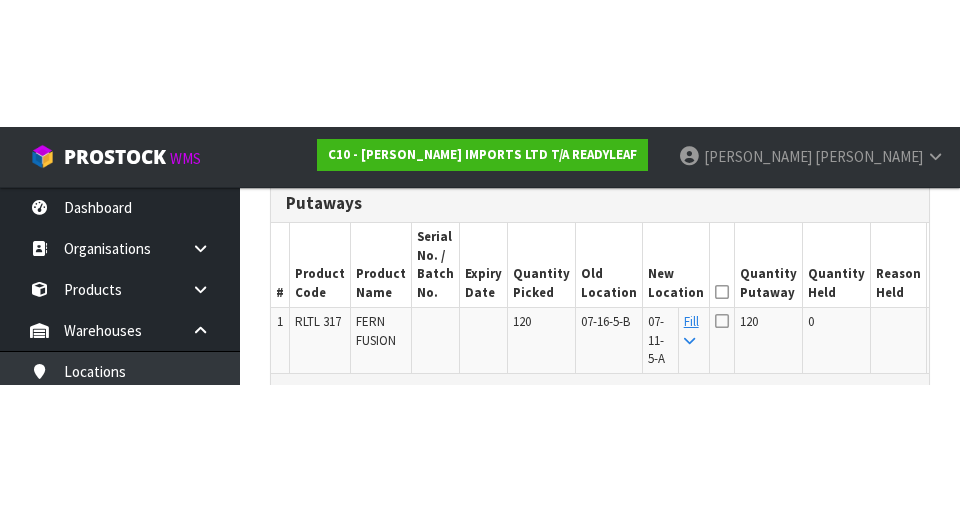 scroll, scrollTop: 570, scrollLeft: 0, axis: vertical 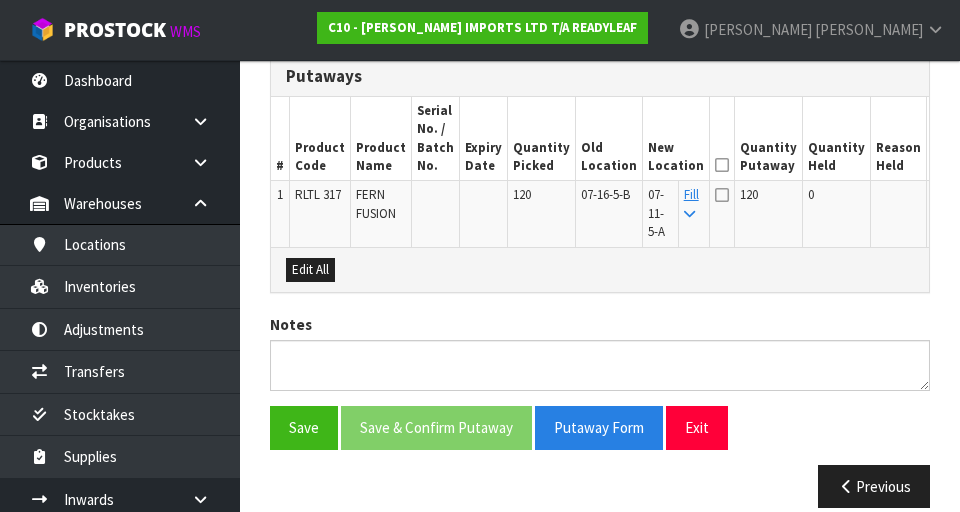 click at bounding box center (722, 165) 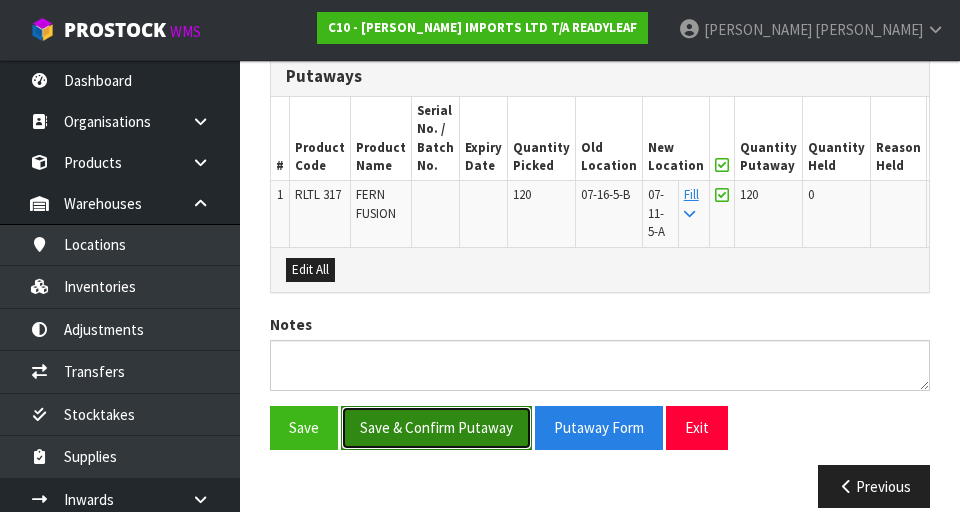 click on "Save & Confirm Putaway" at bounding box center (436, 427) 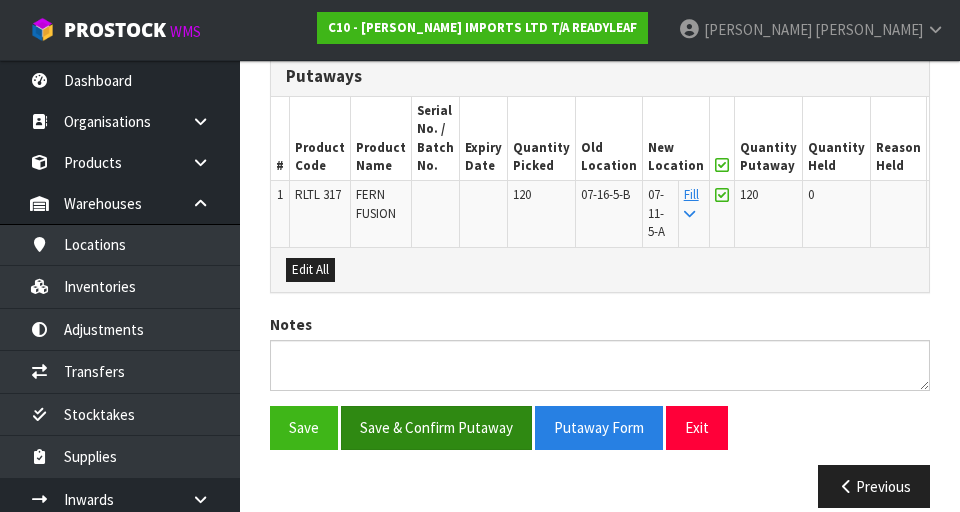 scroll, scrollTop: 0, scrollLeft: 0, axis: both 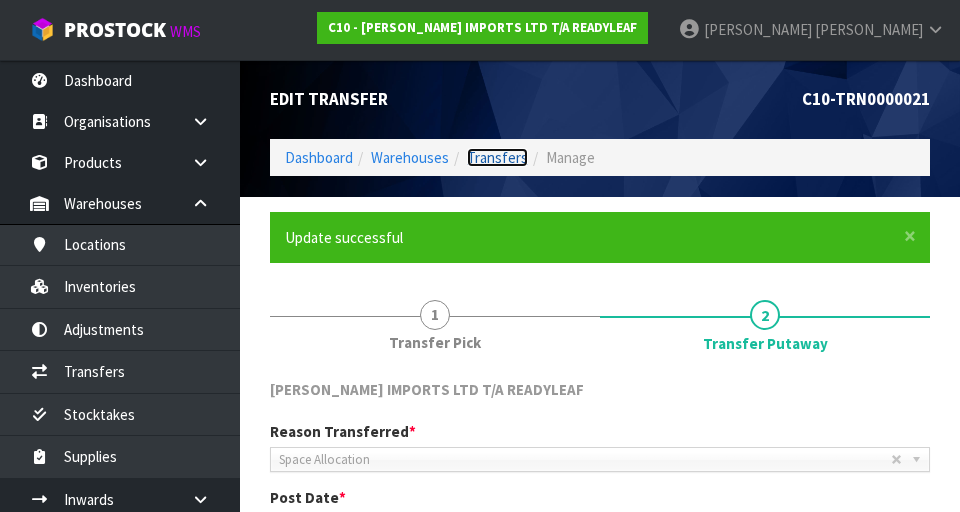 click on "Transfers" at bounding box center [497, 157] 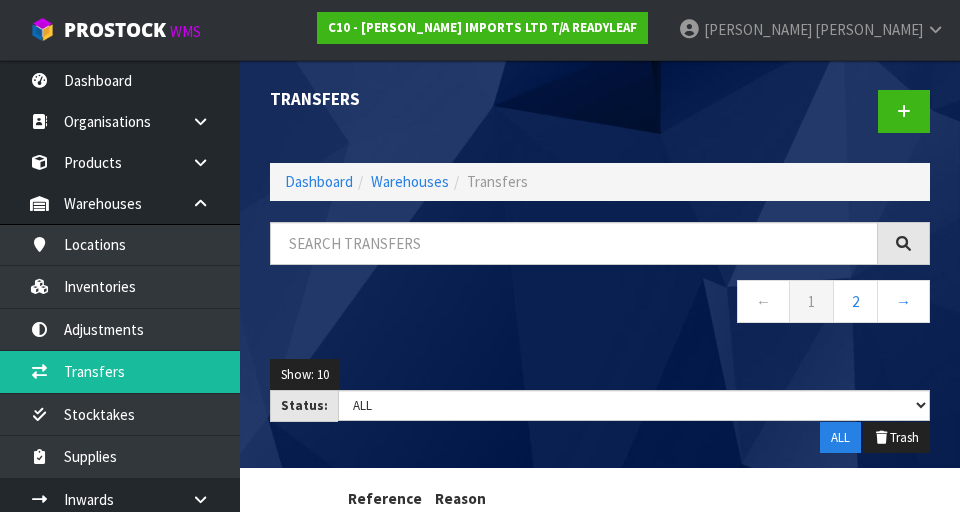 click on "Transfers
Dashboard Warehouses Transfers
←
1 2
→
Show: 10
5
10
25
50
Status:
Draft Pending Pick Goods Picked Finalised ALL
ALL
Trash
Status
Reference Number
Reason Transferred
Notes
Date/Time Created
Date/Time Modified Action" at bounding box center [480, 683] 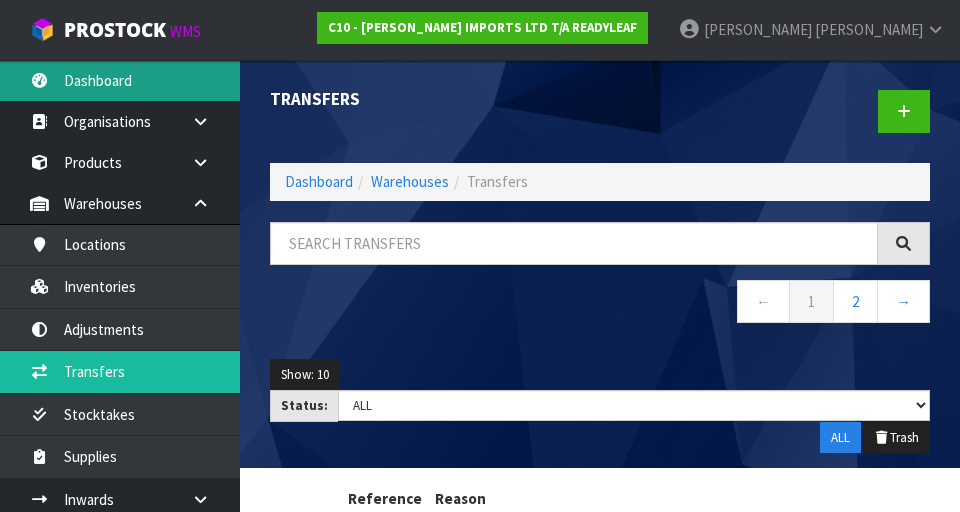 click on "Dashboard" at bounding box center (120, 80) 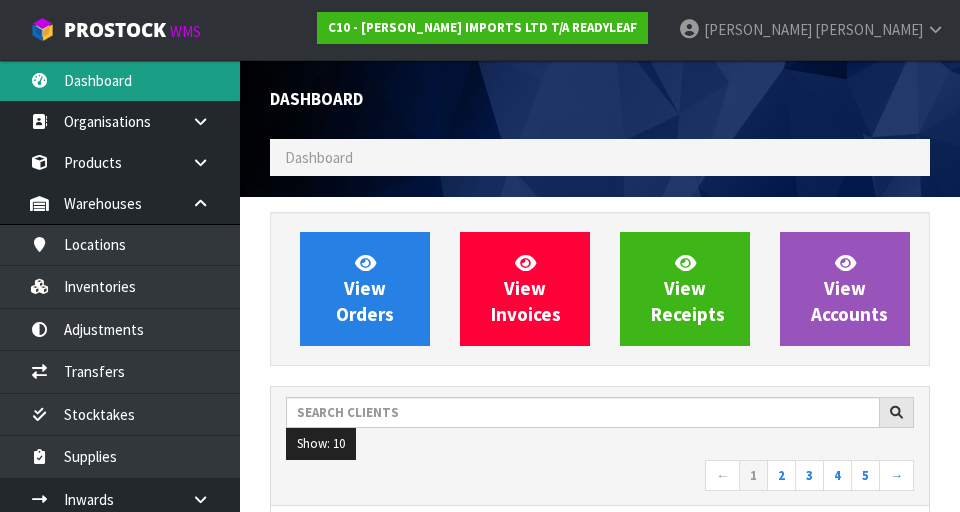 scroll, scrollTop: 998640, scrollLeft: 999310, axis: both 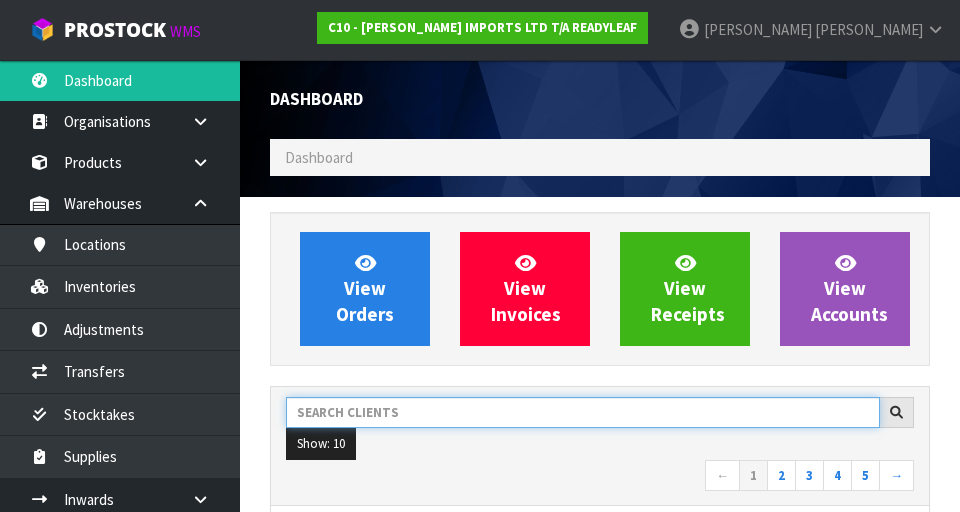 click at bounding box center (583, 412) 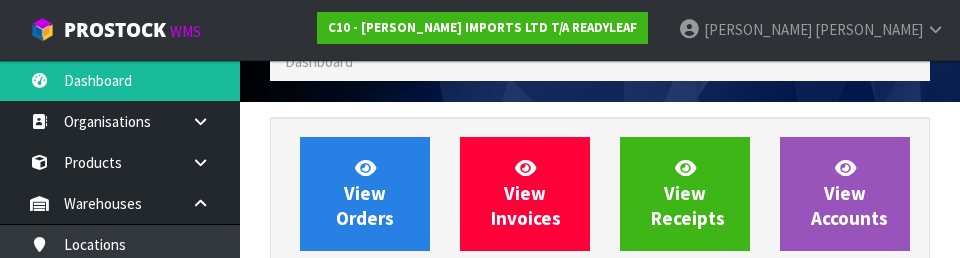 scroll, scrollTop: 274, scrollLeft: 0, axis: vertical 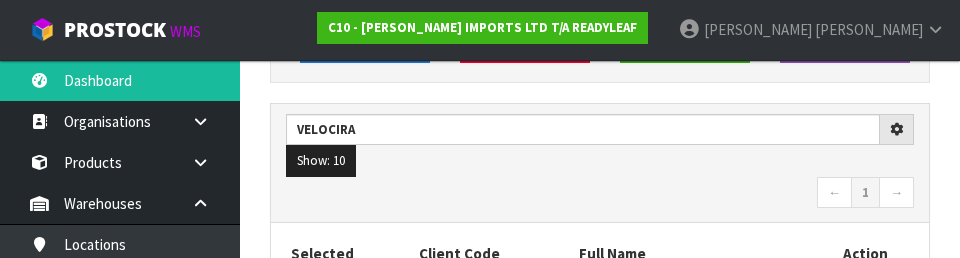 click on "Show: 10
5
10
25
50" at bounding box center [600, 161] 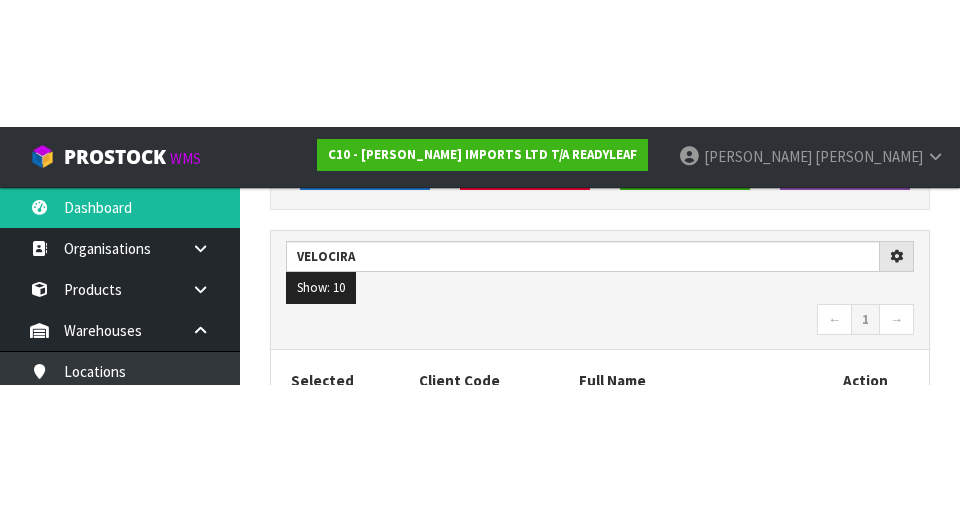 scroll, scrollTop: 283, scrollLeft: 0, axis: vertical 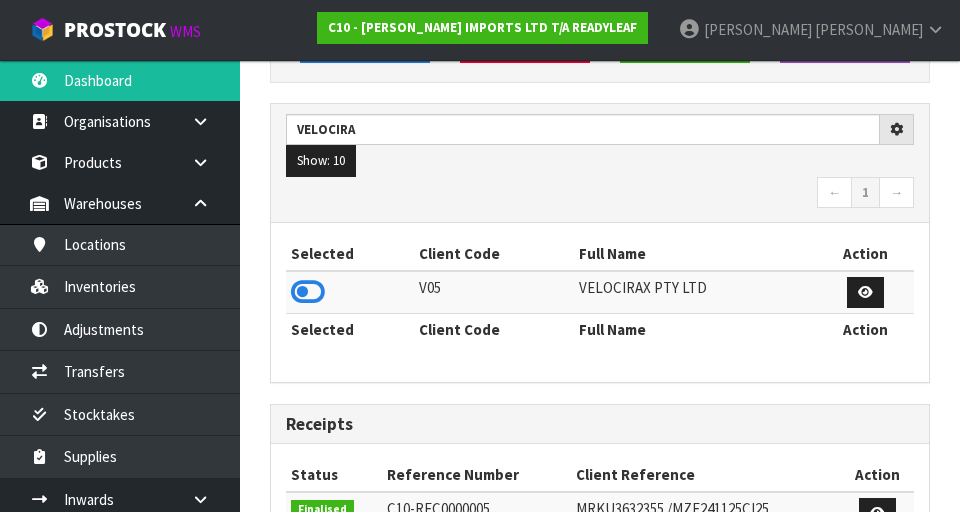 type on "VELOCIRA" 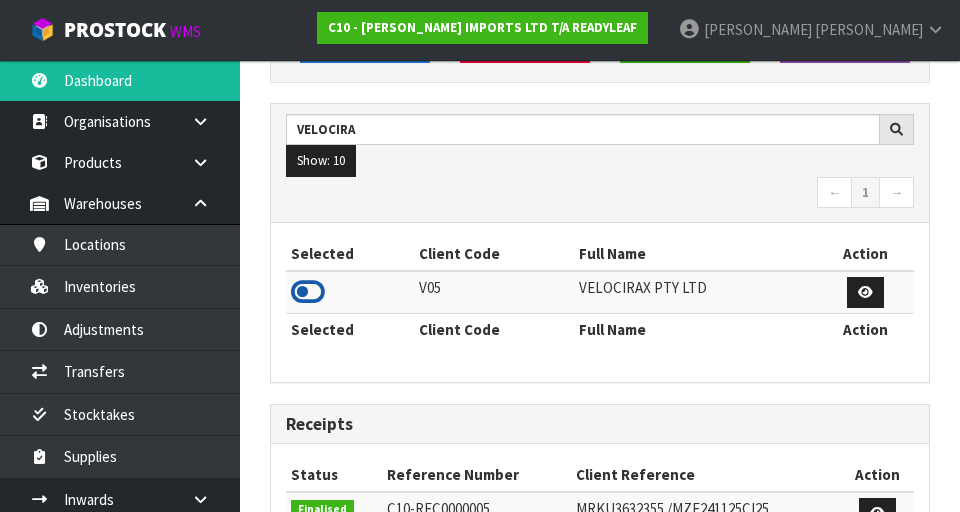 click at bounding box center (308, 292) 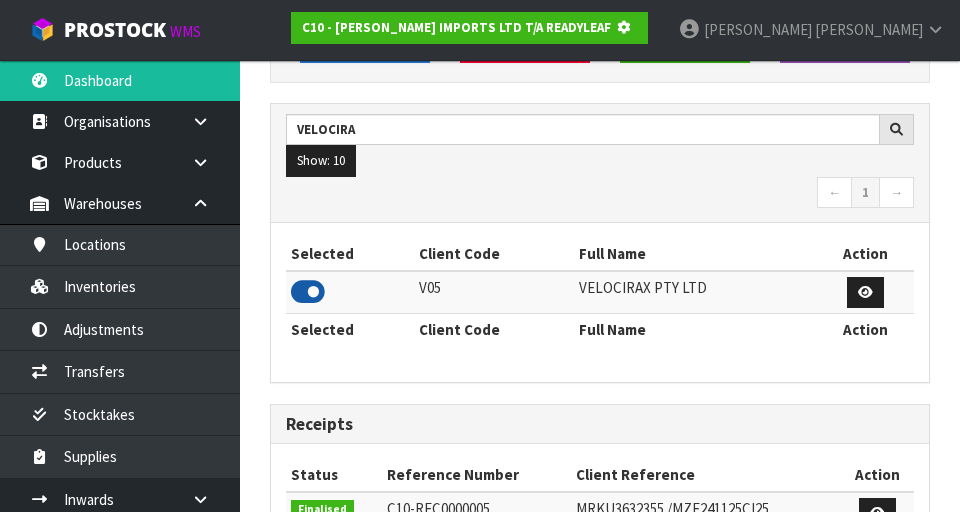 scroll, scrollTop: 1318, scrollLeft: 690, axis: both 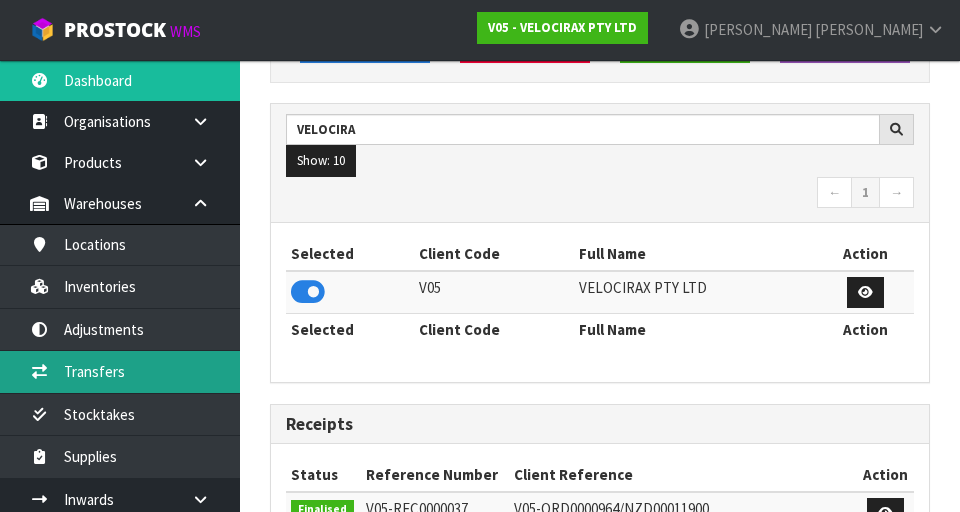 click on "Transfers" at bounding box center (120, 371) 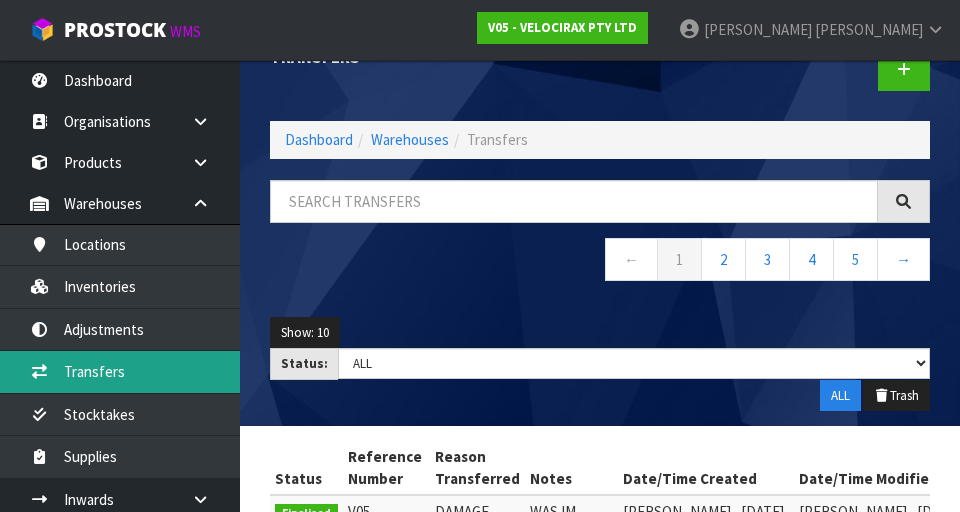 scroll, scrollTop: 0, scrollLeft: 0, axis: both 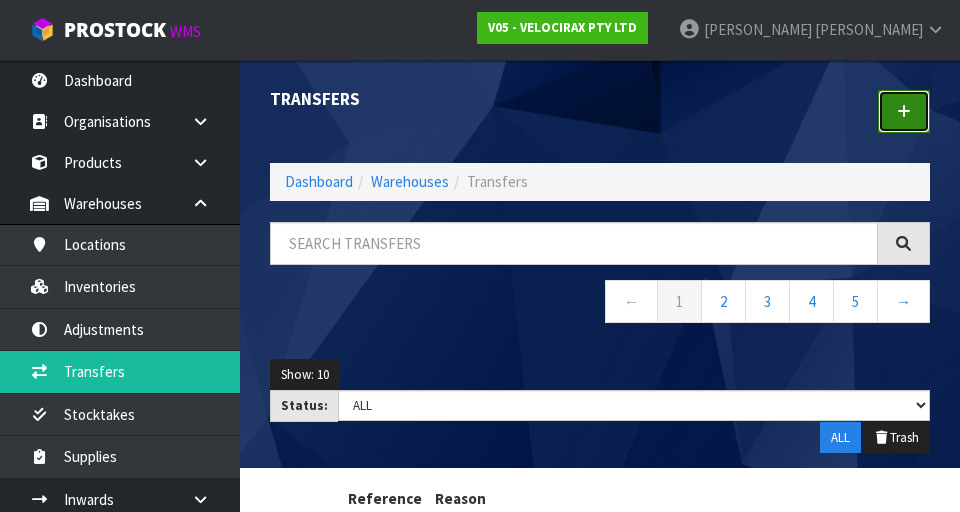 click at bounding box center (904, 111) 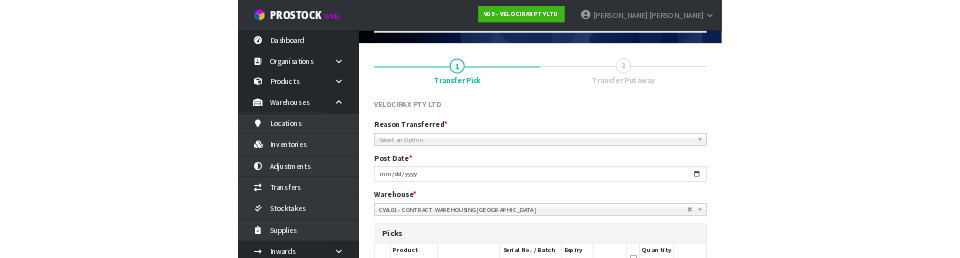 scroll, scrollTop: 116, scrollLeft: 0, axis: vertical 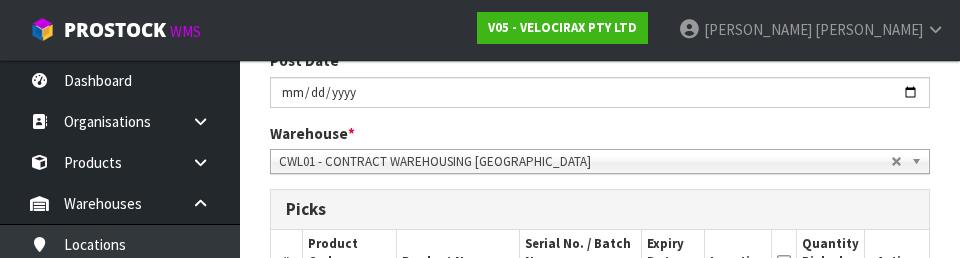 click on "CWL01 - CONTRACT WAREHOUSING [GEOGRAPHIC_DATA]" at bounding box center (585, 162) 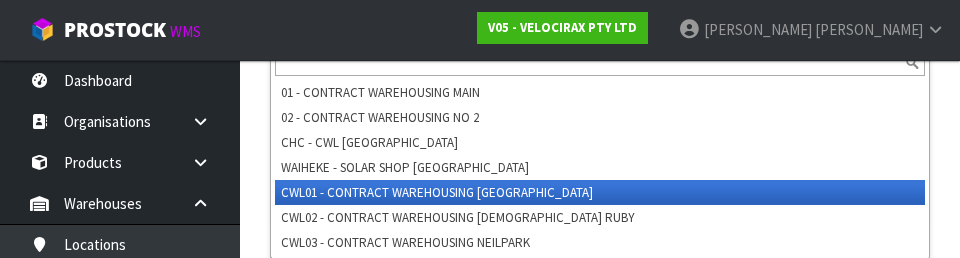 scroll, scrollTop: 493, scrollLeft: 0, axis: vertical 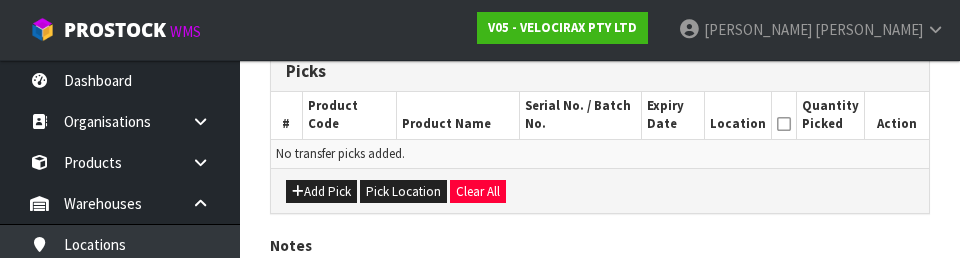 click on "Add Pick
Pick Location
Clear All" at bounding box center (600, 190) 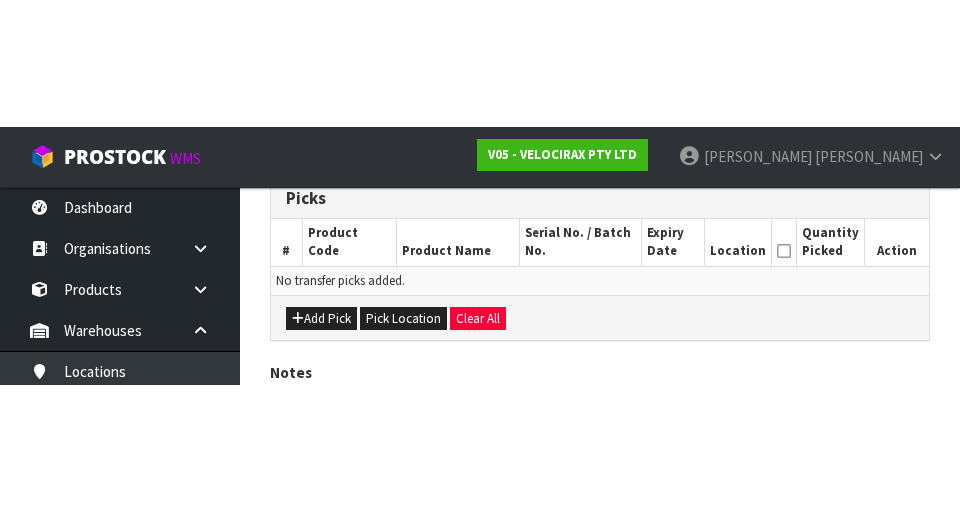 scroll, scrollTop: 449, scrollLeft: 0, axis: vertical 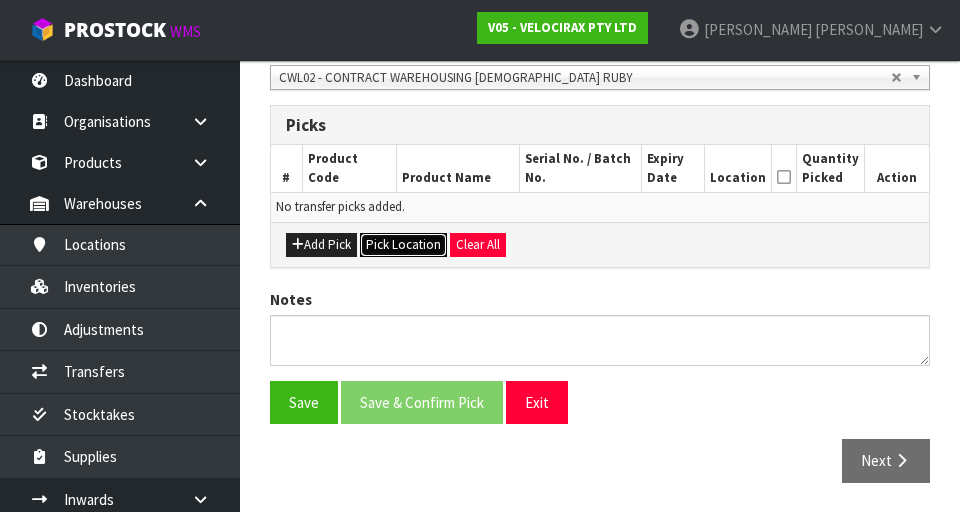 click on "Pick Location" at bounding box center (403, 245) 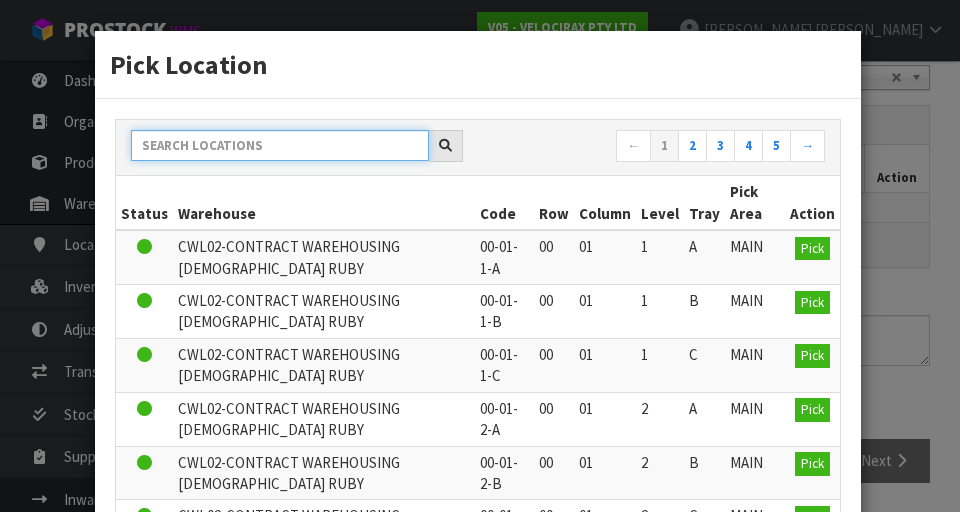 click at bounding box center (280, 145) 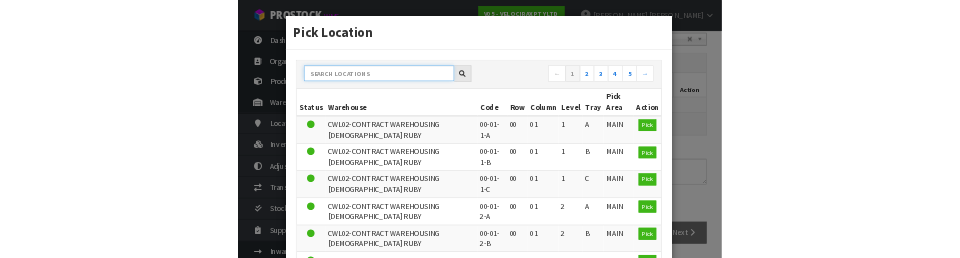 scroll, scrollTop: 440, scrollLeft: 0, axis: vertical 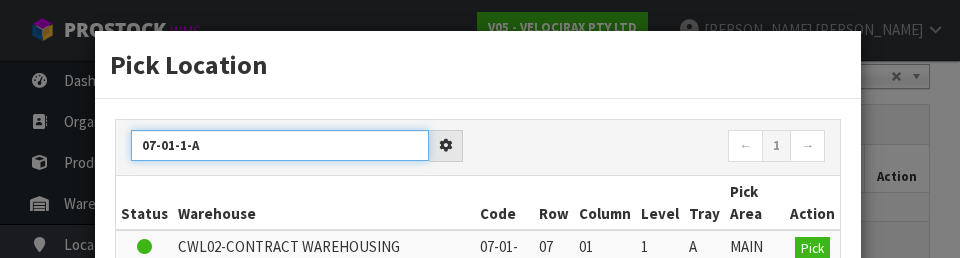 type on "07-01-1-A" 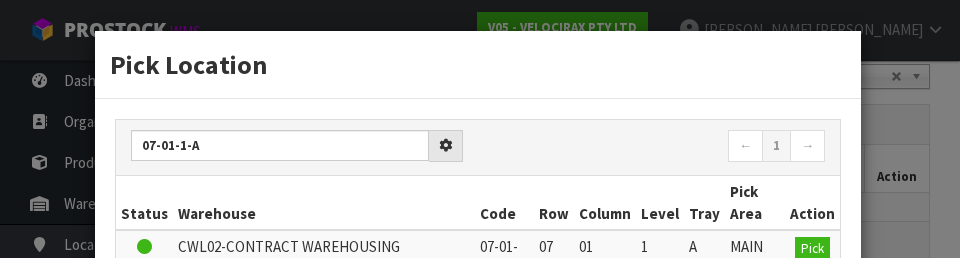 click on "Pick Location" at bounding box center (478, 65) 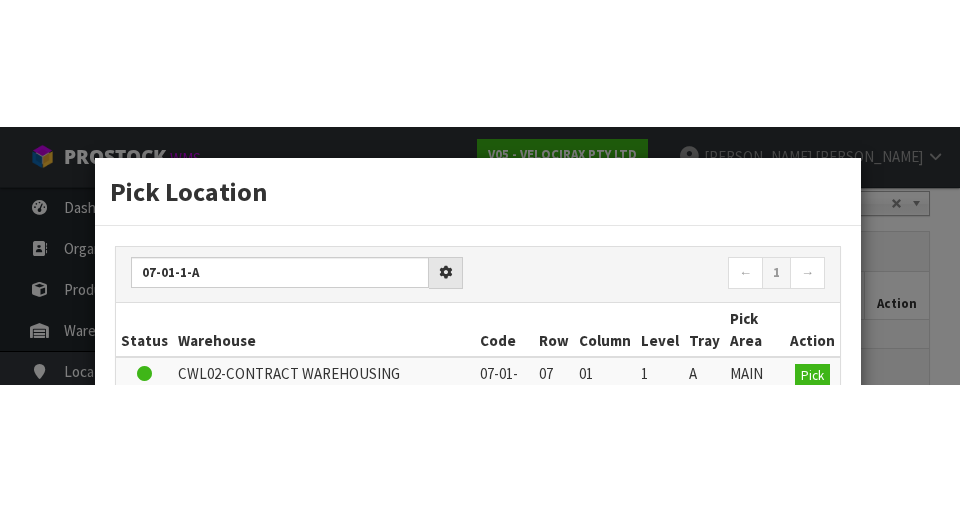 scroll, scrollTop: 449, scrollLeft: 0, axis: vertical 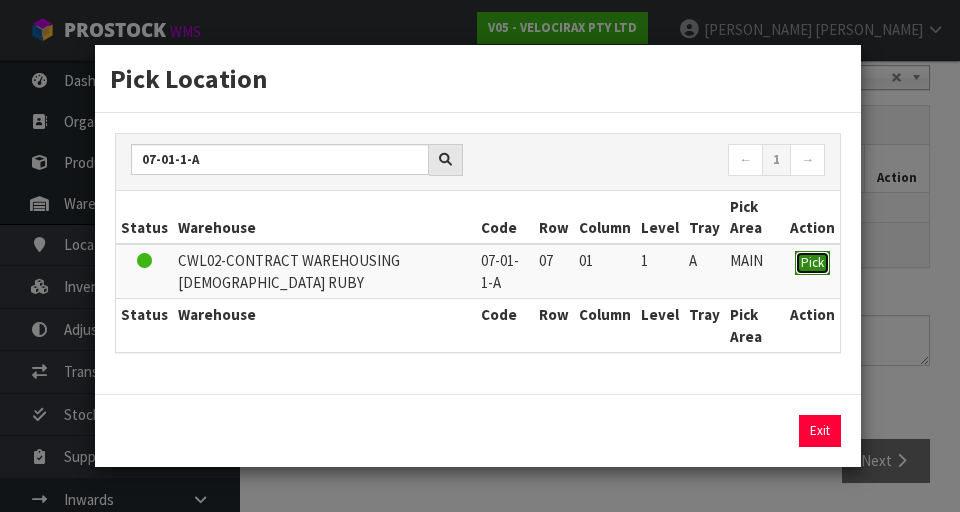 click on "Pick" at bounding box center [812, 262] 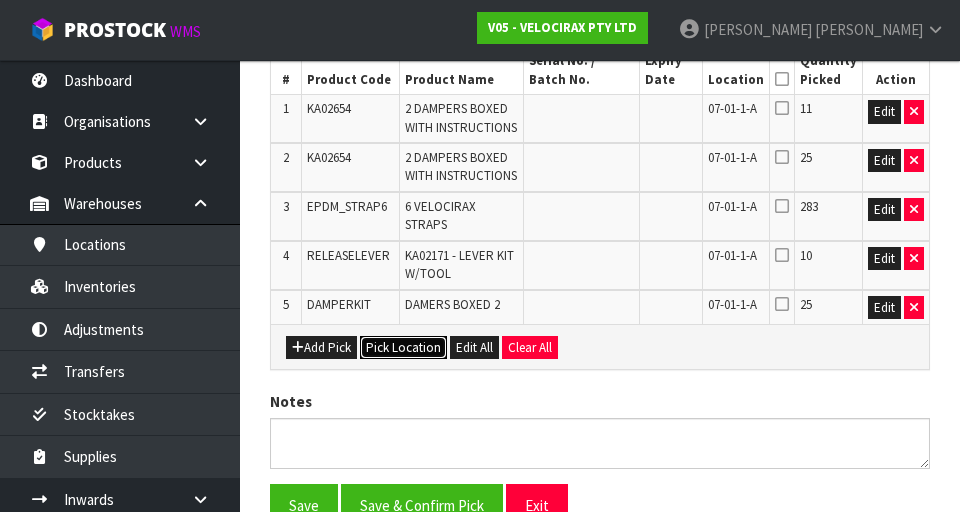 scroll, scrollTop: 503, scrollLeft: 0, axis: vertical 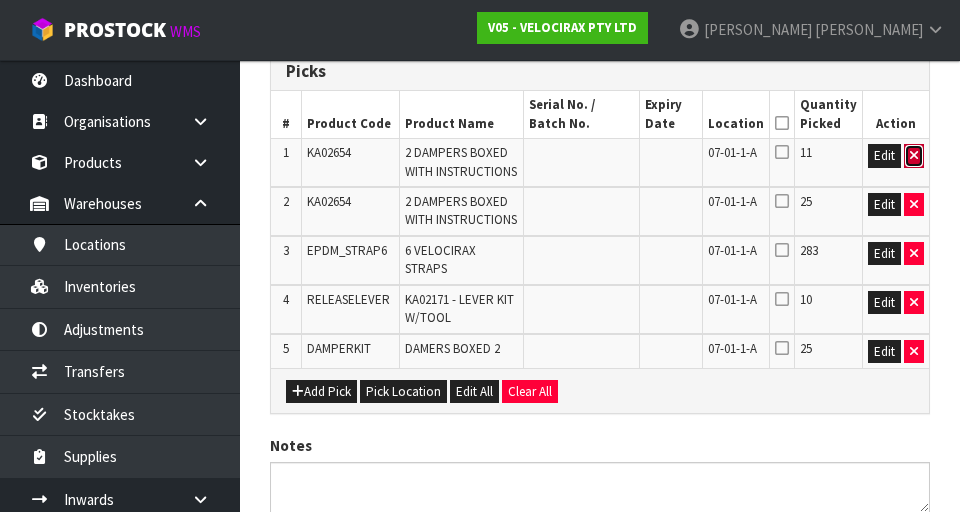 click at bounding box center [914, 156] 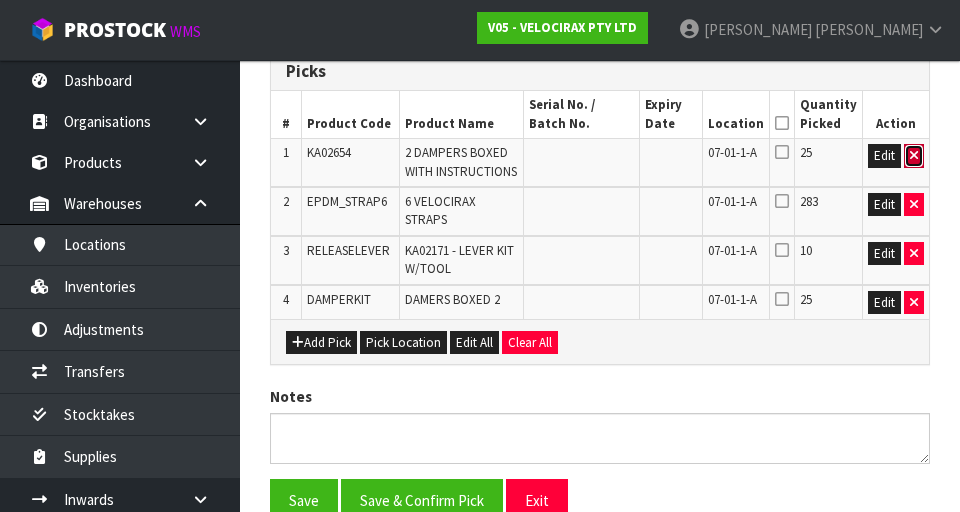 click at bounding box center [914, 156] 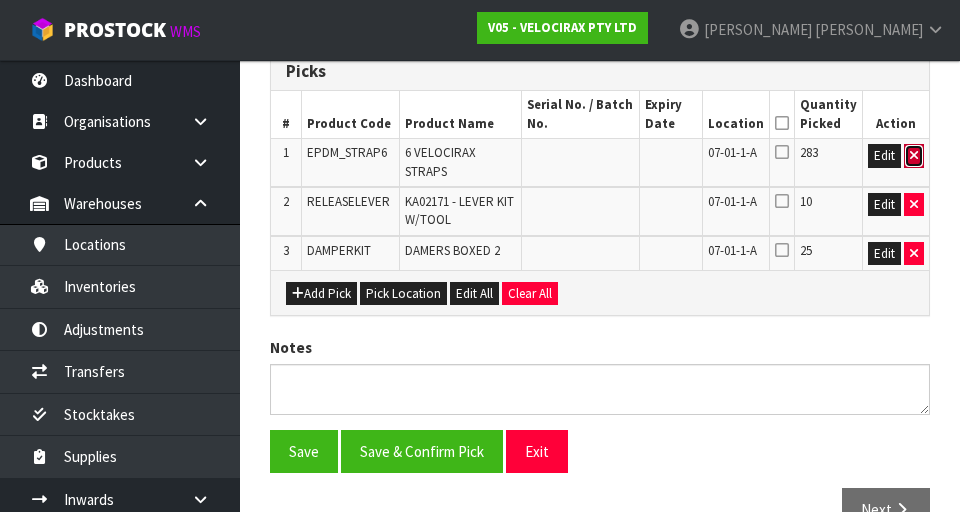 click at bounding box center (914, 156) 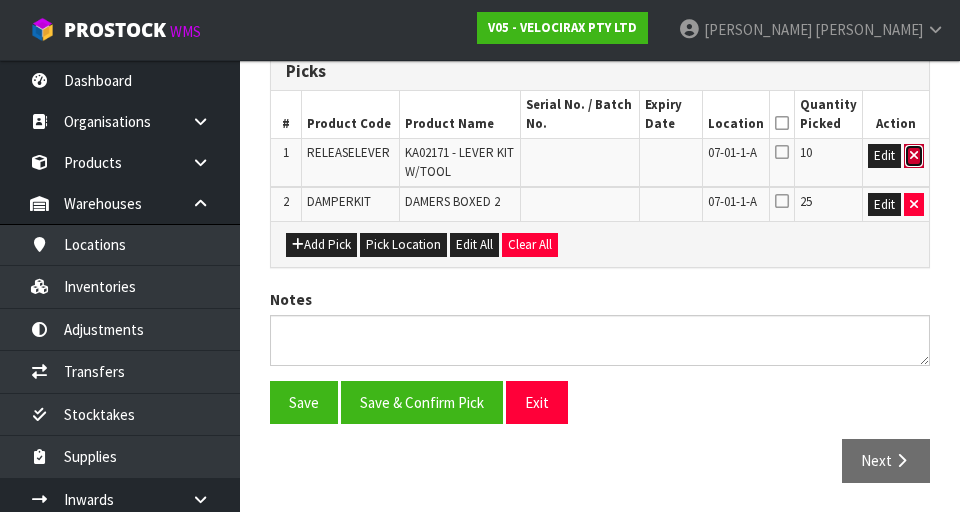 click at bounding box center [914, 156] 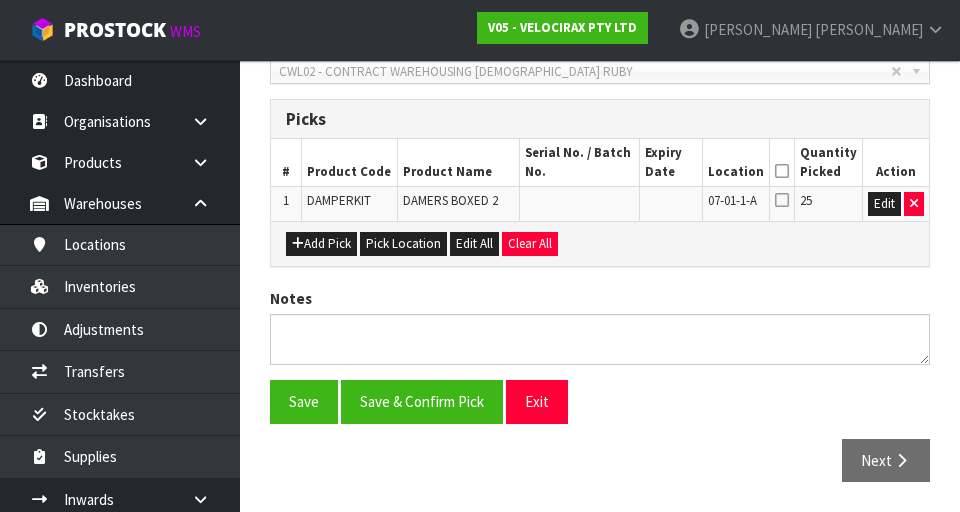 scroll, scrollTop: 454, scrollLeft: 0, axis: vertical 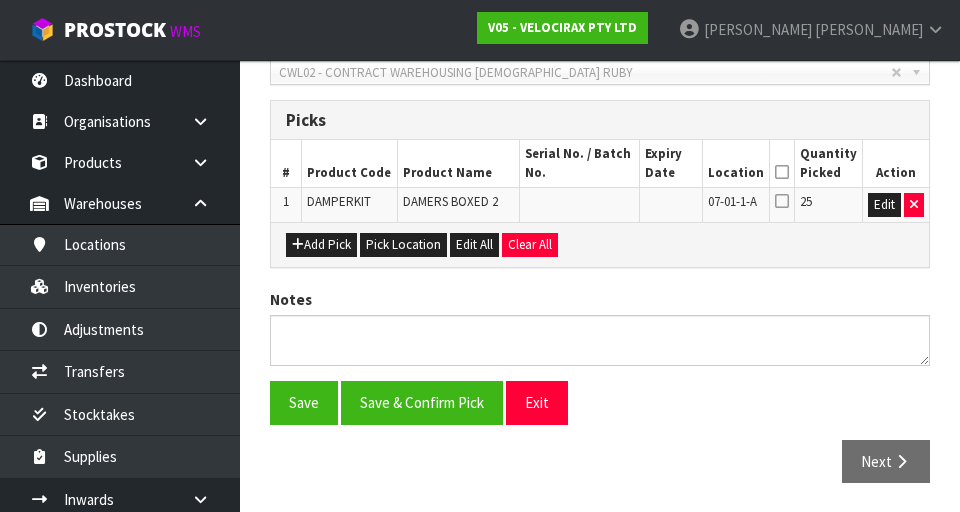 click on "Action" at bounding box center (895, 163) 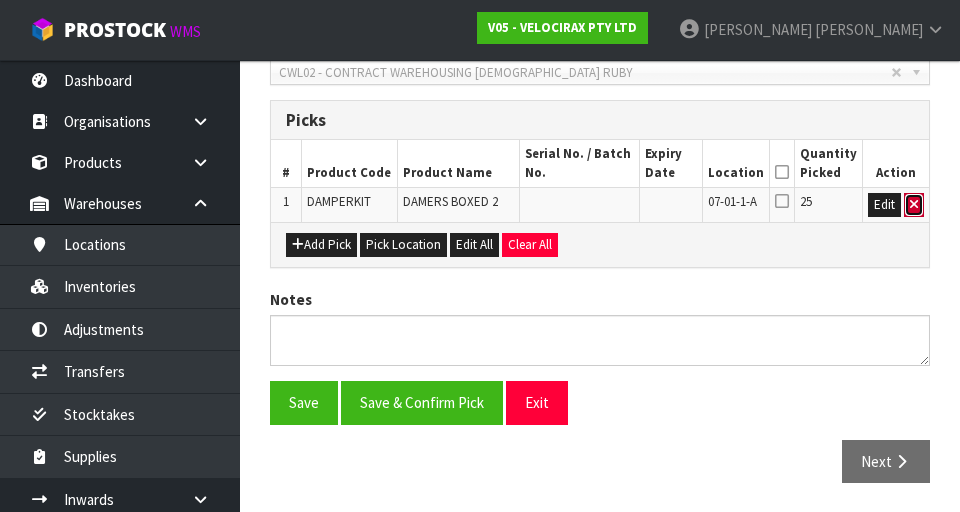 click at bounding box center (914, 205) 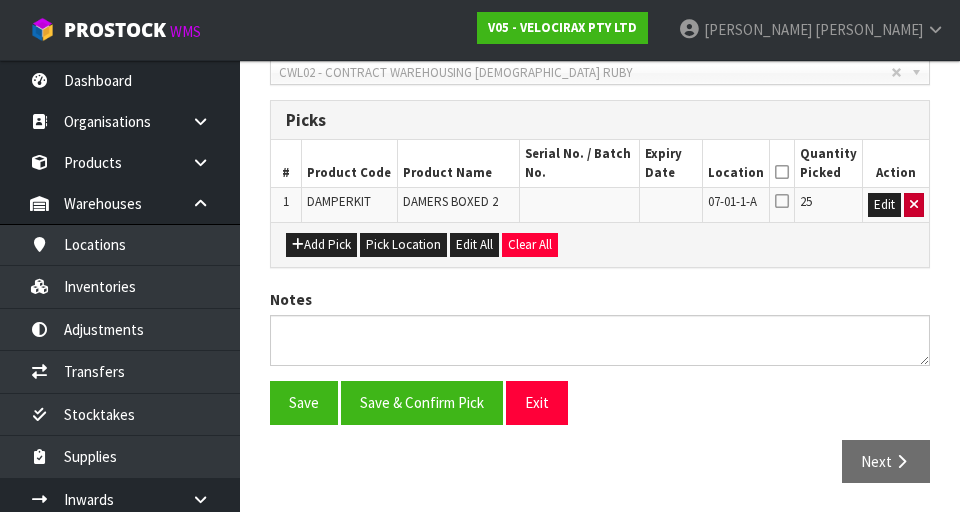 scroll, scrollTop: 449, scrollLeft: 0, axis: vertical 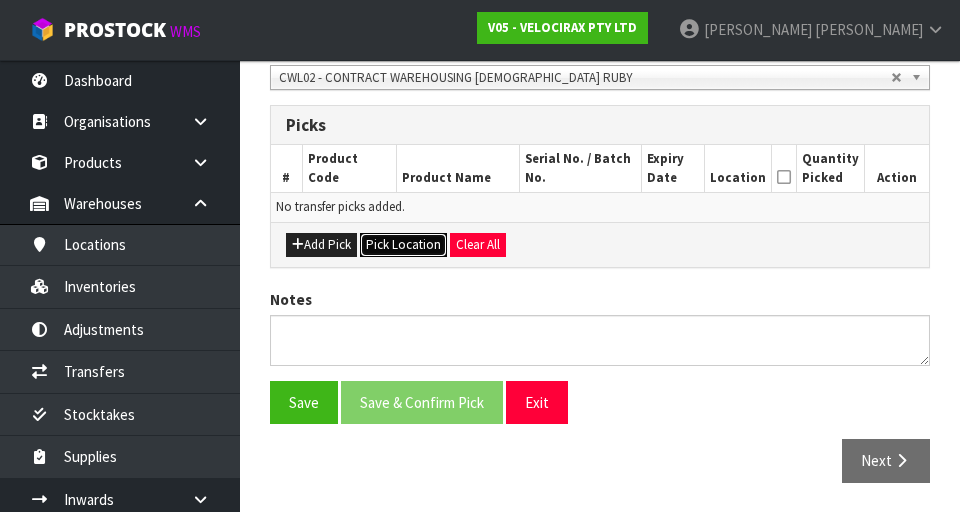 click on "Pick Location" at bounding box center [403, 245] 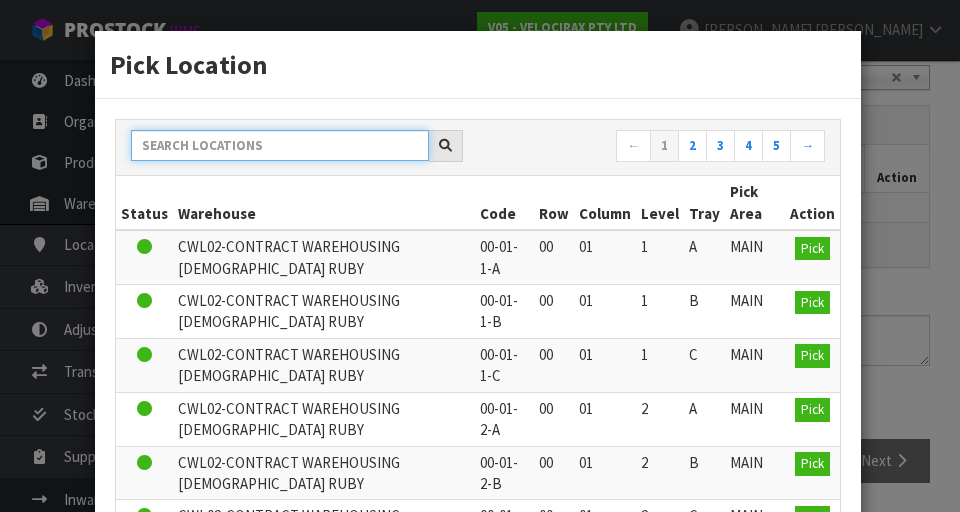 click at bounding box center (280, 145) 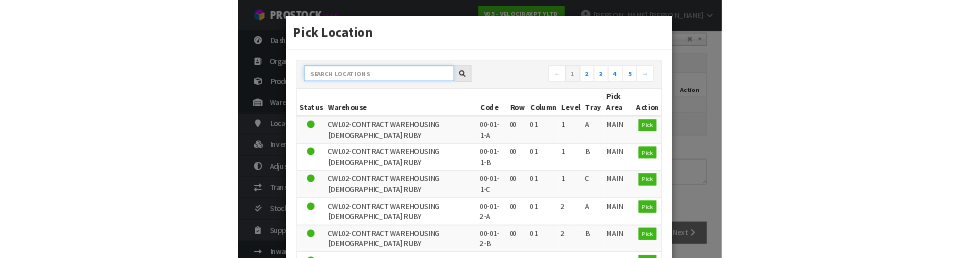 scroll, scrollTop: 440, scrollLeft: 0, axis: vertical 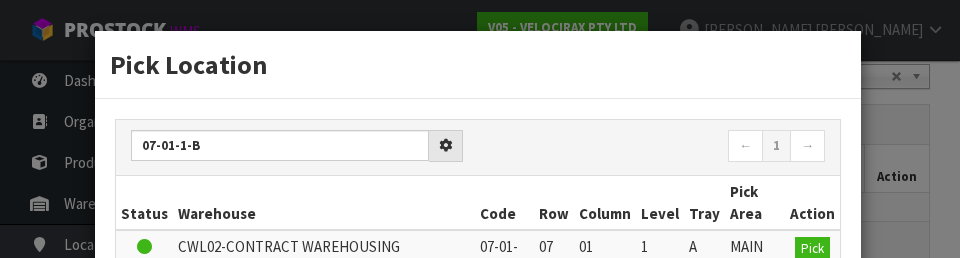 click on "07-01-1-b
←
1
→
Status
Warehouse
Code
Row
Column
Level
Tray
Pick Area
Action
CWL02-CONTRACT WAREHOUSING [DEMOGRAPHIC_DATA] RUBY
07-01-1-A
07
01
1
A
MAIN
Pick
CWL02-CONTRACT WAREHOUSING [DEMOGRAPHIC_DATA] RUBY
07-01-1-B
07
01
1
B
MAIN
Pick
CWL02-CONTRACT WAREHOUSING [DEMOGRAPHIC_DATA] RUBY
07-01-1-C
07
01
1
C
MAIN
Row" at bounding box center (478, 293) 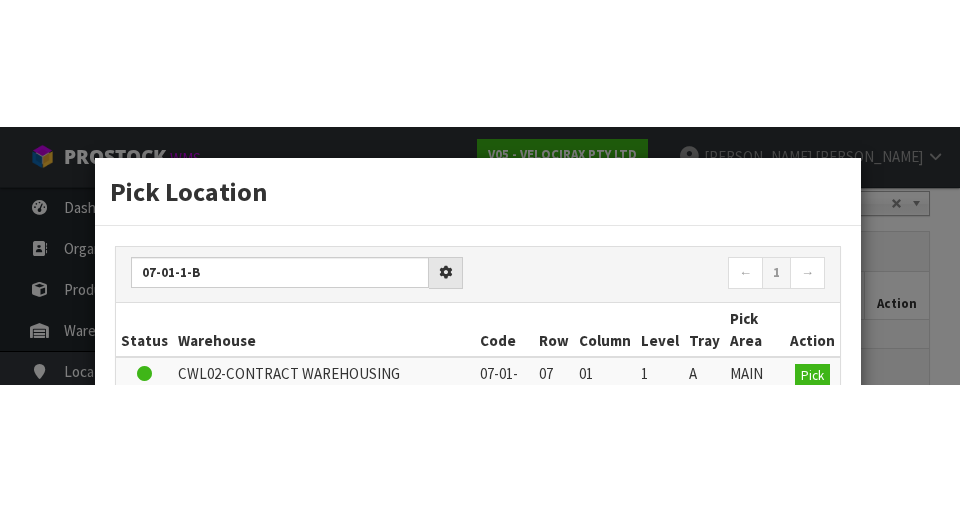 scroll, scrollTop: 449, scrollLeft: 0, axis: vertical 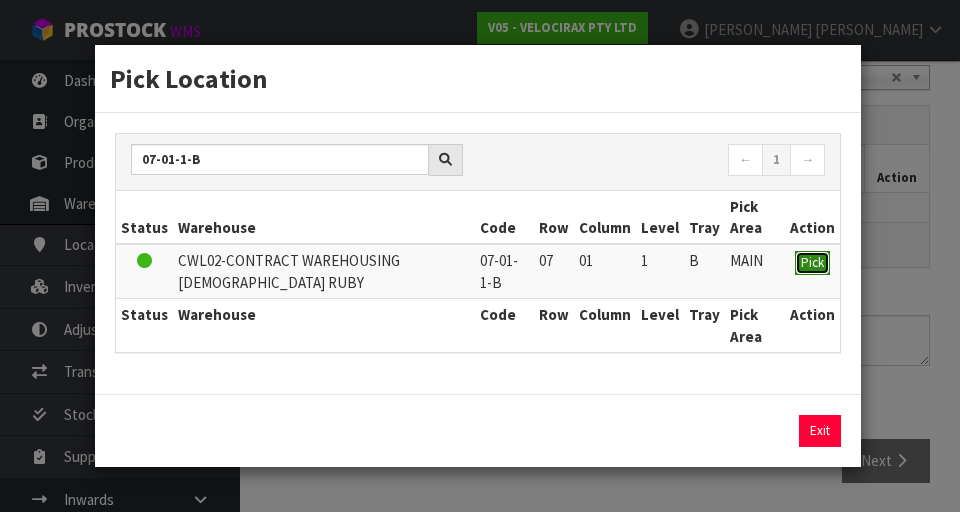 click on "Pick" at bounding box center [812, 262] 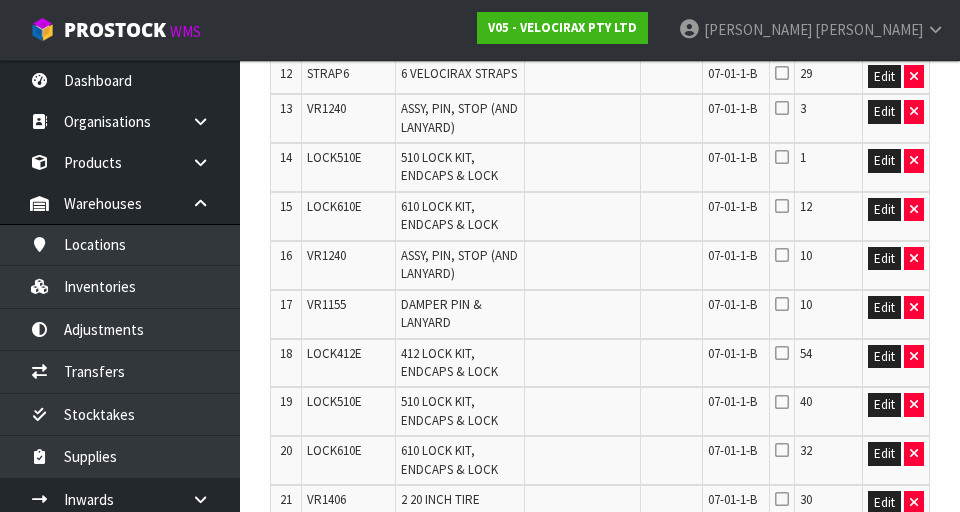 scroll, scrollTop: 1291, scrollLeft: 0, axis: vertical 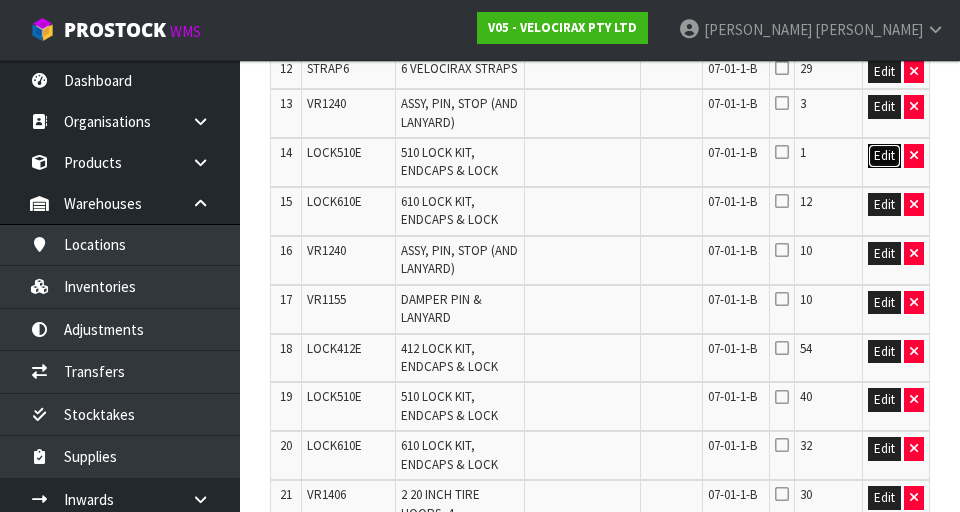 click on "Edit" at bounding box center (884, 156) 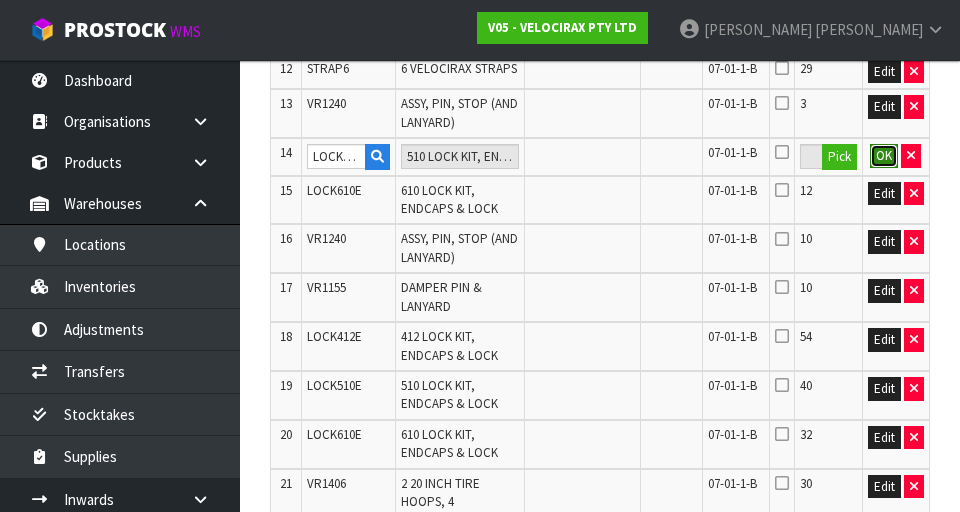 click on "OK" at bounding box center (884, 156) 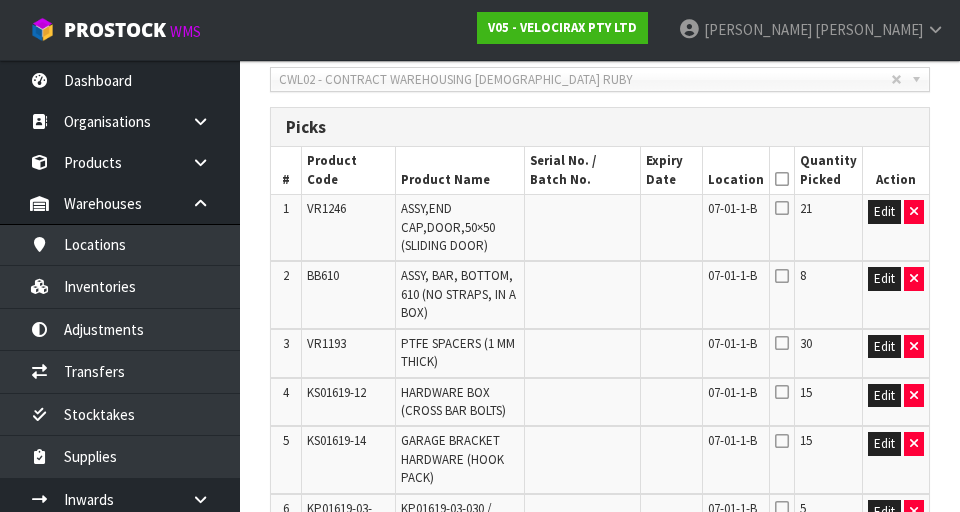 scroll, scrollTop: 450, scrollLeft: 0, axis: vertical 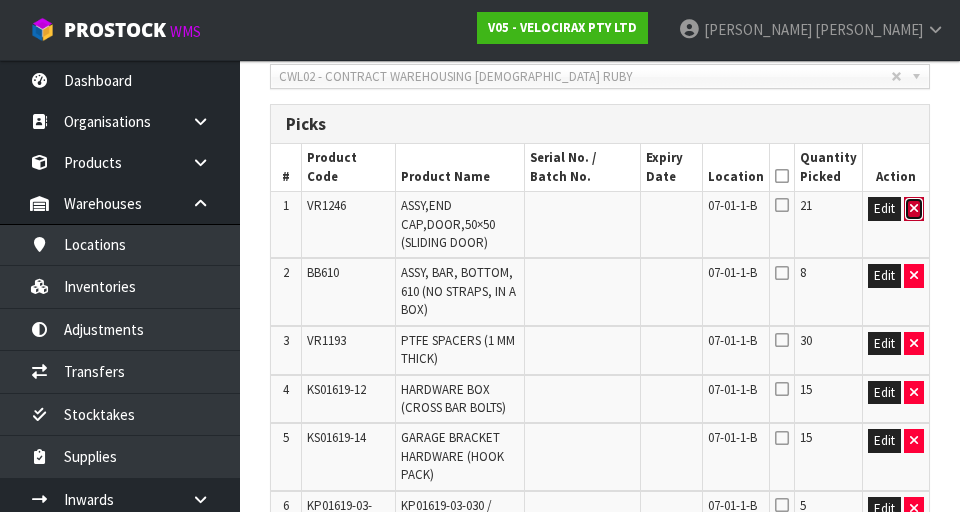 click at bounding box center [914, 209] 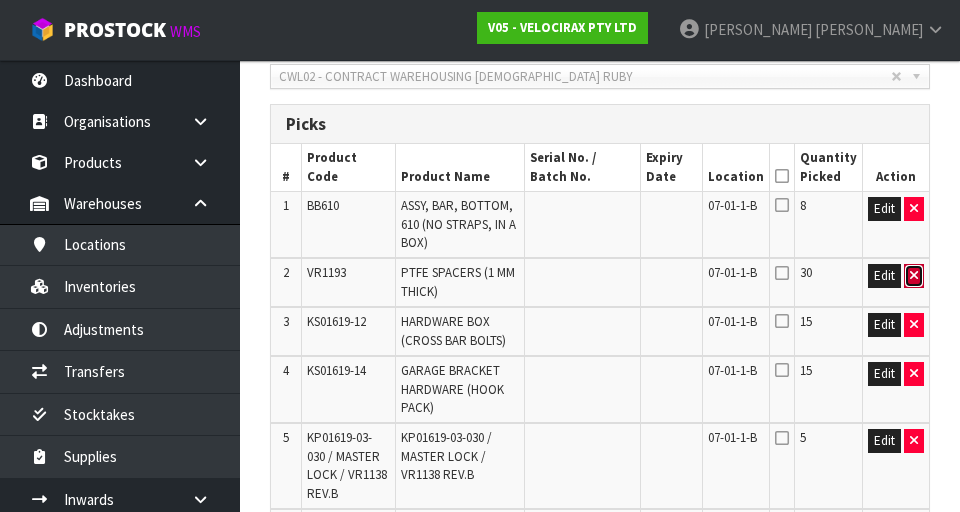click at bounding box center [914, 275] 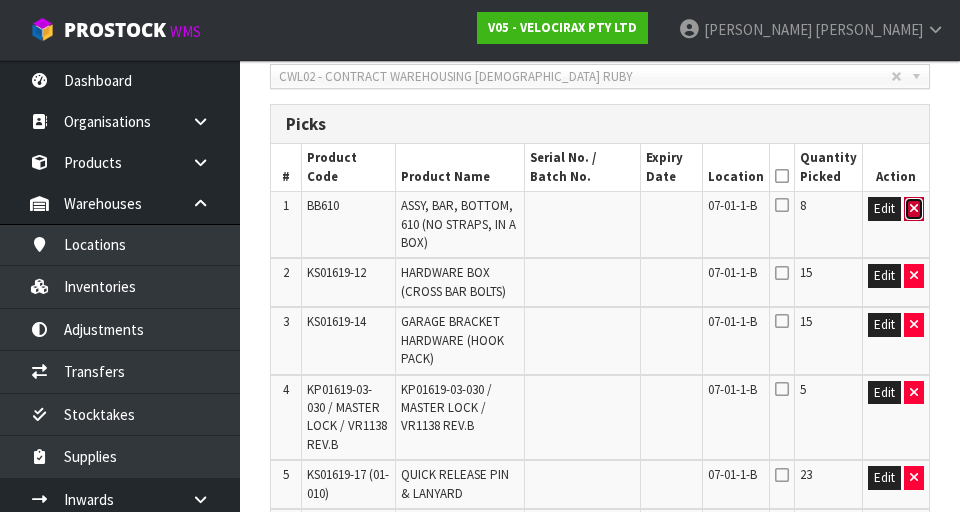 click at bounding box center (914, 209) 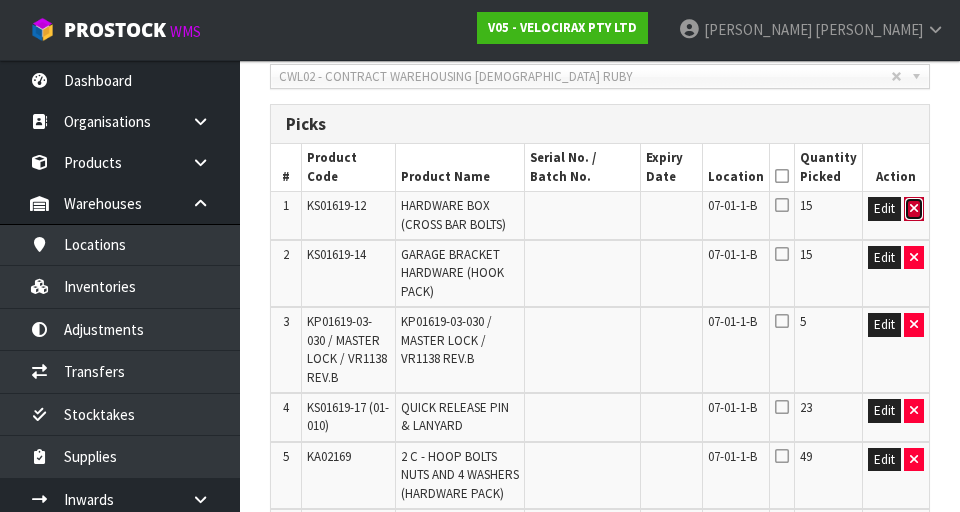 click at bounding box center [914, 208] 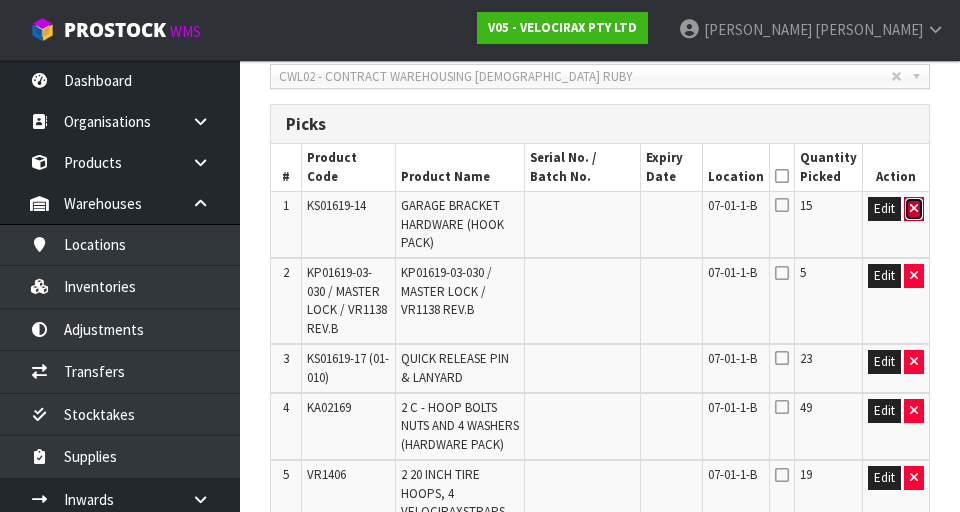 click at bounding box center [914, 208] 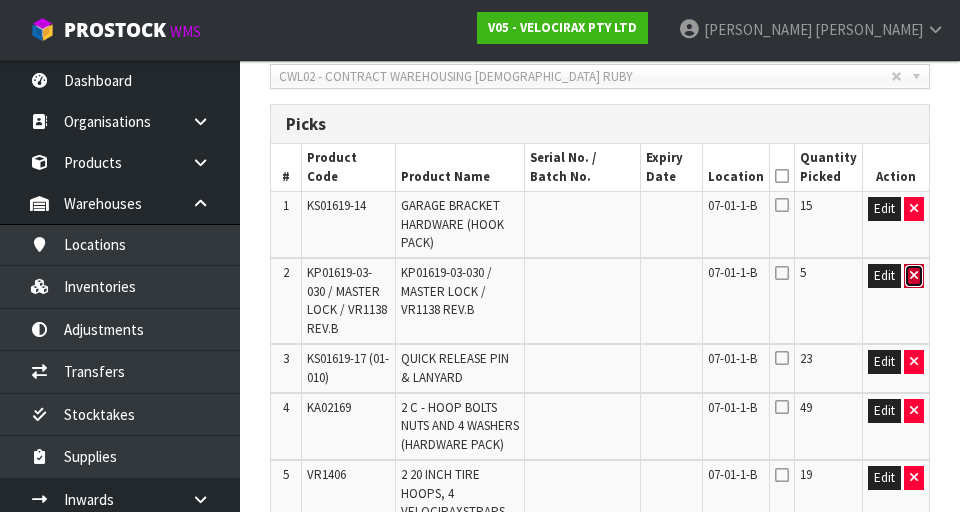 click at bounding box center (914, 276) 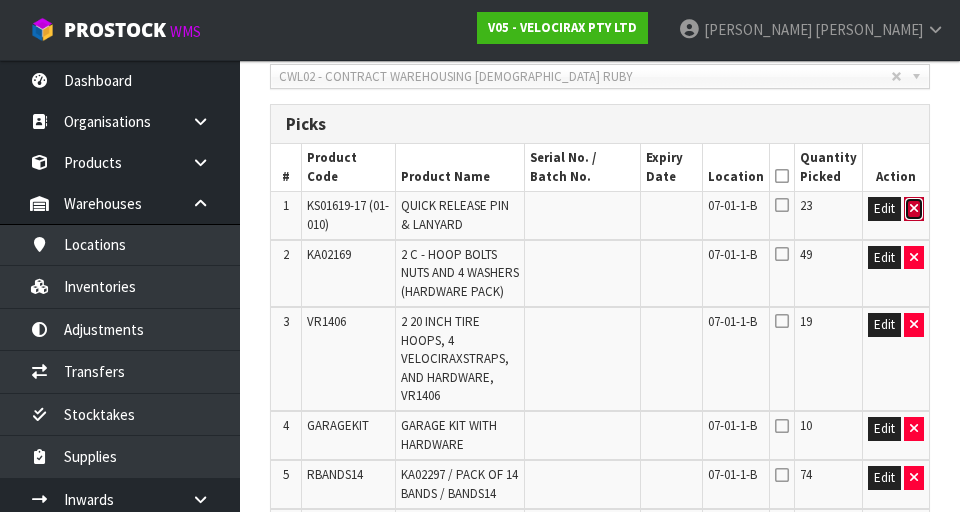 click at bounding box center (914, 209) 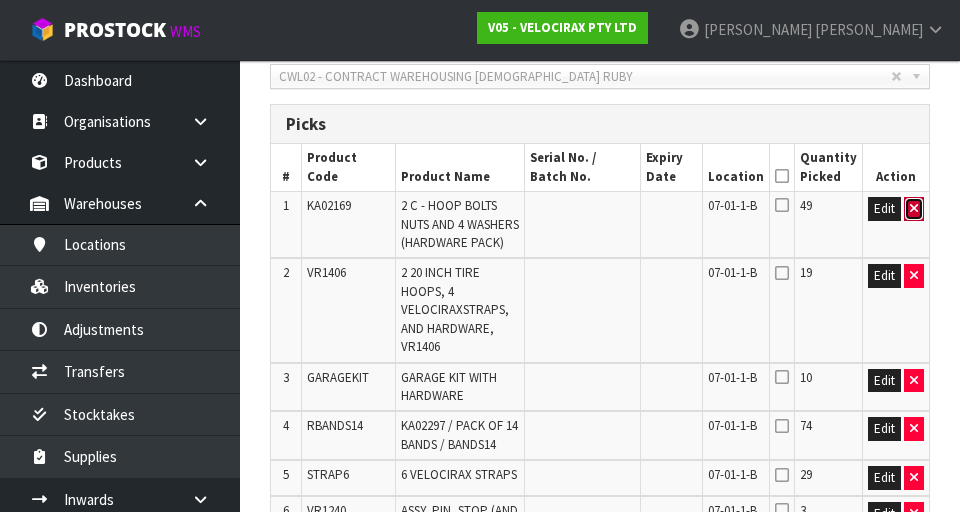 click at bounding box center [914, 209] 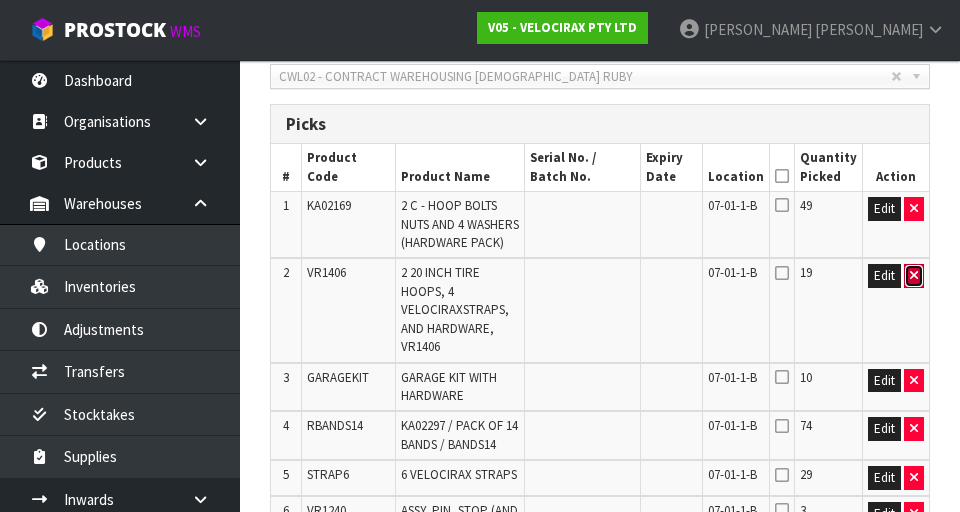 click at bounding box center [914, 276] 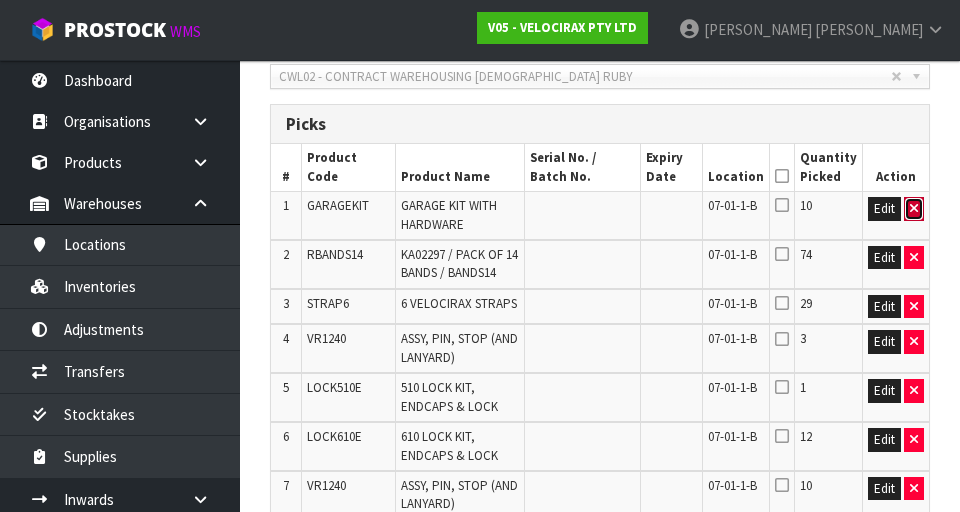 click at bounding box center (914, 209) 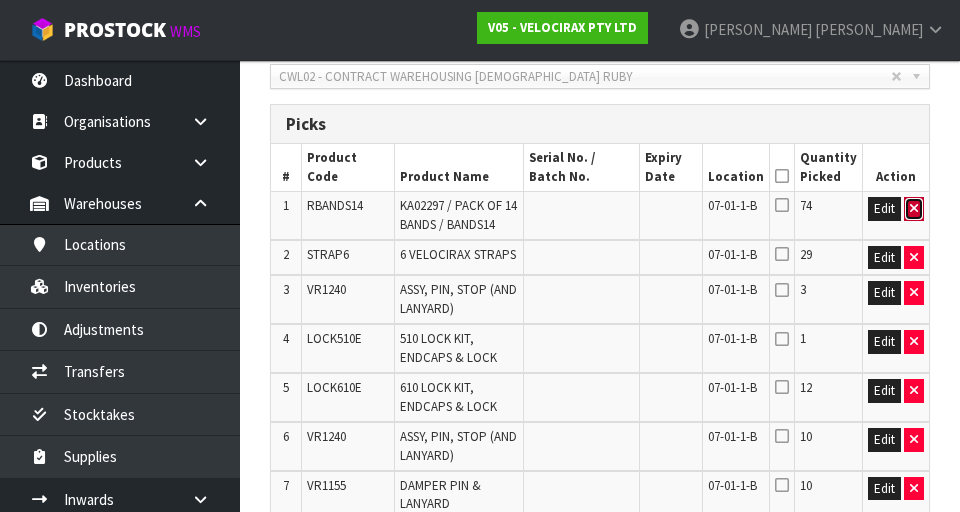 click at bounding box center (914, 209) 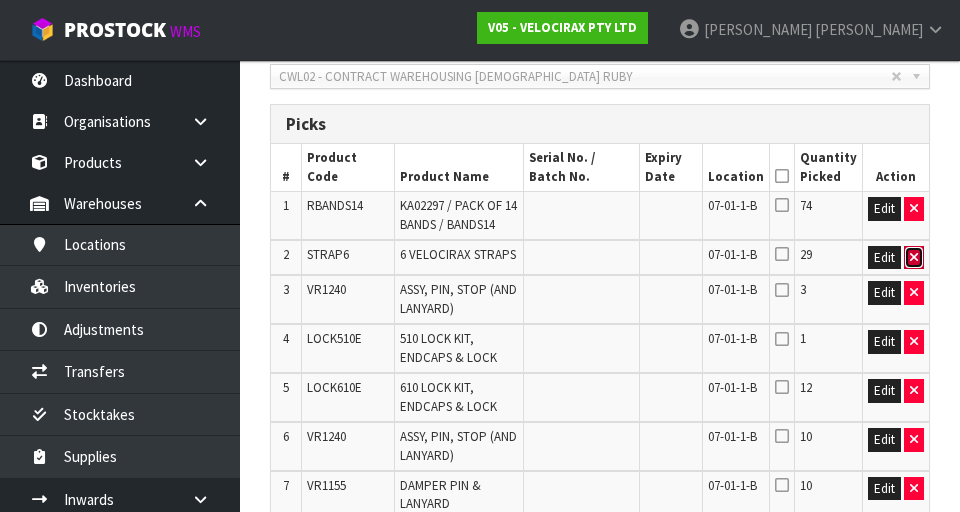 click at bounding box center (914, 258) 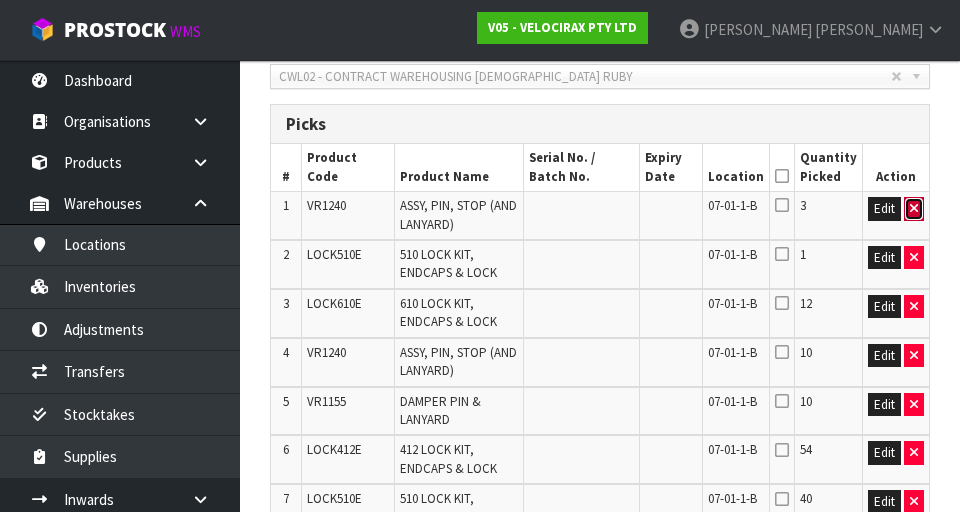 click at bounding box center (914, 209) 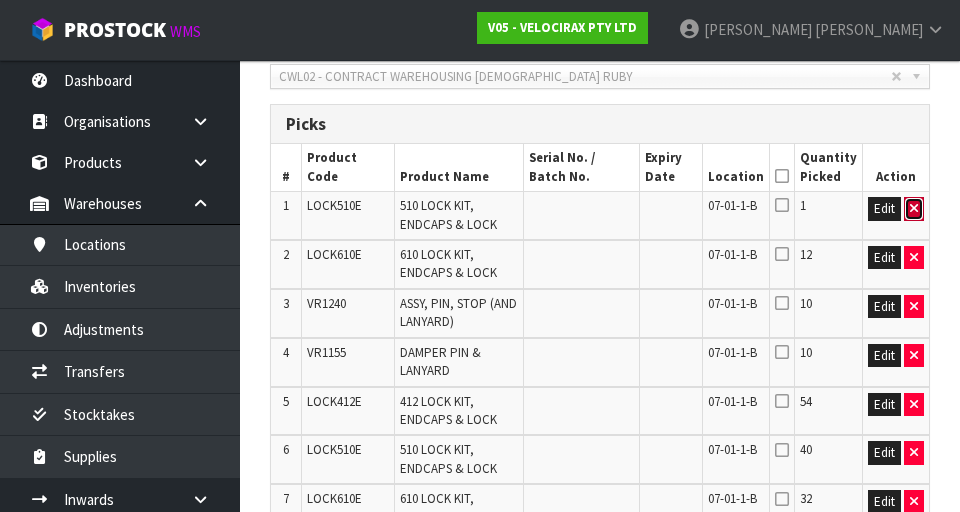 click at bounding box center (914, 209) 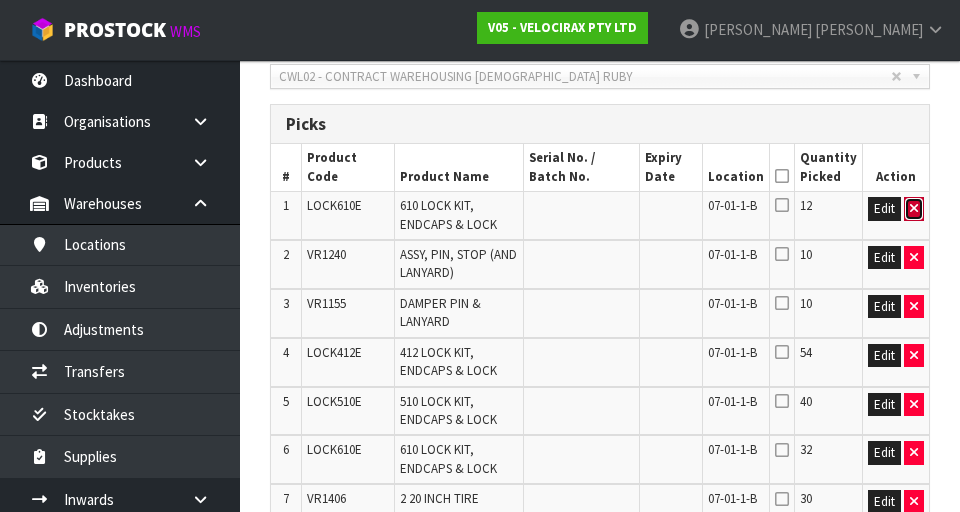 click at bounding box center [914, 209] 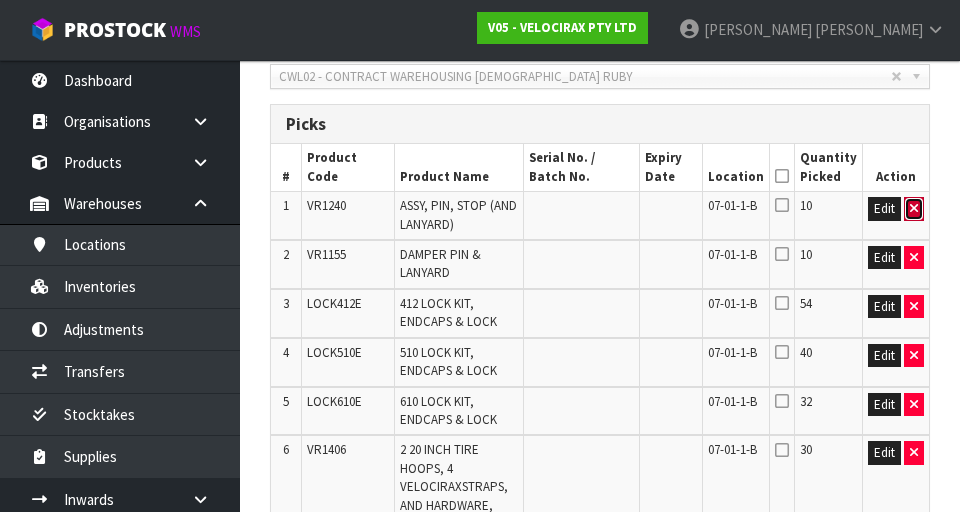 click at bounding box center [914, 209] 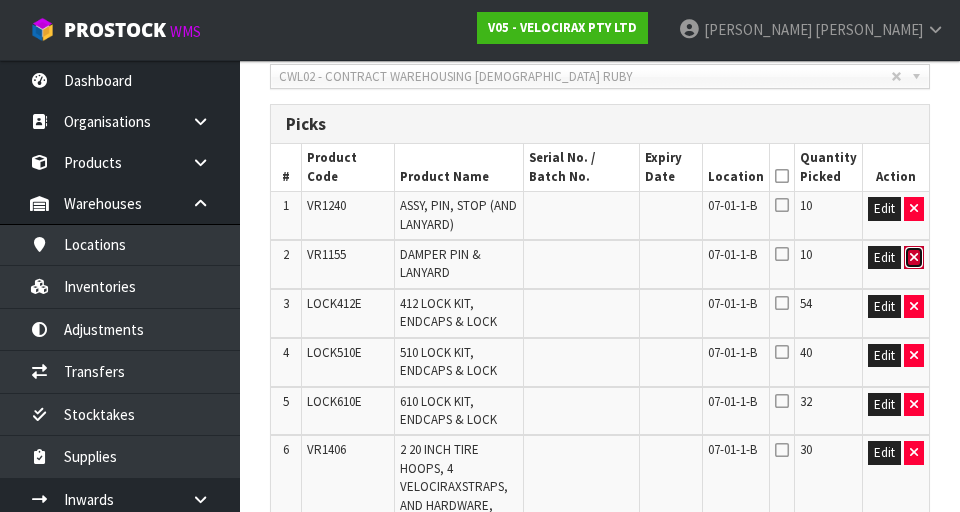 click at bounding box center [914, 258] 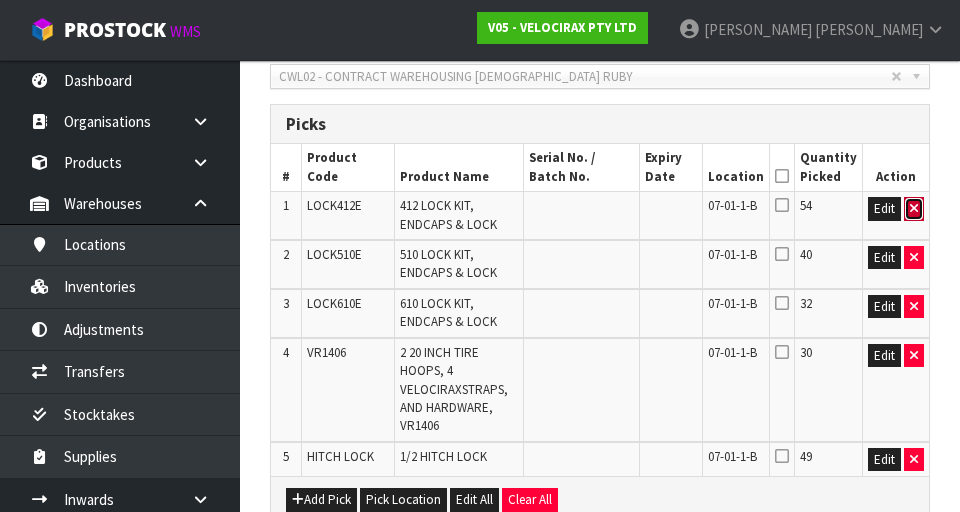 click at bounding box center (914, 209) 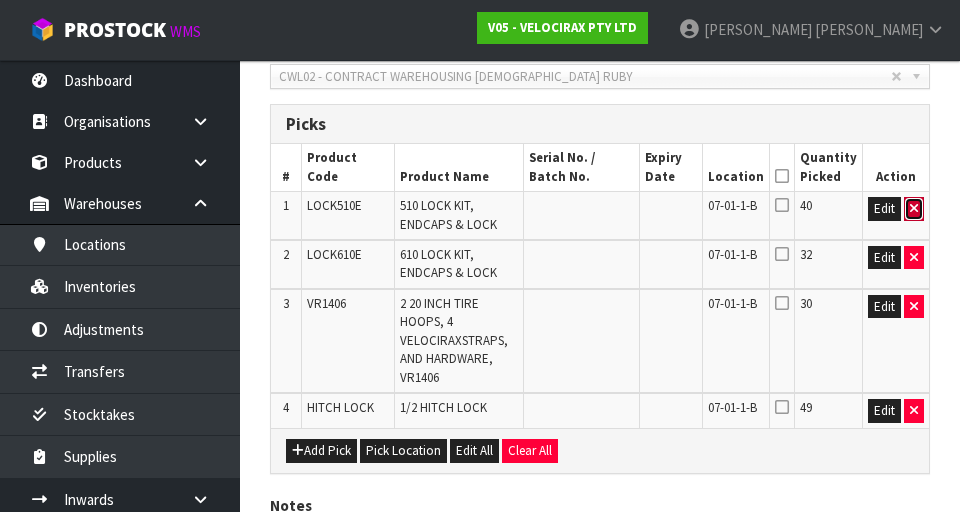 click at bounding box center (914, 209) 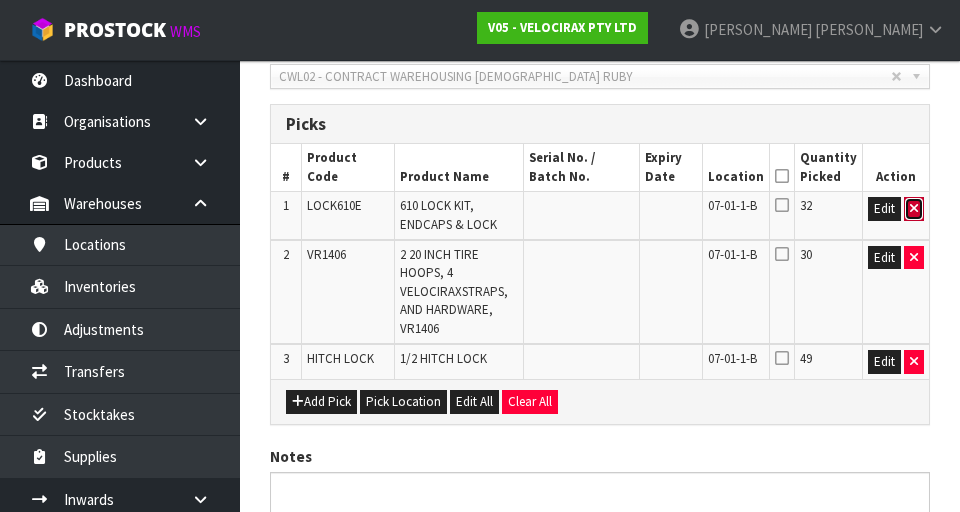 click at bounding box center (914, 209) 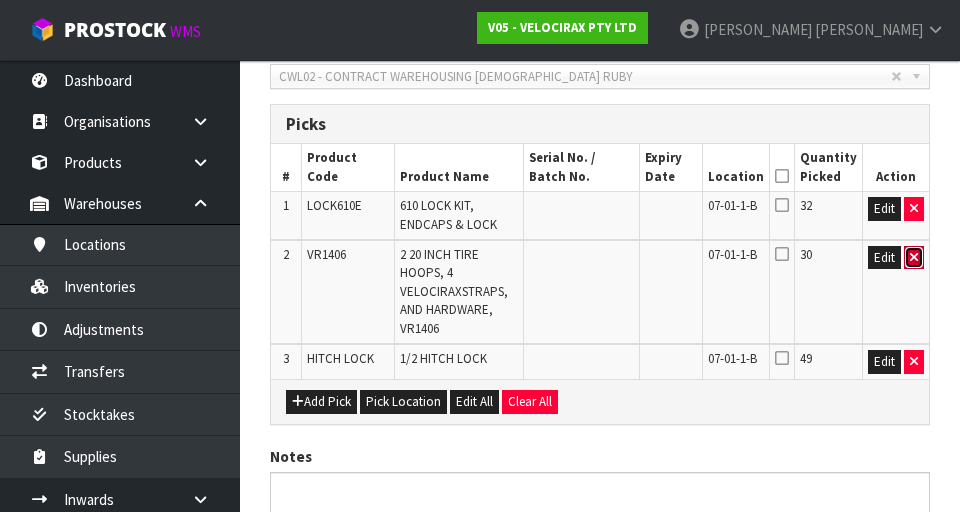 click at bounding box center [914, 258] 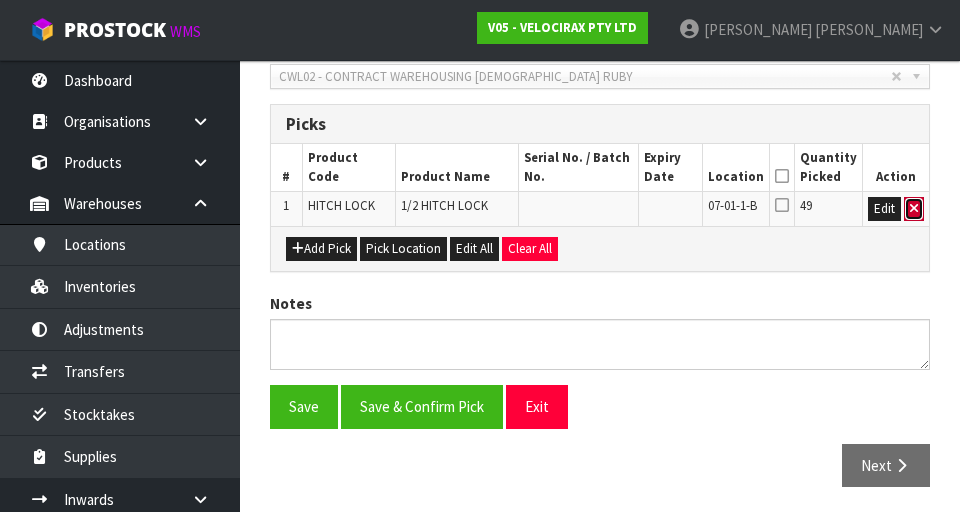 click at bounding box center [914, 209] 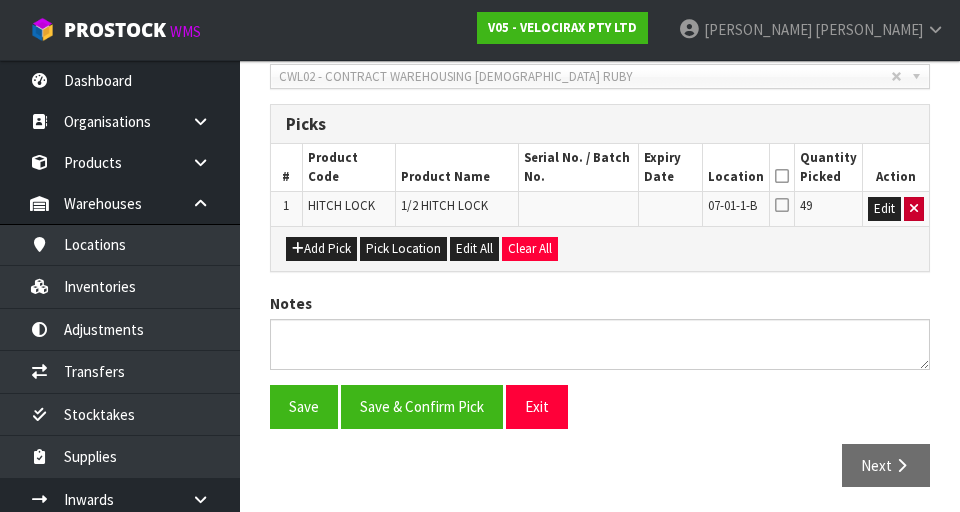 scroll, scrollTop: 449, scrollLeft: 0, axis: vertical 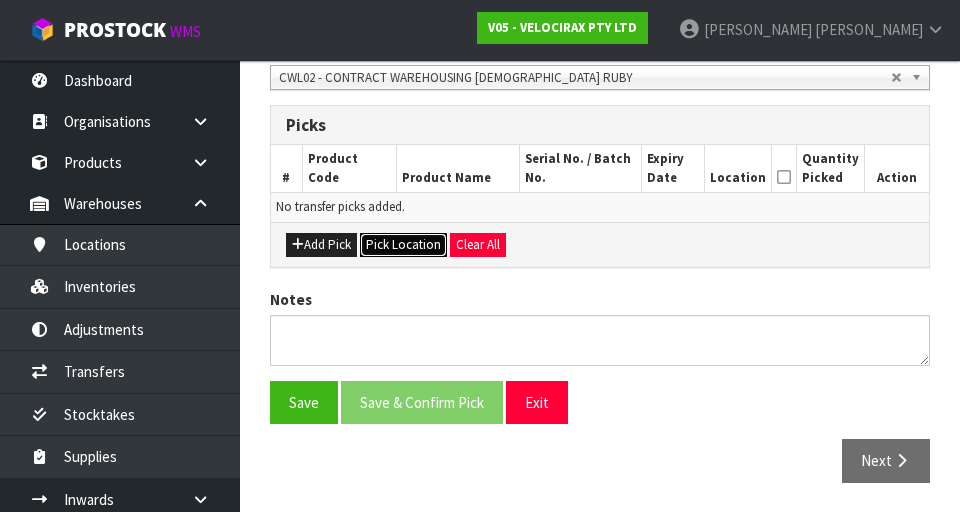 click on "Pick Location" at bounding box center (403, 245) 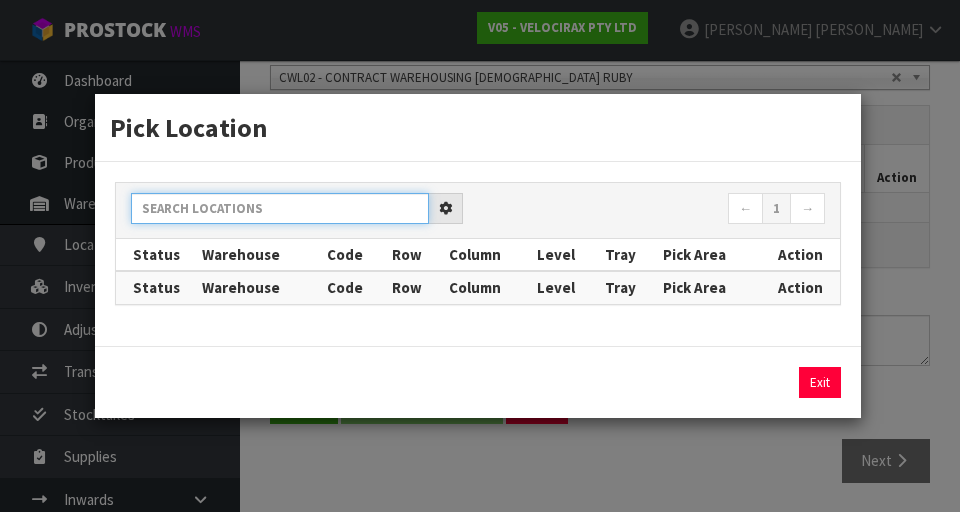 click at bounding box center (280, 208) 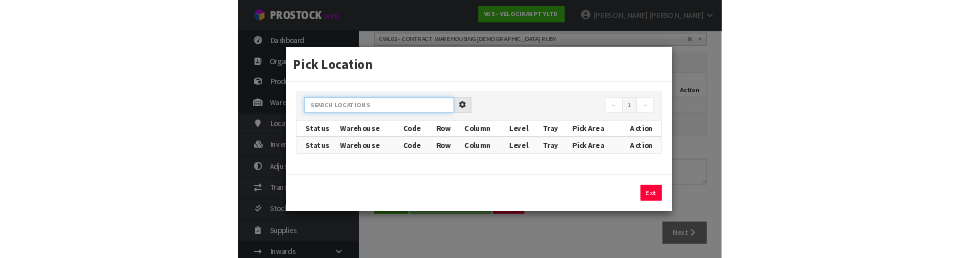 scroll, scrollTop: 440, scrollLeft: 0, axis: vertical 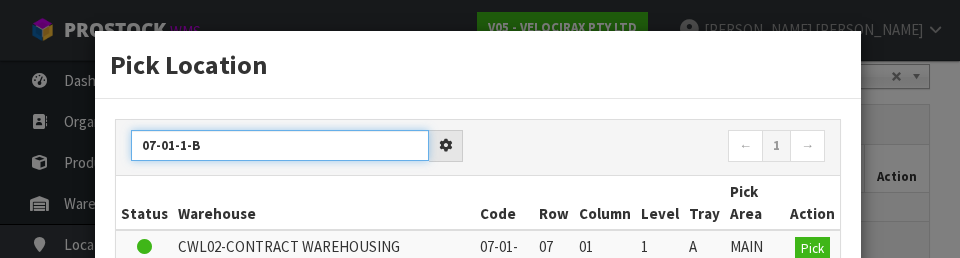 type on "07-01-1-B" 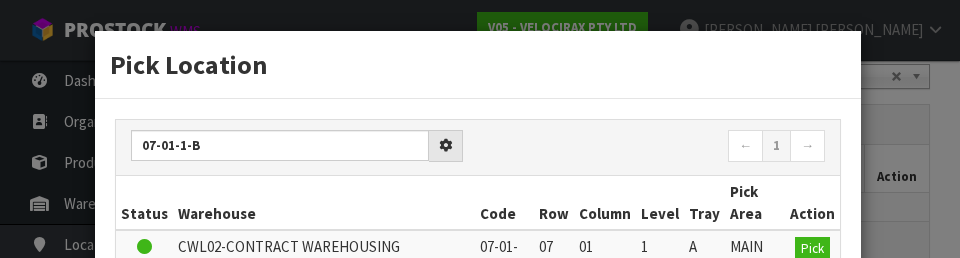 click on "07-01-1-B
←
1
→
Status
Warehouse
Code
Row
Column
Level
Tray
Pick Area
Action
CWL02-CONTRACT WAREHOUSING [DEMOGRAPHIC_DATA] RUBY
07-01-1-A
07
01
1
A
MAIN
Pick
CWL02-CONTRACT WAREHOUSING [DEMOGRAPHIC_DATA] RUBY
07-01-1-B
07
01
1
B
MAIN
Pick
CWL02-CONTRACT WAREHOUSING [DEMOGRAPHIC_DATA] RUBY
07-01-1-C
07
01
1
C
MAIN
Row" at bounding box center [478, 293] 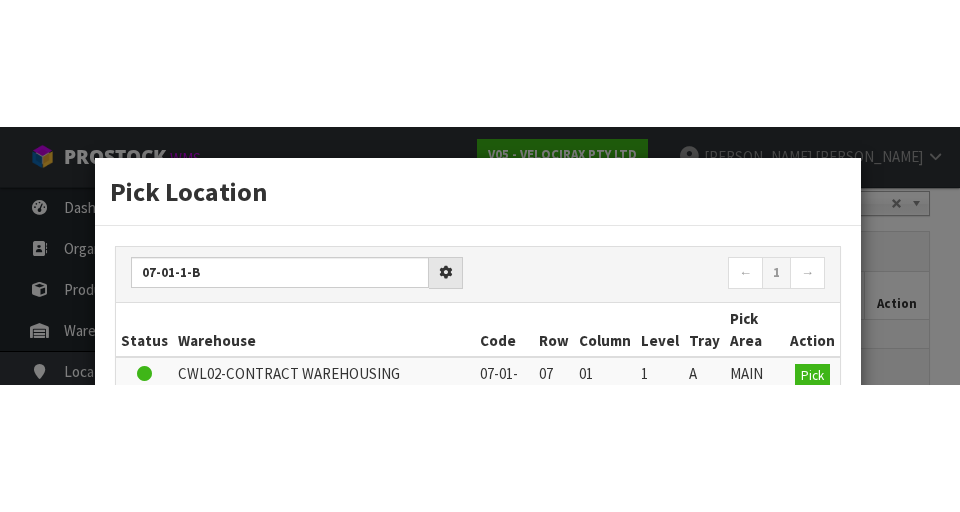 scroll, scrollTop: 449, scrollLeft: 0, axis: vertical 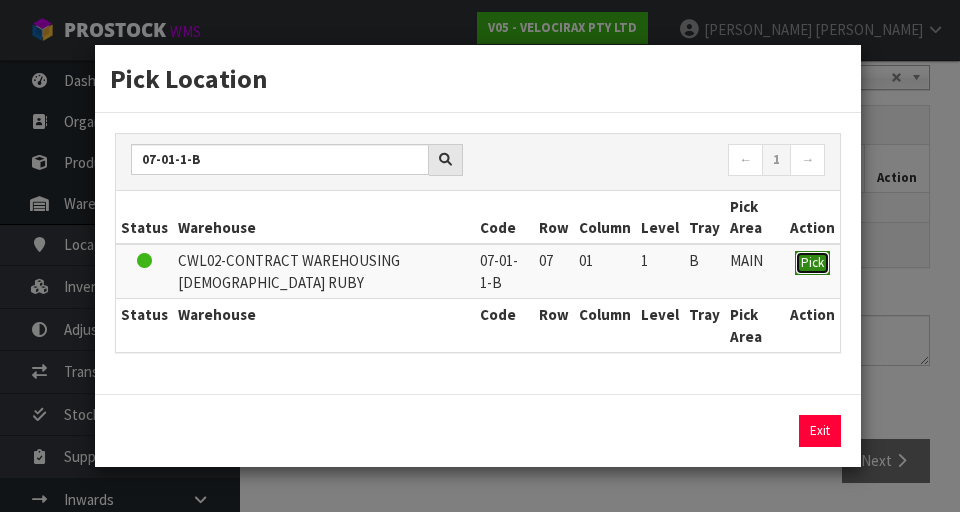 click on "Pick" at bounding box center [812, 262] 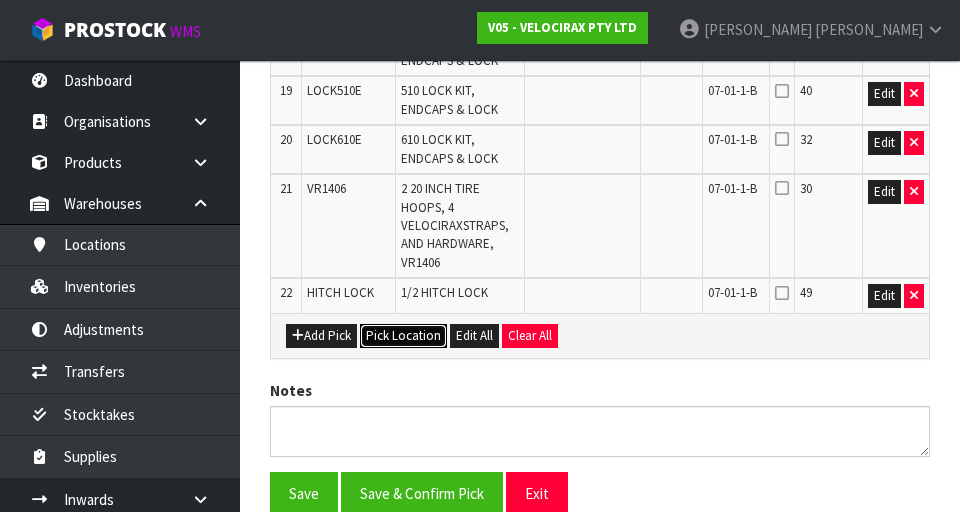 scroll, scrollTop: 1596, scrollLeft: 0, axis: vertical 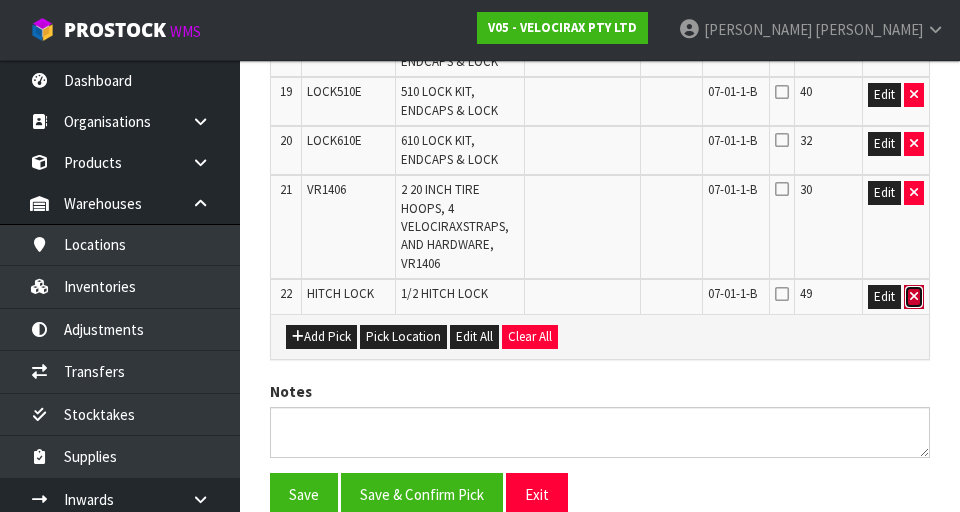 click at bounding box center (914, 297) 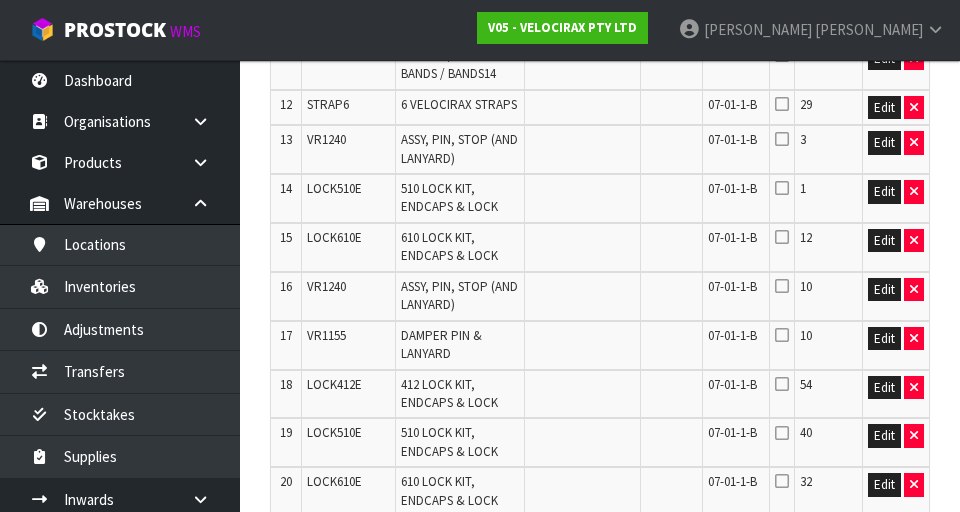 scroll, scrollTop: 1253, scrollLeft: 0, axis: vertical 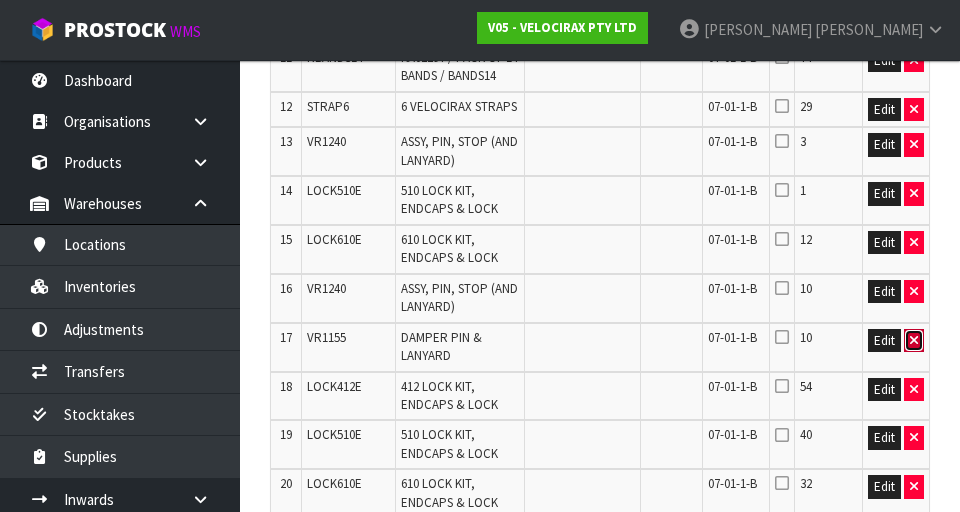 click at bounding box center [914, 340] 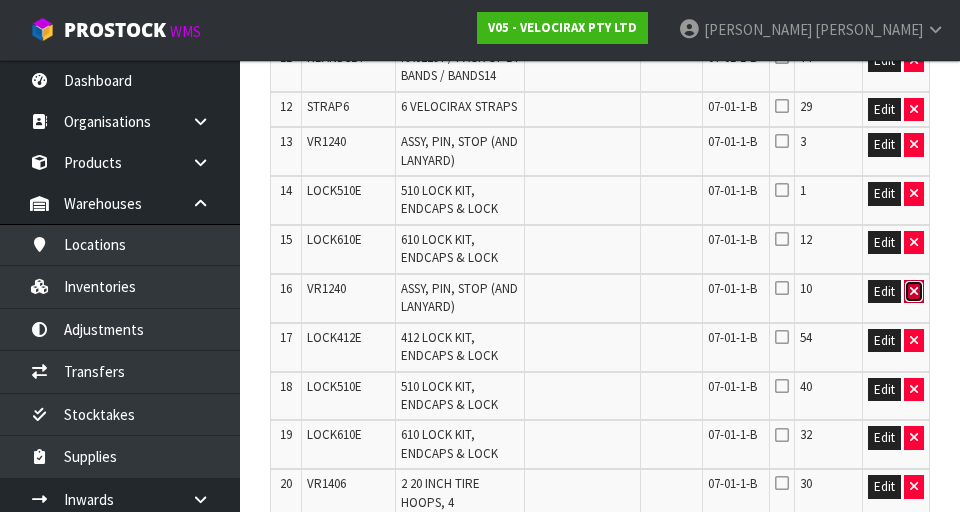click at bounding box center (914, 292) 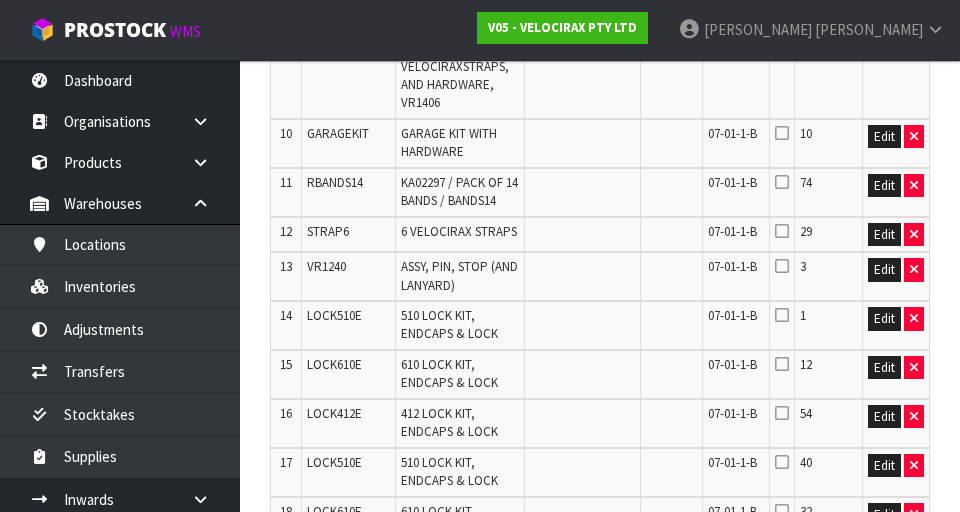 scroll, scrollTop: 1109, scrollLeft: 0, axis: vertical 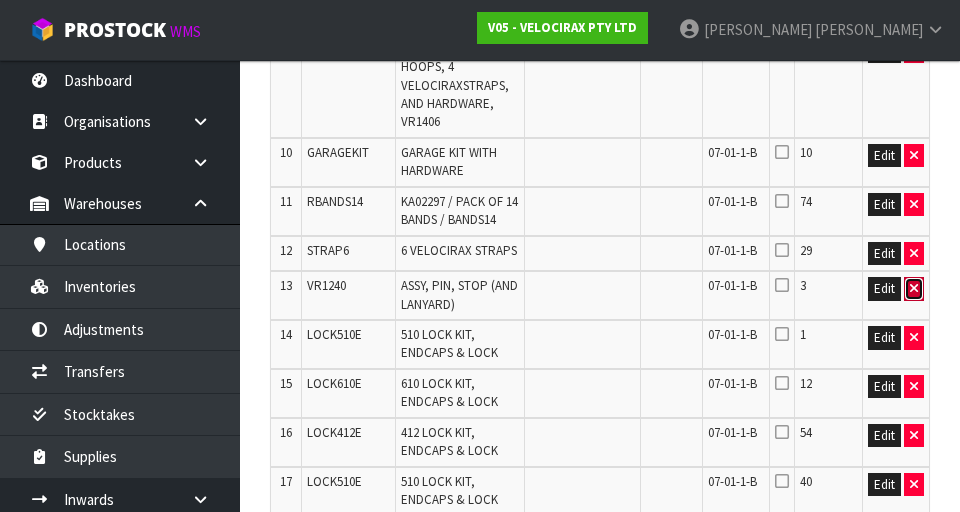 click at bounding box center (914, 288) 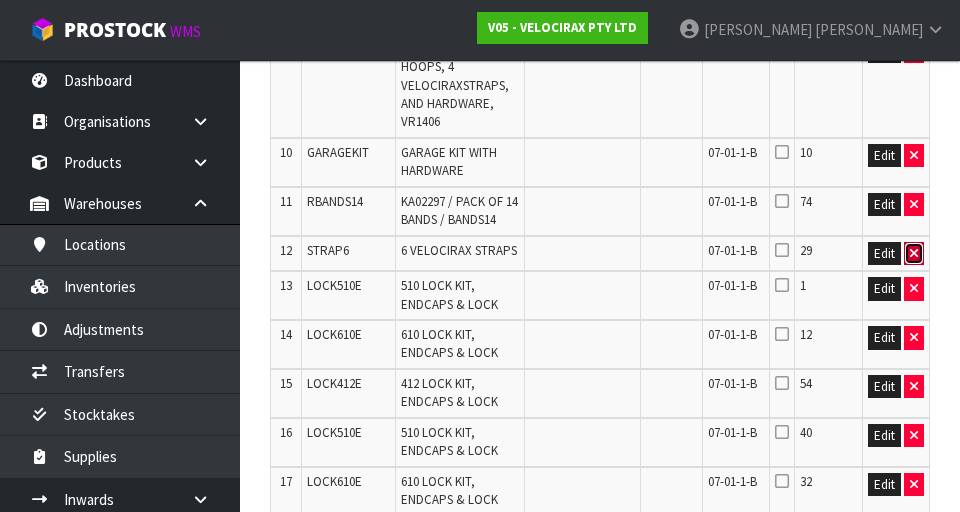click at bounding box center [914, 254] 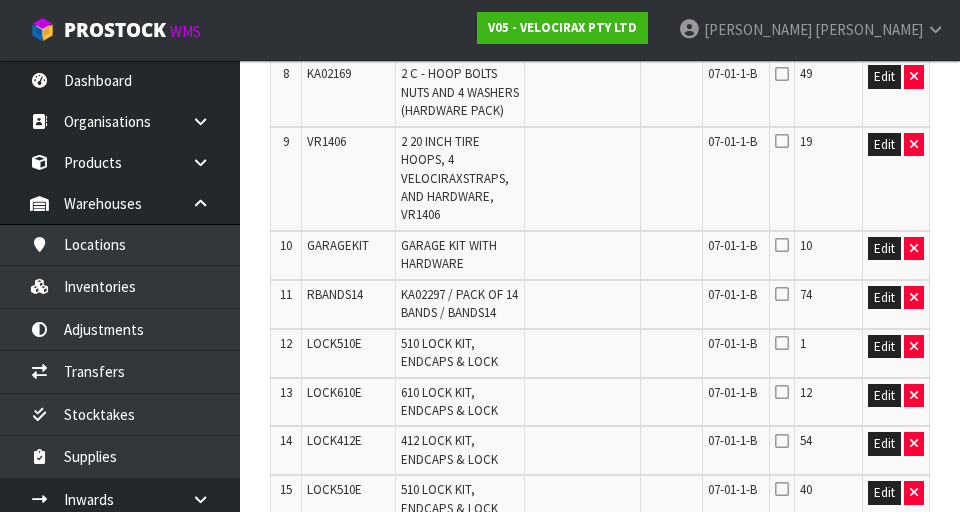 scroll, scrollTop: 1013, scrollLeft: 0, axis: vertical 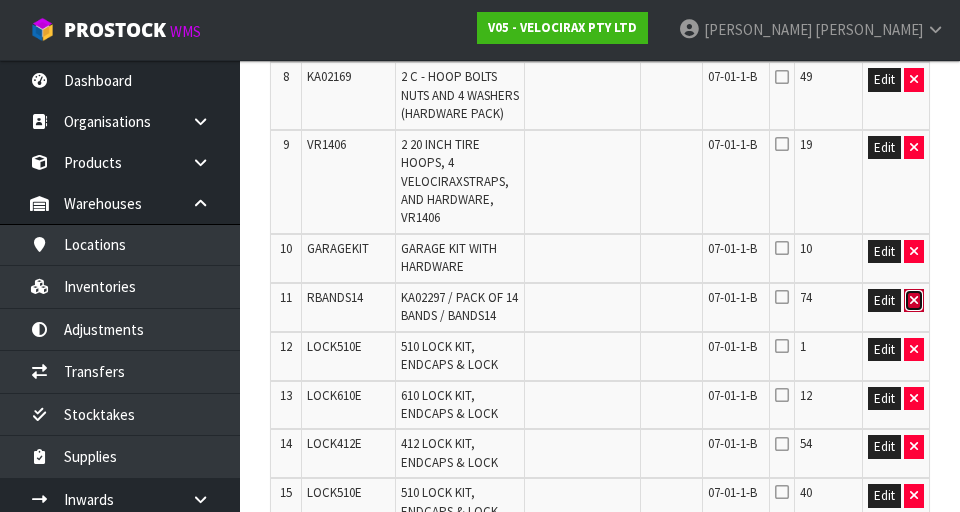 click at bounding box center (914, 301) 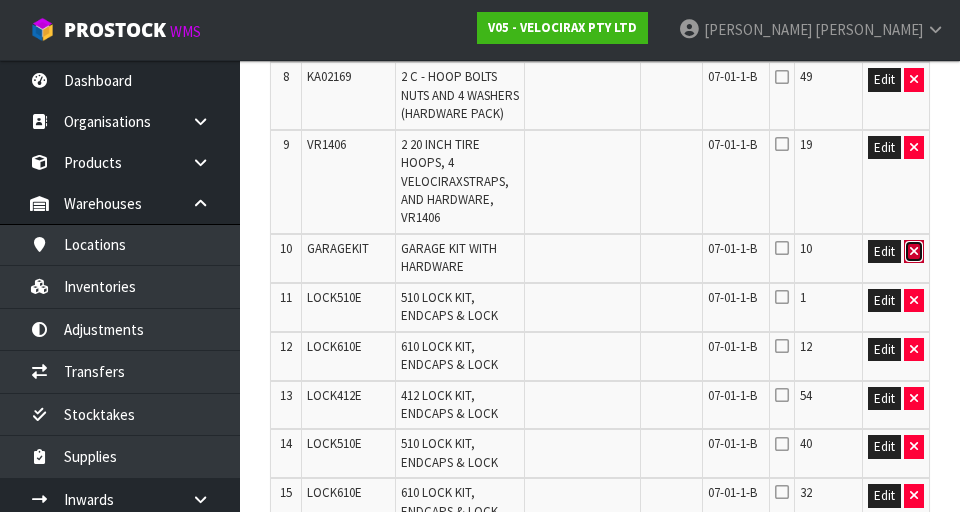 click at bounding box center (914, 252) 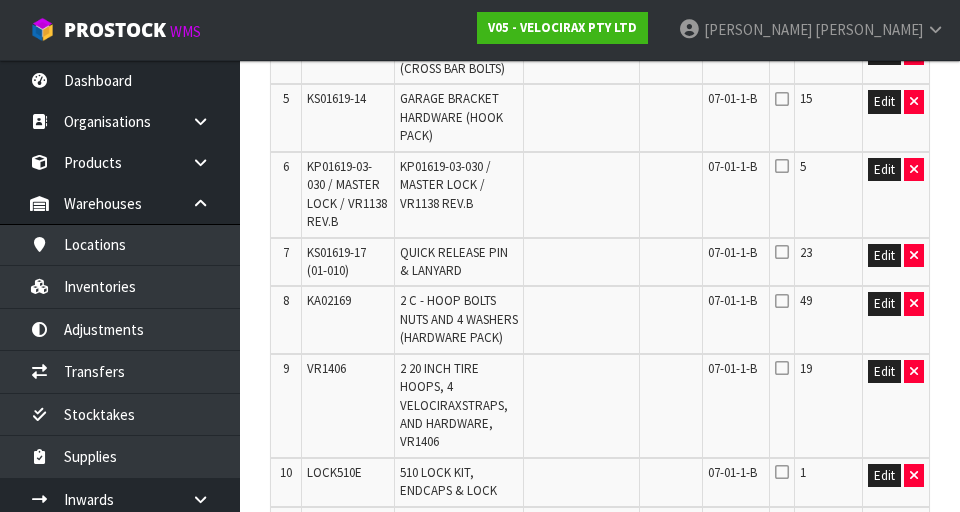 scroll, scrollTop: 789, scrollLeft: 0, axis: vertical 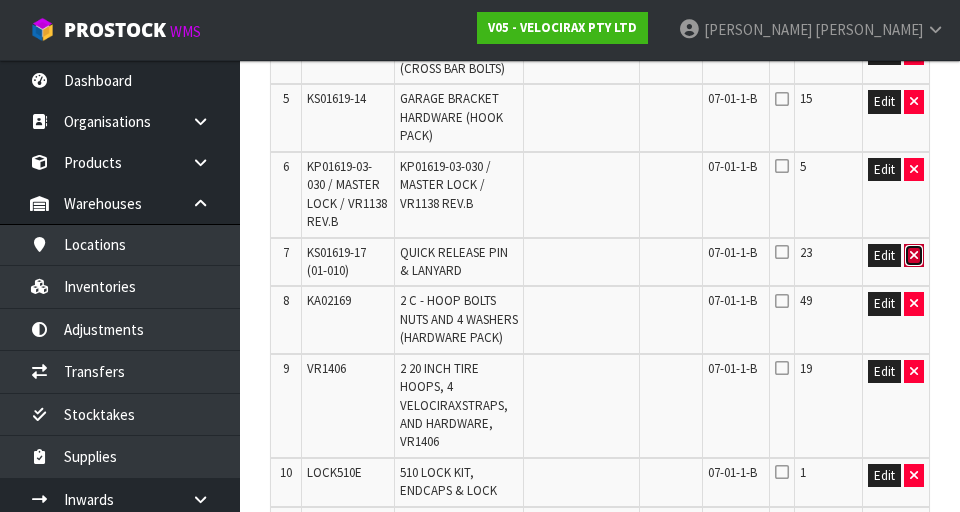 click at bounding box center [914, 256] 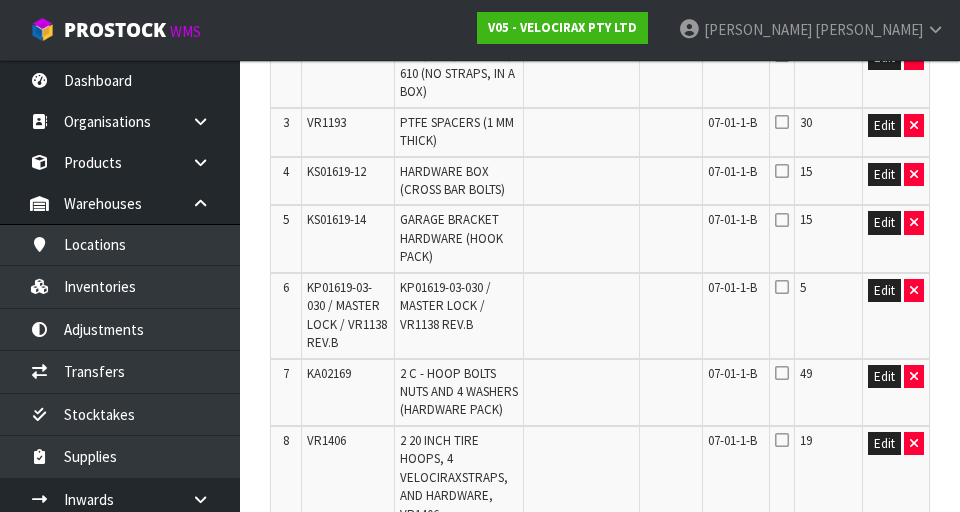 scroll, scrollTop: 636, scrollLeft: 0, axis: vertical 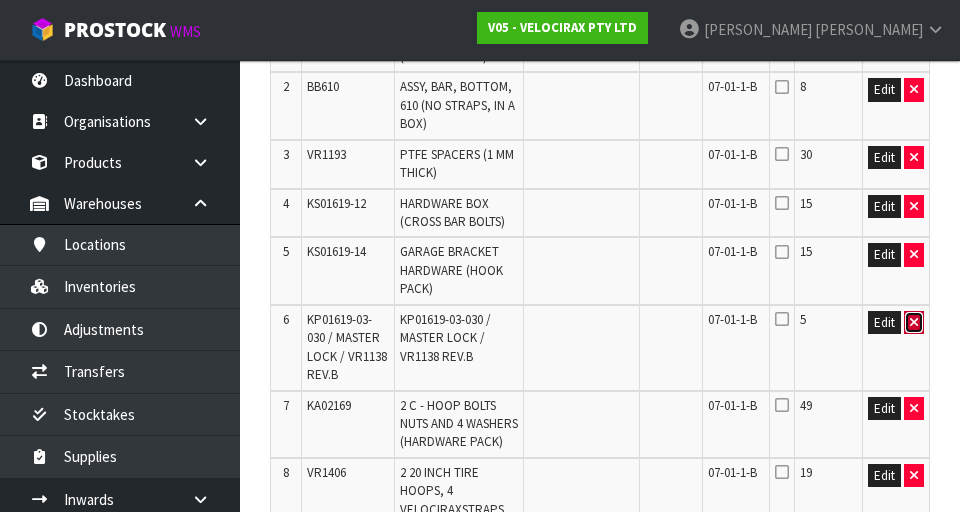 click at bounding box center (914, 323) 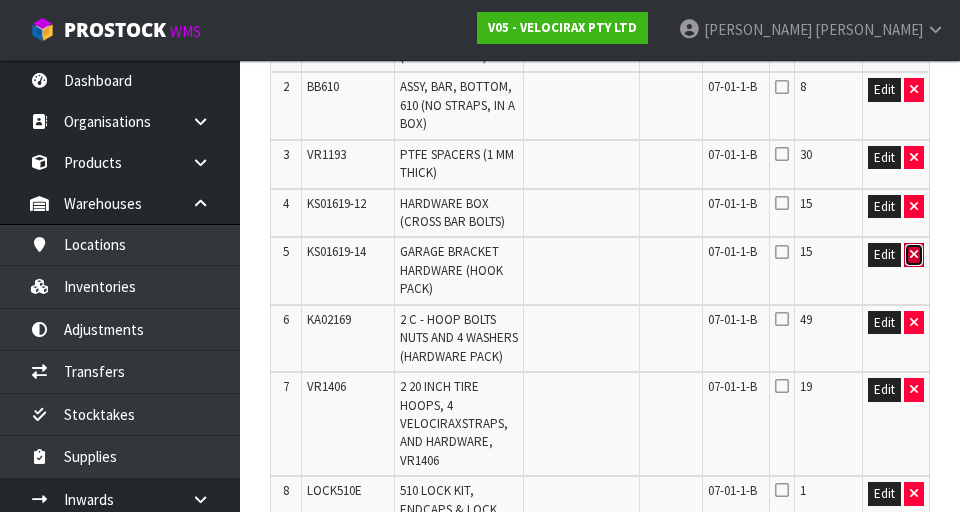 click at bounding box center (914, 255) 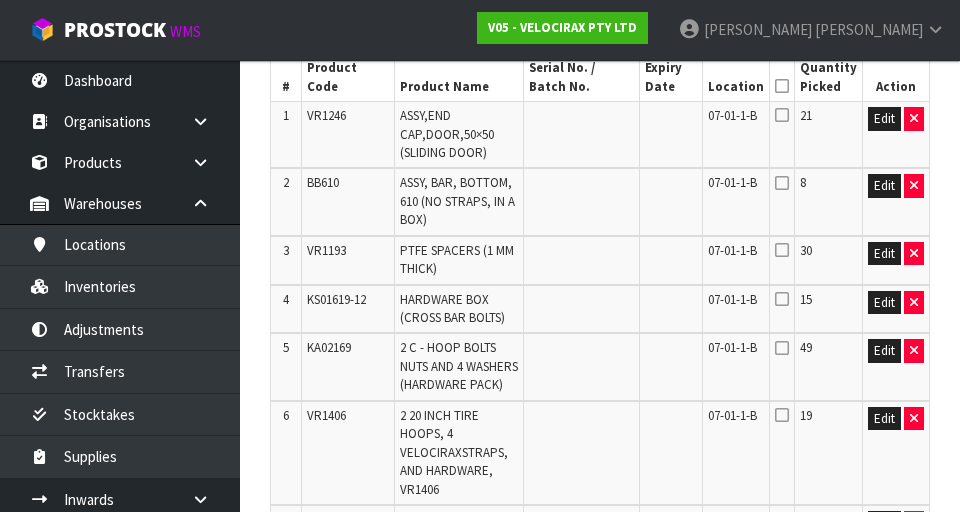 scroll, scrollTop: 539, scrollLeft: 0, axis: vertical 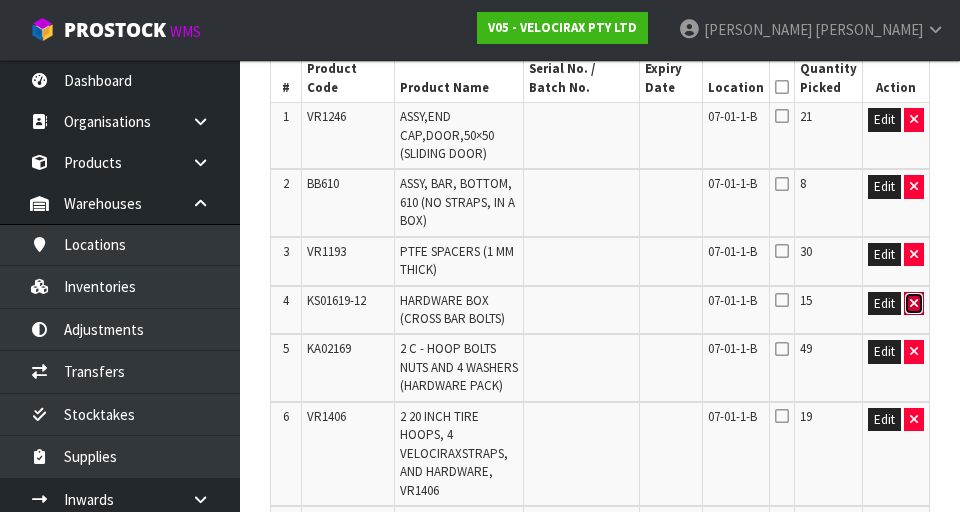 click at bounding box center (914, 304) 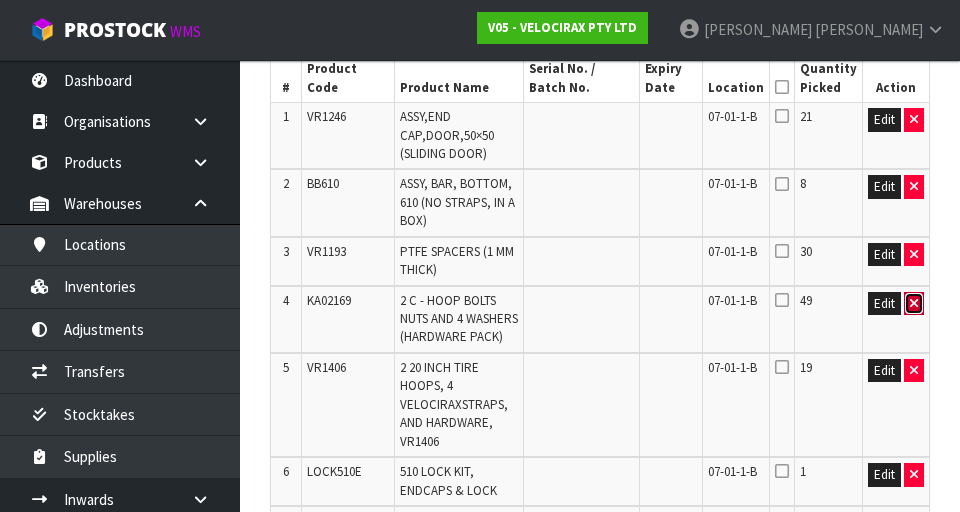 click at bounding box center (914, 303) 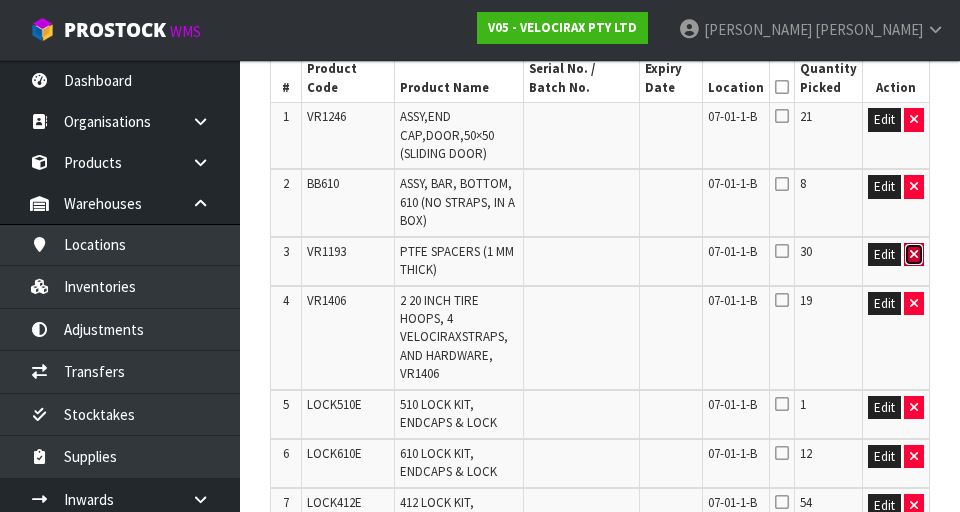 click at bounding box center [914, 254] 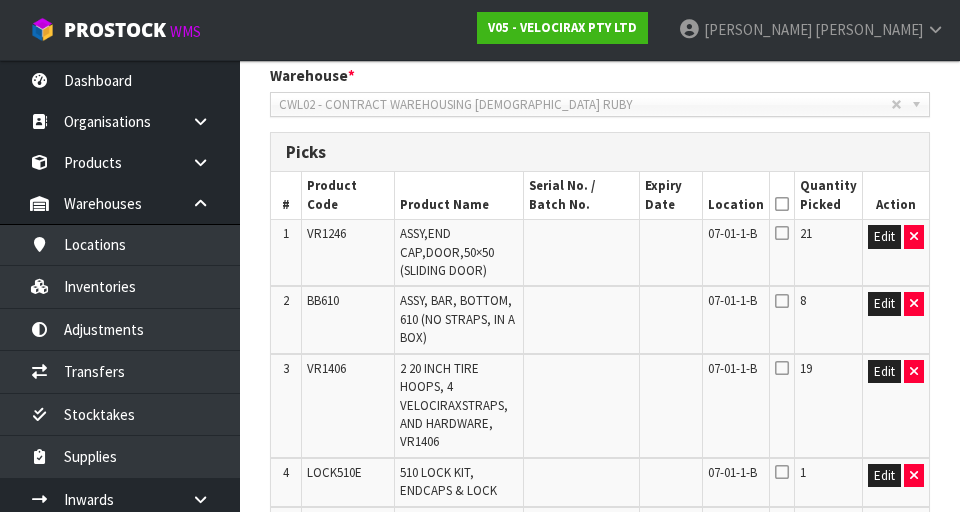 scroll, scrollTop: 421, scrollLeft: 0, axis: vertical 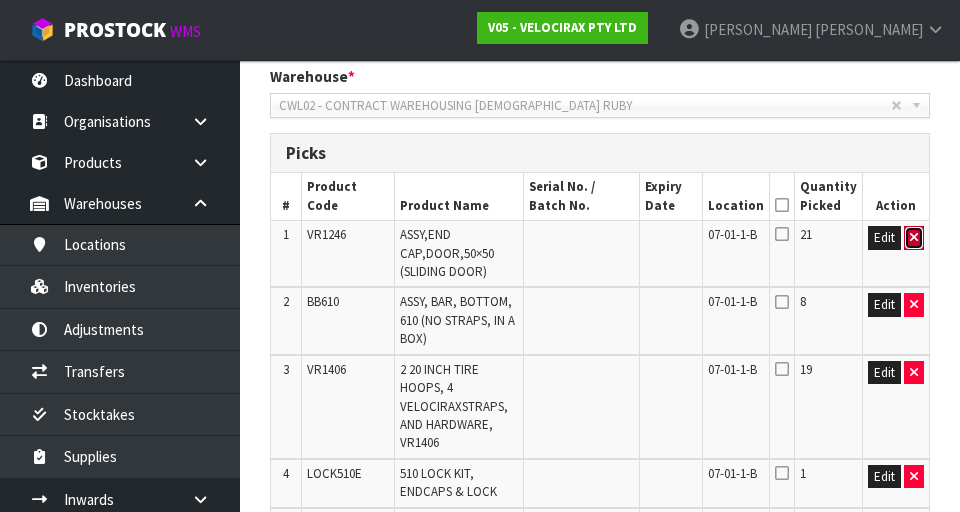 click at bounding box center [914, 238] 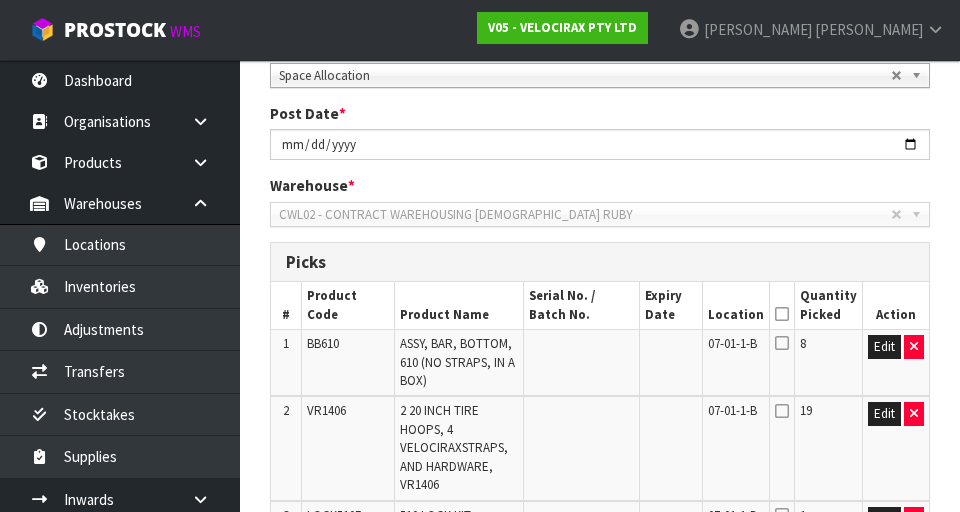 scroll, scrollTop: 306, scrollLeft: 0, axis: vertical 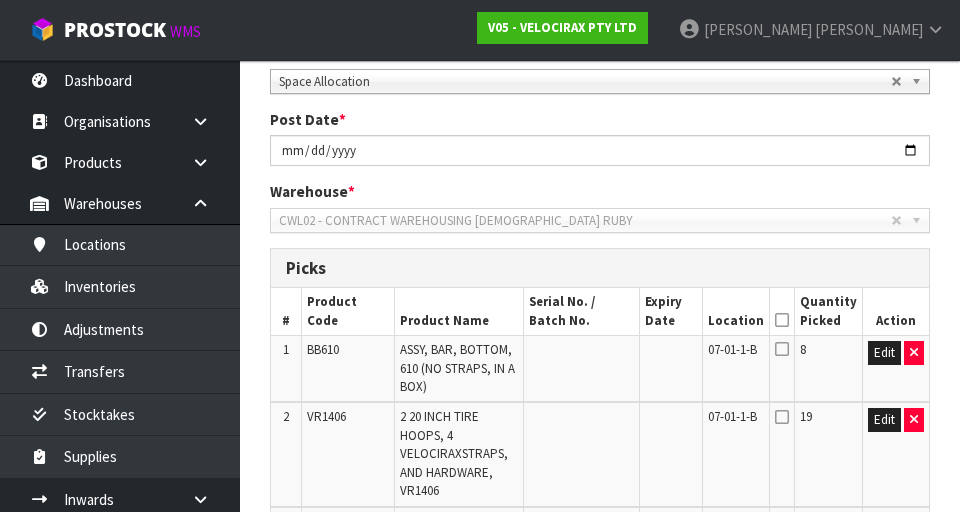 click at bounding box center [782, 320] 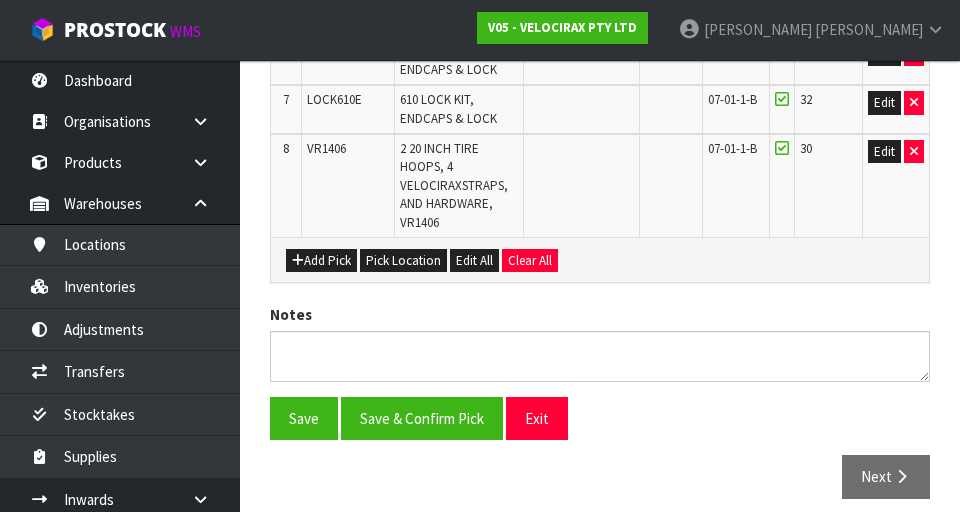 scroll, scrollTop: 938, scrollLeft: 0, axis: vertical 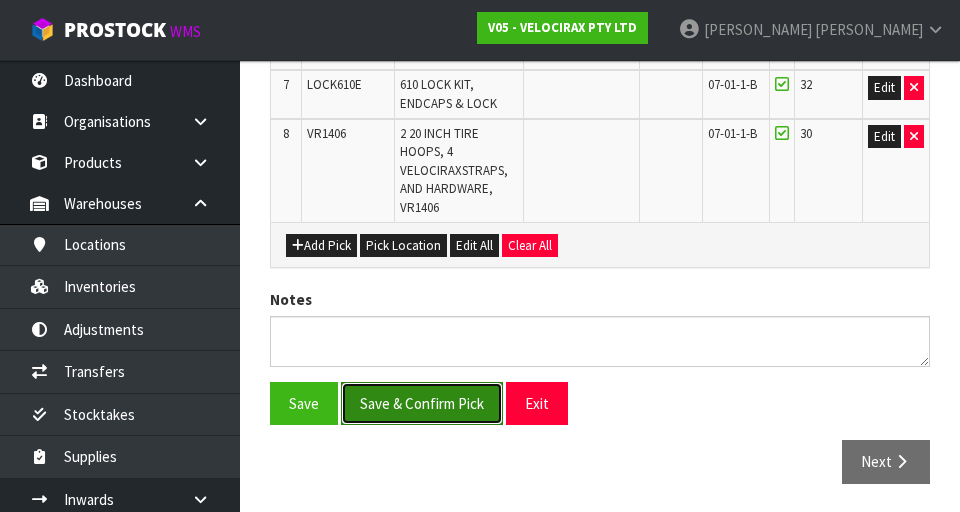 click on "Save & Confirm Pick" at bounding box center (422, 403) 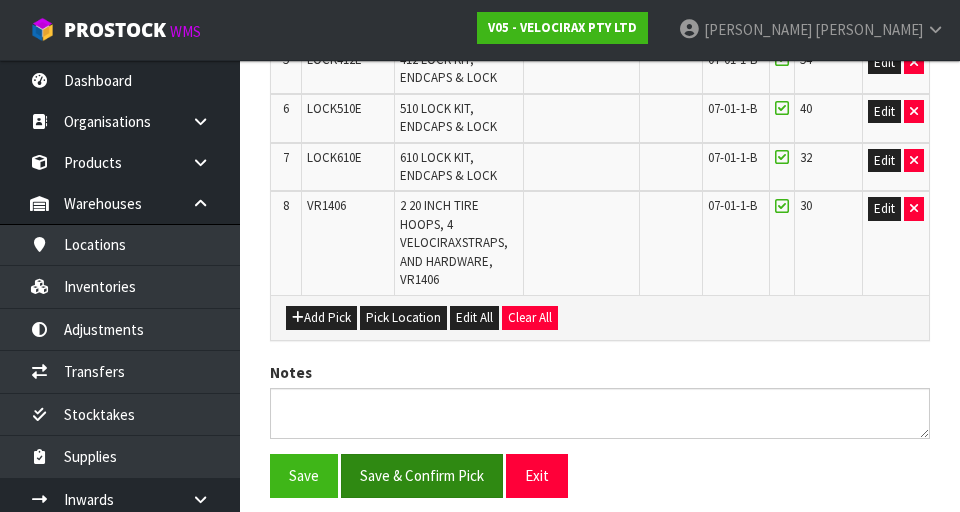 scroll, scrollTop: 0, scrollLeft: 0, axis: both 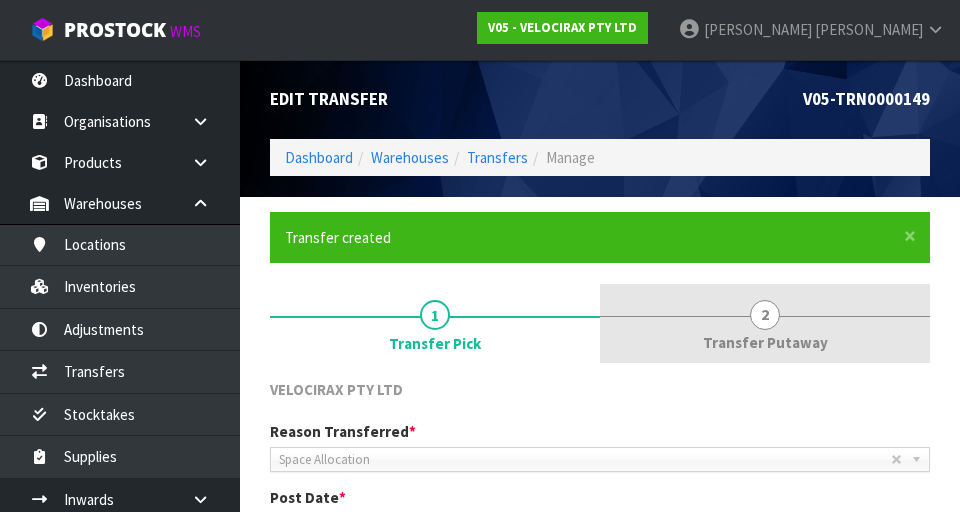 click on "2
Transfer Putaway" at bounding box center [765, 323] 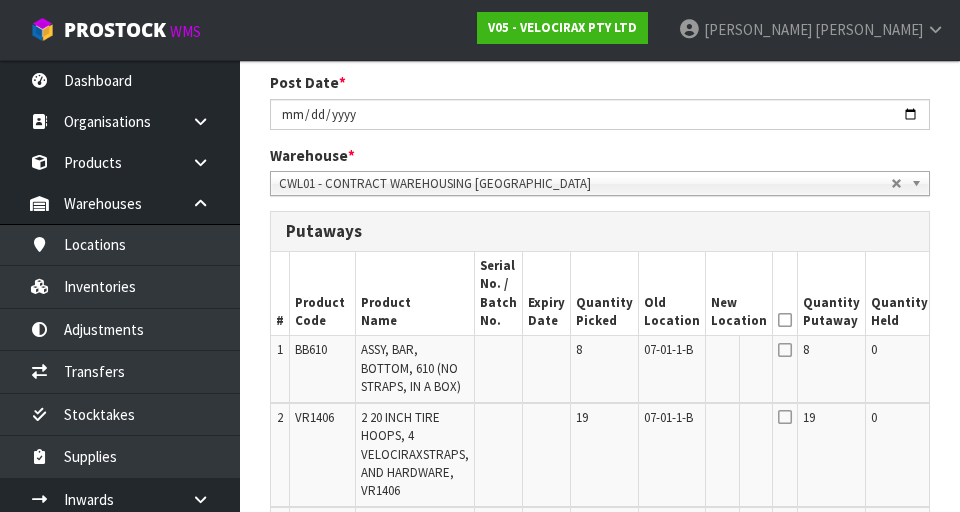 scroll, scrollTop: 417, scrollLeft: 0, axis: vertical 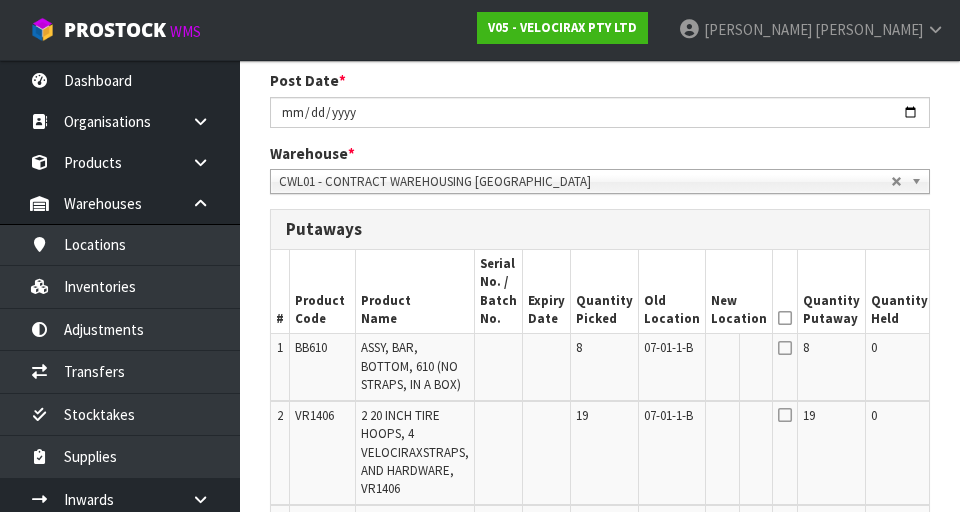 click on "Reason Transferred  *
Space Allocation Damage Expired Stock Repair QA
Space Allocation
Post Date  *
[DATE]
Warehouse  *
01 - CONTRACT WAREHOUSING MAIN 02 - CONTRACT WAREHOUSING NO 2 CHC - CWL [GEOGRAPHIC_DATA] WAIHEKE - SOLAR SHOP [GEOGRAPHIC_DATA] - CONTRACT WAREHOUSING [GEOGRAPHIC_DATA] - CONTRACT WAREHOUSING [DEMOGRAPHIC_DATA] RUBY CWL03 - CONTRACT WAREHOUSING NEILPARK
CWL01 - CONTRACT WAREHOUSING [GEOGRAPHIC_DATA]" at bounding box center (600, 106) 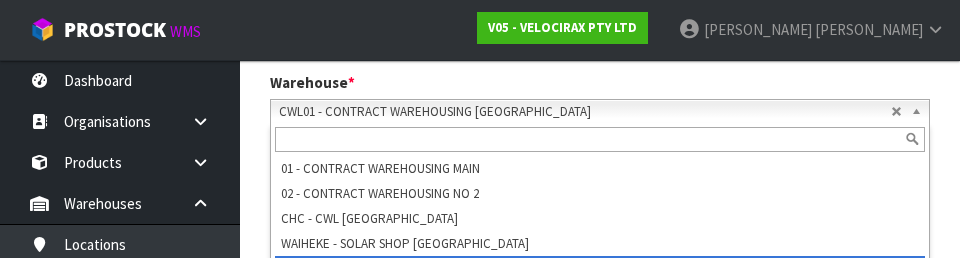 scroll, scrollTop: 572, scrollLeft: 0, axis: vertical 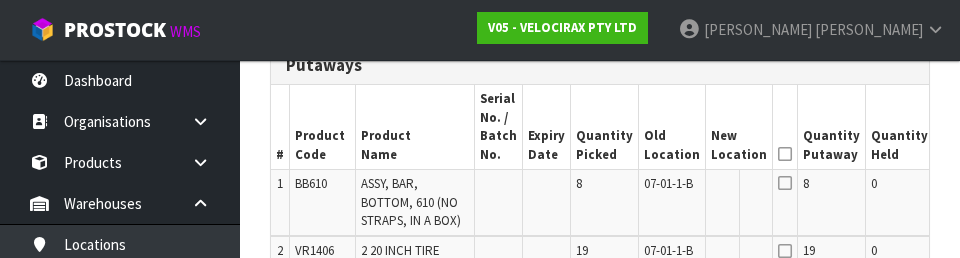 click on "0" at bounding box center [900, 203] 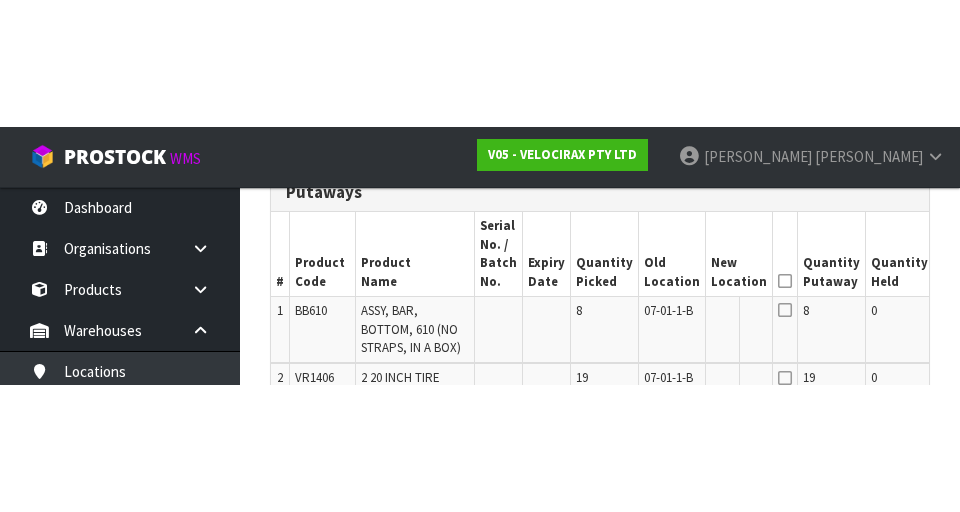scroll, scrollTop: 581, scrollLeft: 0, axis: vertical 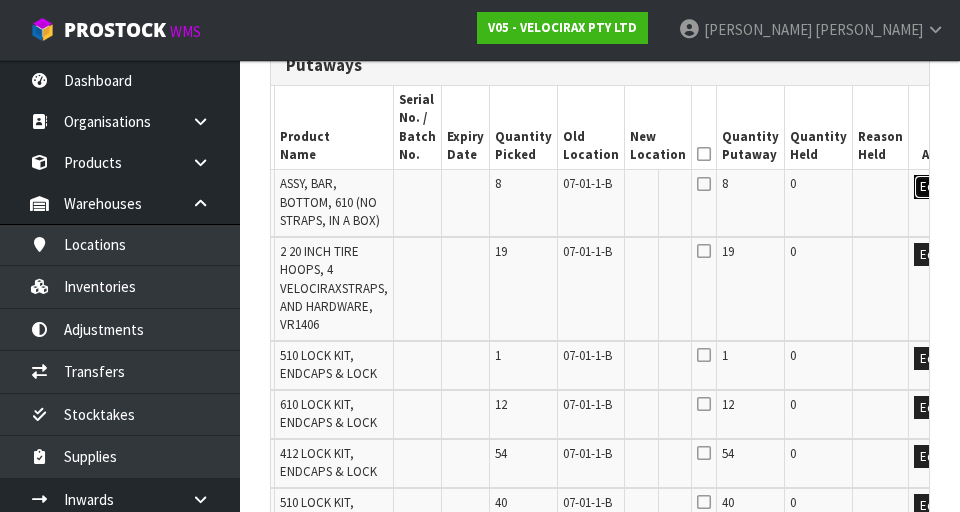 click on "Edit" at bounding box center [930, 187] 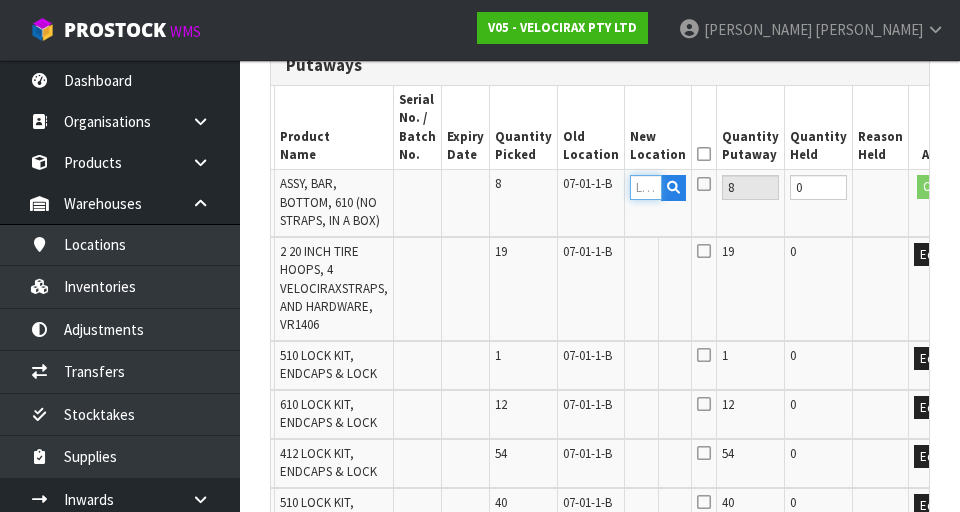 click at bounding box center [646, 187] 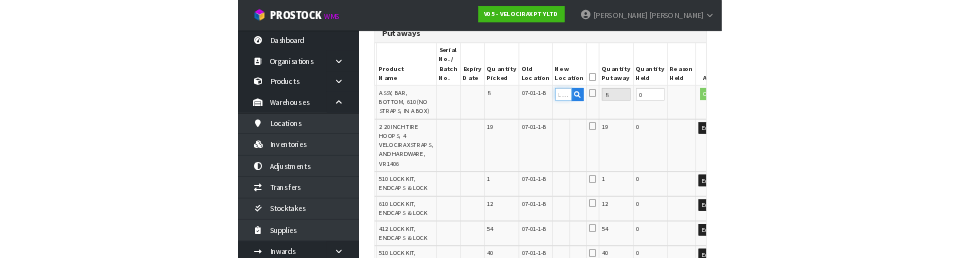 scroll, scrollTop: 572, scrollLeft: 0, axis: vertical 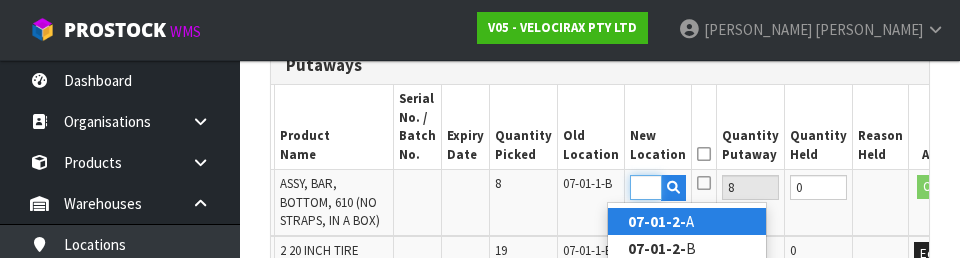 type on "07-01-2-A" 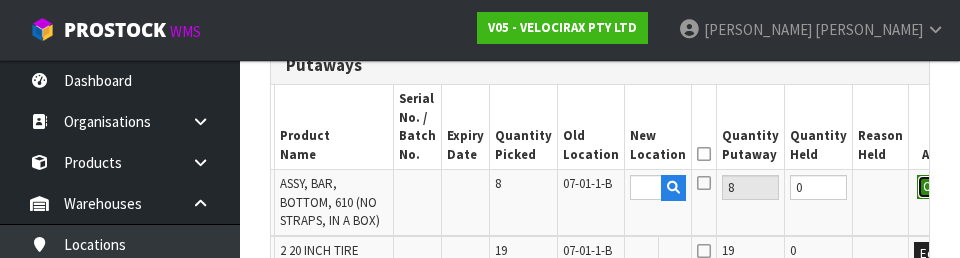 click on "OK" at bounding box center (931, 187) 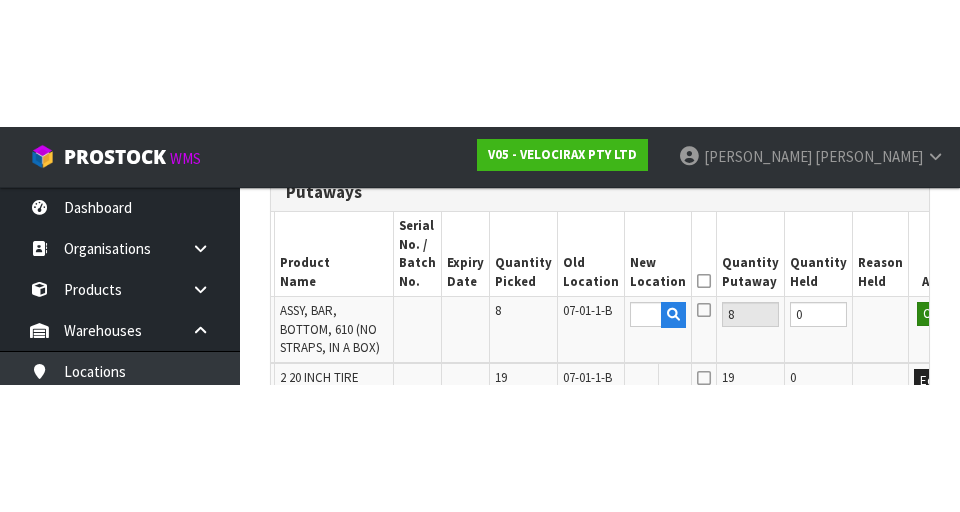 scroll, scrollTop: 581, scrollLeft: 0, axis: vertical 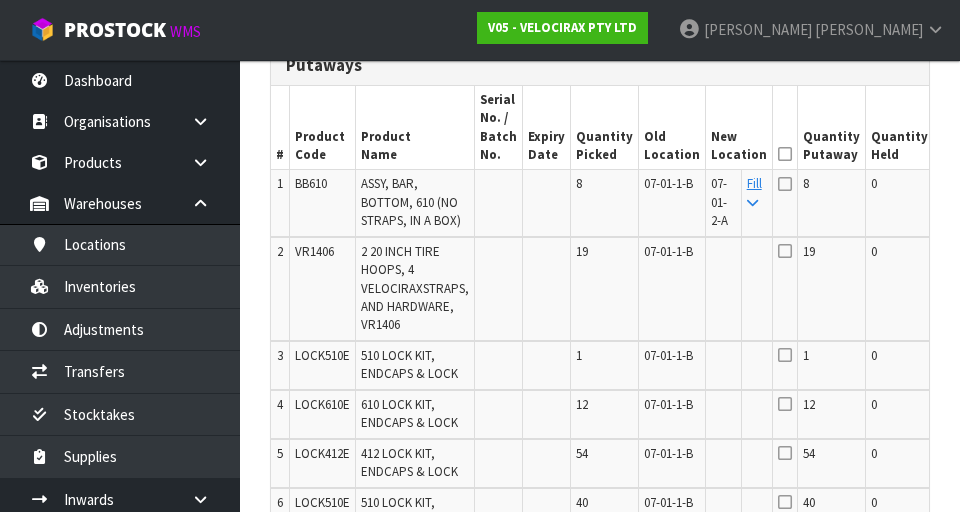 click at bounding box center (785, 184) 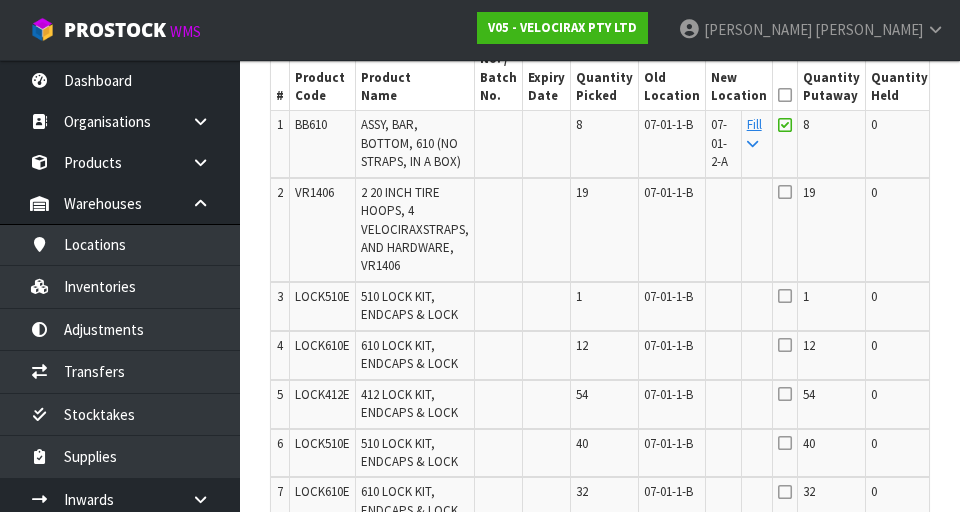 scroll, scrollTop: 644, scrollLeft: 0, axis: vertical 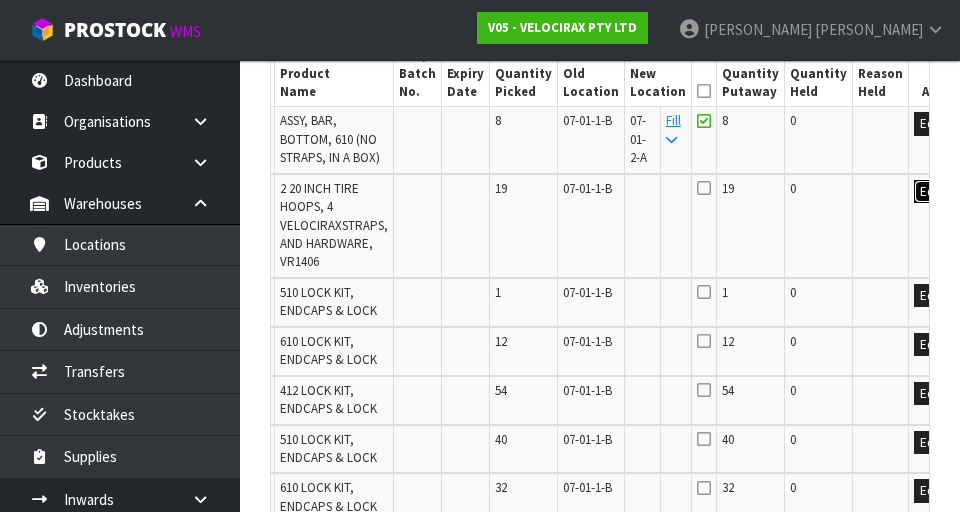 click on "Edit" at bounding box center (930, 192) 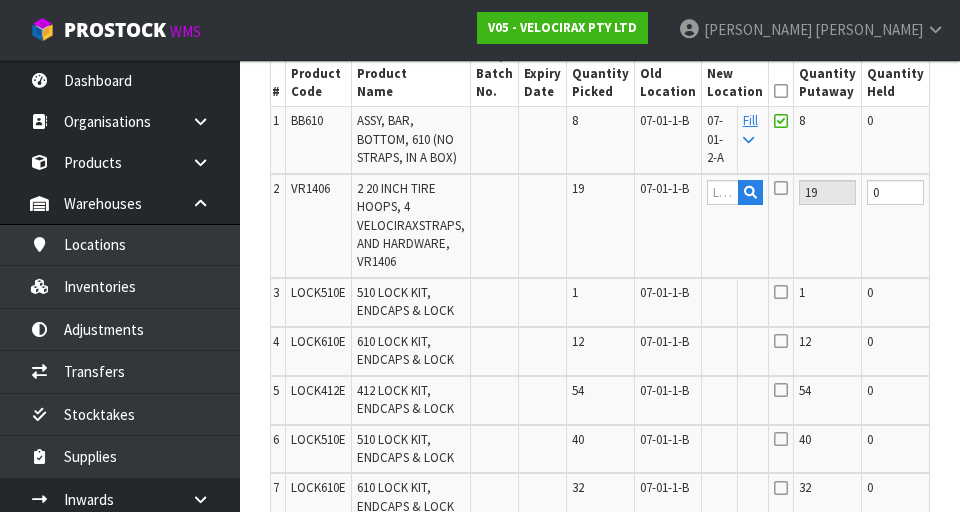 scroll, scrollTop: 0, scrollLeft: 0, axis: both 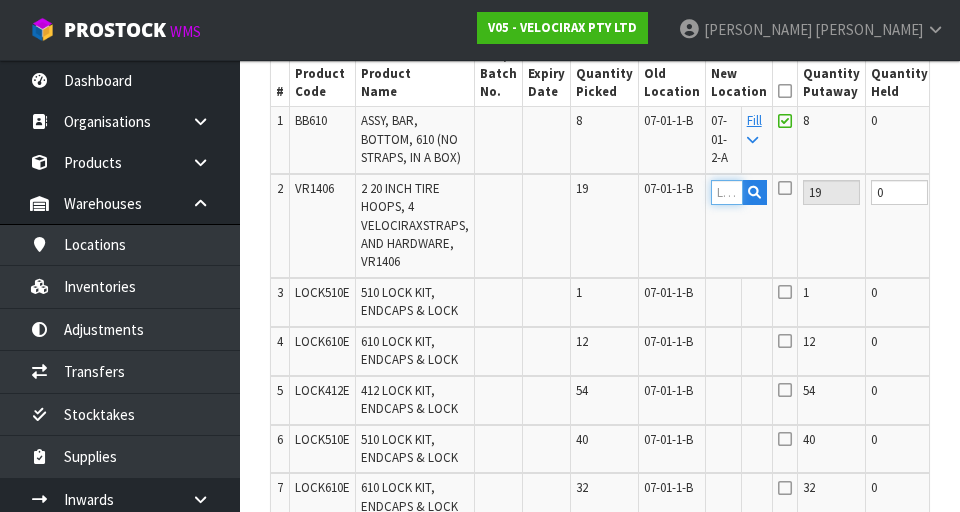 click at bounding box center [727, 192] 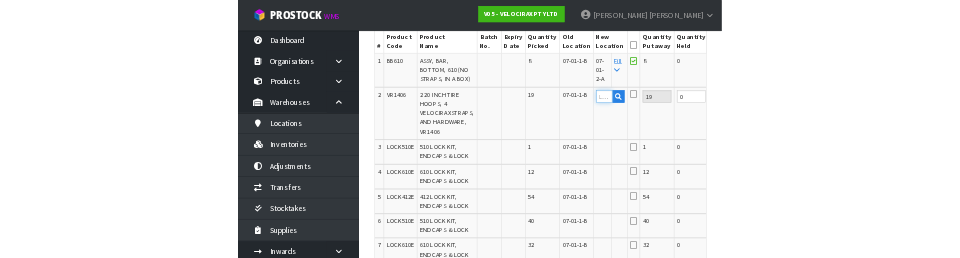 scroll, scrollTop: 634, scrollLeft: 0, axis: vertical 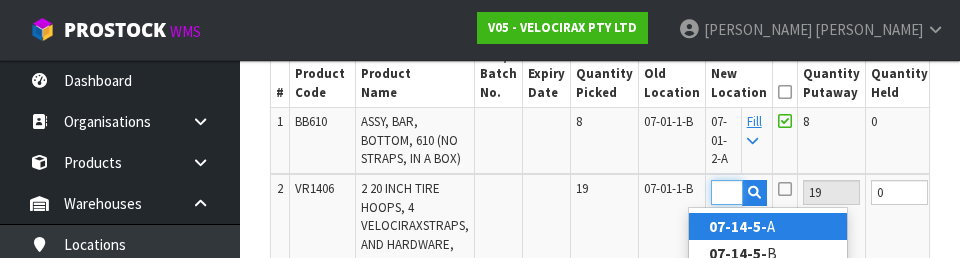 type on "07-14-5-A" 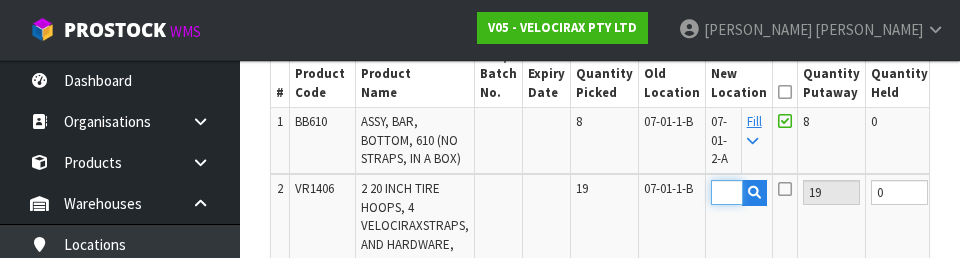 scroll, scrollTop: 0, scrollLeft: 81, axis: horizontal 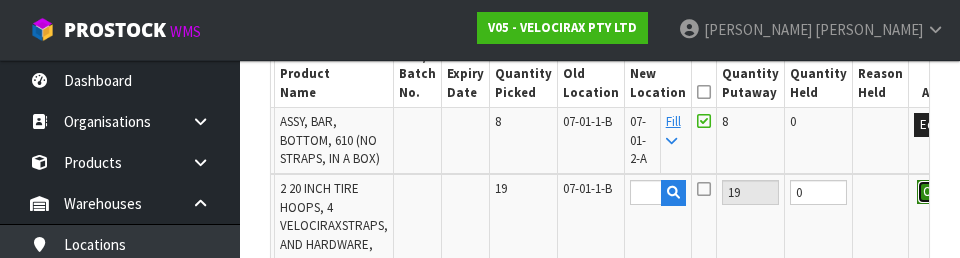 click on "OK" at bounding box center [931, 192] 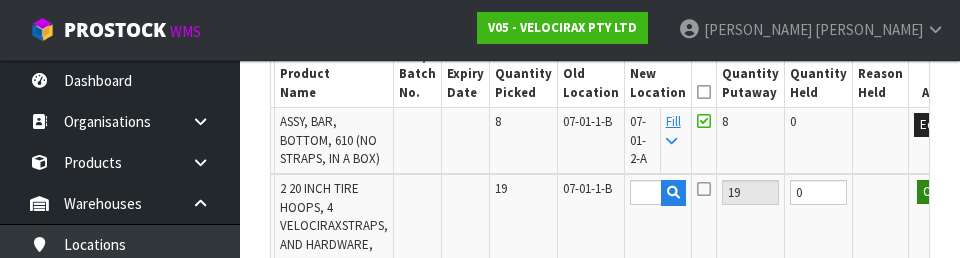 scroll, scrollTop: 0, scrollLeft: 0, axis: both 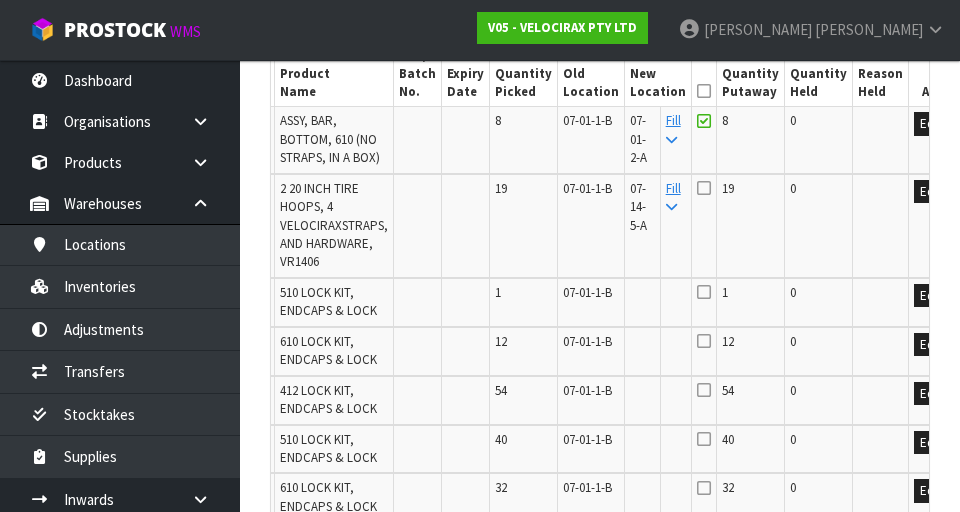 click at bounding box center (704, 188) 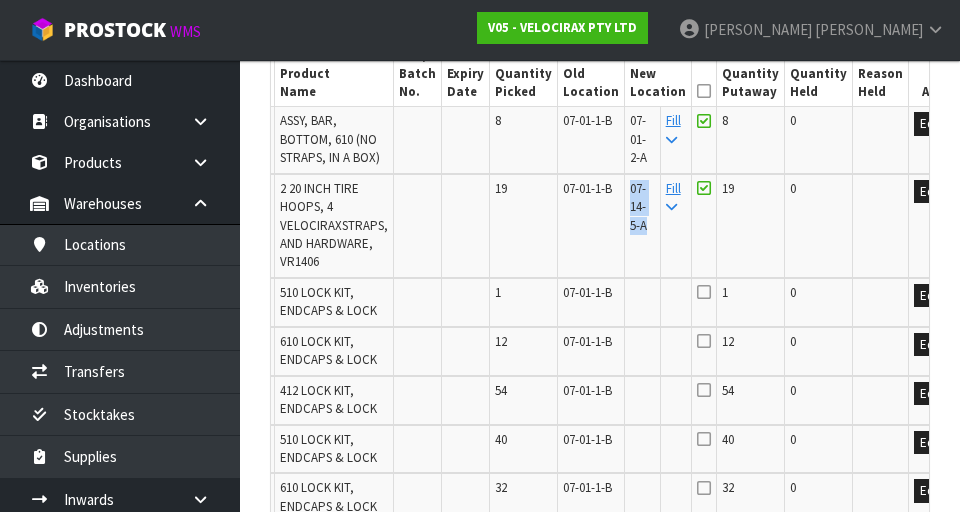 copy on "07-14-5-A" 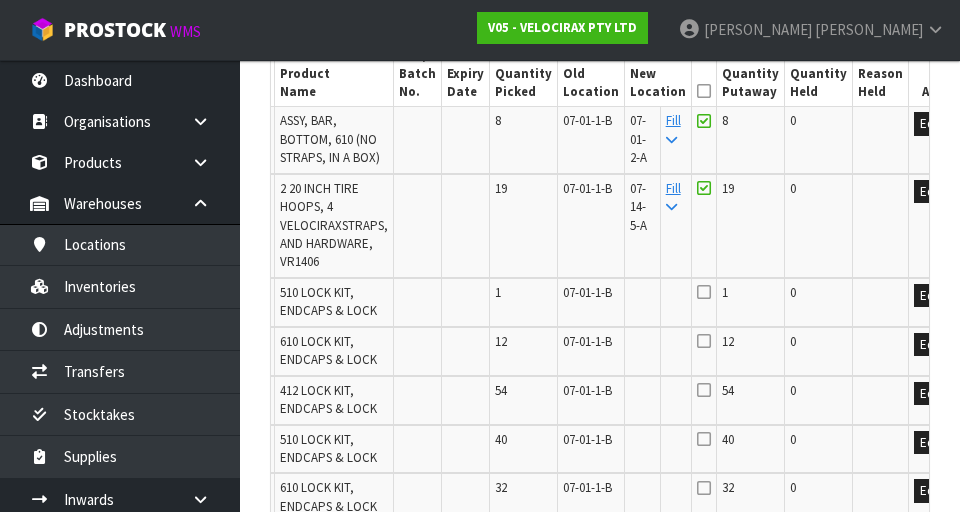 scroll, scrollTop: 0, scrollLeft: 7, axis: horizontal 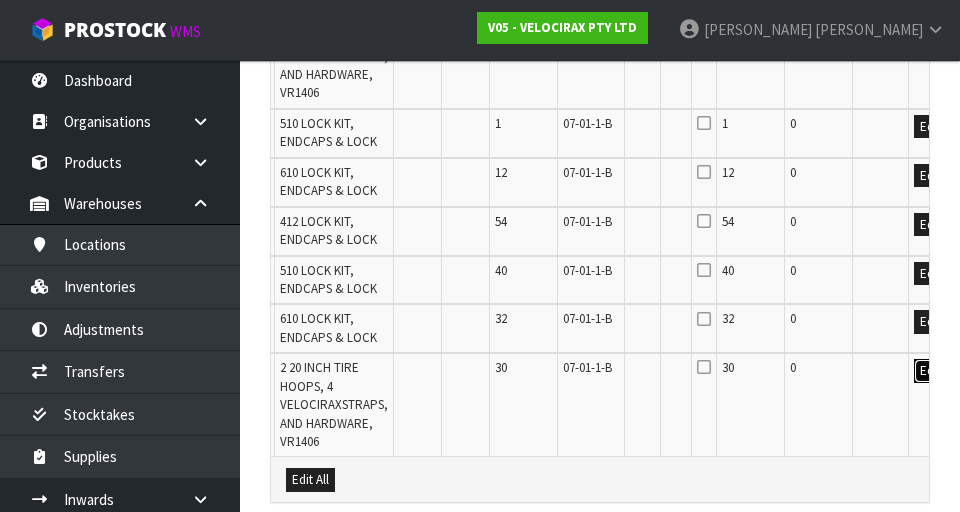 click on "Edit" at bounding box center [930, 371] 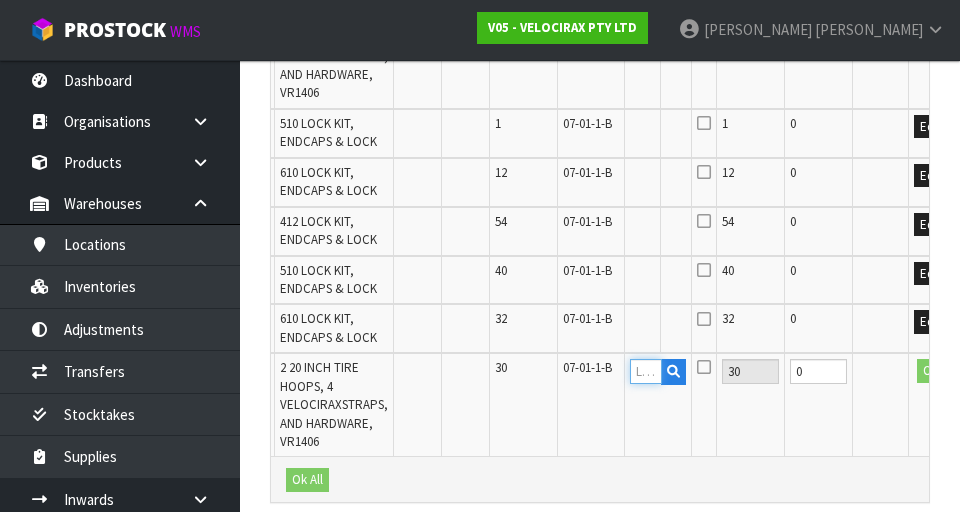 click at bounding box center (646, 371) 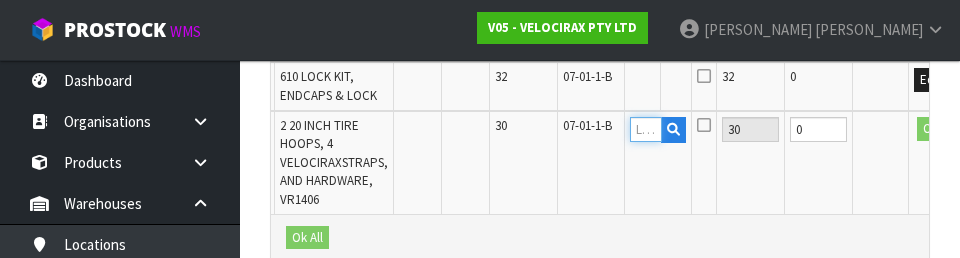 paste on "07-14-5-A" 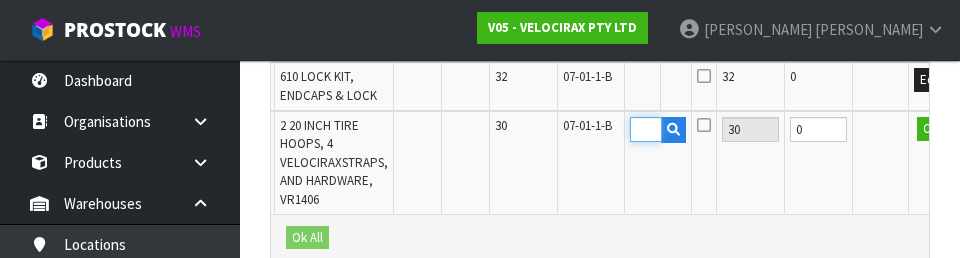 type on "07-14-5-A" 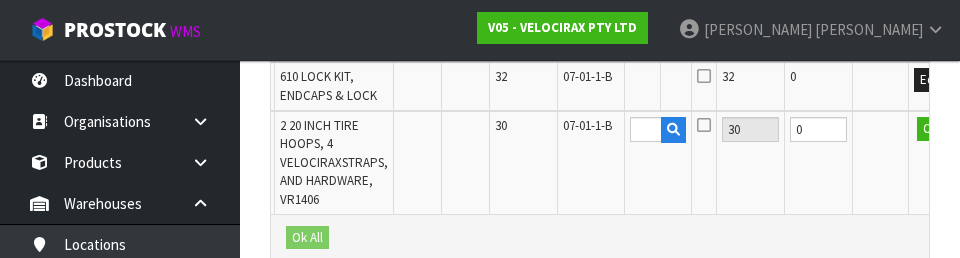 click on "0" at bounding box center (819, 162) 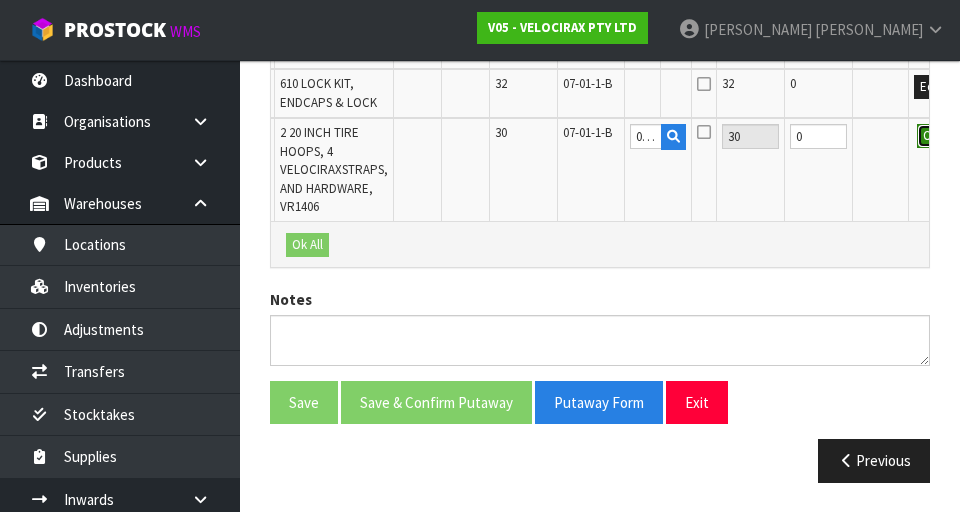 click on "OK" at bounding box center (931, 136) 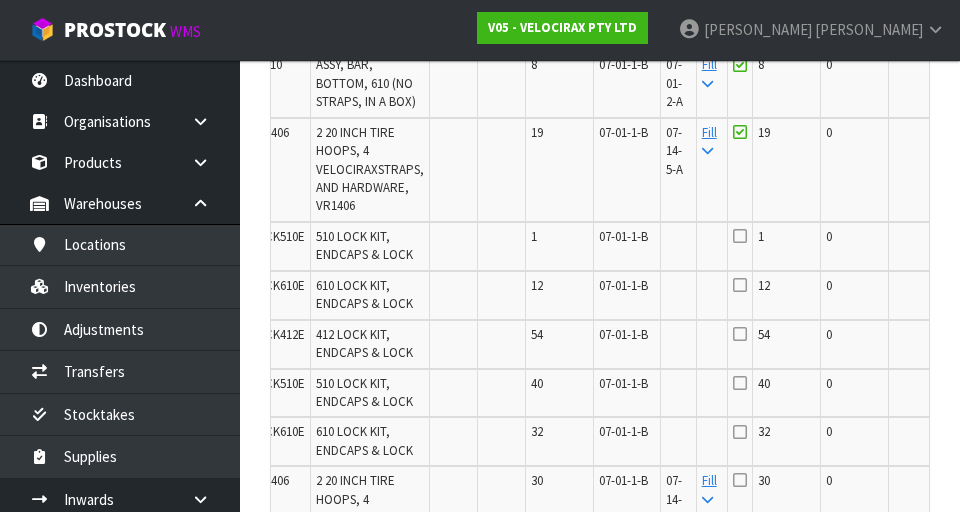 click on "Edit" at bounding box center [966, 240] 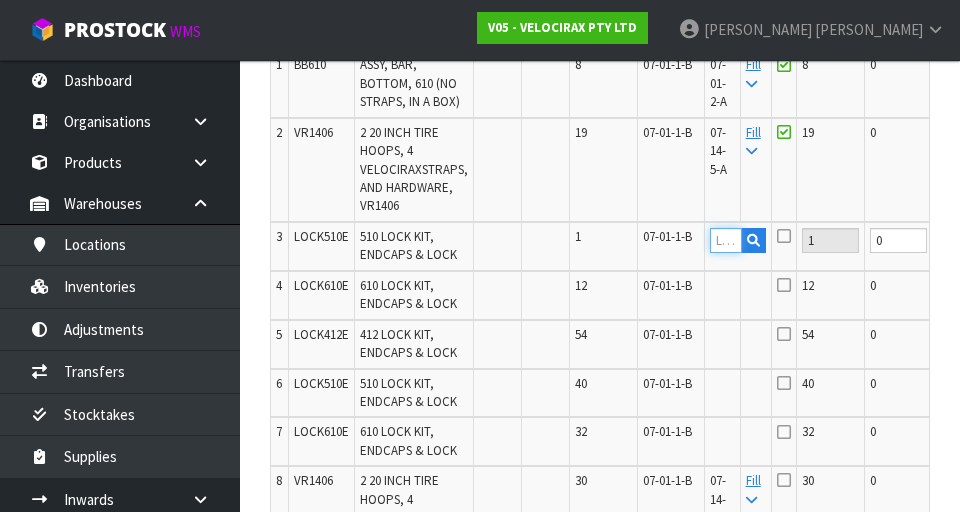 click at bounding box center (726, 240) 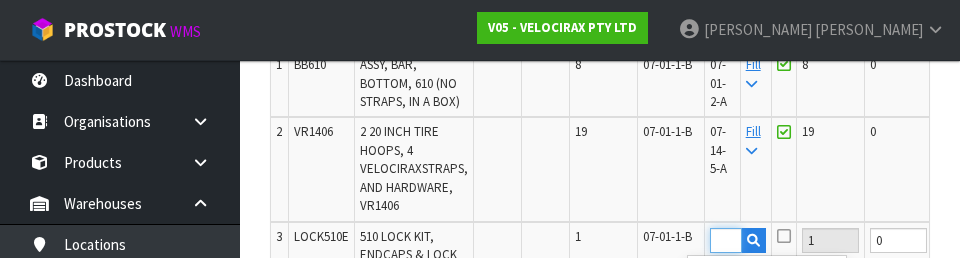 type on "07-01-2-B" 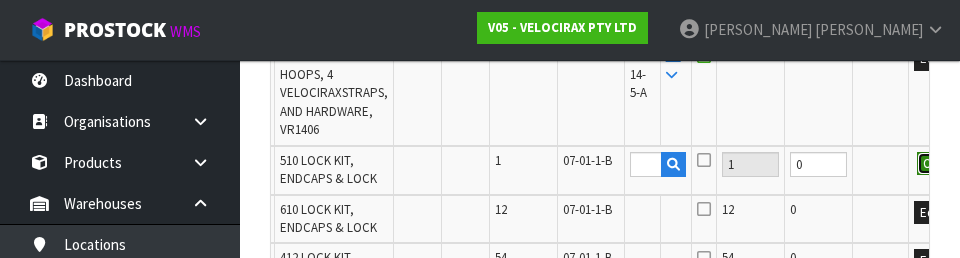 click on "OK" at bounding box center (931, 164) 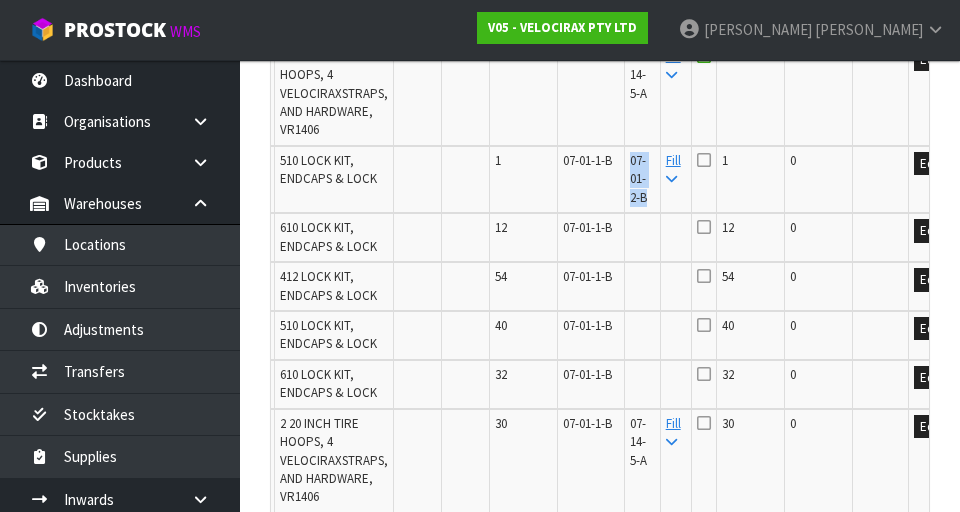 copy on "07-01-2-B" 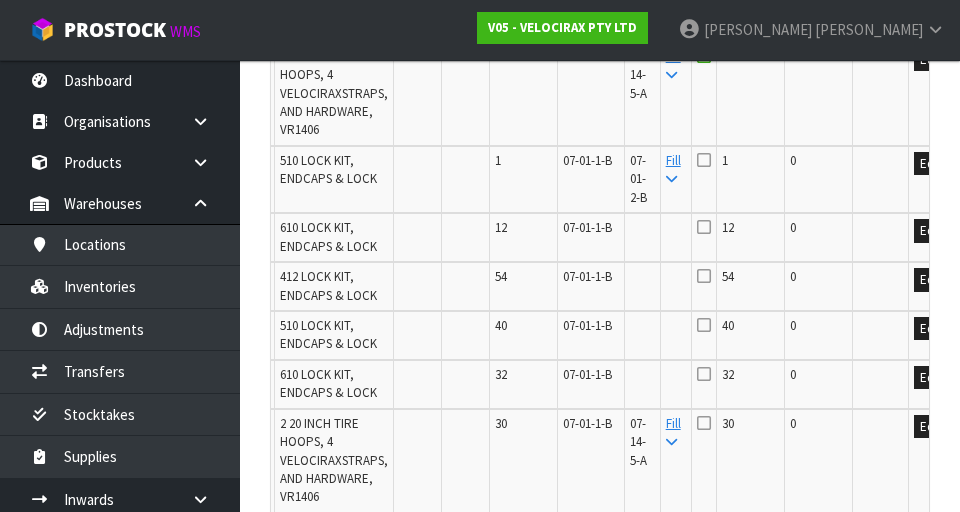 click at bounding box center [704, 160] 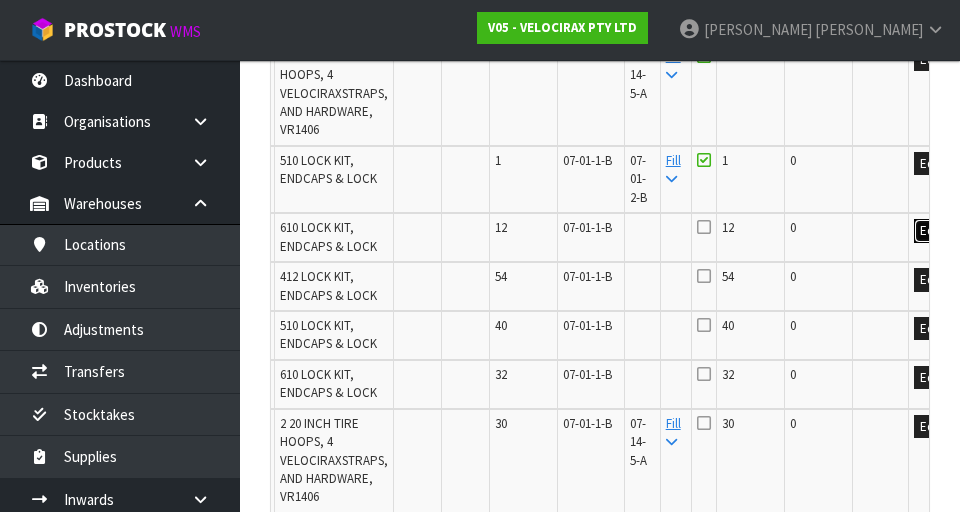 click on "Edit" at bounding box center [930, 231] 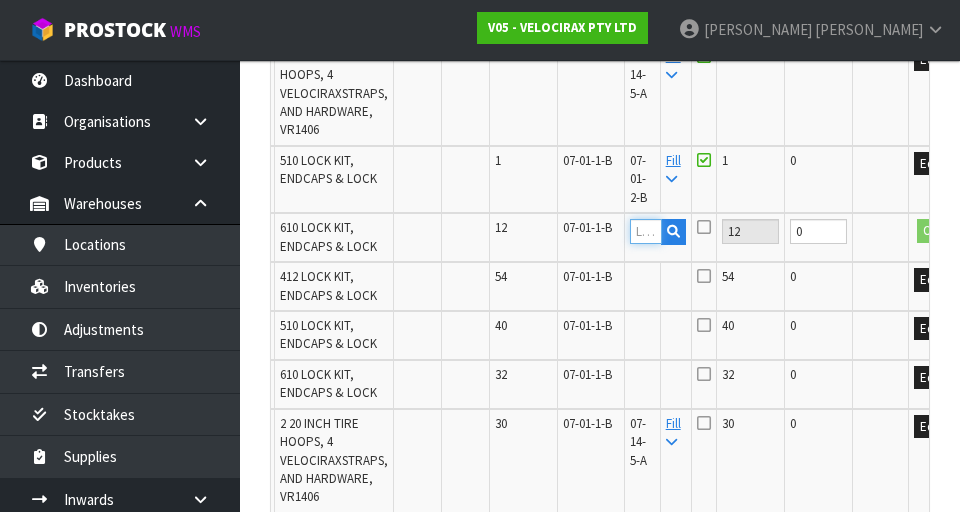 click at bounding box center [646, 231] 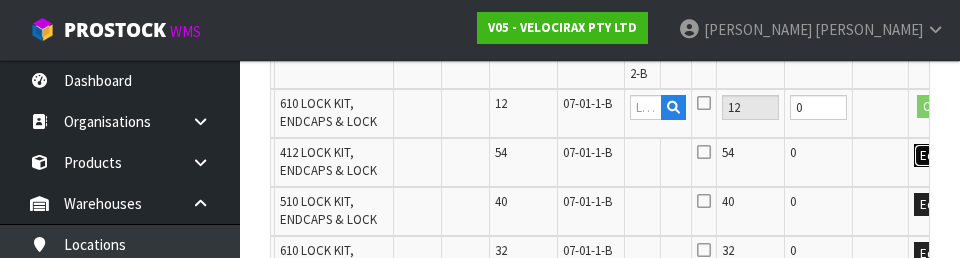 click on "Edit" at bounding box center [930, 156] 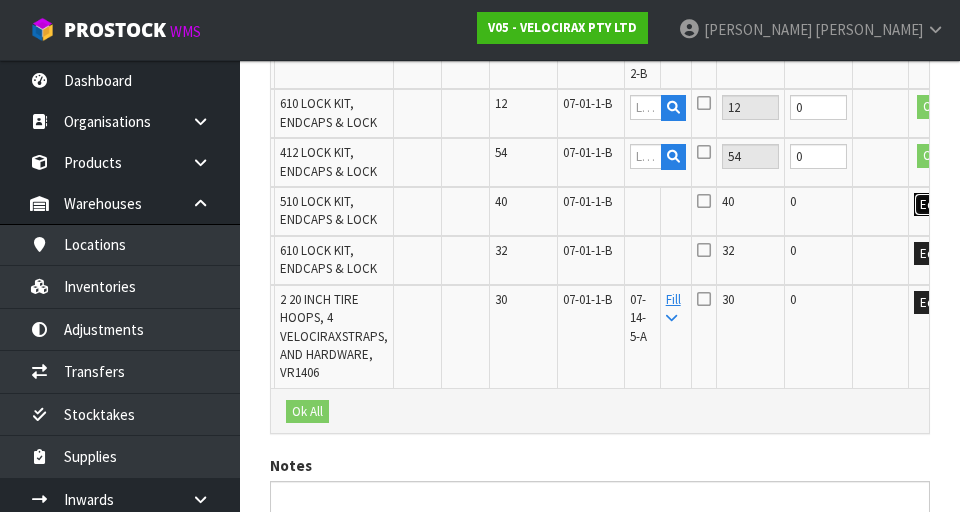 click on "Edit" at bounding box center (930, 205) 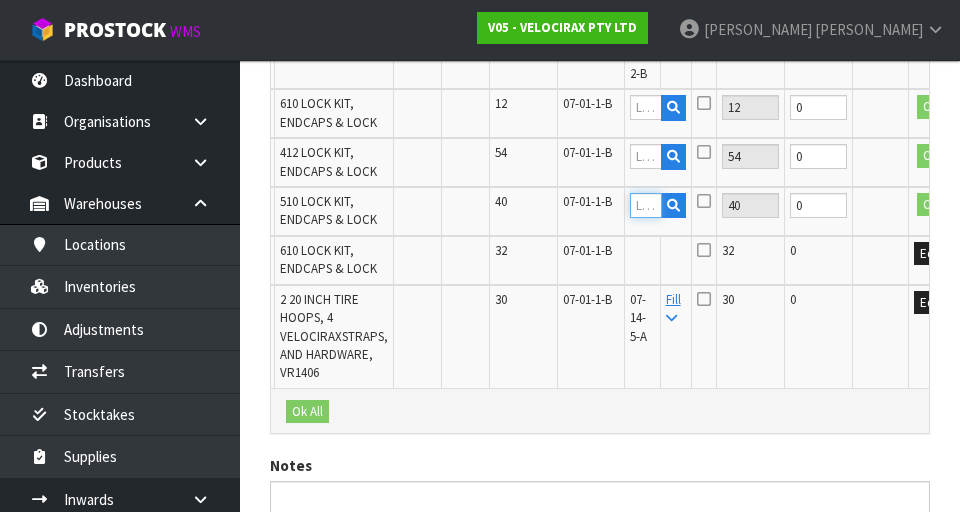 click at bounding box center [646, 205] 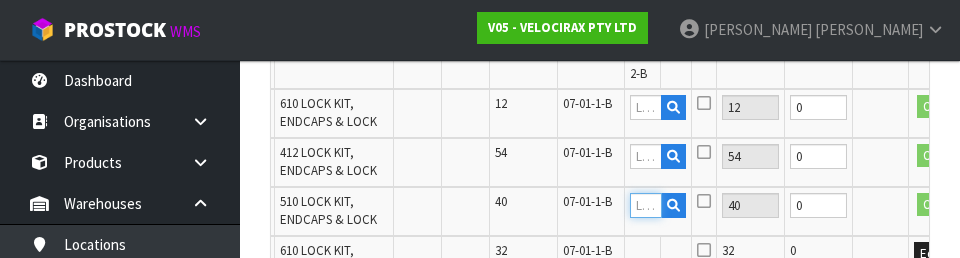 type on "07-01-2-B" 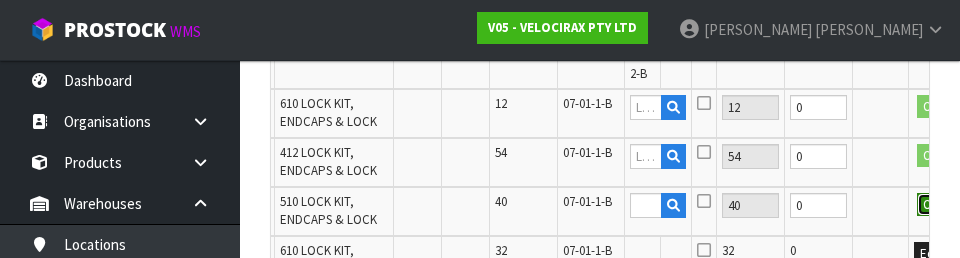 click on "OK" at bounding box center (931, 205) 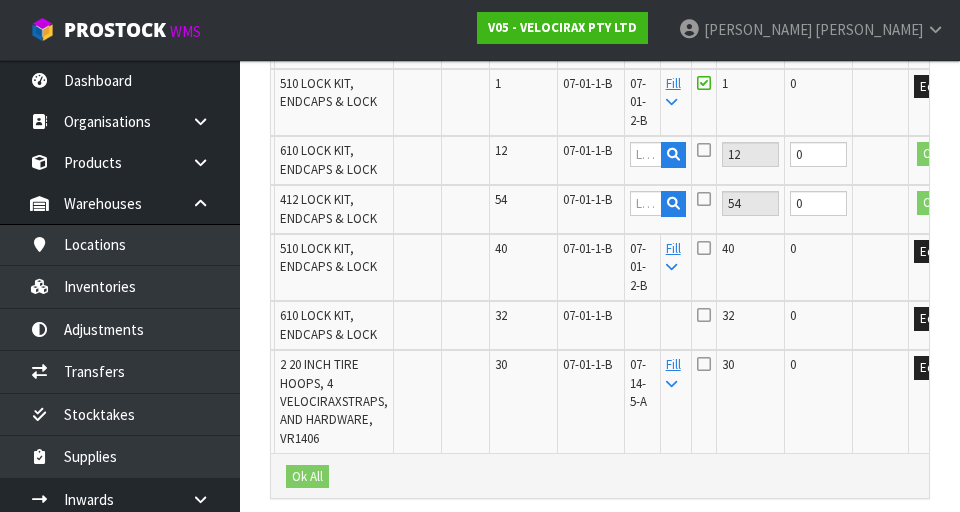 click at bounding box center (704, 248) 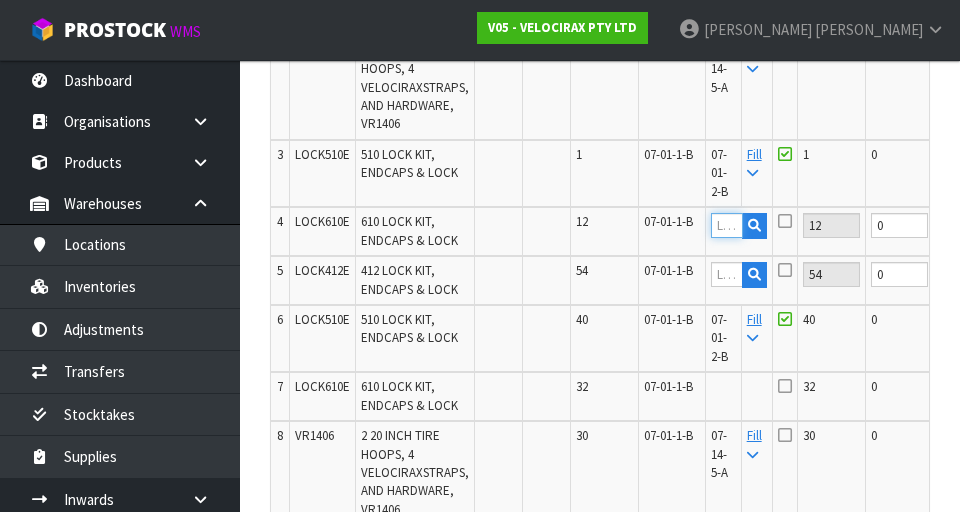 click at bounding box center [727, 225] 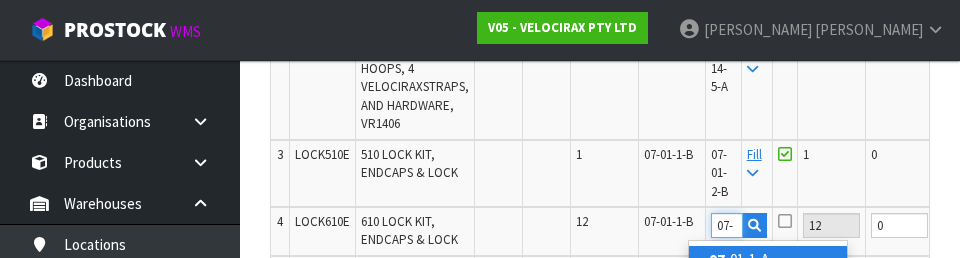 scroll, scrollTop: 0, scrollLeft: 3, axis: horizontal 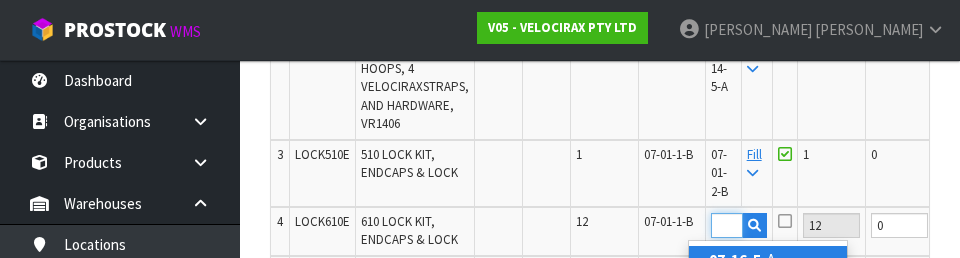 type on "07-16-5-A" 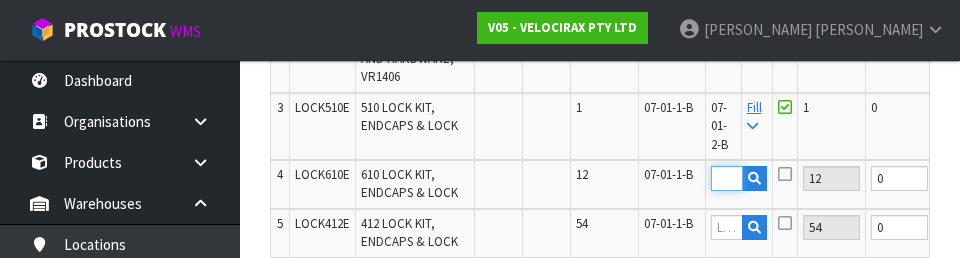 scroll, scrollTop: 864, scrollLeft: 0, axis: vertical 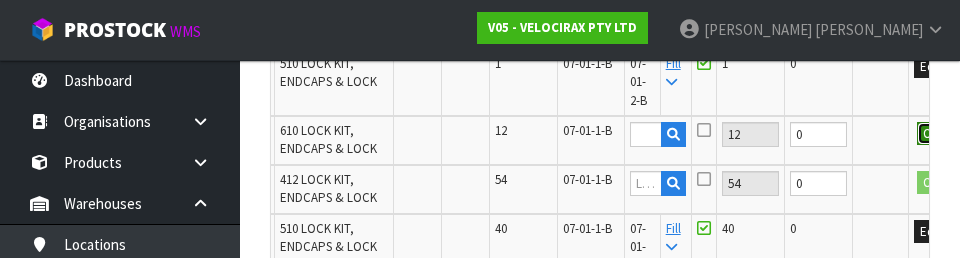 click on "OK" at bounding box center (931, 134) 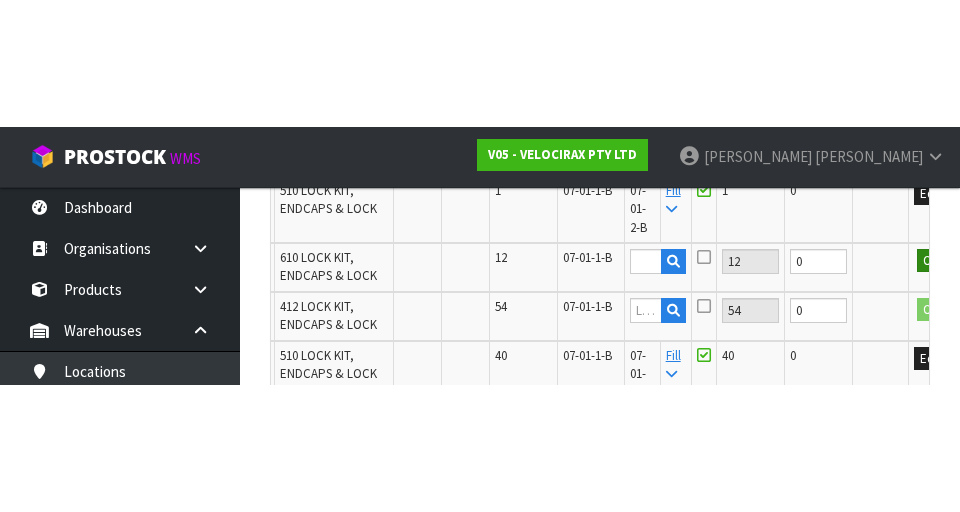 scroll, scrollTop: 873, scrollLeft: 0, axis: vertical 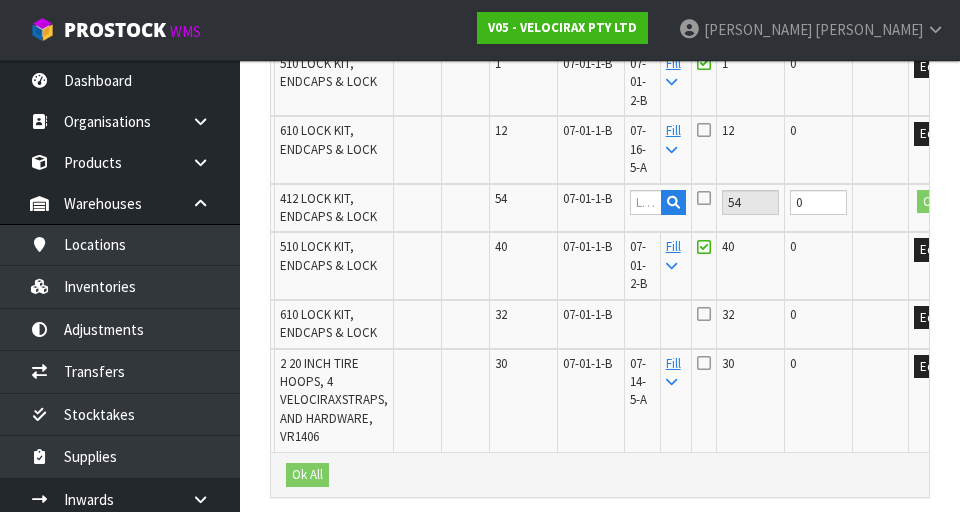 click at bounding box center (704, 130) 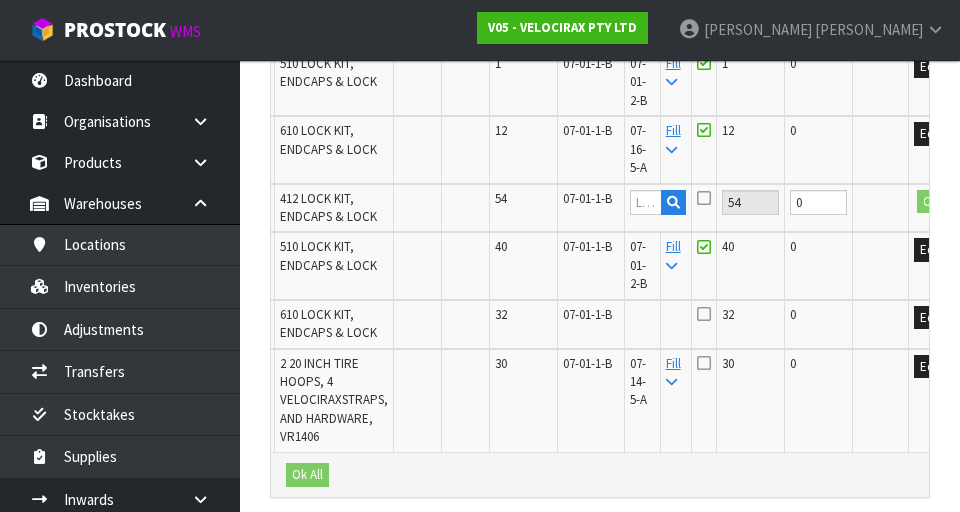 scroll, scrollTop: 0, scrollLeft: 0, axis: both 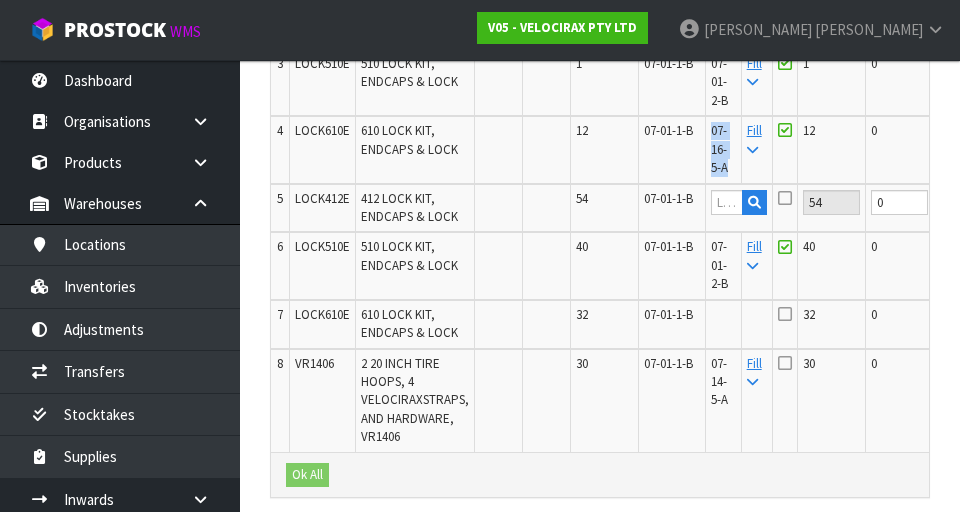 copy on "07-16-5-A" 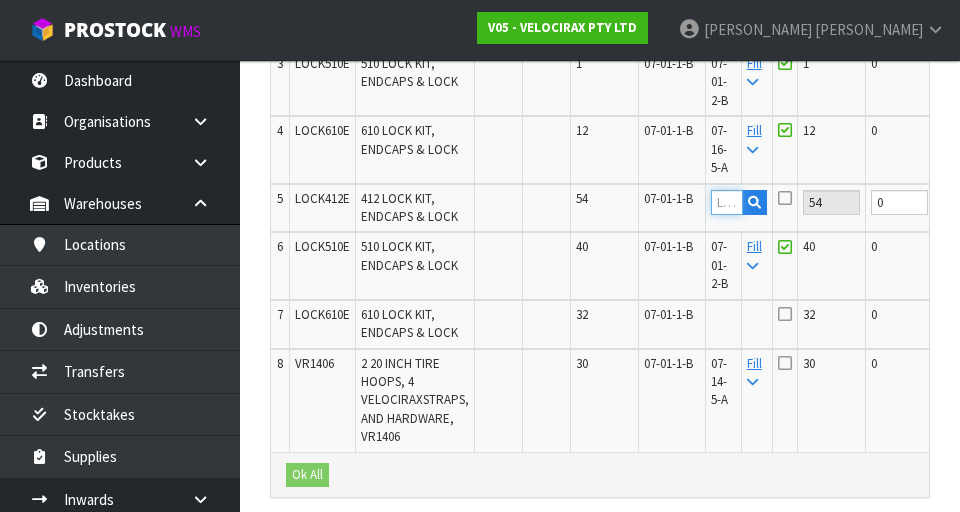 click at bounding box center (727, 202) 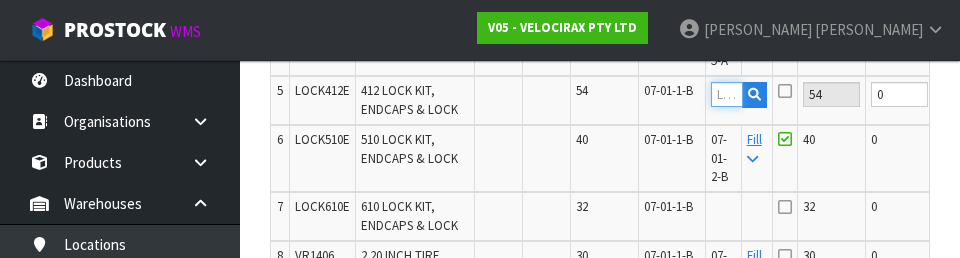 scroll, scrollTop: 993, scrollLeft: 0, axis: vertical 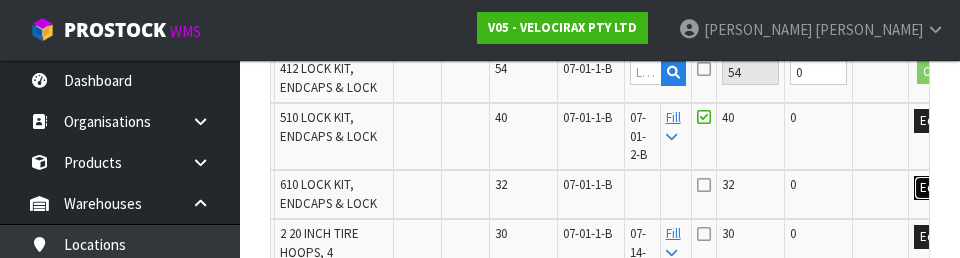 click on "Edit" at bounding box center (930, 188) 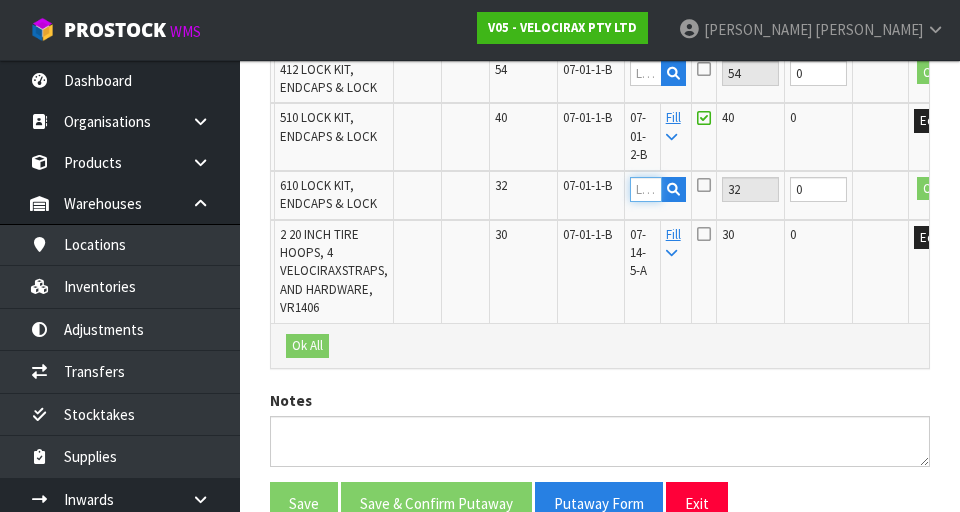 click at bounding box center [646, 189] 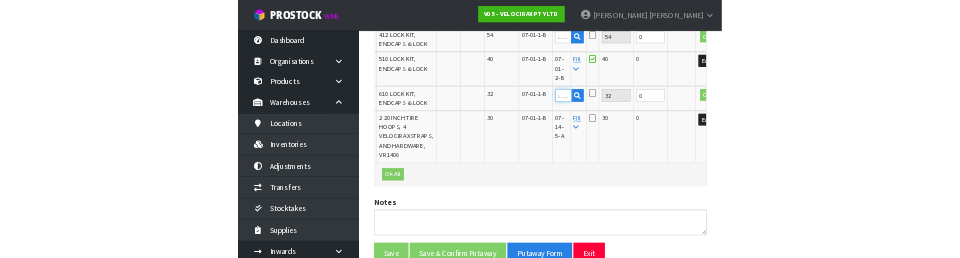 scroll, scrollTop: 993, scrollLeft: 0, axis: vertical 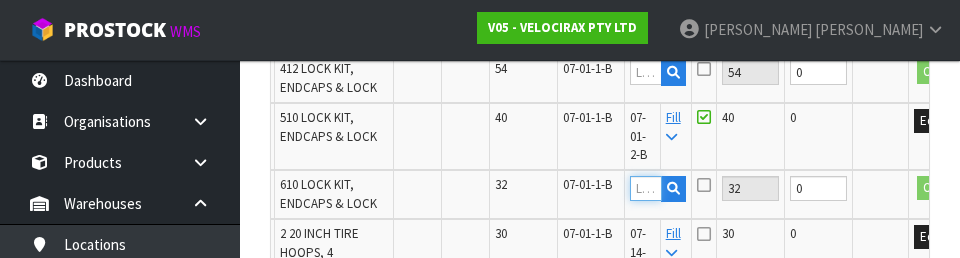 click at bounding box center (646, 188) 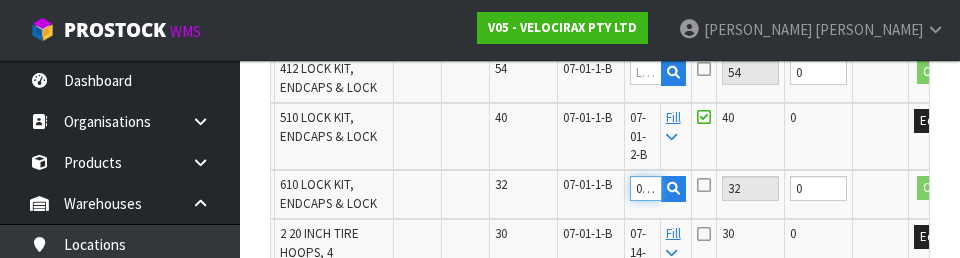 scroll, scrollTop: 0, scrollLeft: 38, axis: horizontal 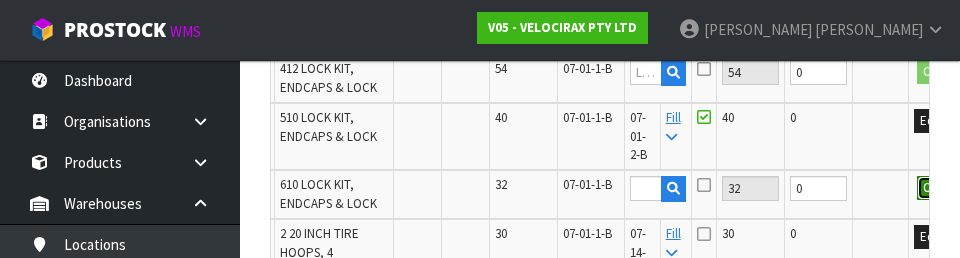 click on "OK" at bounding box center (931, 188) 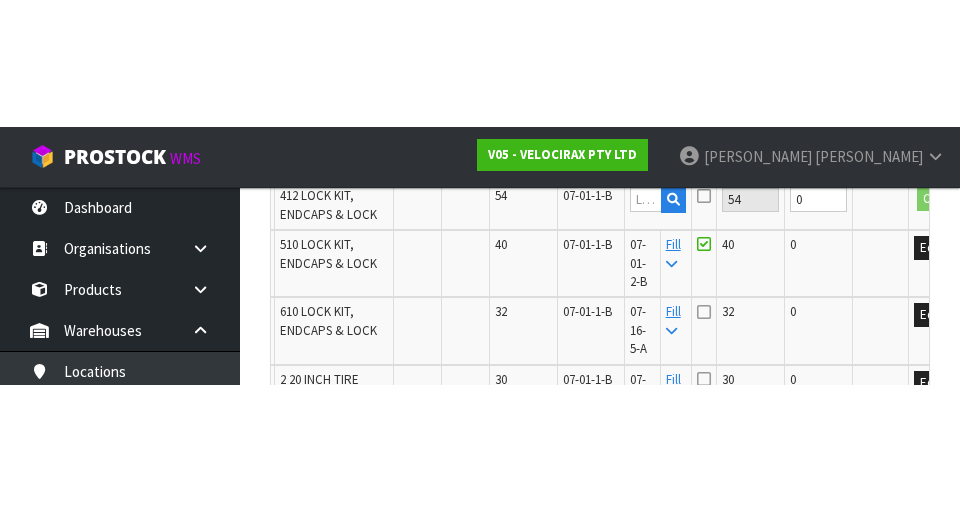 scroll, scrollTop: 1002, scrollLeft: 0, axis: vertical 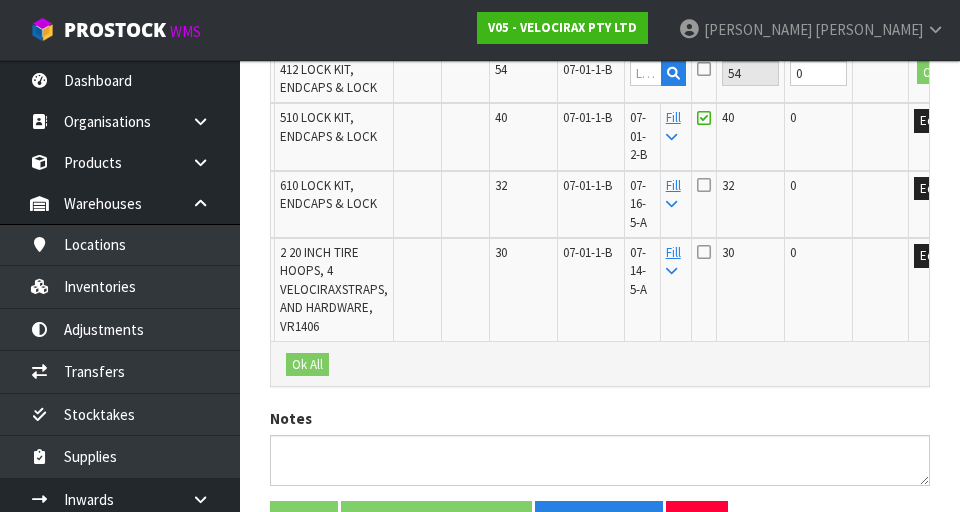 click at bounding box center [704, 185] 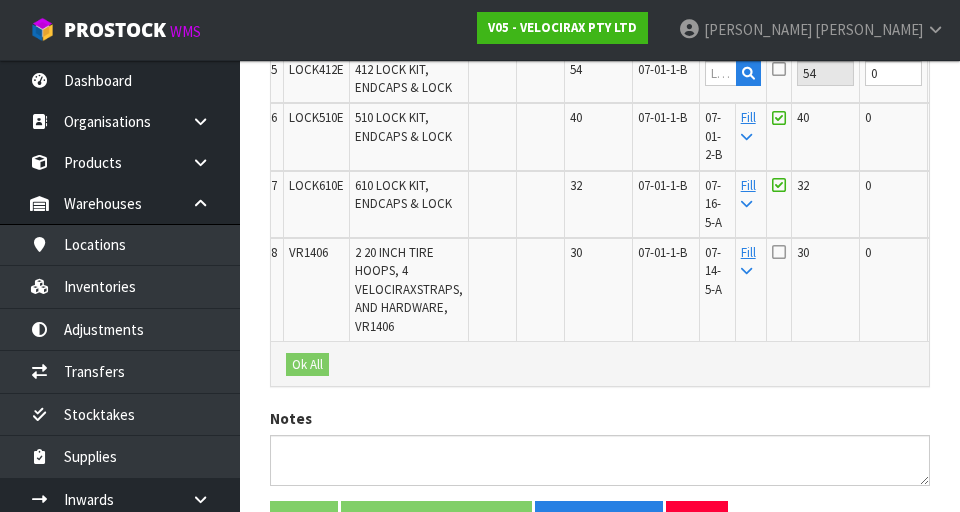 scroll, scrollTop: 0, scrollLeft: 0, axis: both 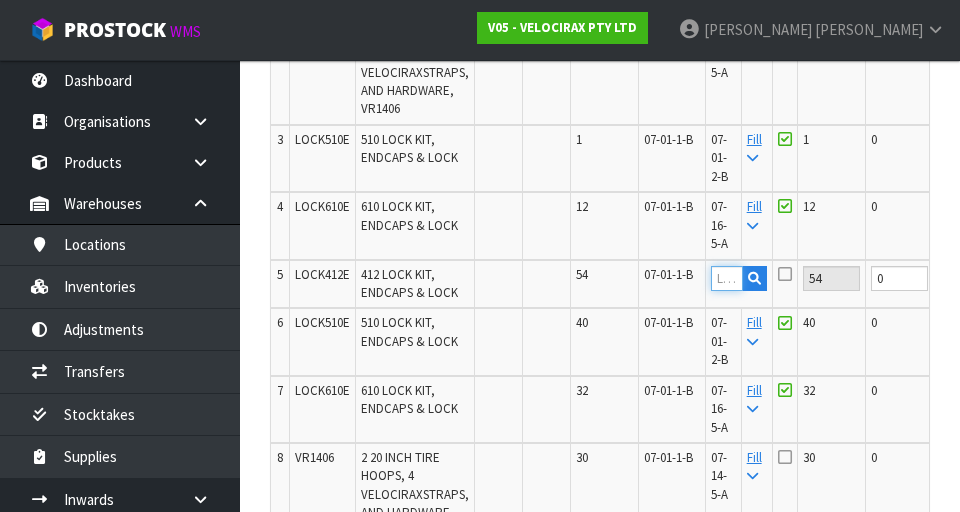click at bounding box center [727, 278] 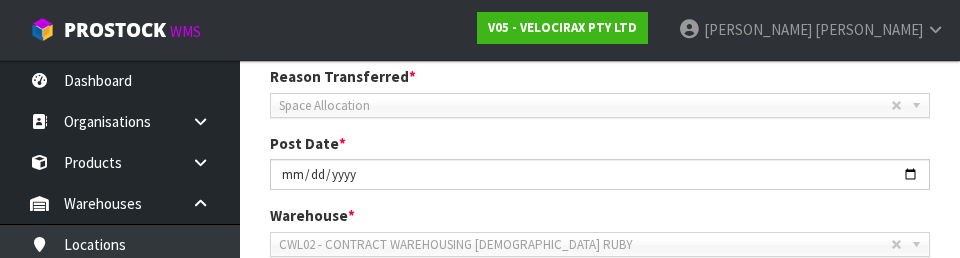 scroll, scrollTop: 816, scrollLeft: 0, axis: vertical 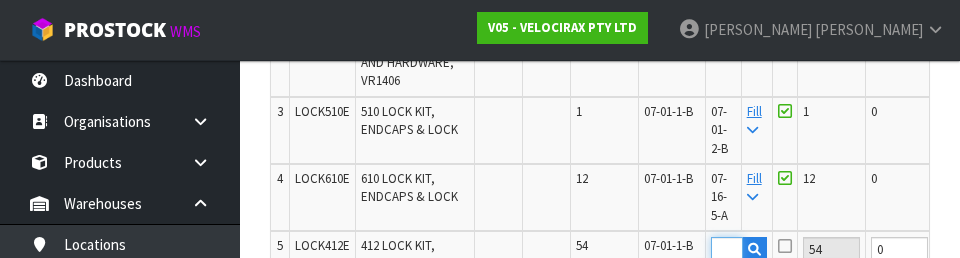 type on "07-01-2-C" 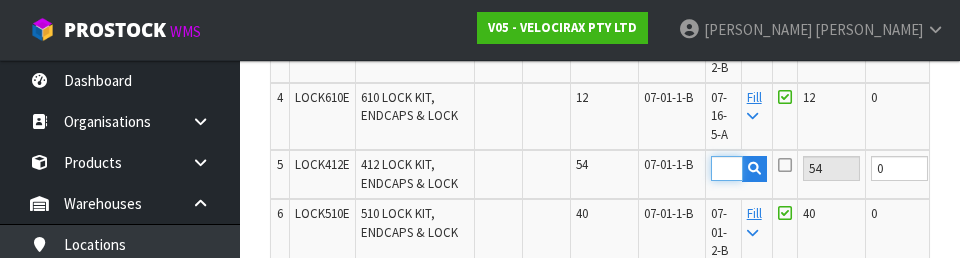 scroll, scrollTop: 903, scrollLeft: 0, axis: vertical 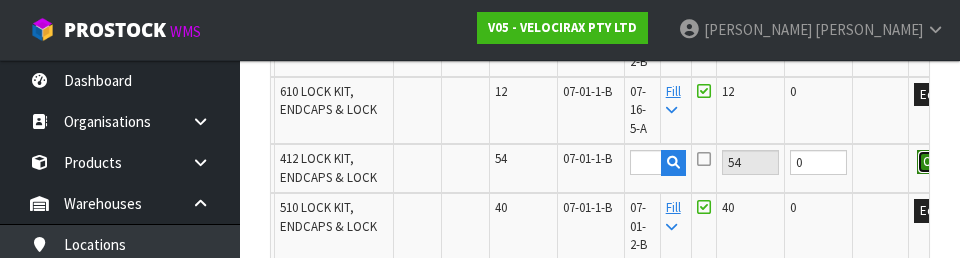 click on "OK" at bounding box center (931, 162) 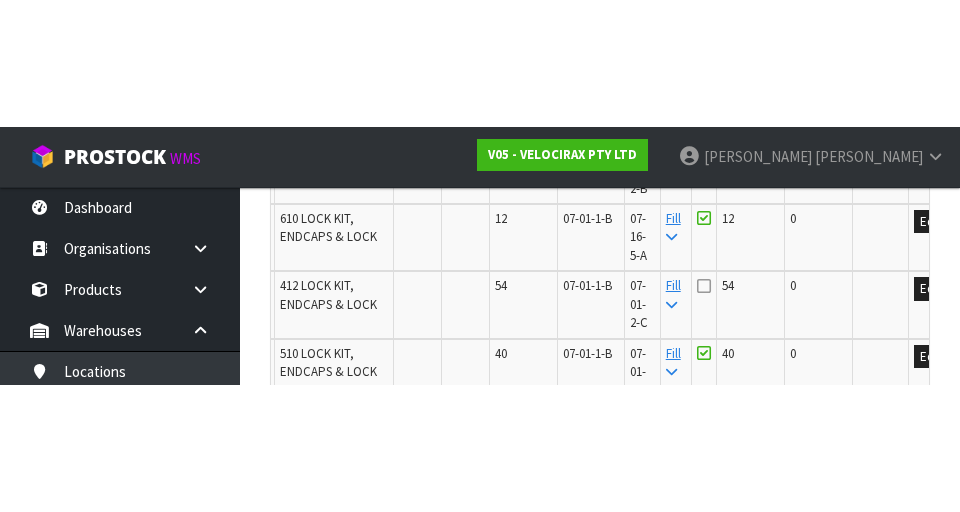 scroll, scrollTop: 912, scrollLeft: 0, axis: vertical 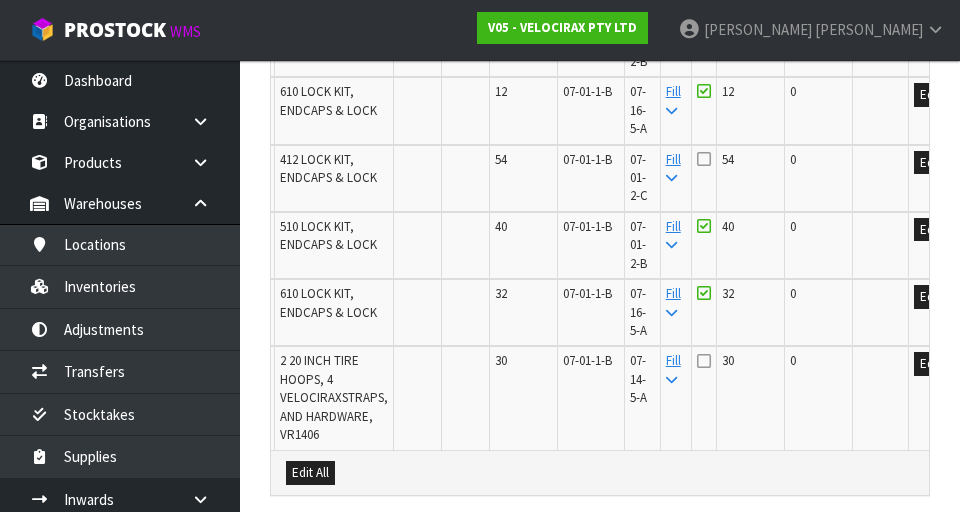 click at bounding box center [704, 159] 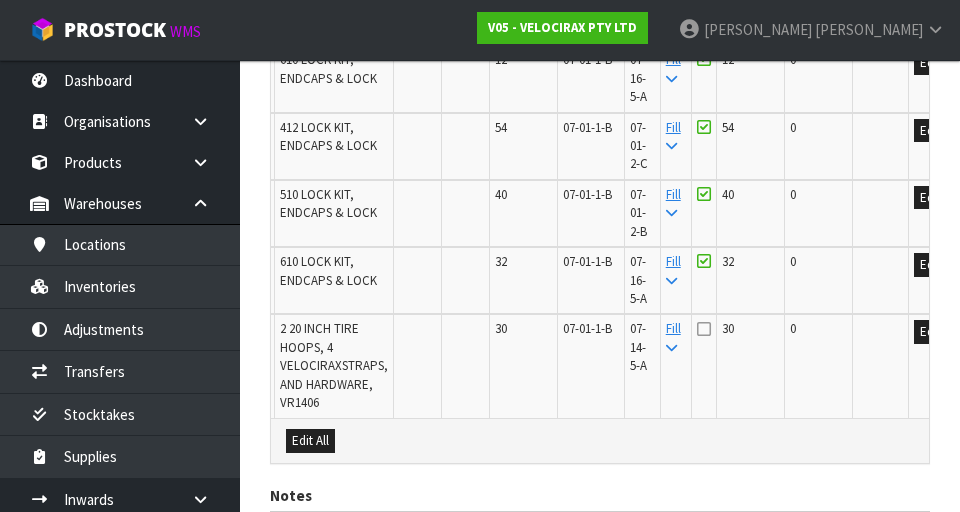 scroll, scrollTop: 955, scrollLeft: 0, axis: vertical 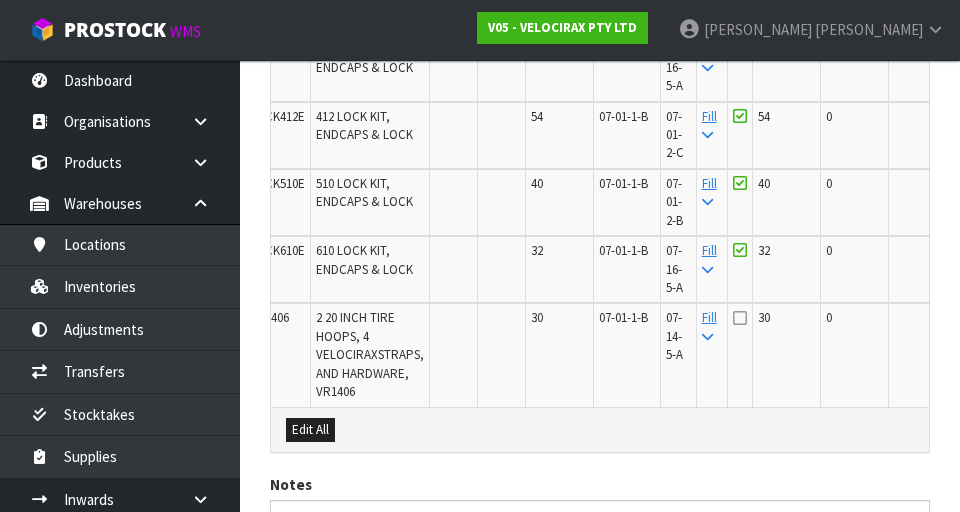 click at bounding box center (740, 318) 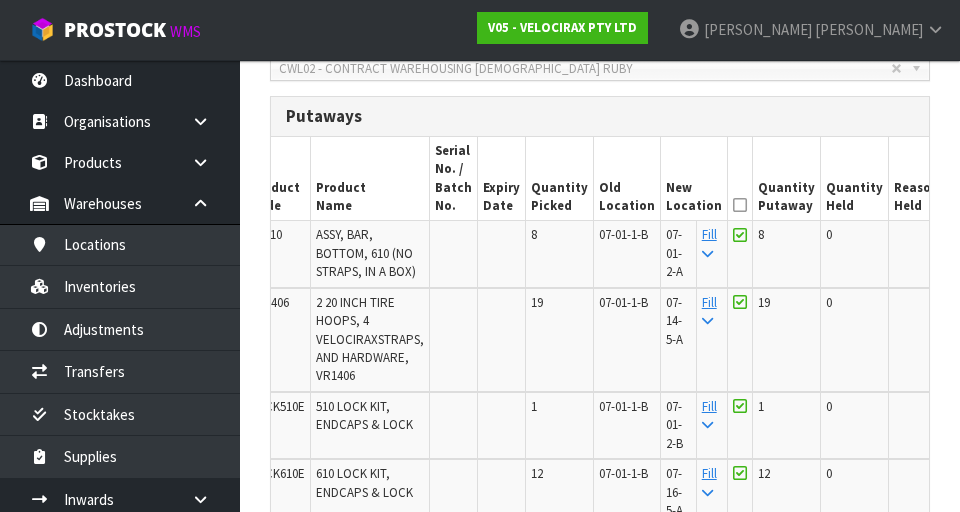 scroll, scrollTop: 530, scrollLeft: 0, axis: vertical 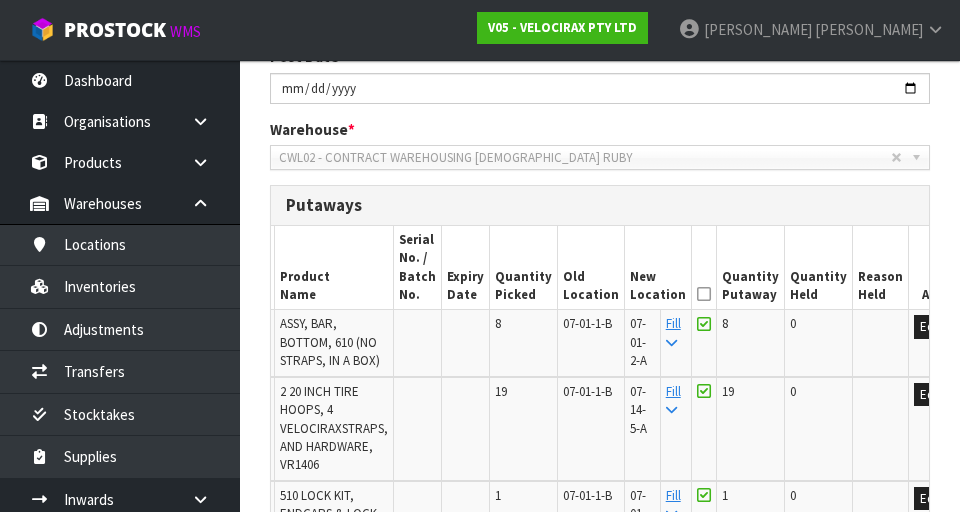 click at bounding box center (704, 294) 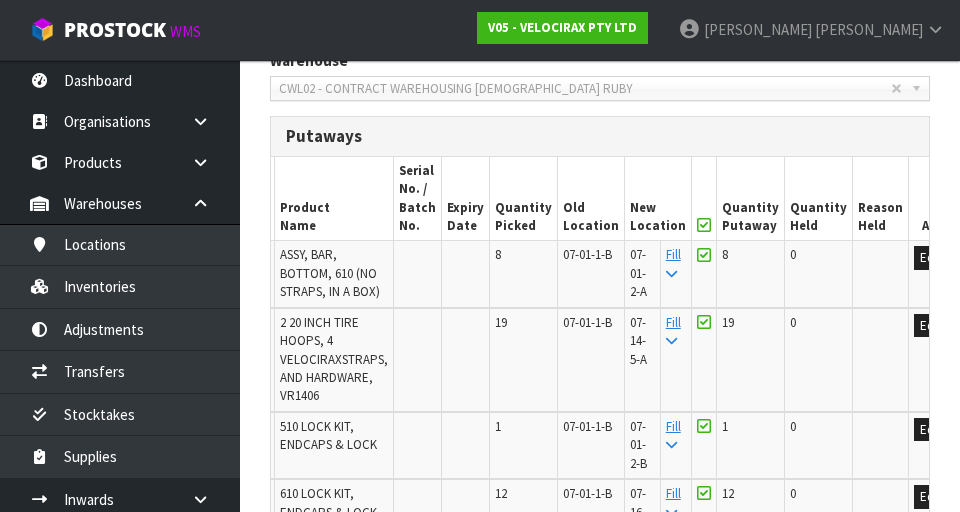 scroll, scrollTop: 1140, scrollLeft: 0, axis: vertical 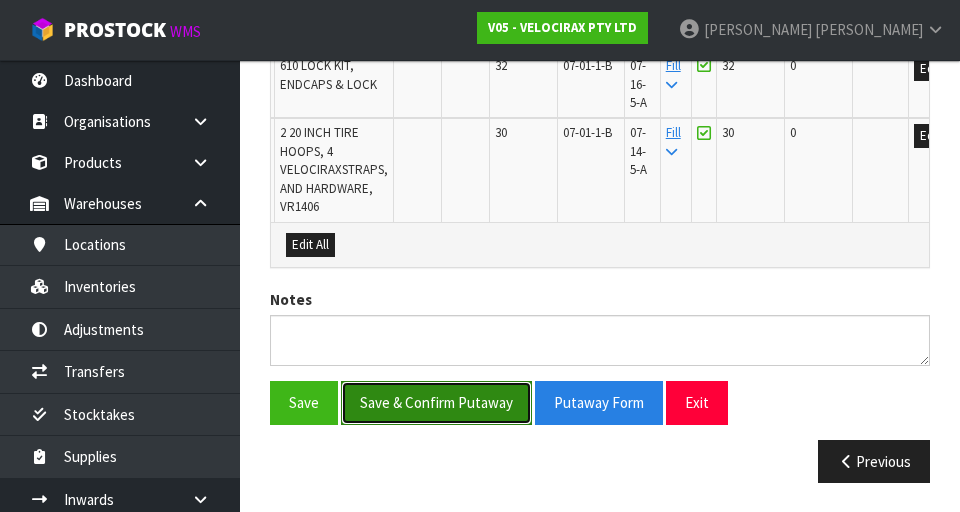 click on "Save & Confirm Putaway" at bounding box center (436, 402) 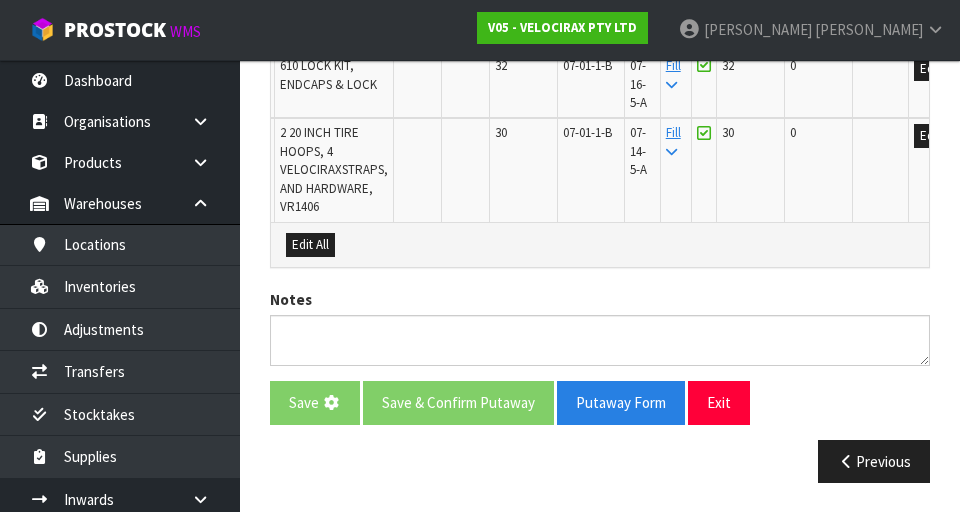 scroll, scrollTop: 0, scrollLeft: 0, axis: both 